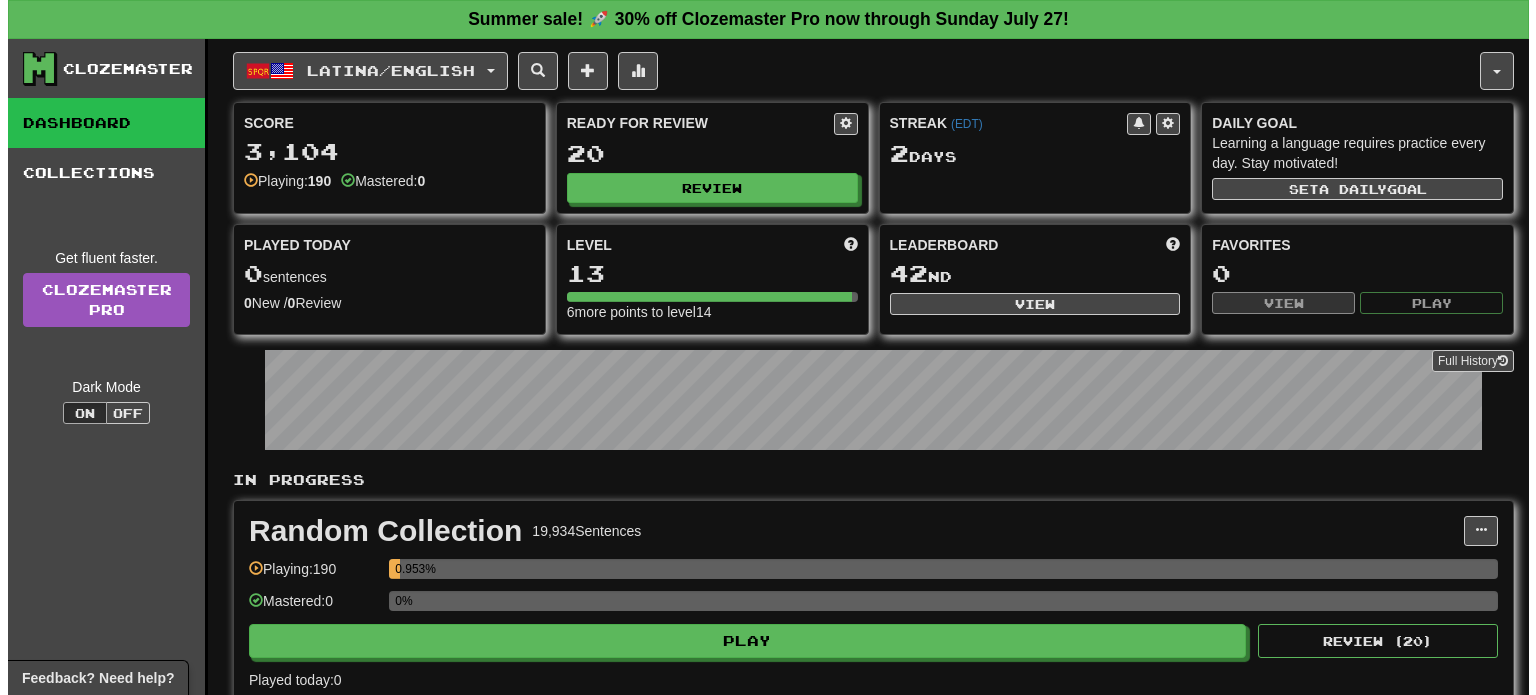 scroll, scrollTop: 0, scrollLeft: 0, axis: both 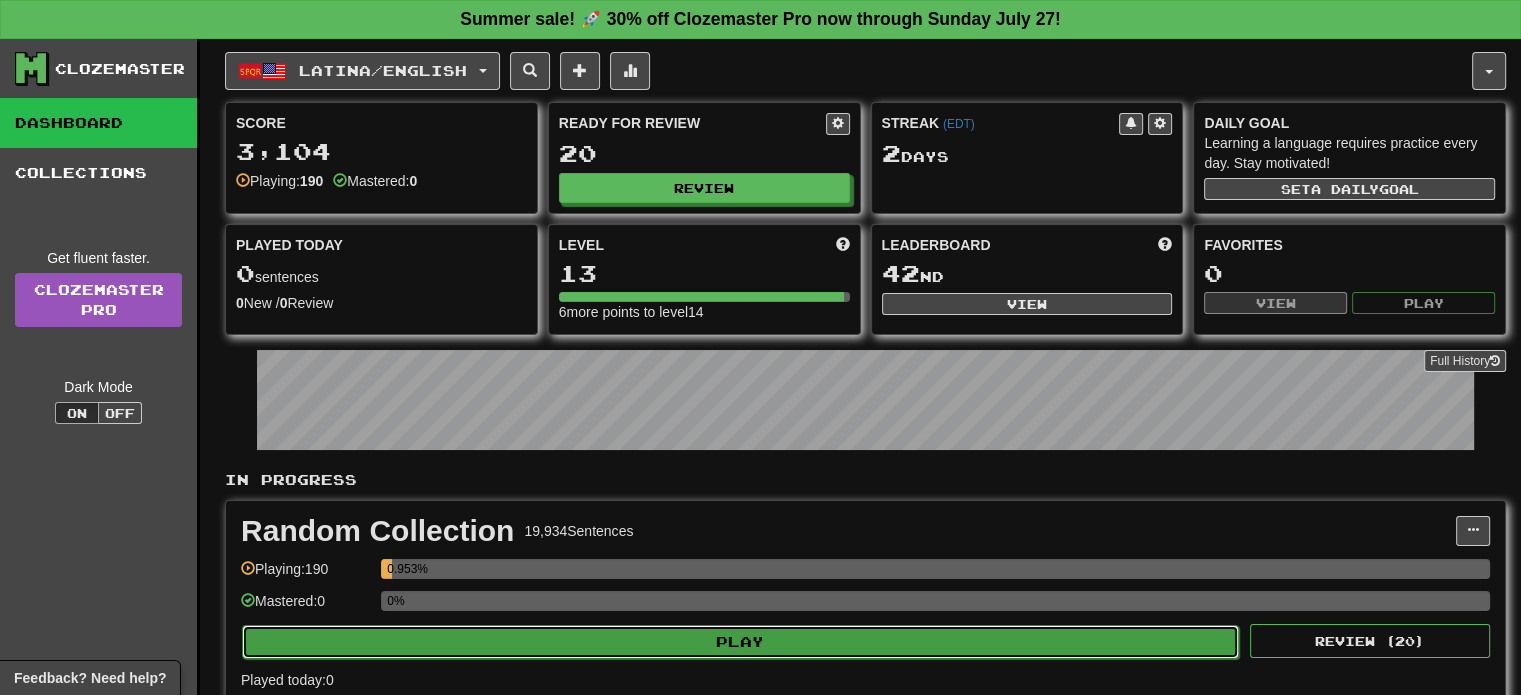 click on "Play" at bounding box center (740, 642) 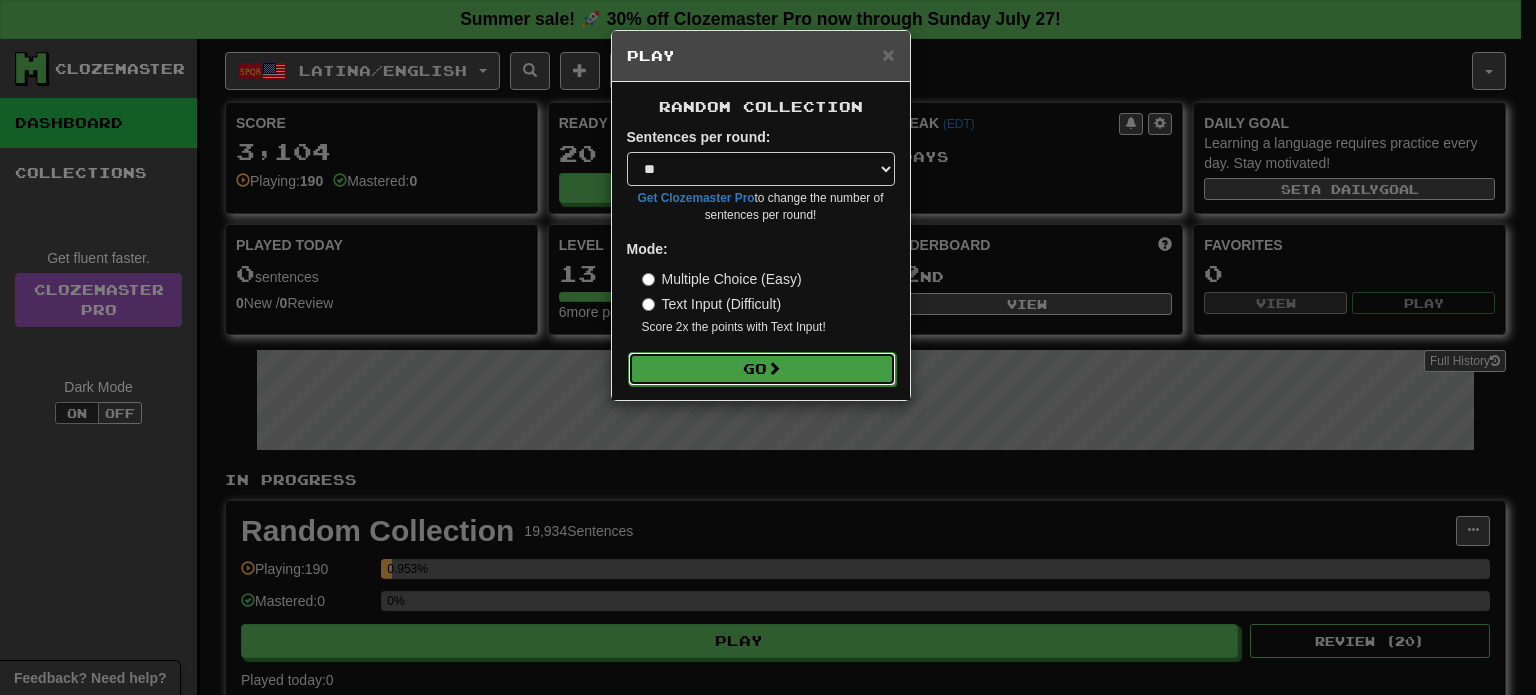 click on "Go" at bounding box center (762, 369) 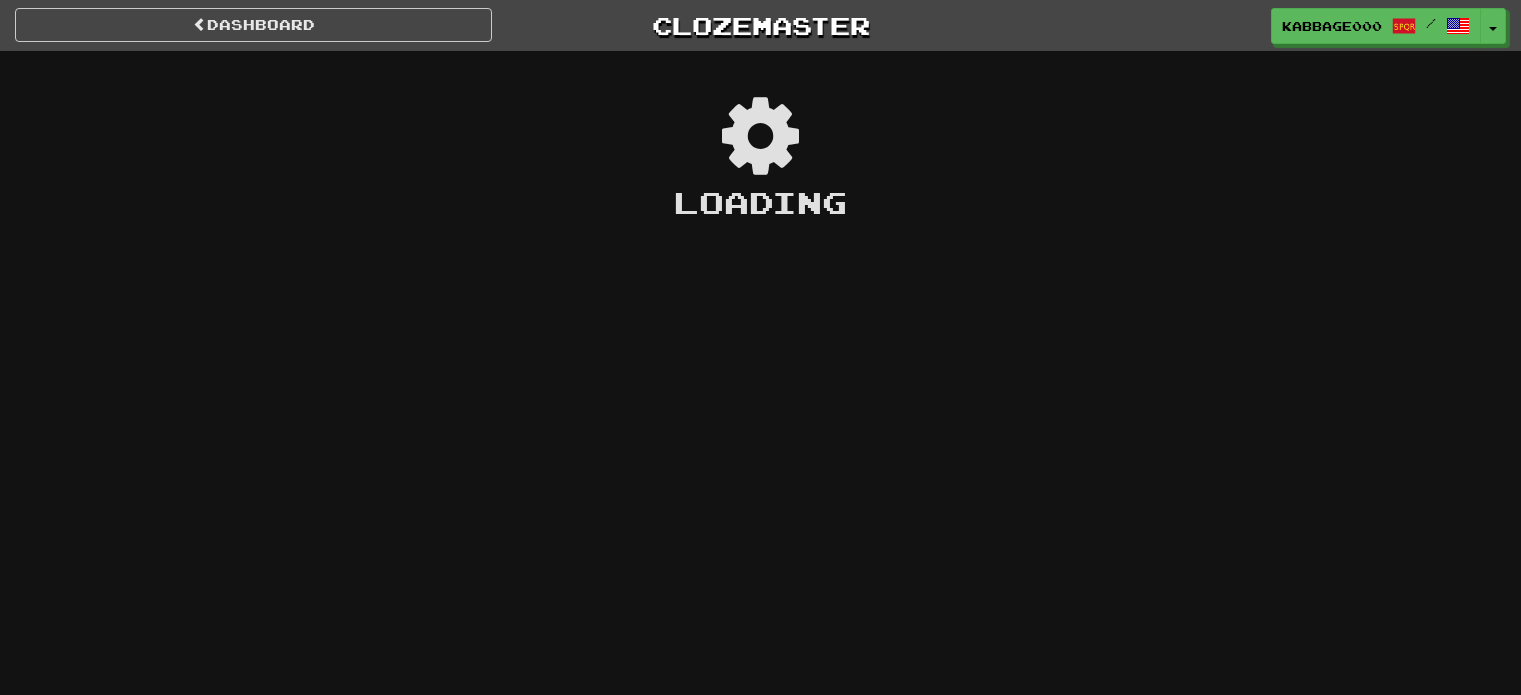 scroll, scrollTop: 0, scrollLeft: 0, axis: both 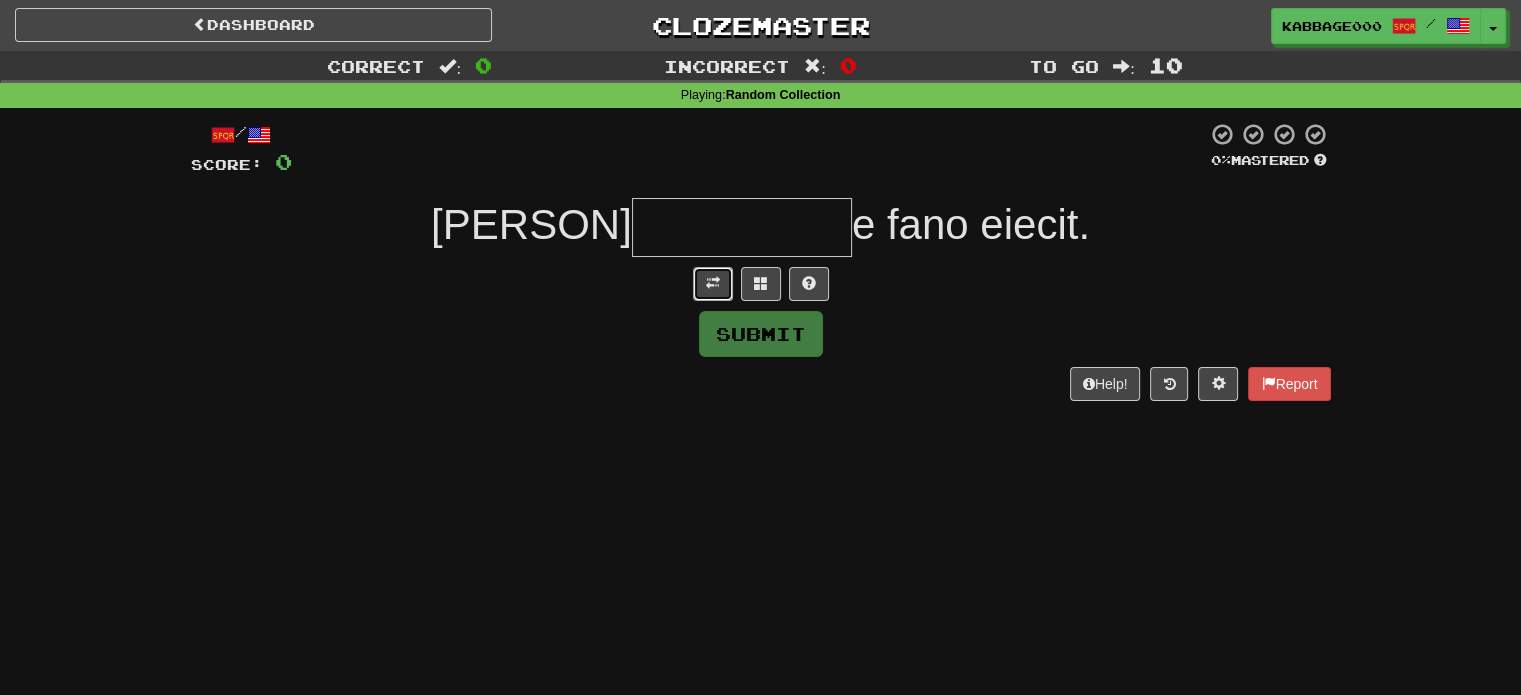 click at bounding box center (713, 284) 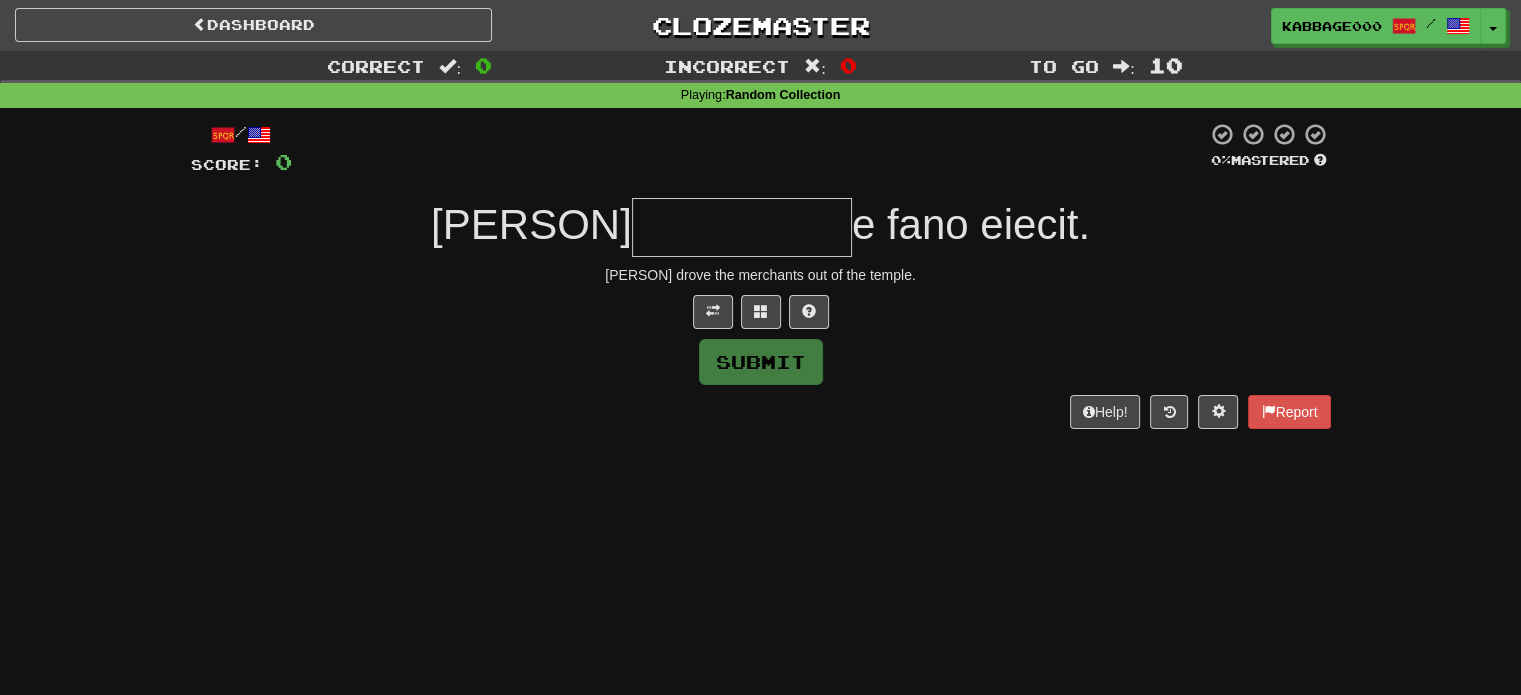 click at bounding box center [742, 227] 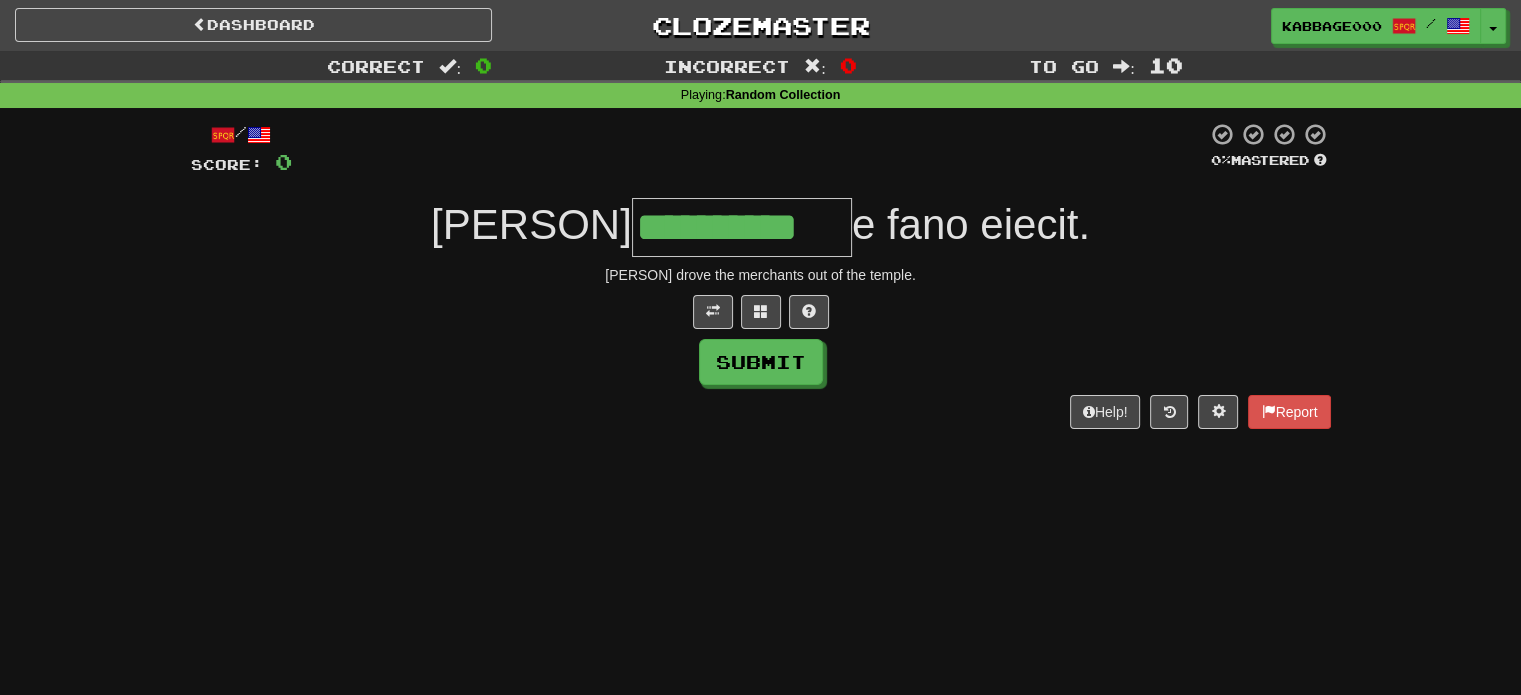 type on "**********" 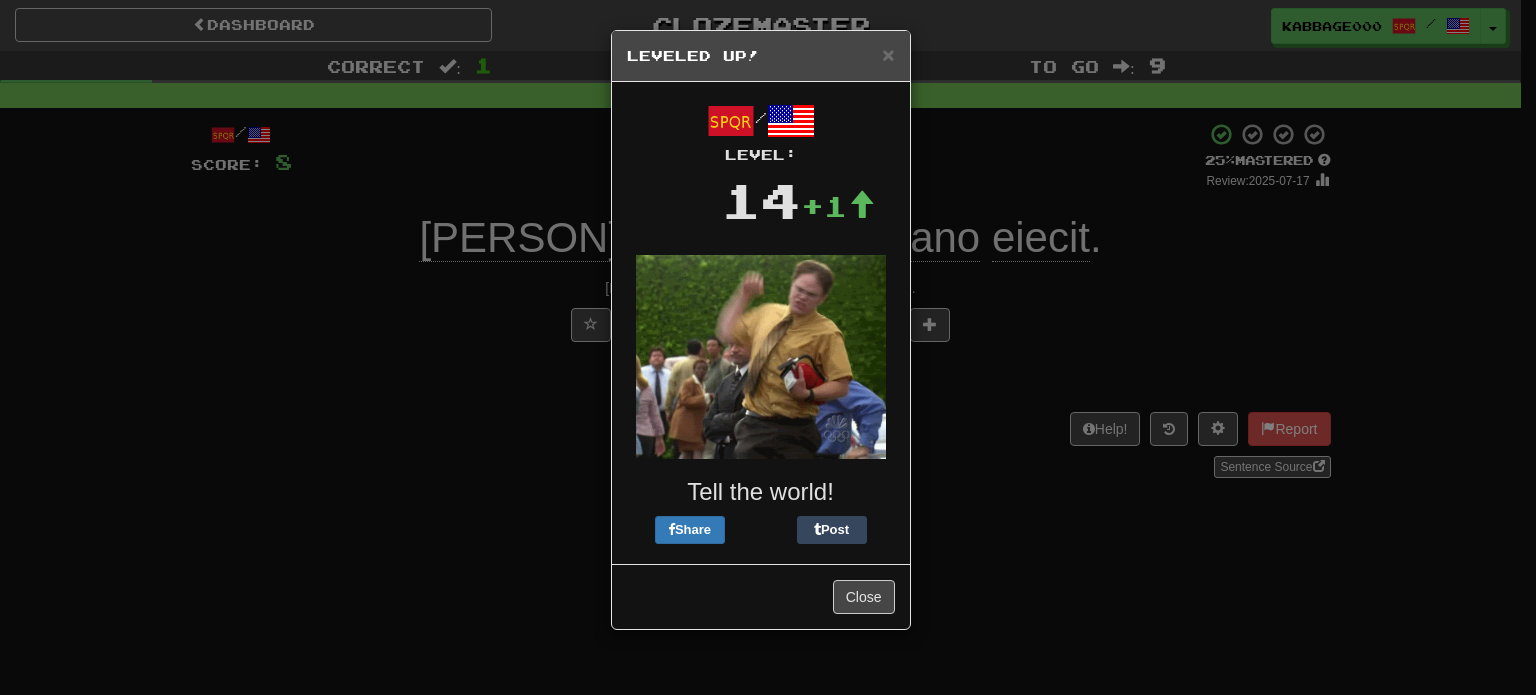 click on "Close" at bounding box center [761, 596] 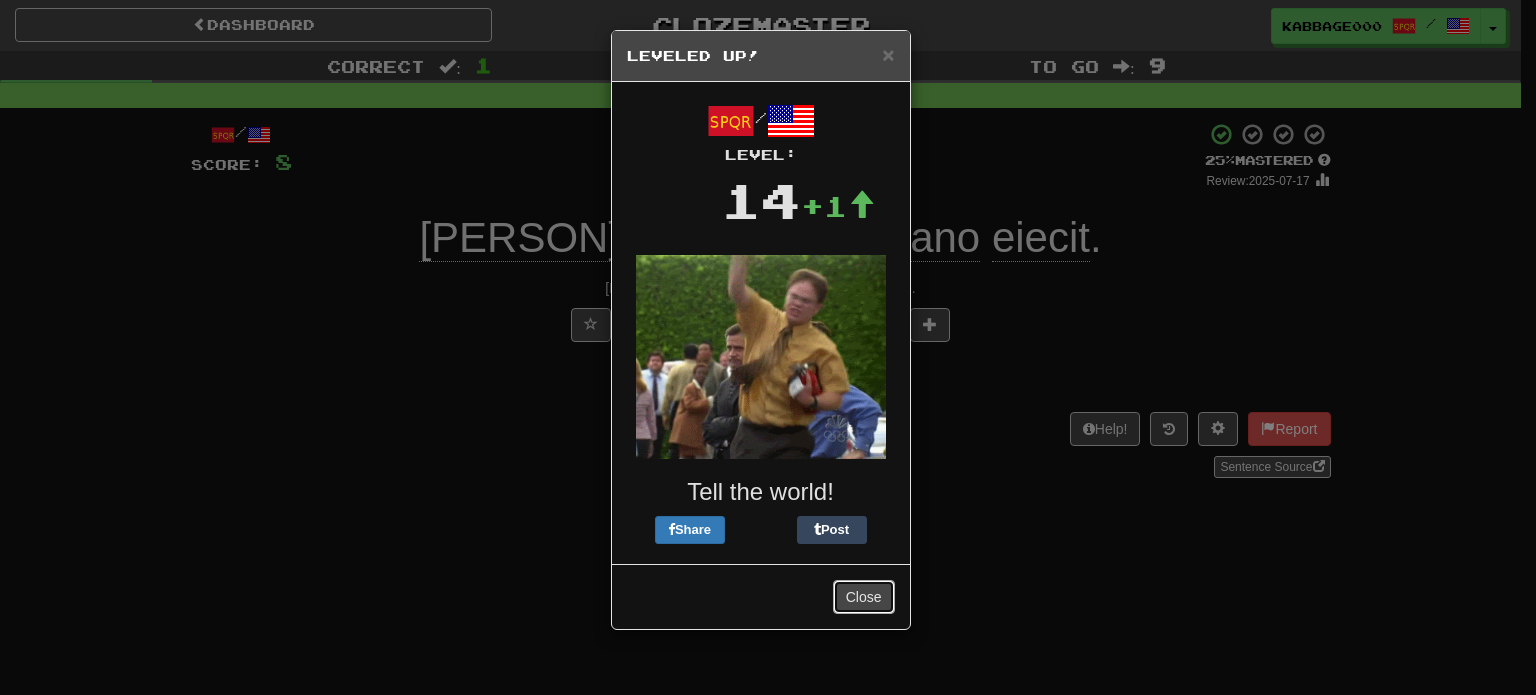 click on "Close" at bounding box center [864, 597] 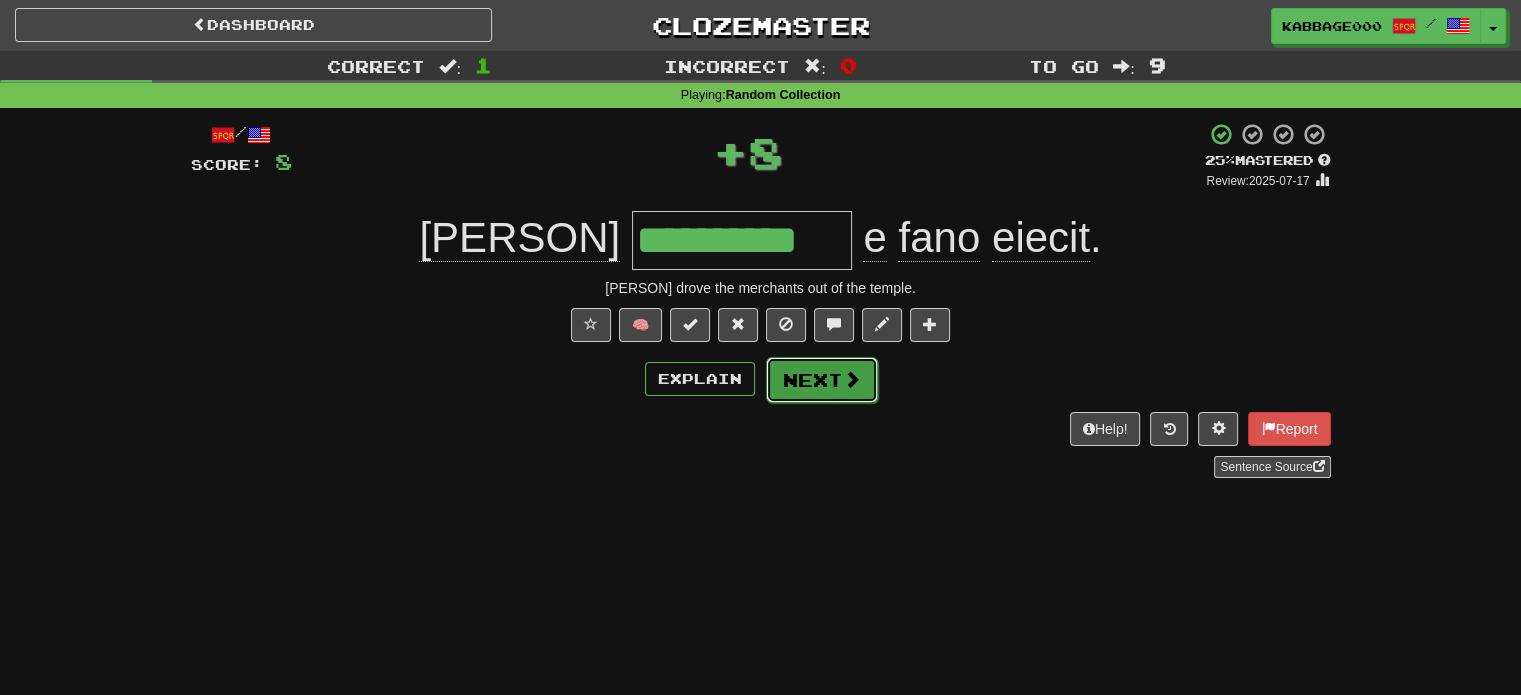 click on "Next" at bounding box center (822, 380) 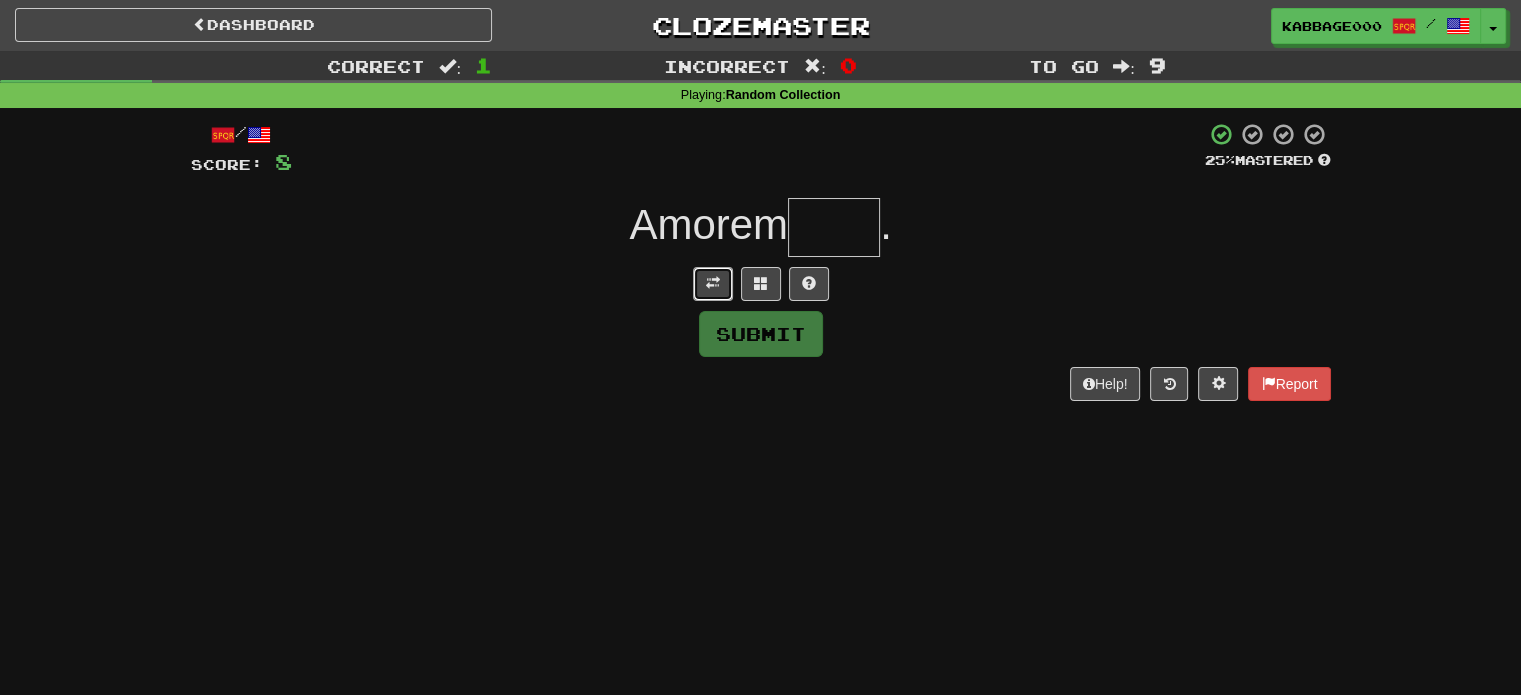 click at bounding box center [713, 284] 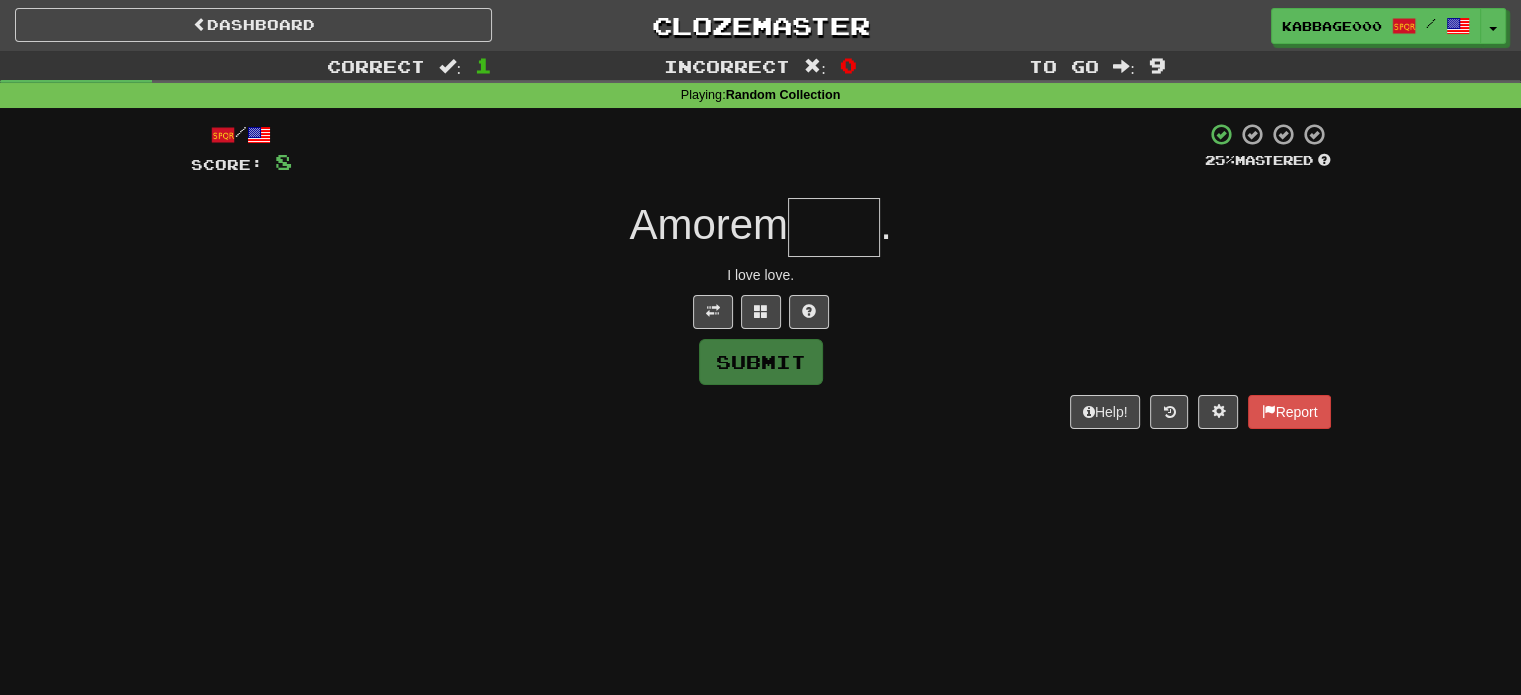 click at bounding box center (834, 227) 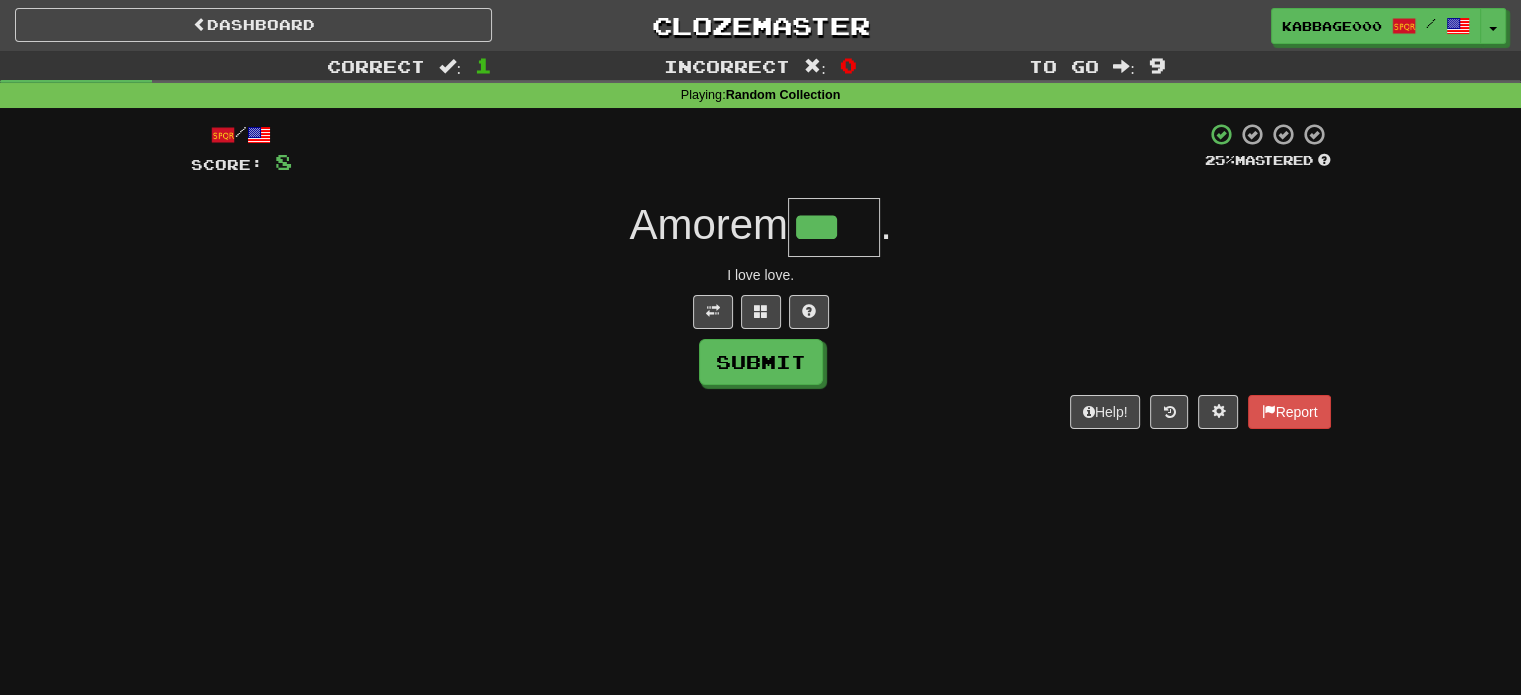 type on "***" 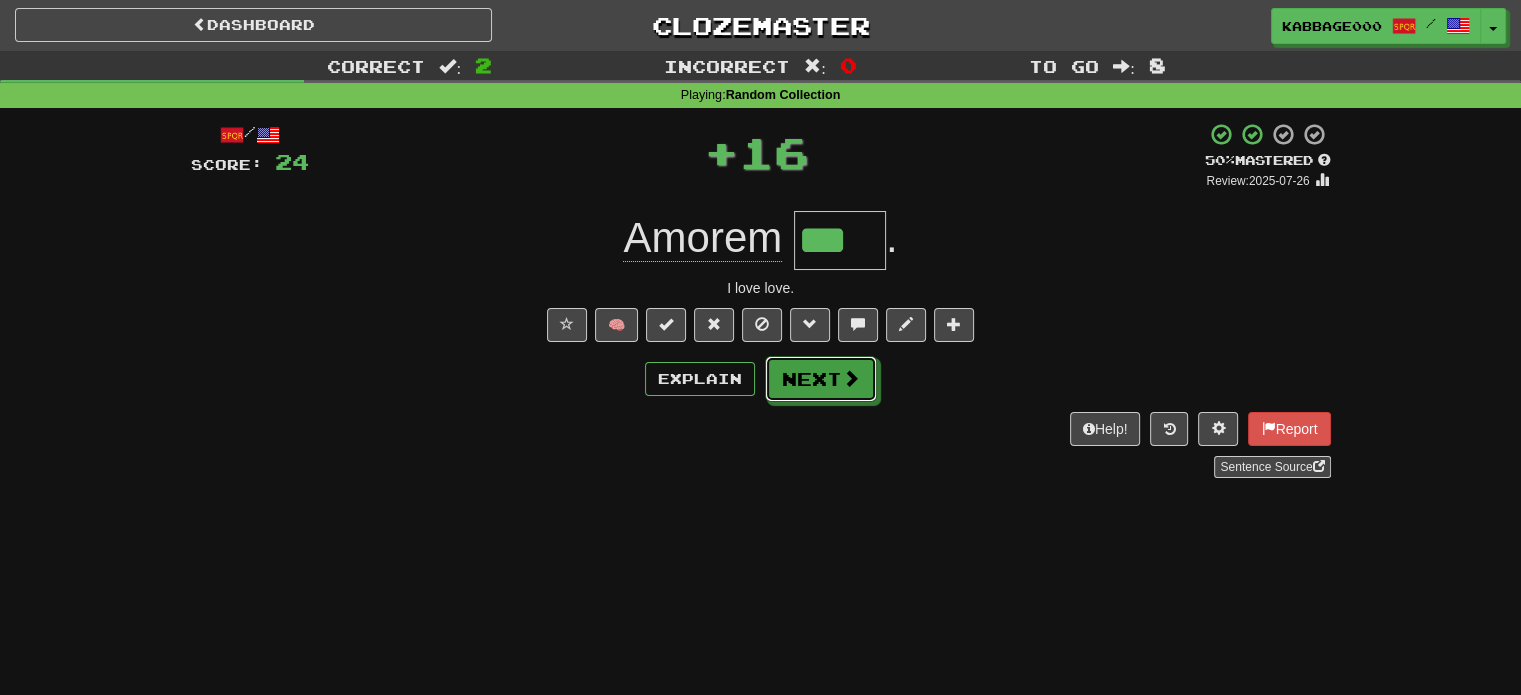 click on "Next" at bounding box center [821, 379] 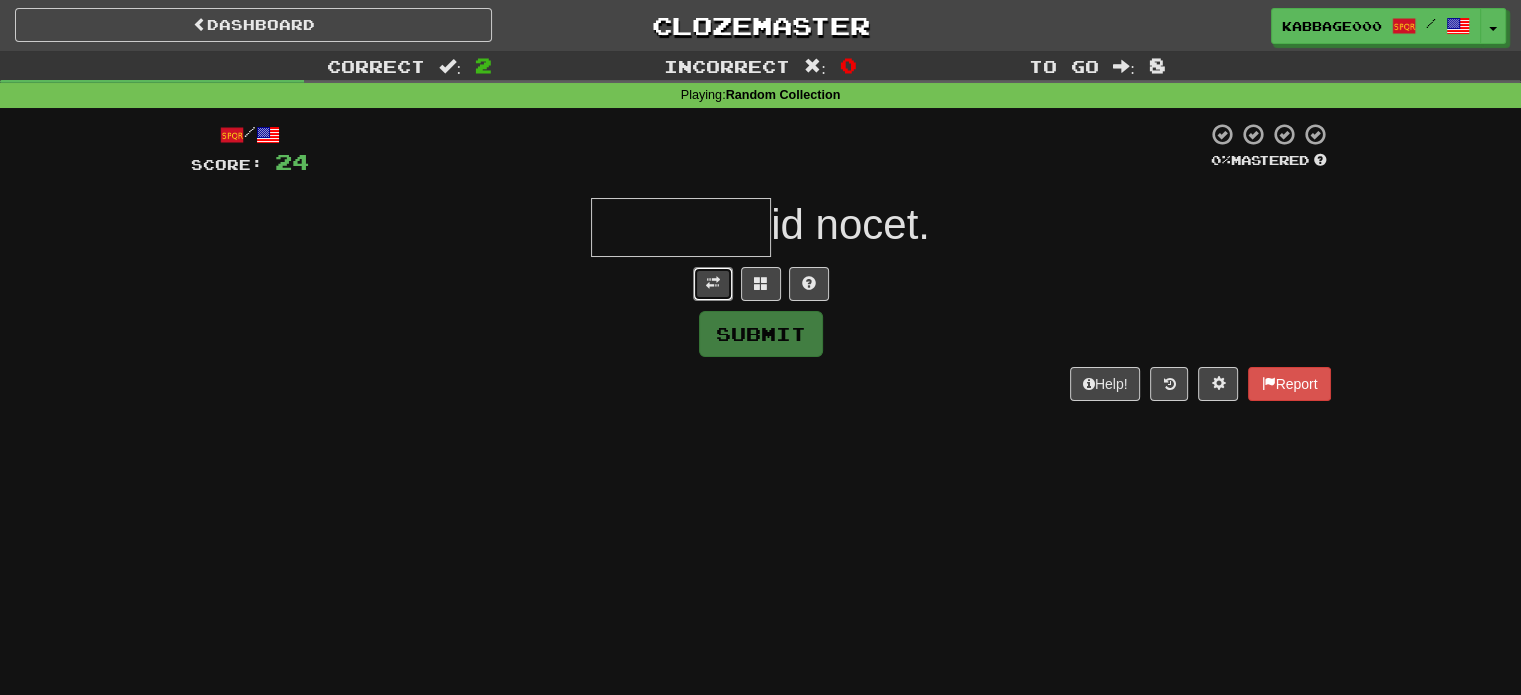 click at bounding box center (713, 284) 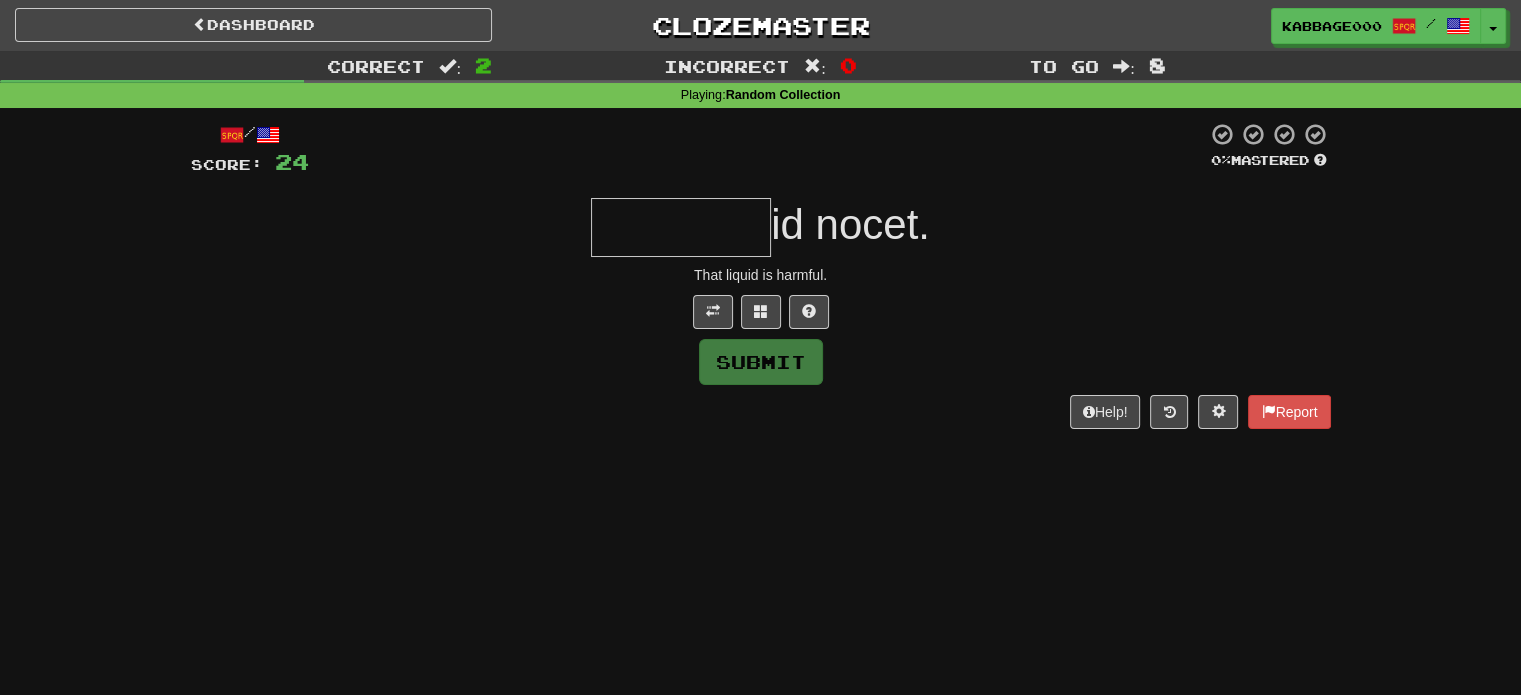 click at bounding box center (681, 227) 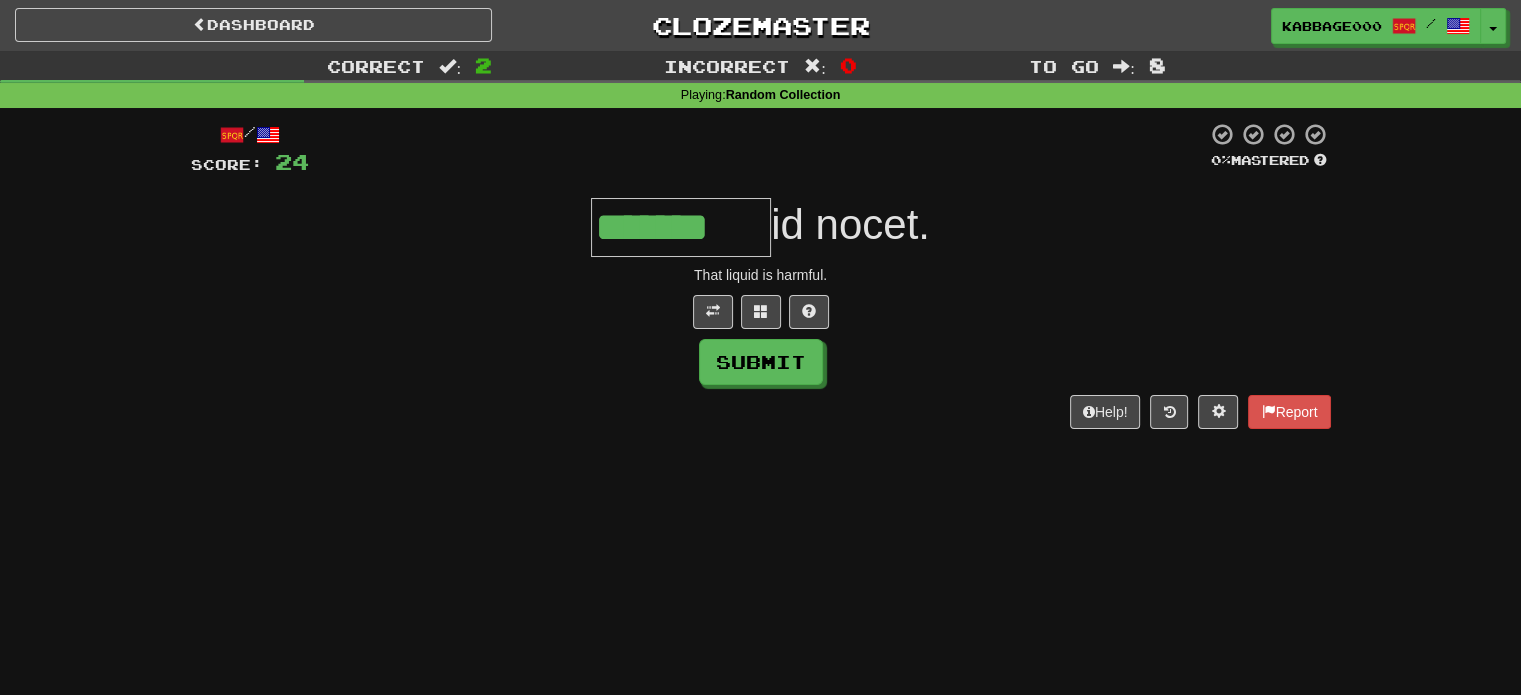 click at bounding box center (761, 312) 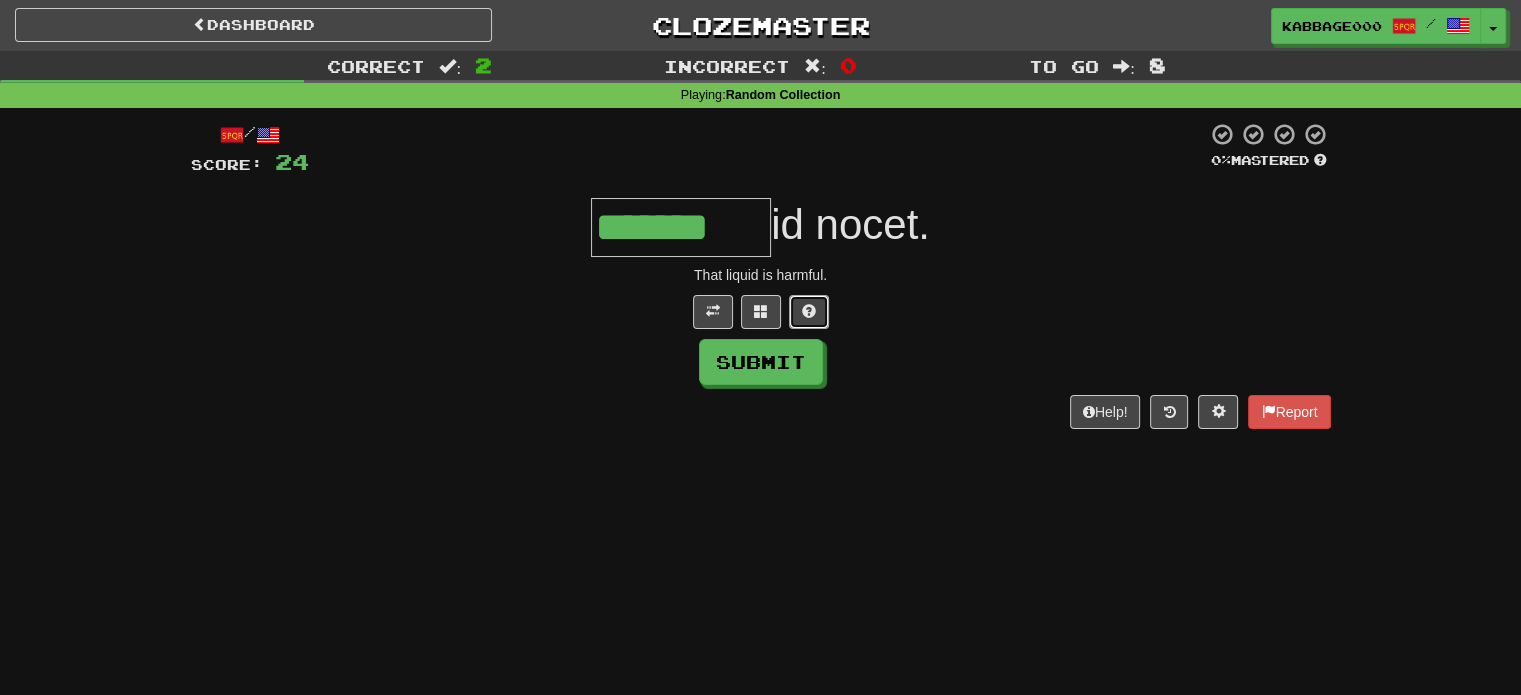 click at bounding box center [809, 312] 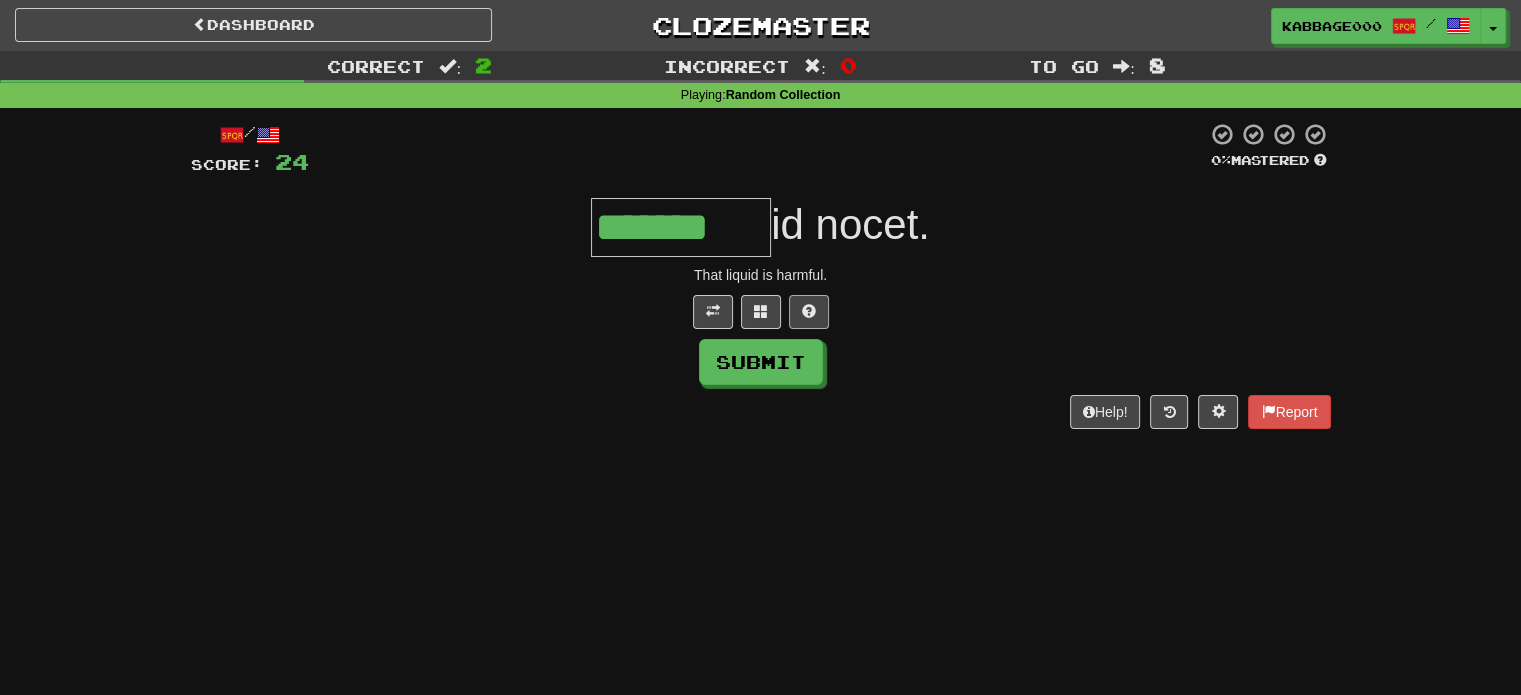 type on "********" 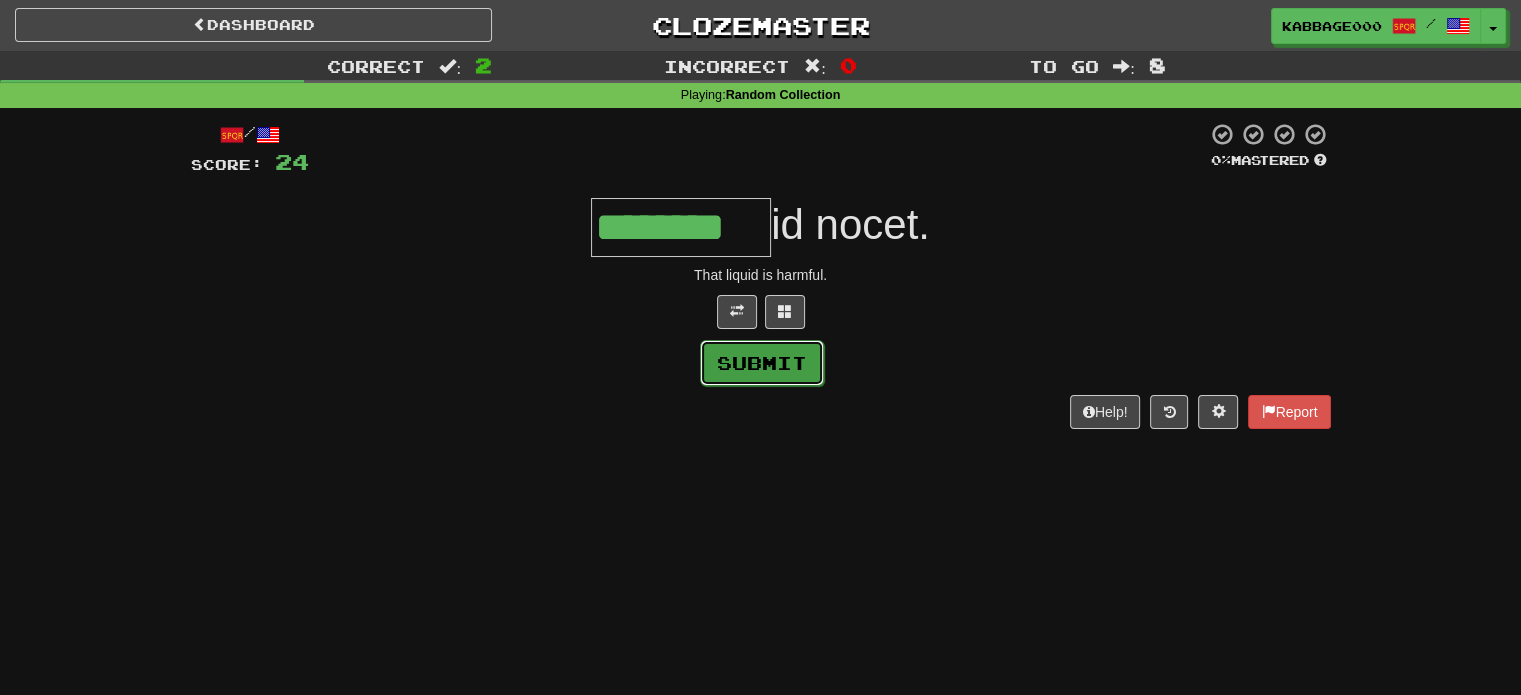 click on "Submit" at bounding box center [762, 363] 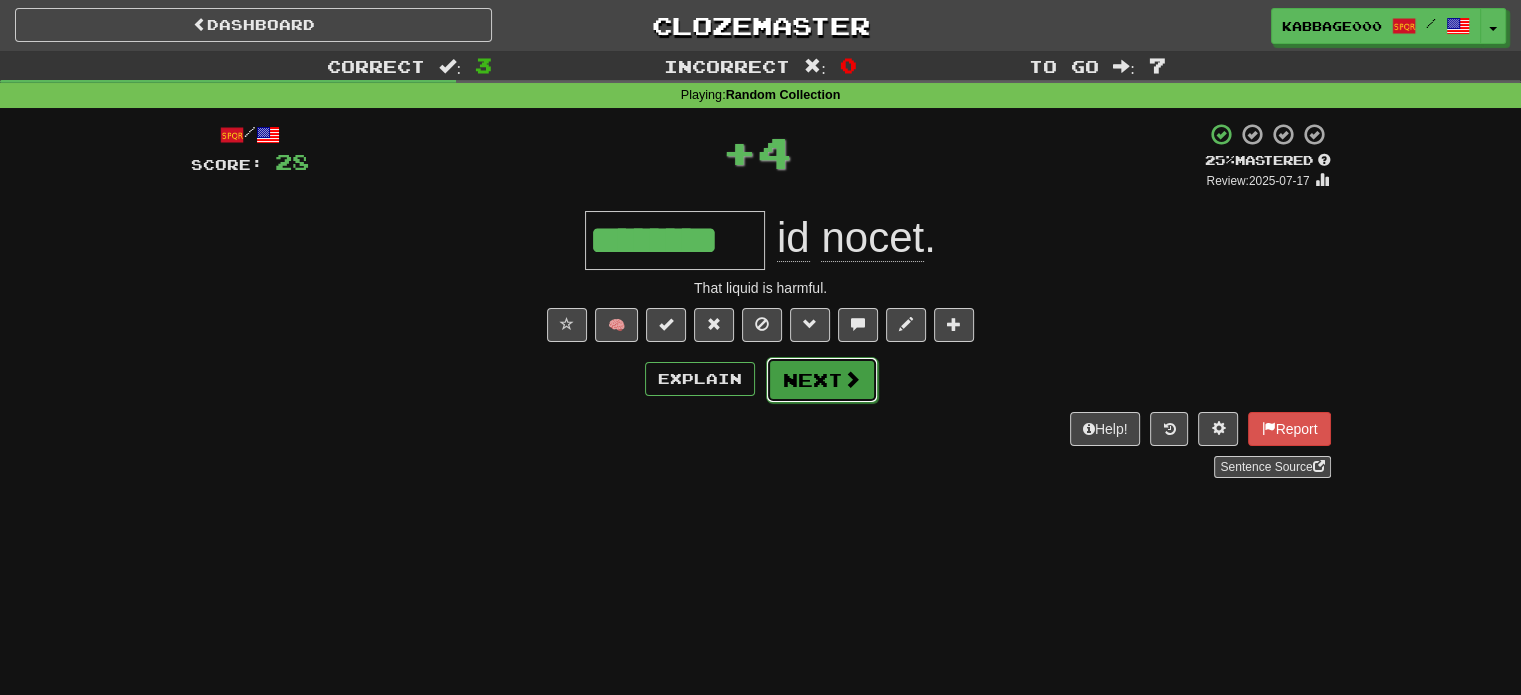 click on "Next" at bounding box center (822, 380) 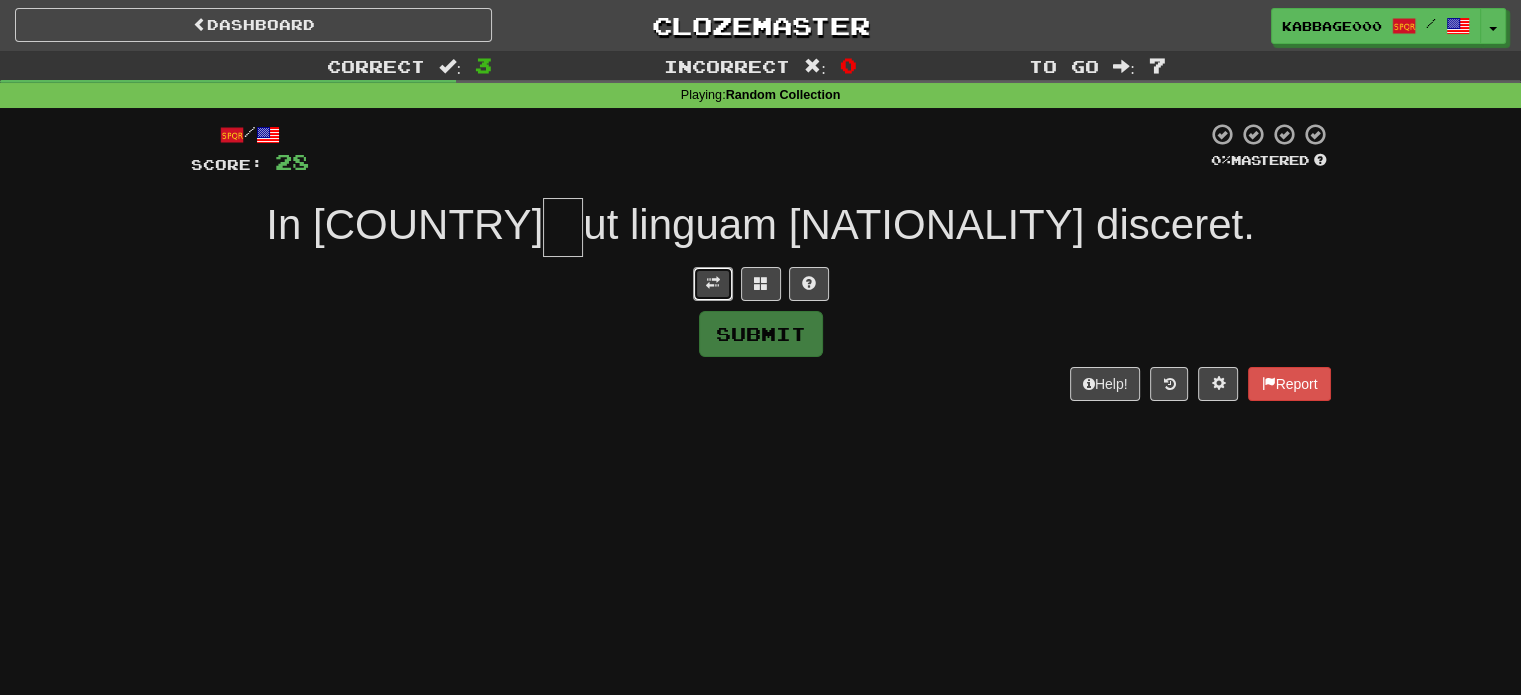 click at bounding box center (713, 283) 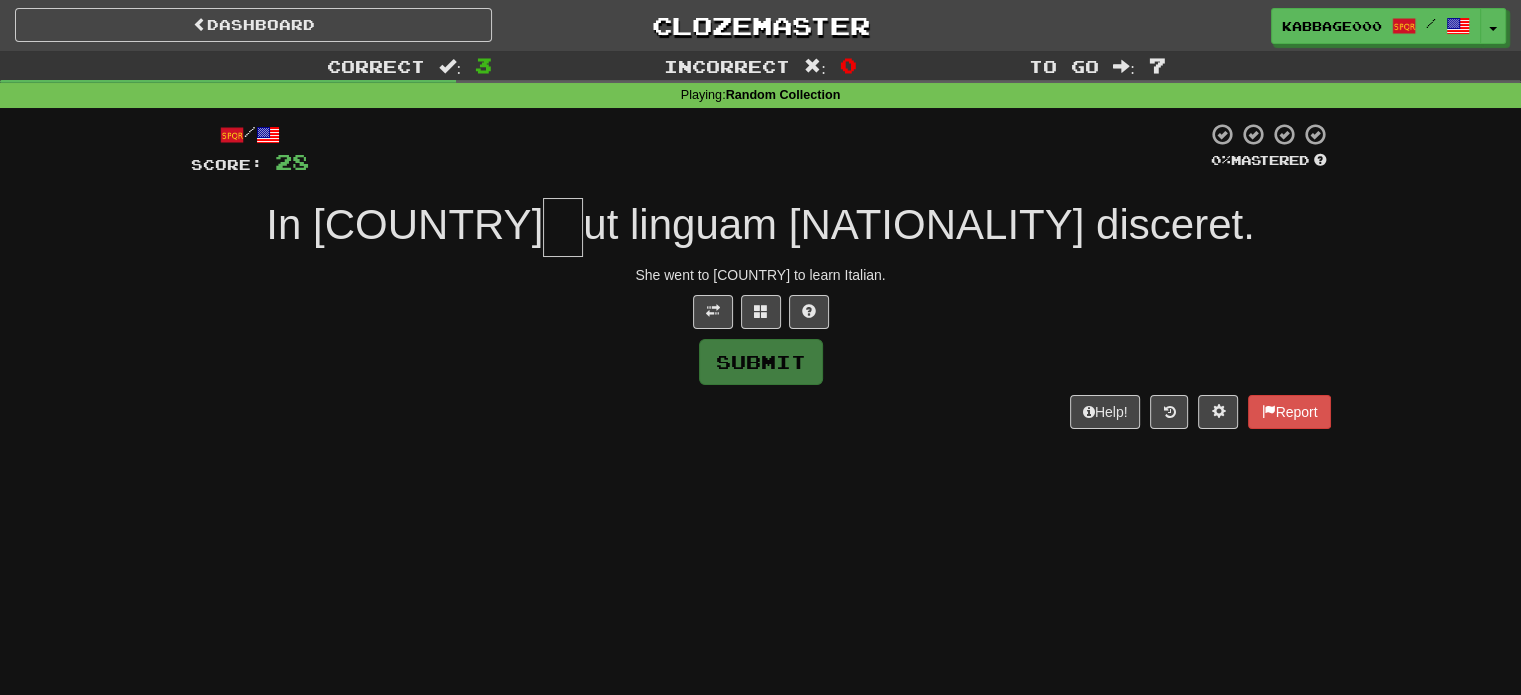 click at bounding box center [563, 227] 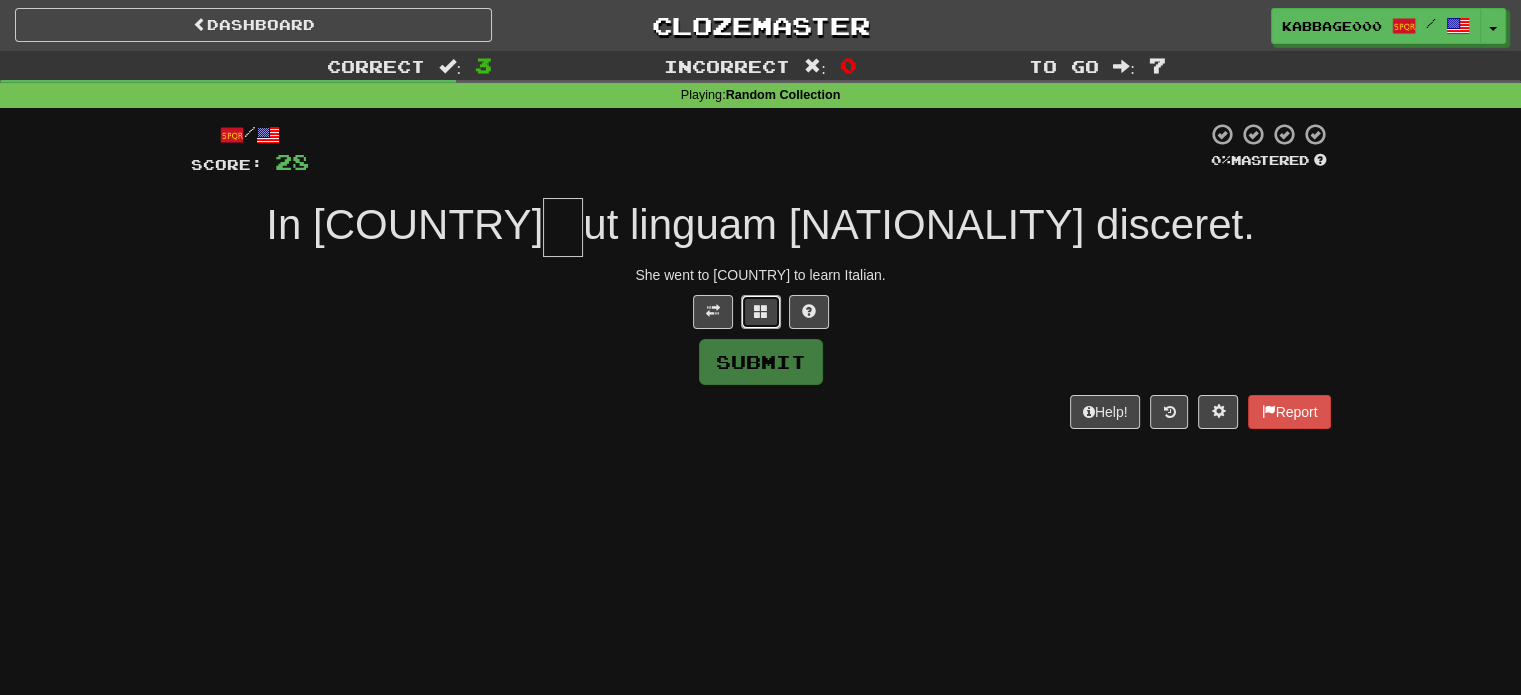 click at bounding box center [761, 311] 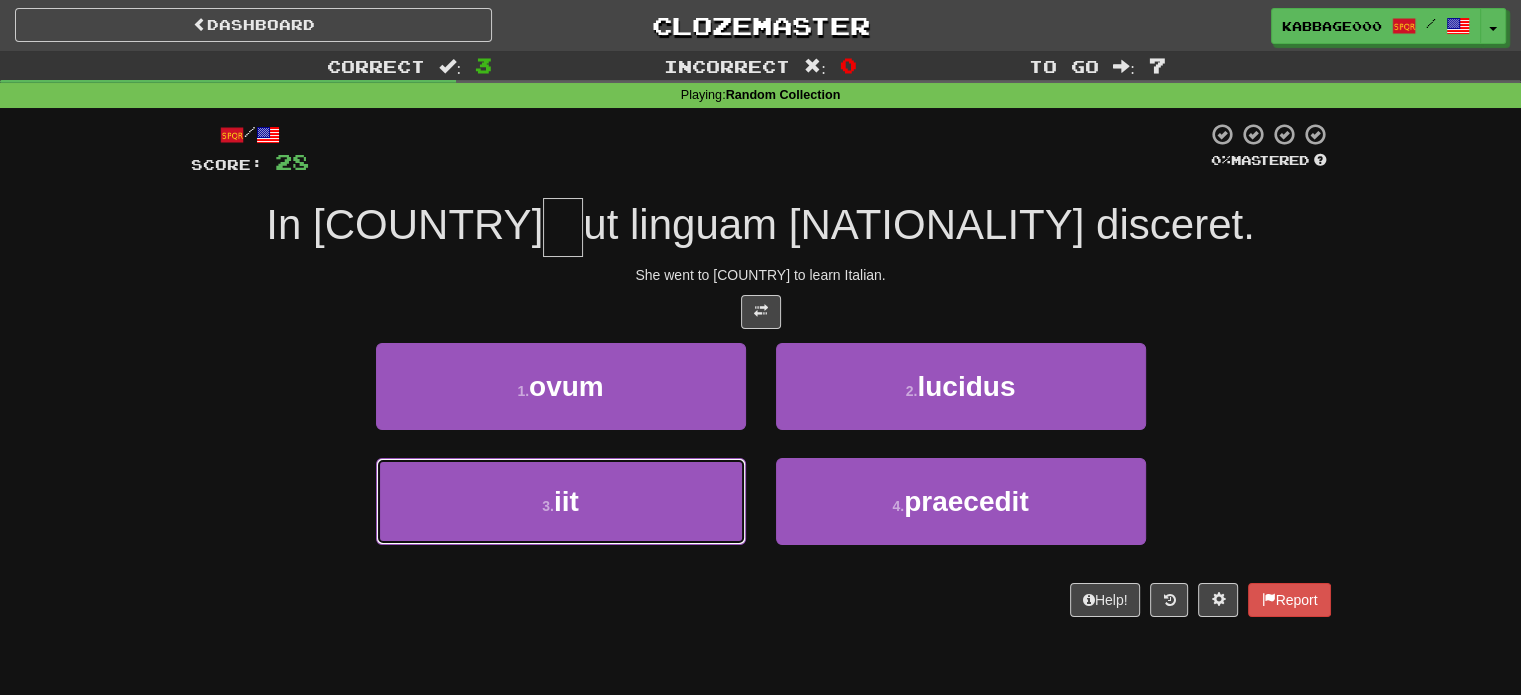click on "3 .  iit" at bounding box center [561, 501] 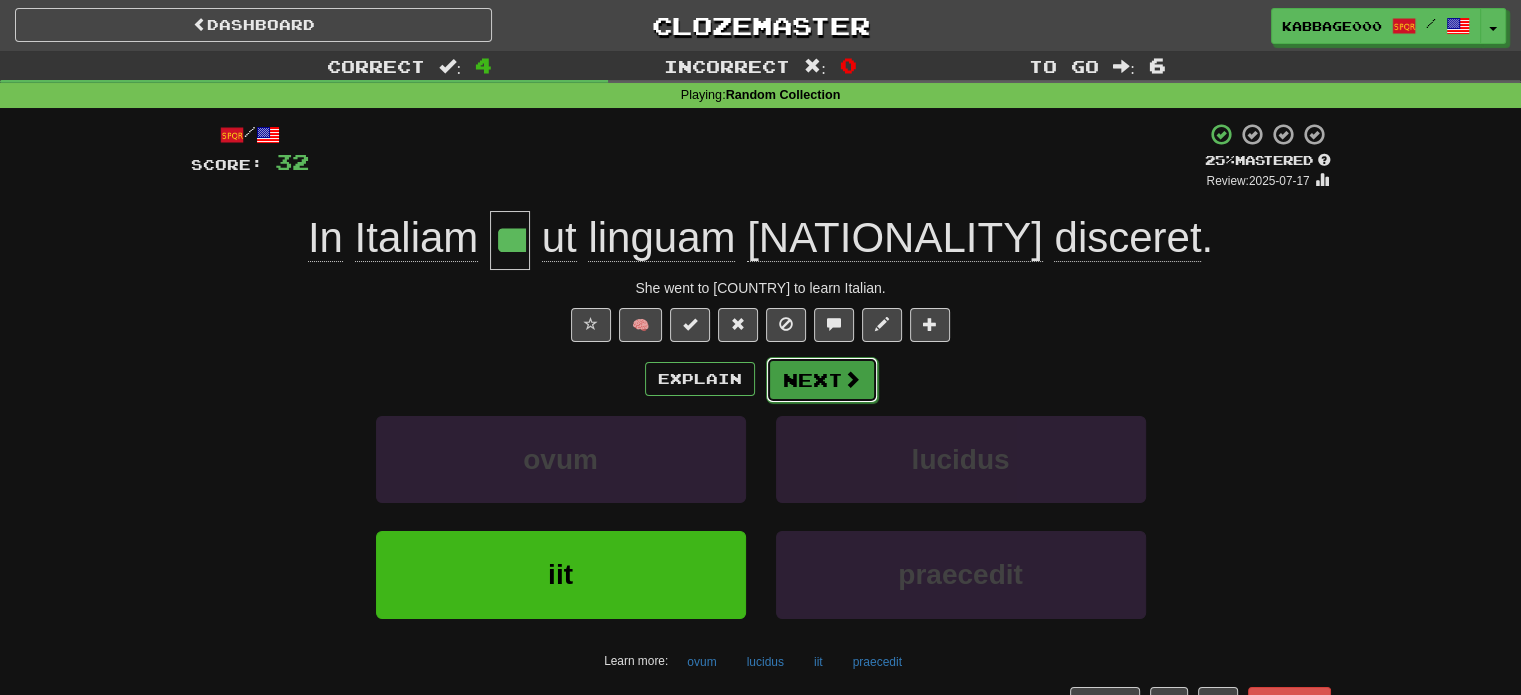 click on "Next" at bounding box center [822, 380] 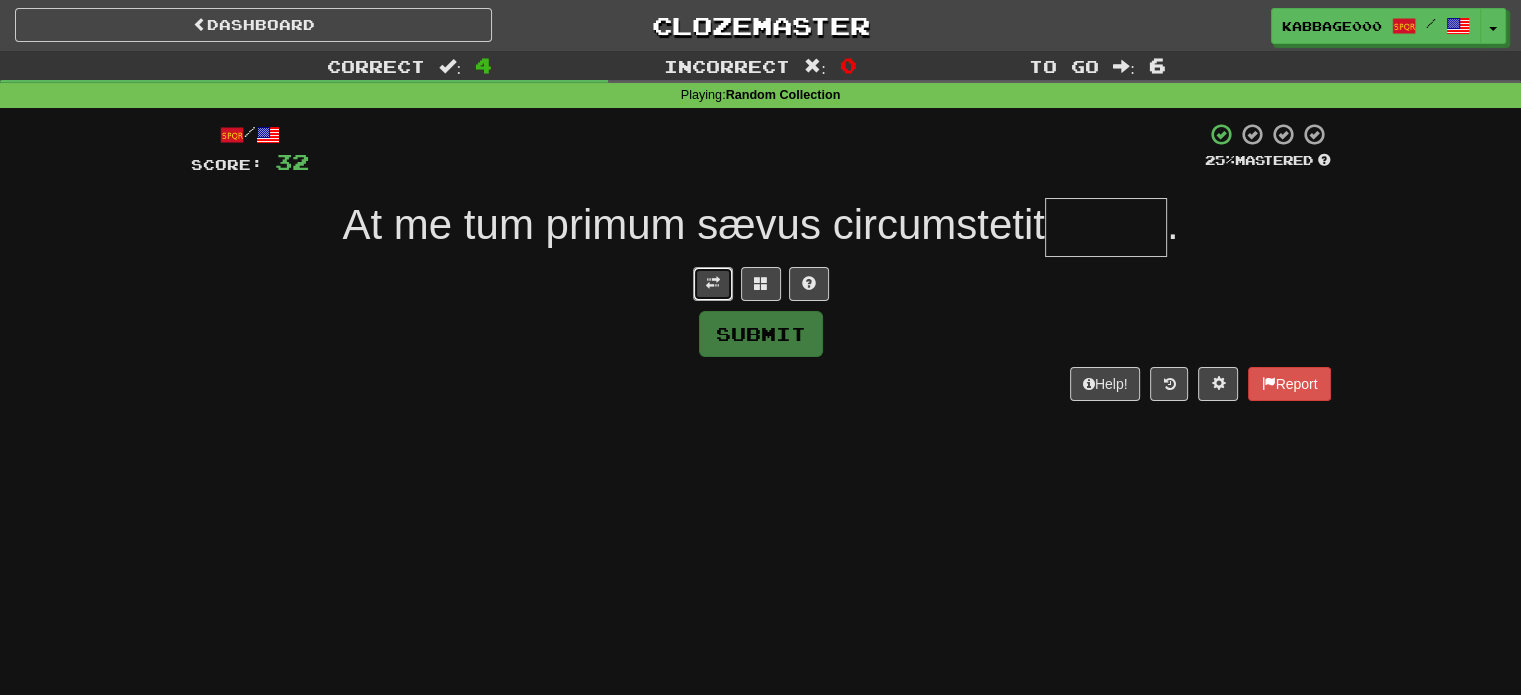 click at bounding box center (713, 284) 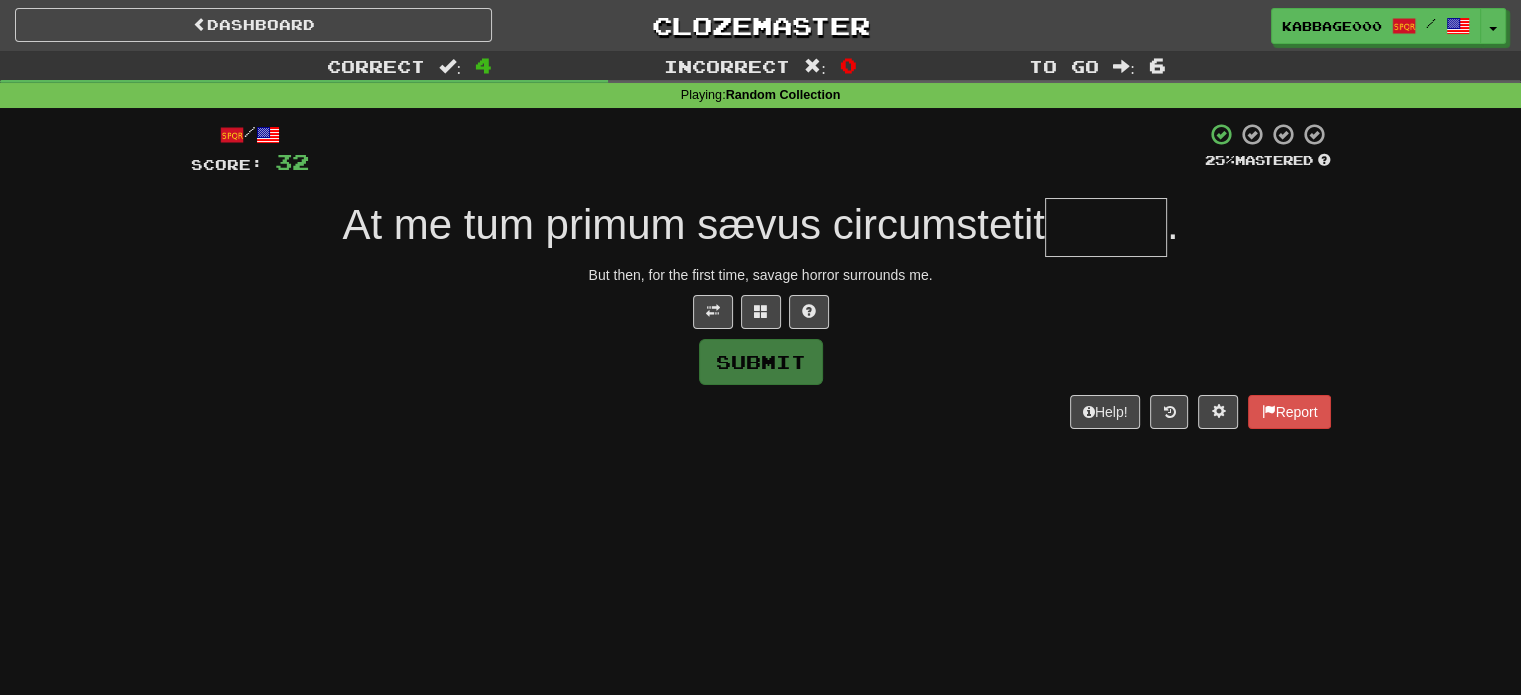 click at bounding box center [1106, 227] 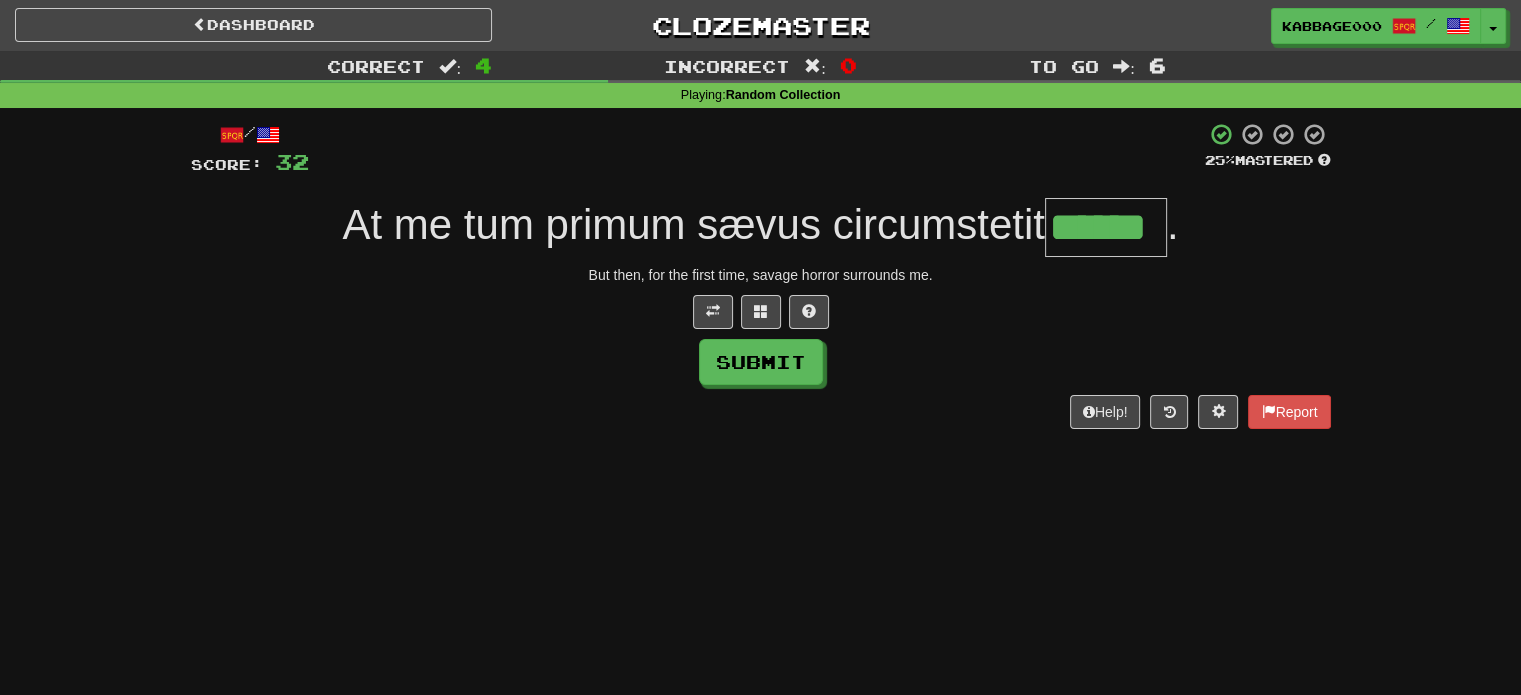 type on "******" 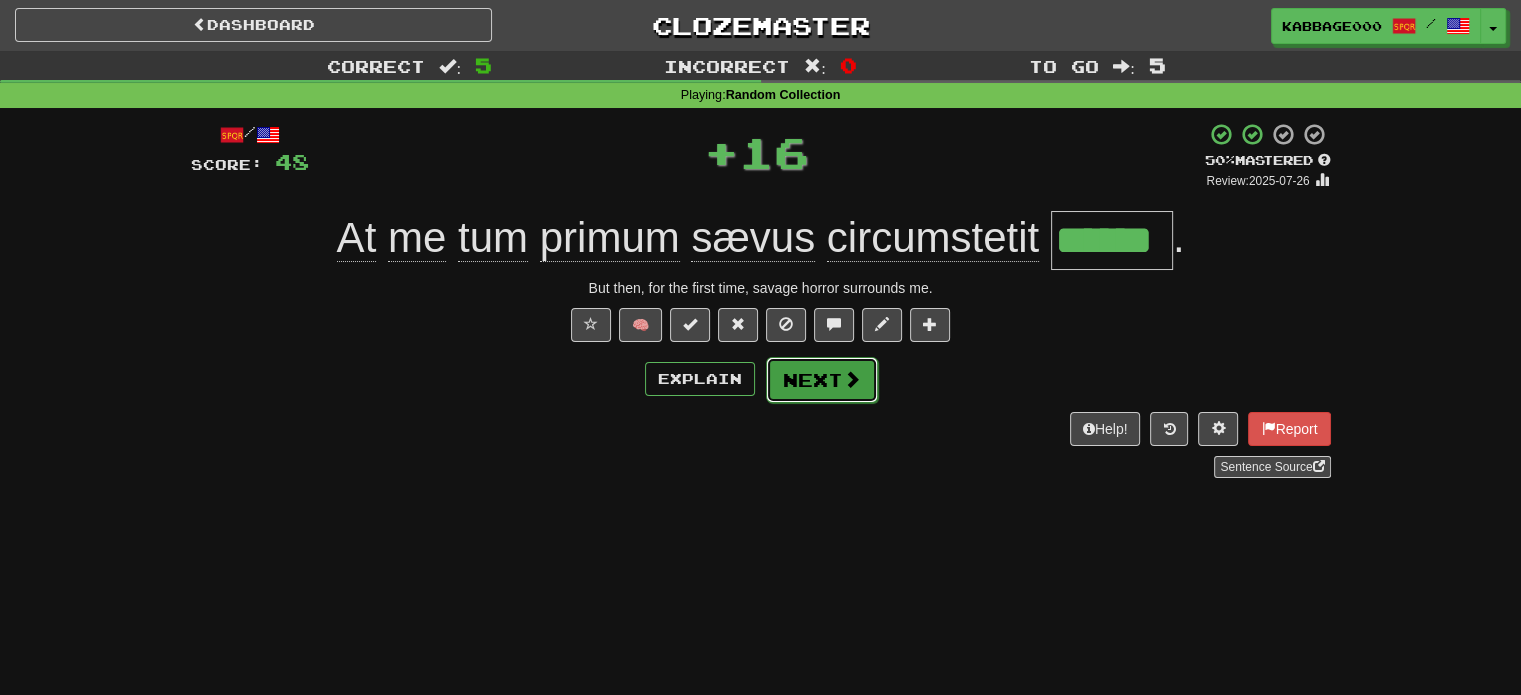 click on "Next" at bounding box center (822, 380) 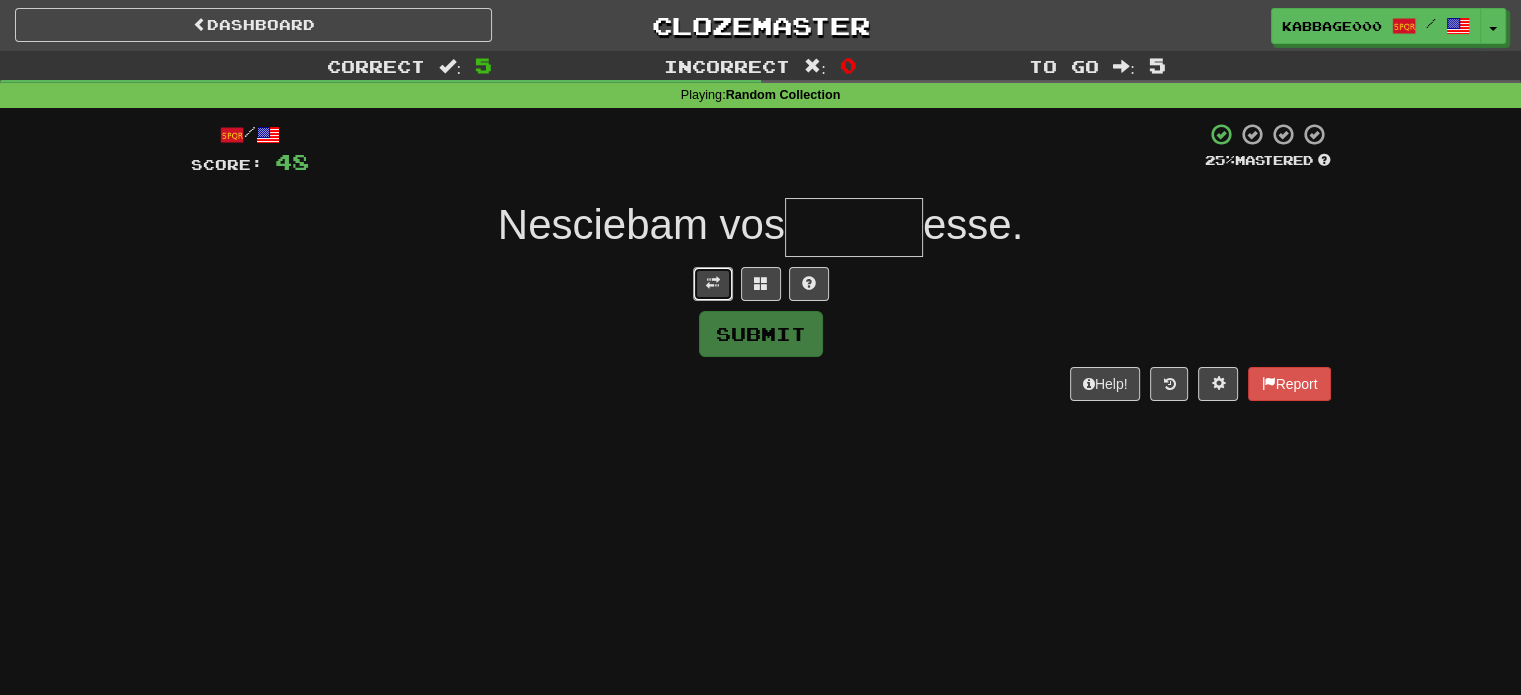 click at bounding box center [713, 283] 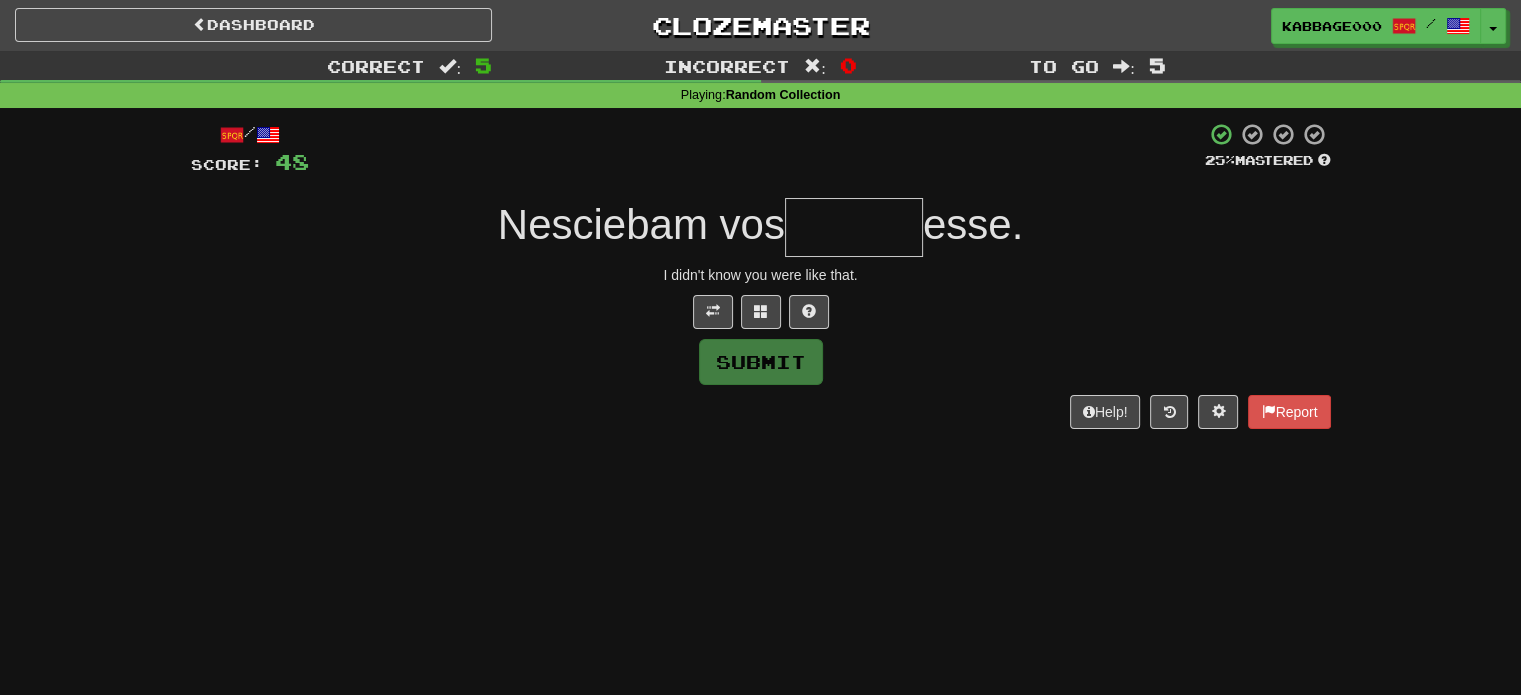 click at bounding box center [854, 227] 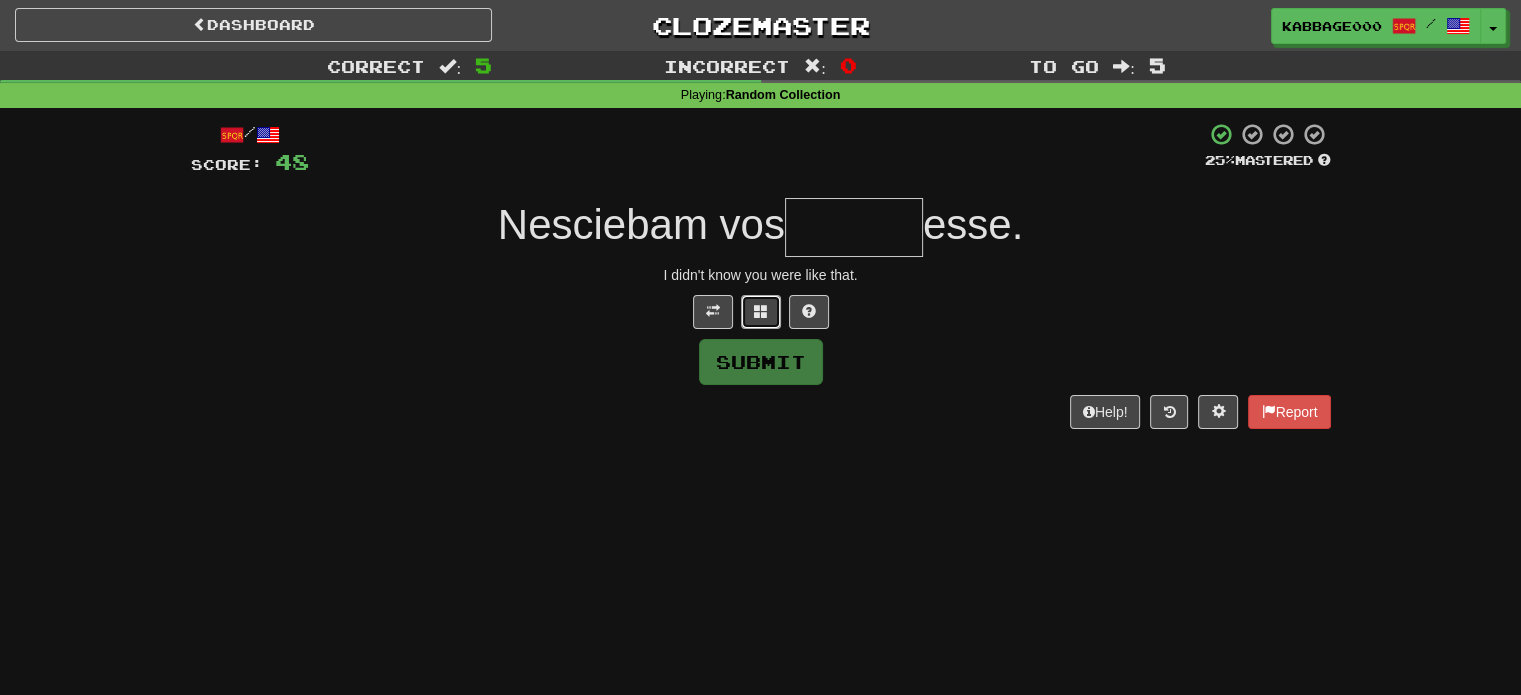 click at bounding box center [761, 312] 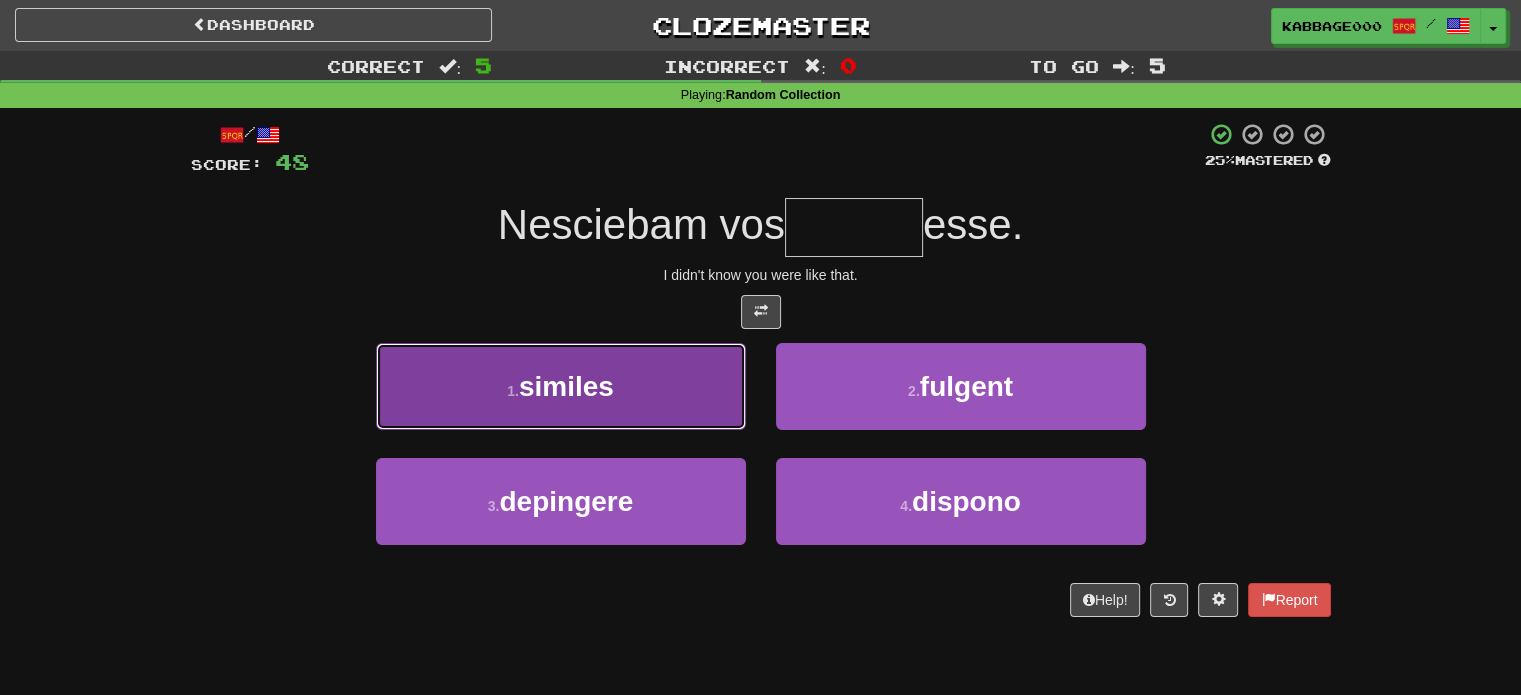 click on "1 .  similes" at bounding box center (561, 386) 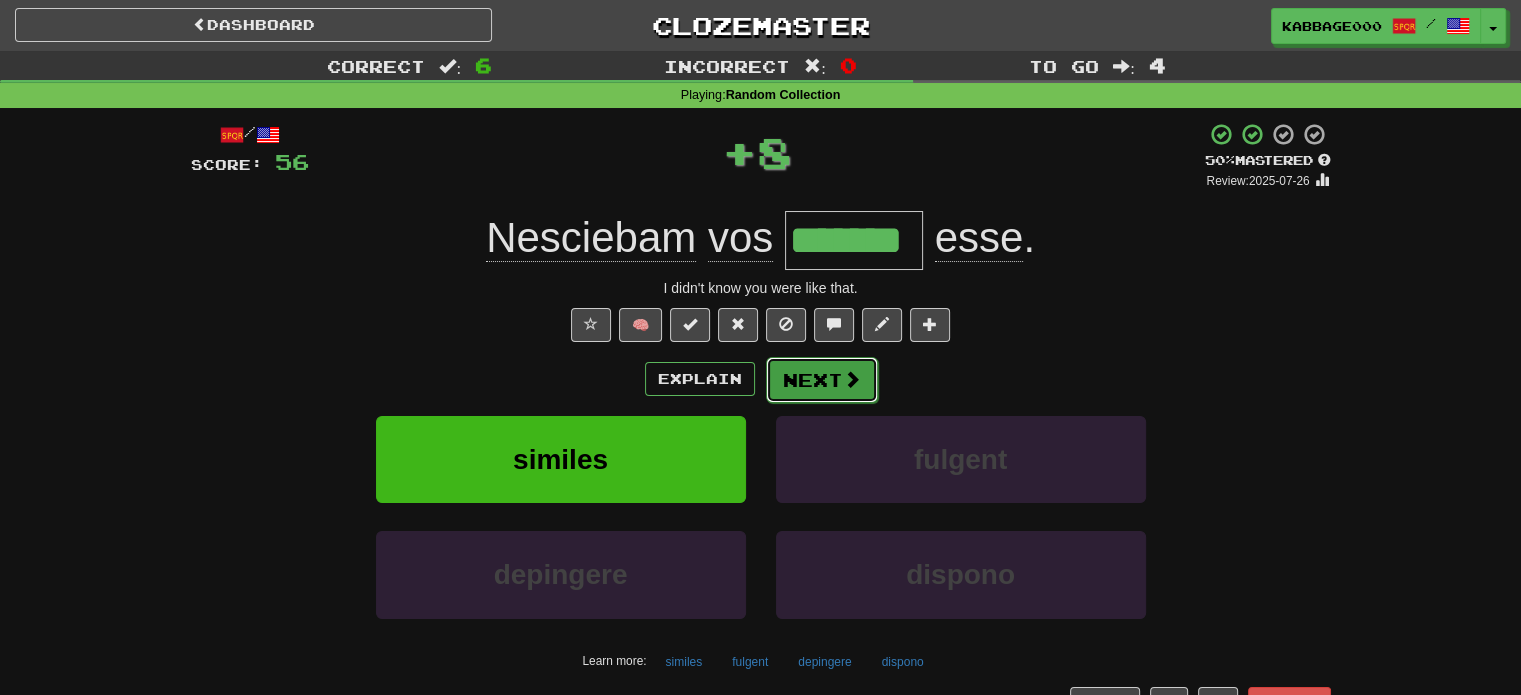 click on "Next" at bounding box center (822, 380) 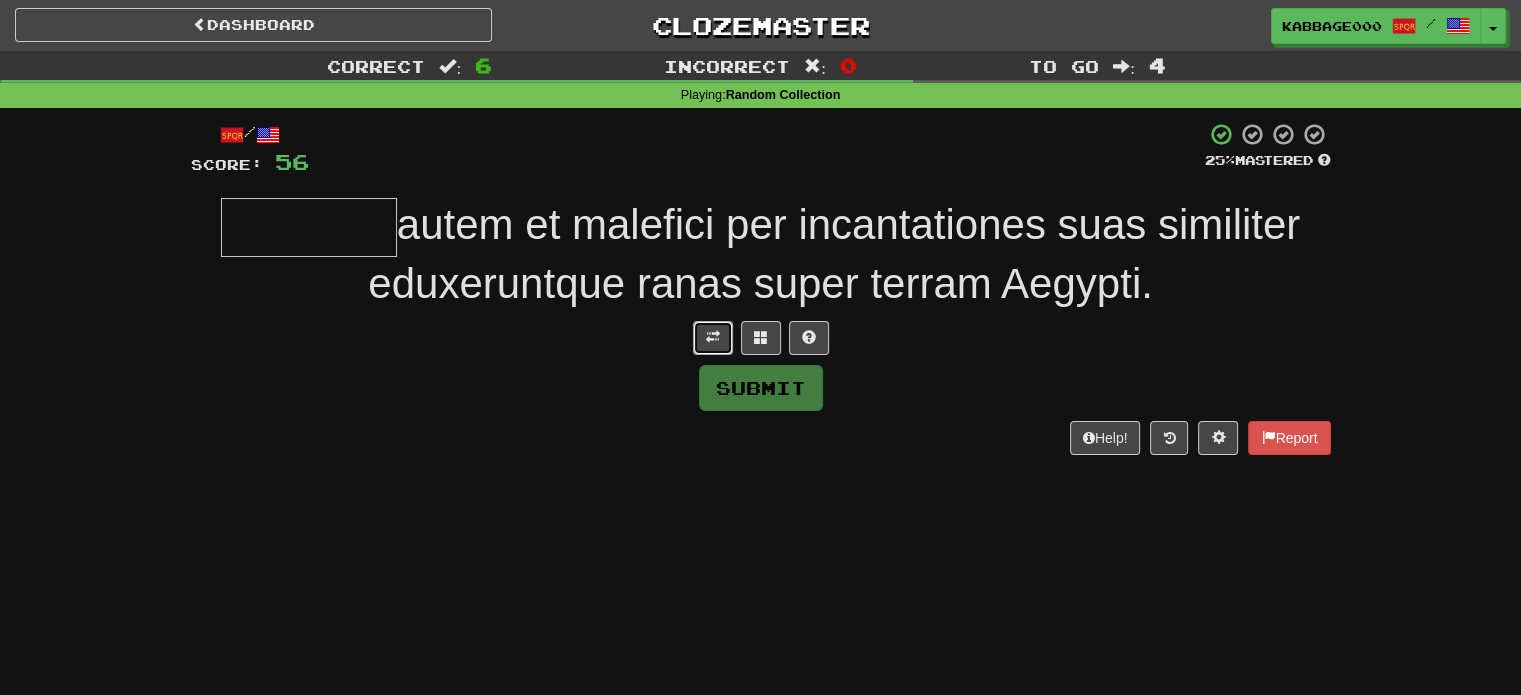 click at bounding box center [713, 337] 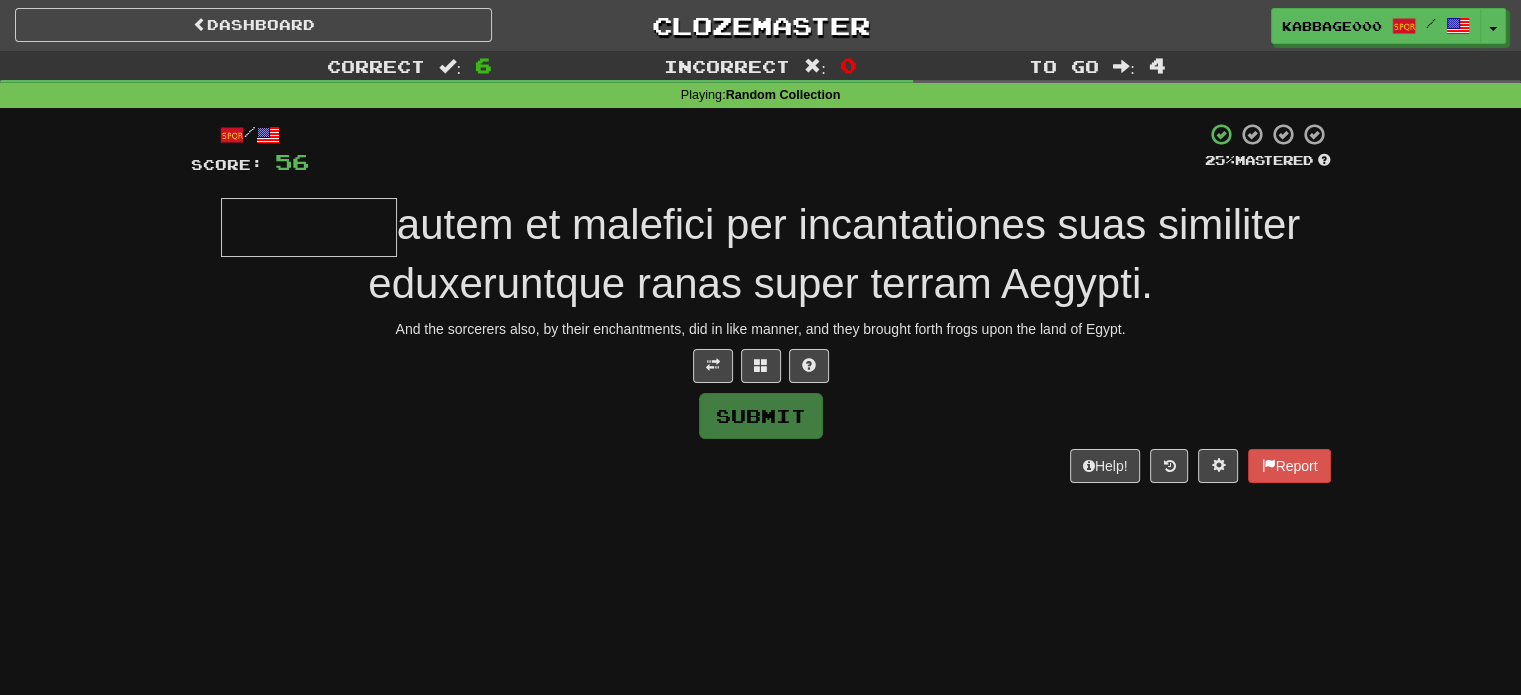 click on "Submit" at bounding box center [761, 416] 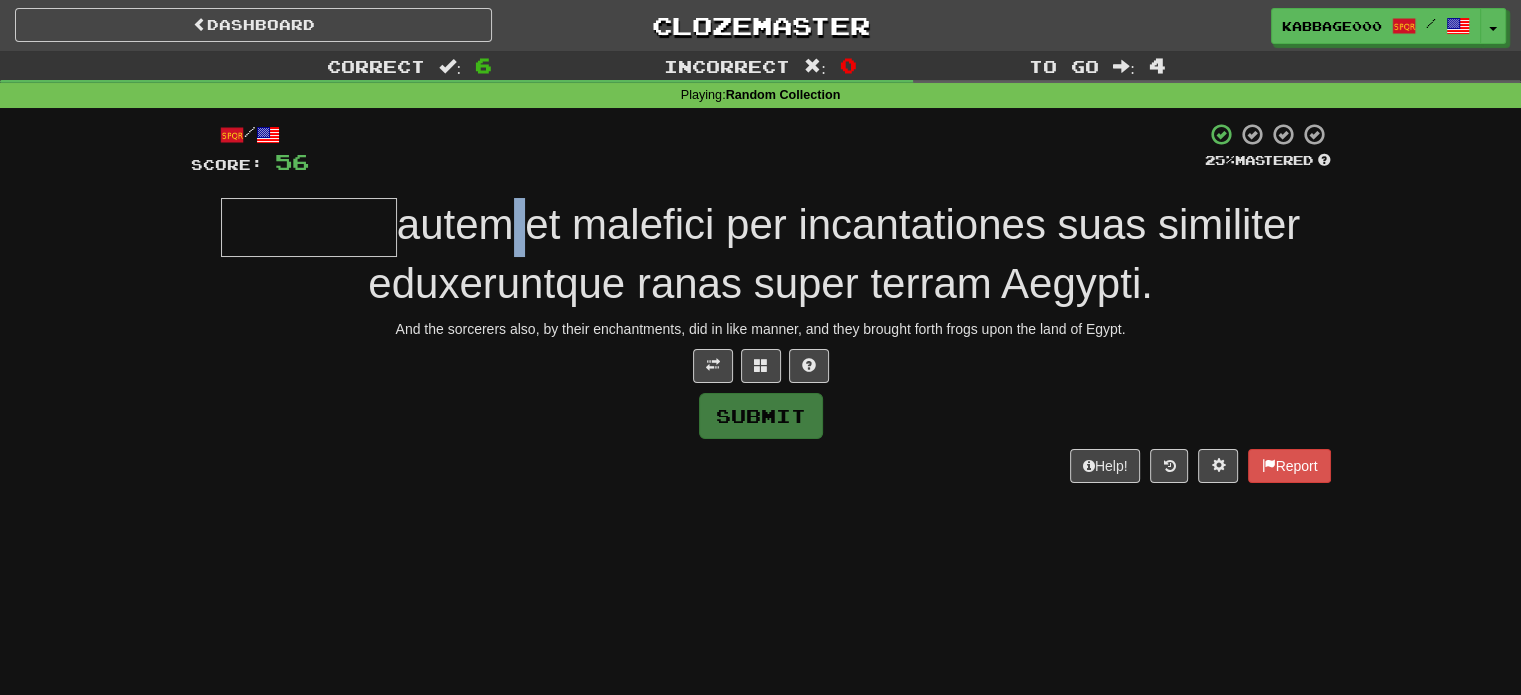 drag, startPoint x: 488, startPoint y: 235, endPoint x: 515, endPoint y: 233, distance: 27.073973 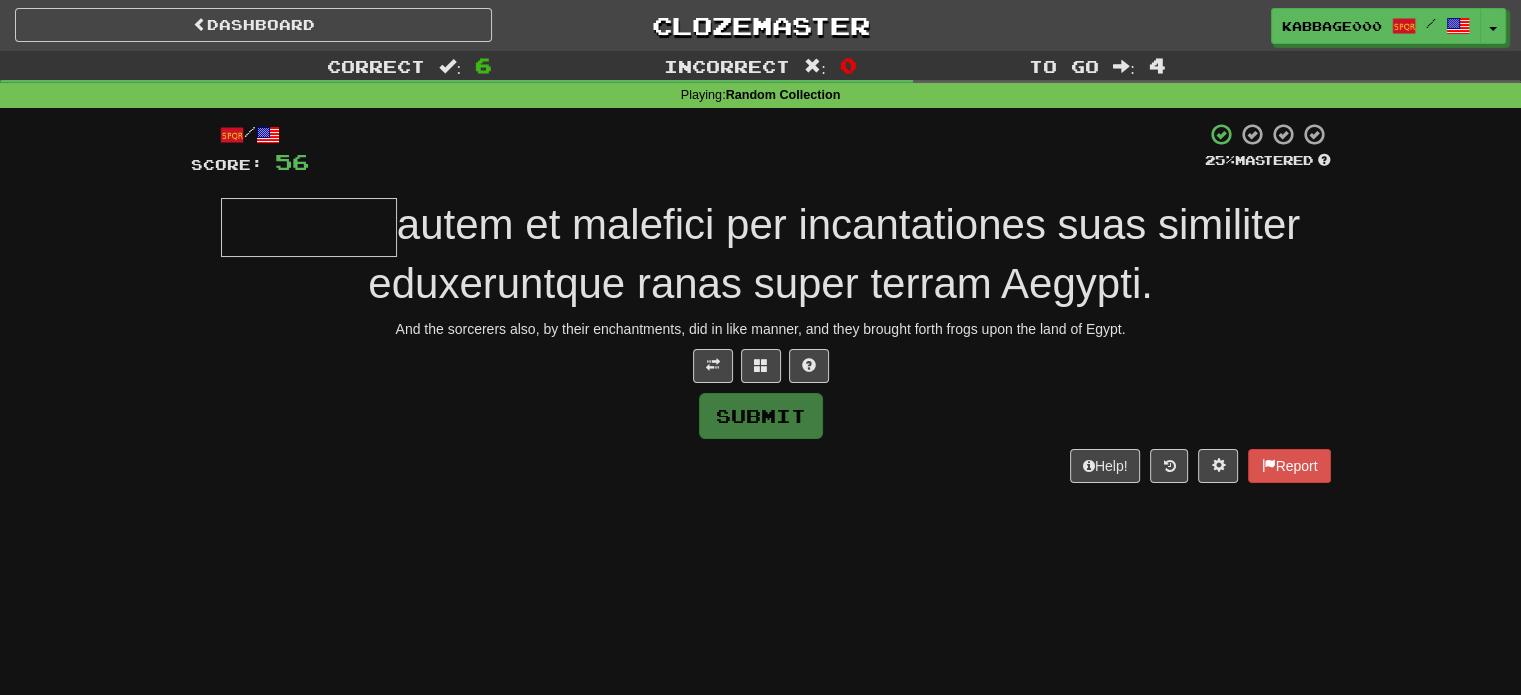drag, startPoint x: 512, startPoint y: 233, endPoint x: 478, endPoint y: 233, distance: 34 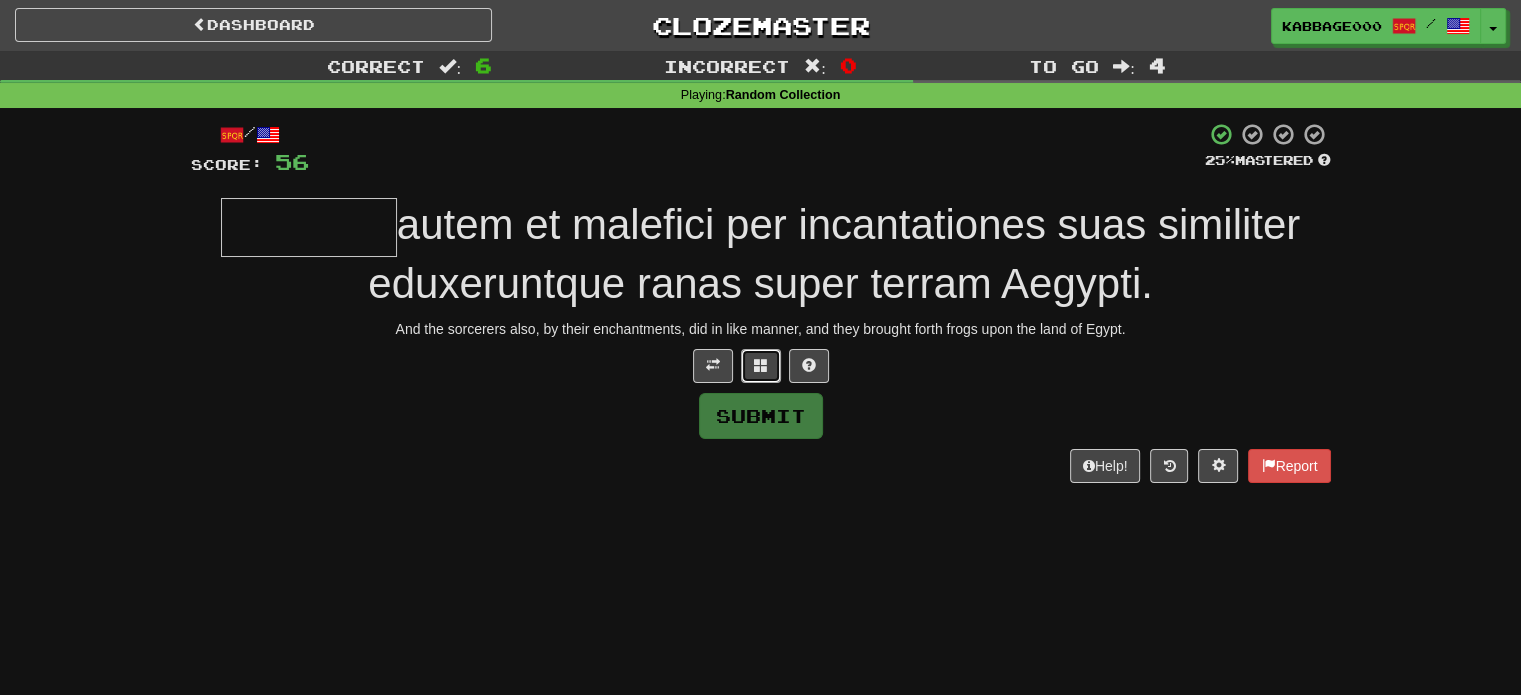 click at bounding box center (761, 366) 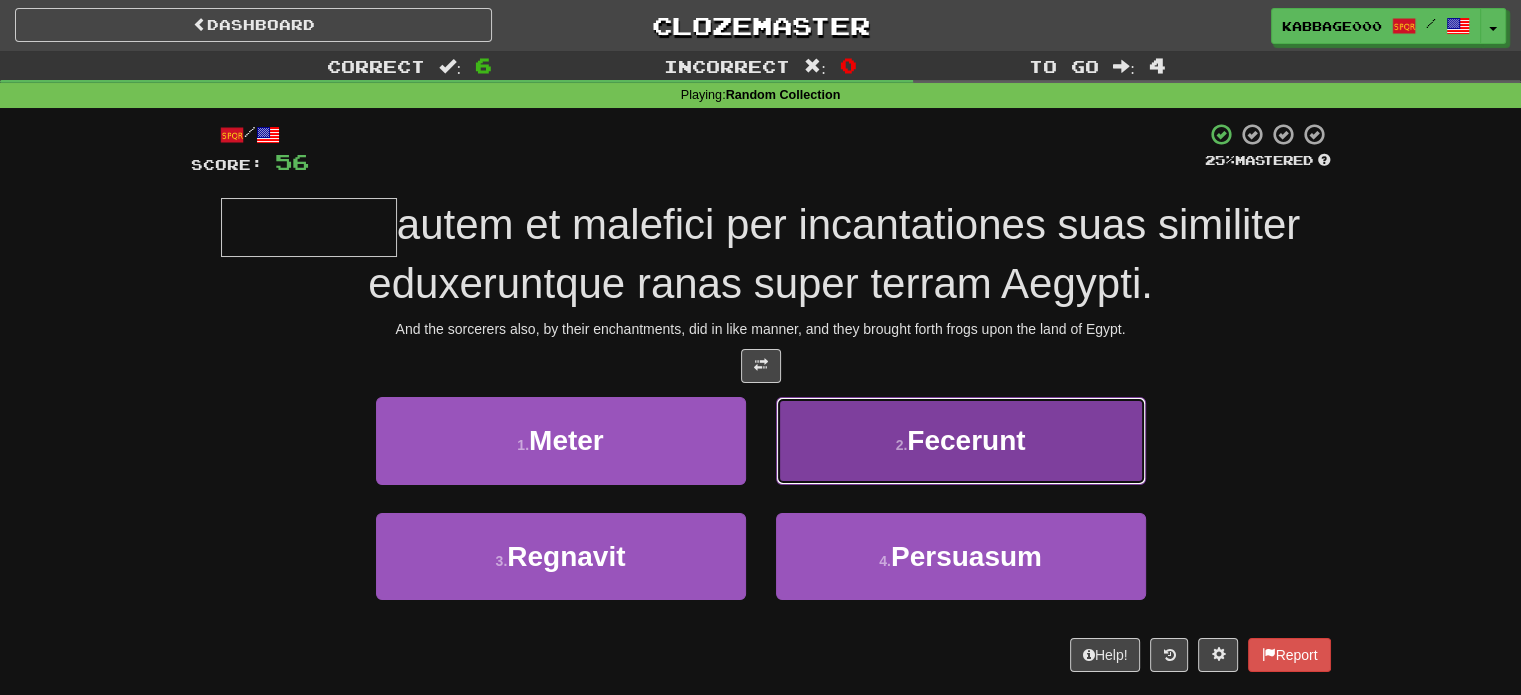 click on "2 .  Fecerunt" at bounding box center (961, 440) 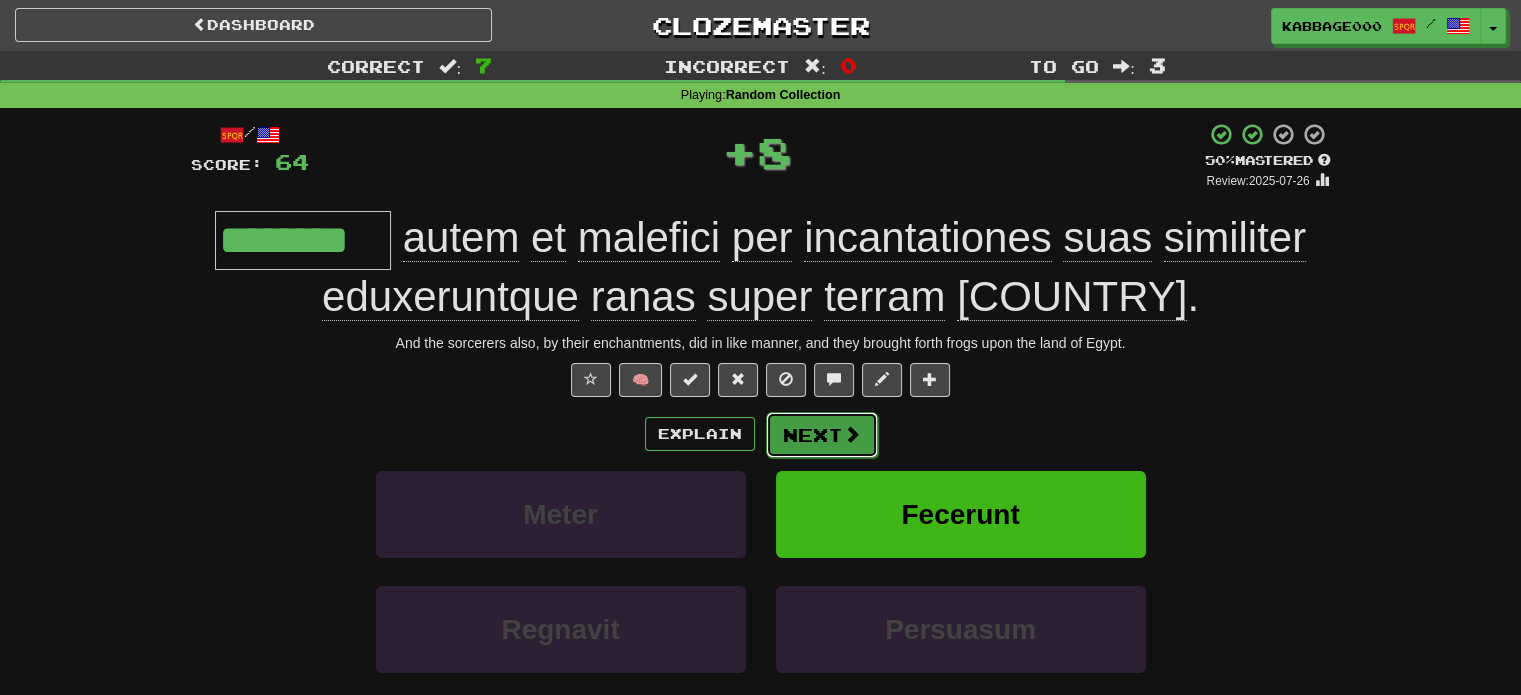 click on "Next" at bounding box center (822, 435) 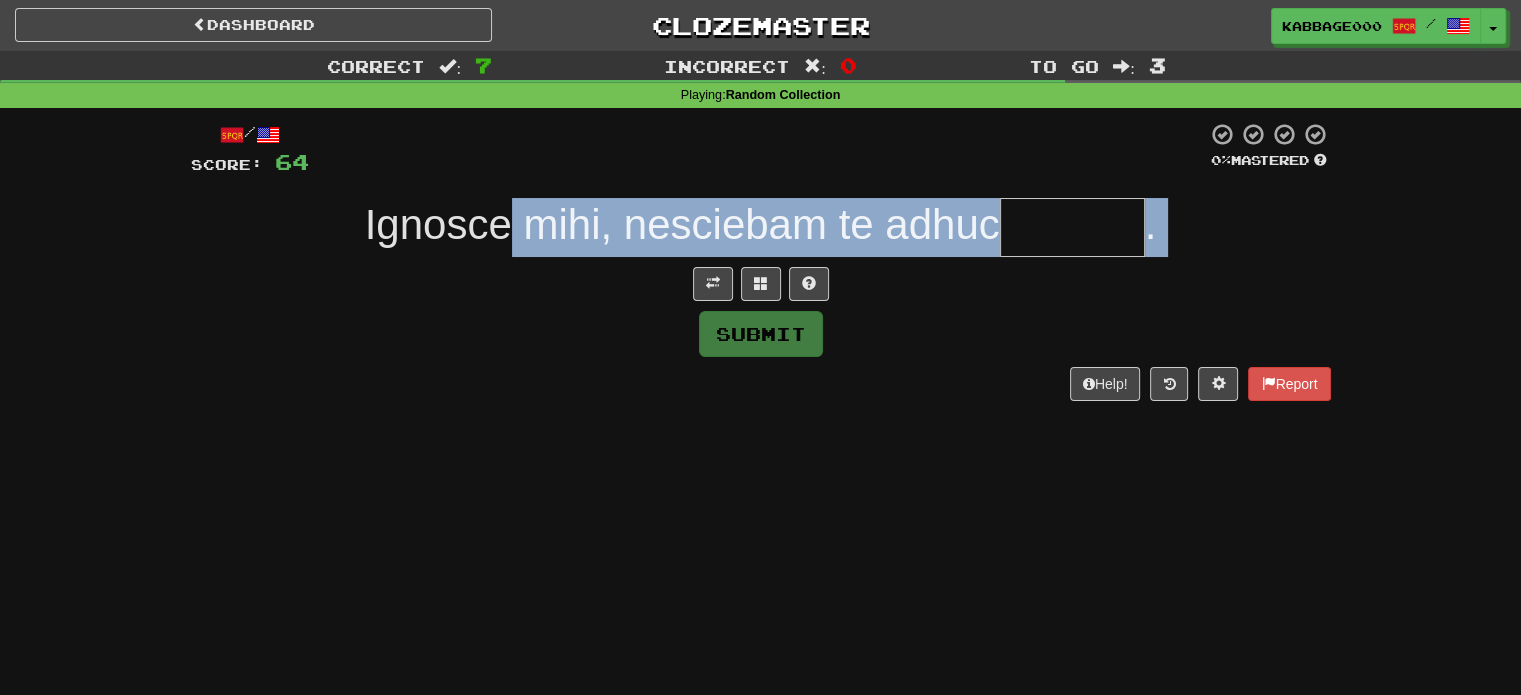 drag, startPoint x: 506, startPoint y: 233, endPoint x: -13, endPoint y: 304, distance: 523.8339 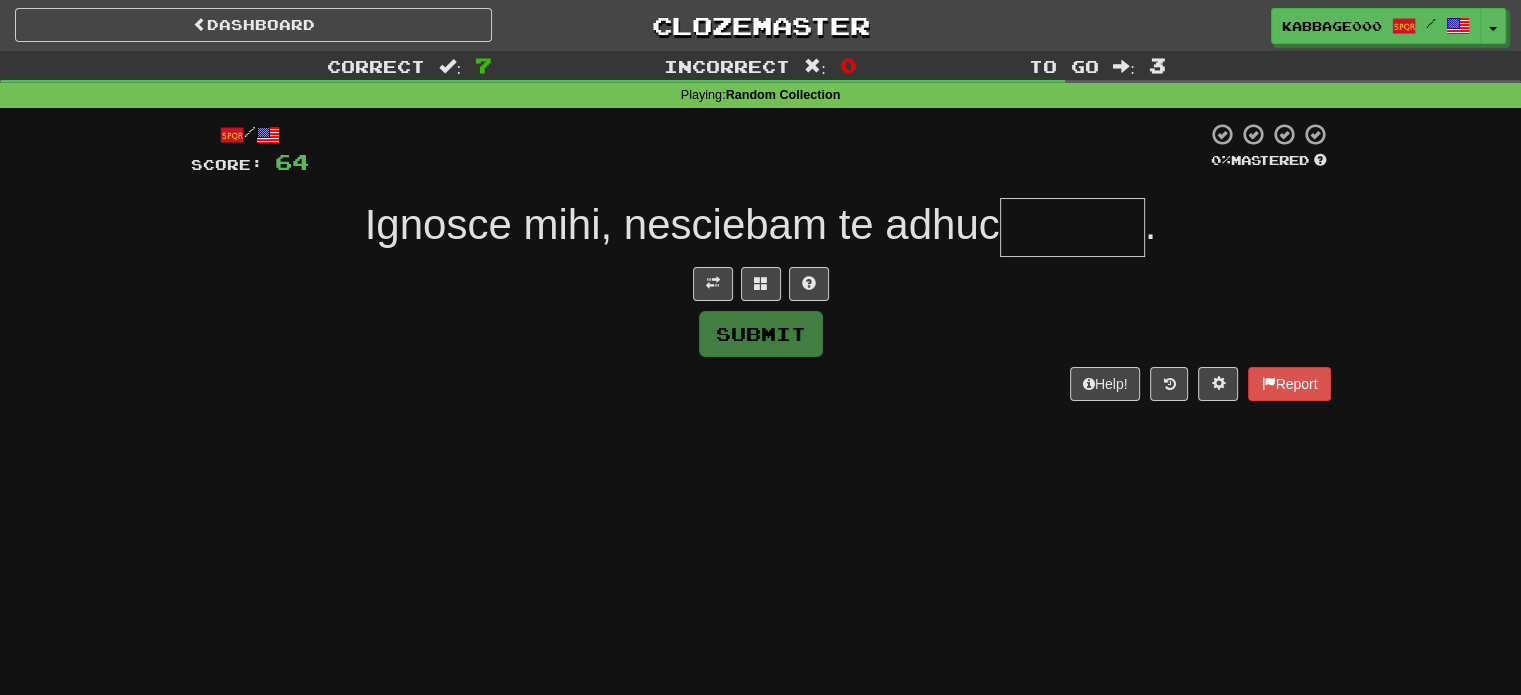 click on "Ignosce mihi, nesciebam te adhuc" at bounding box center (682, 224) 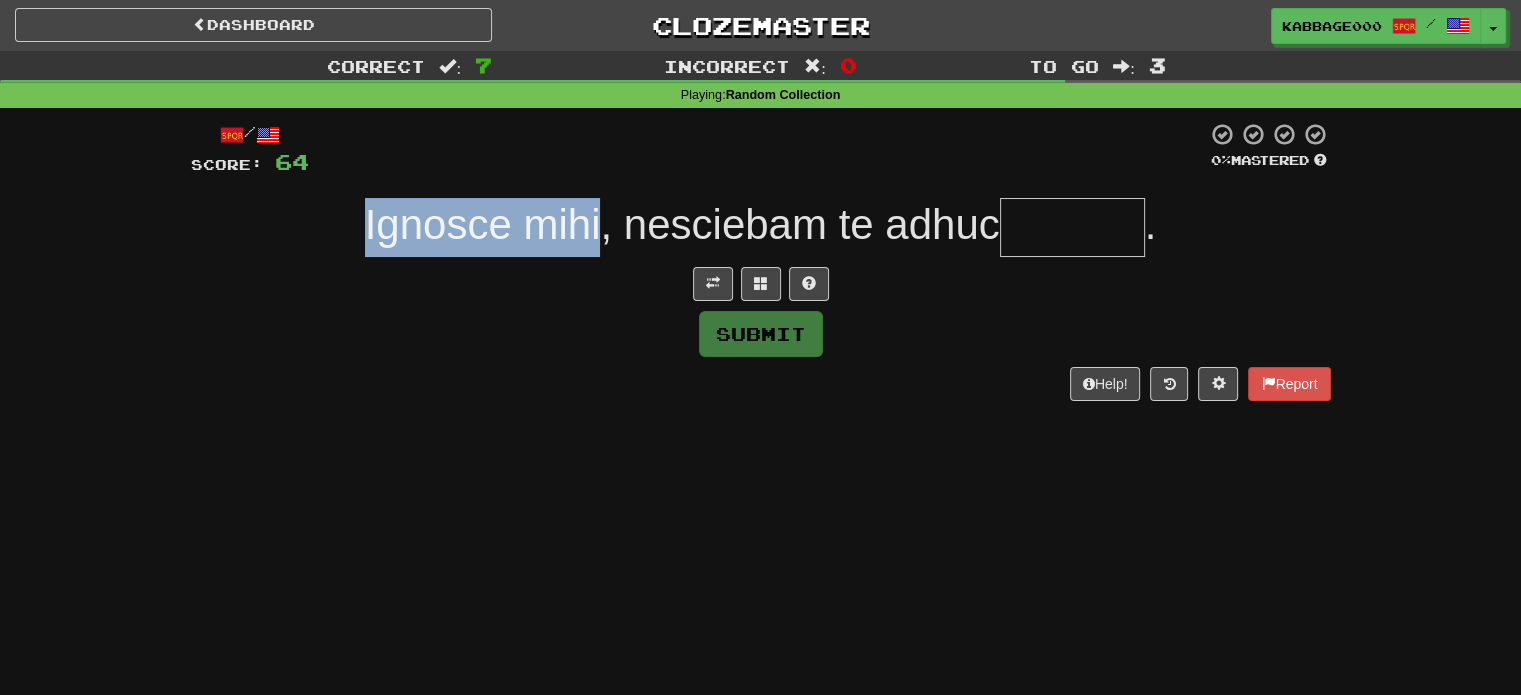 drag, startPoint x: 597, startPoint y: 228, endPoint x: 323, endPoint y: 230, distance: 274.0073 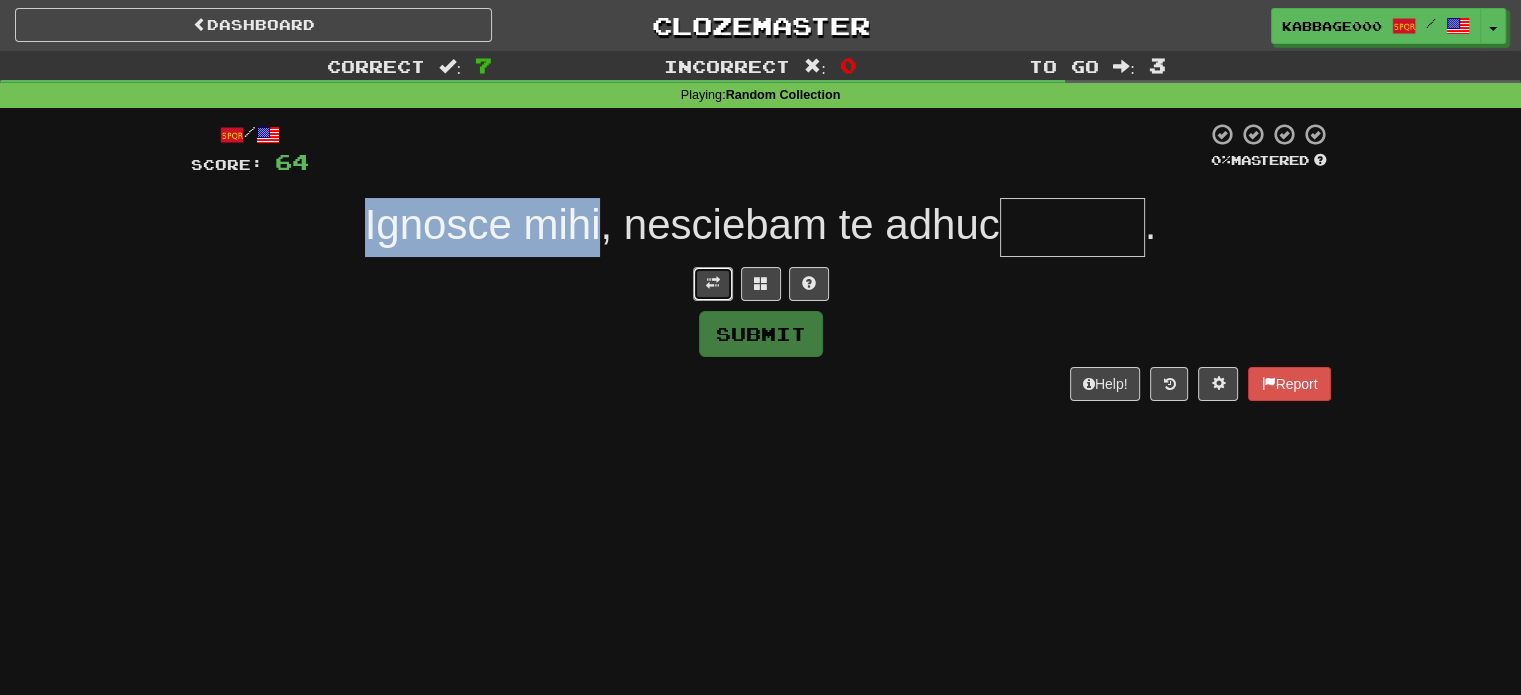 click at bounding box center (713, 284) 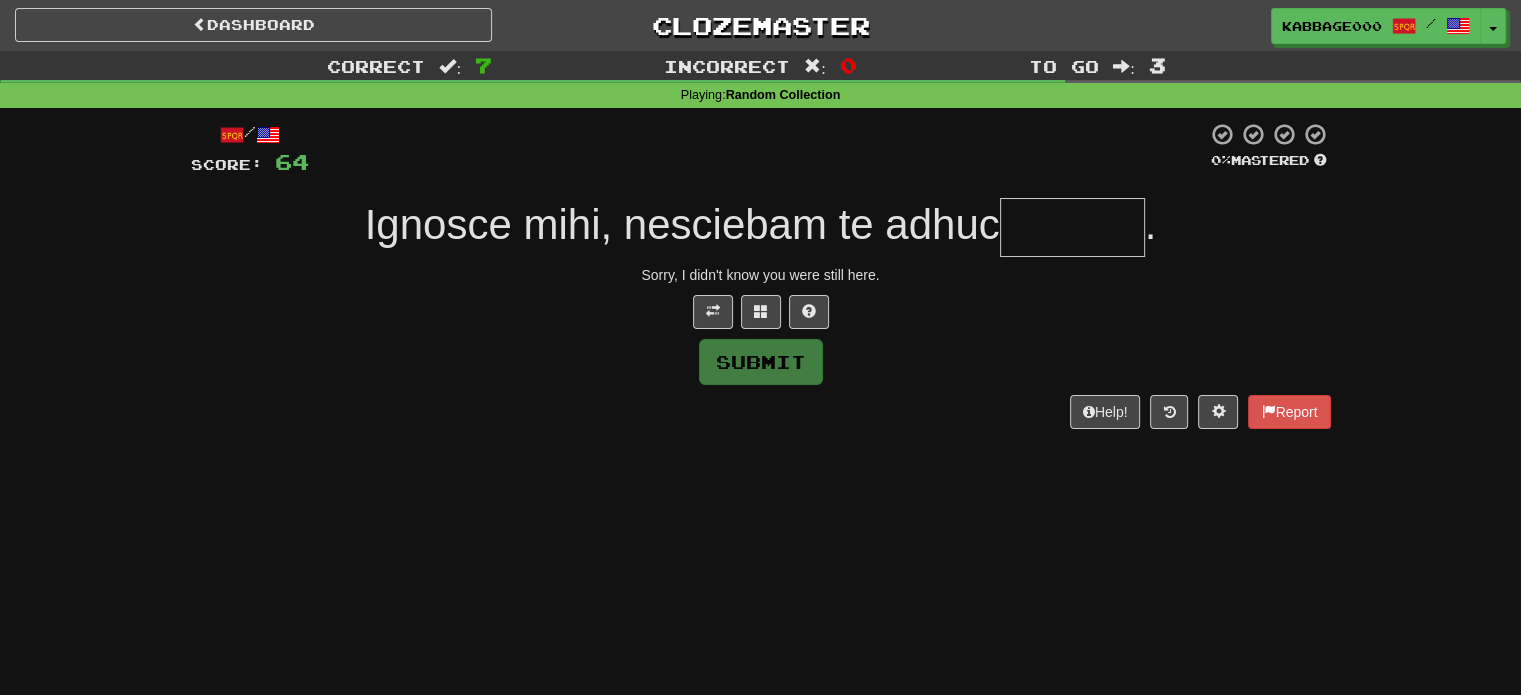 drag, startPoint x: 1060, startPoint y: 235, endPoint x: 1046, endPoint y: 207, distance: 31.304953 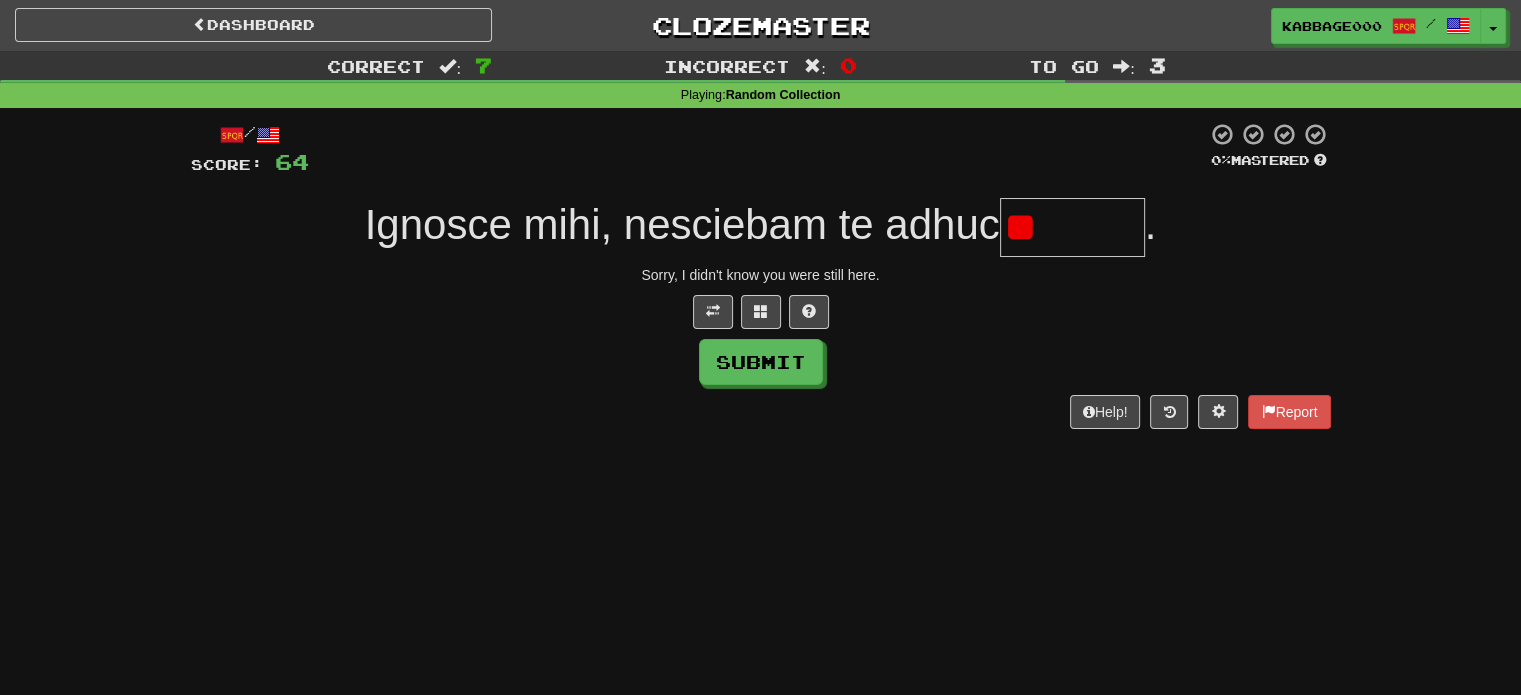 type on "*" 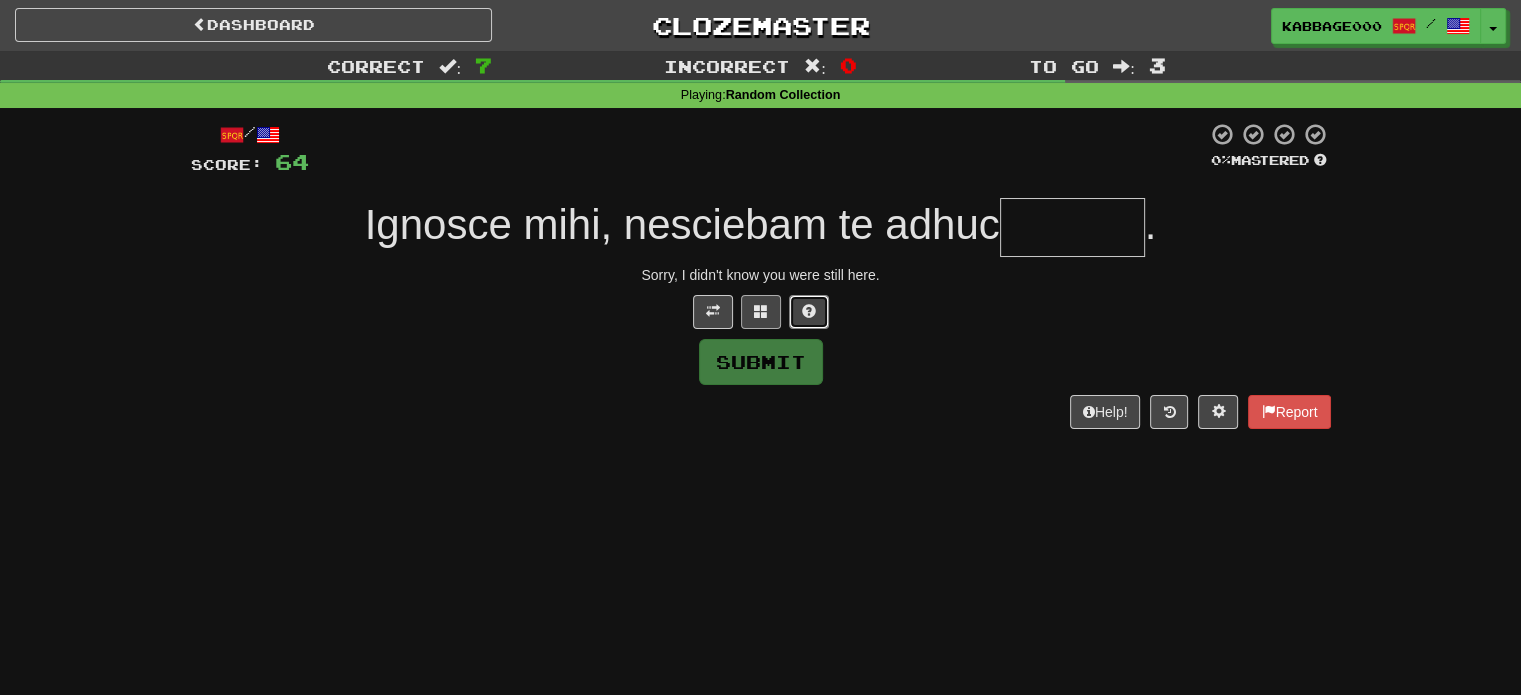 click at bounding box center [809, 312] 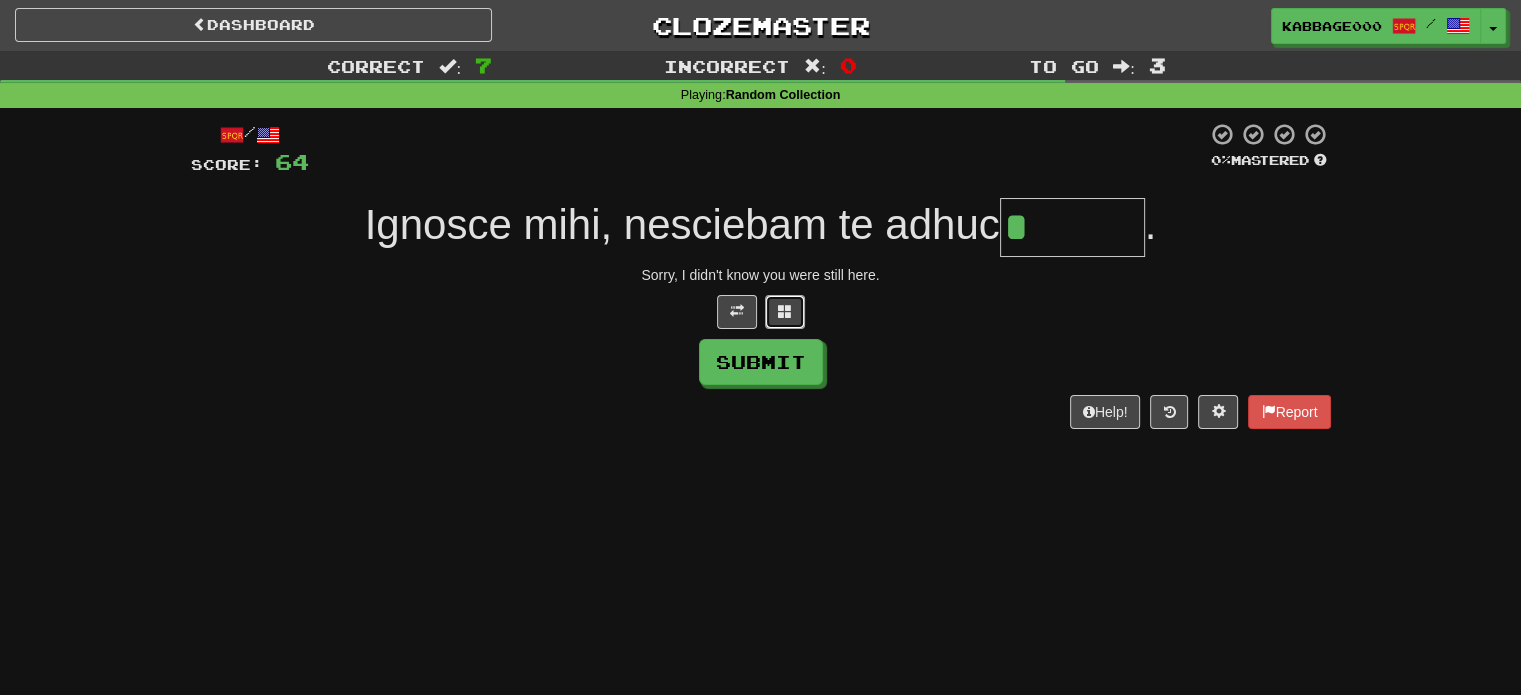 click at bounding box center [785, 312] 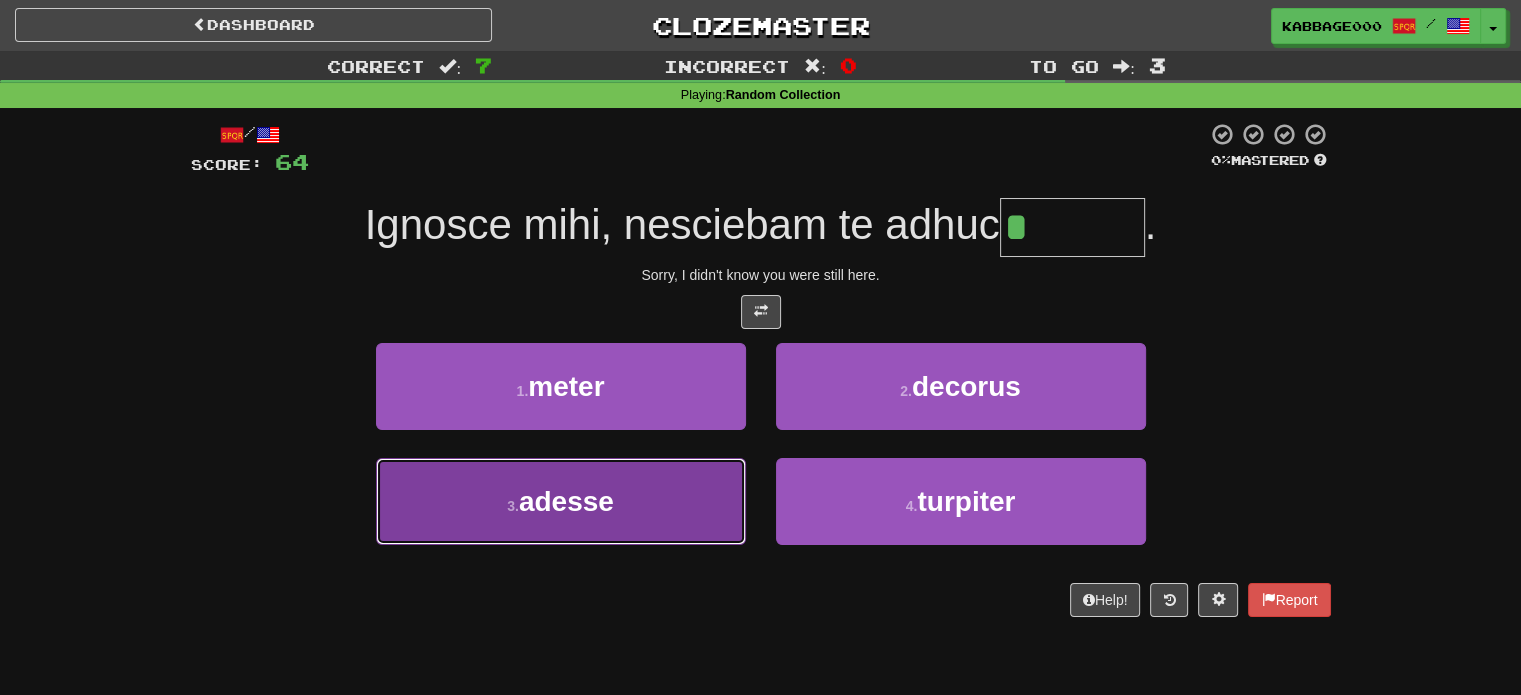 click on "3 .  adesse" at bounding box center [561, 501] 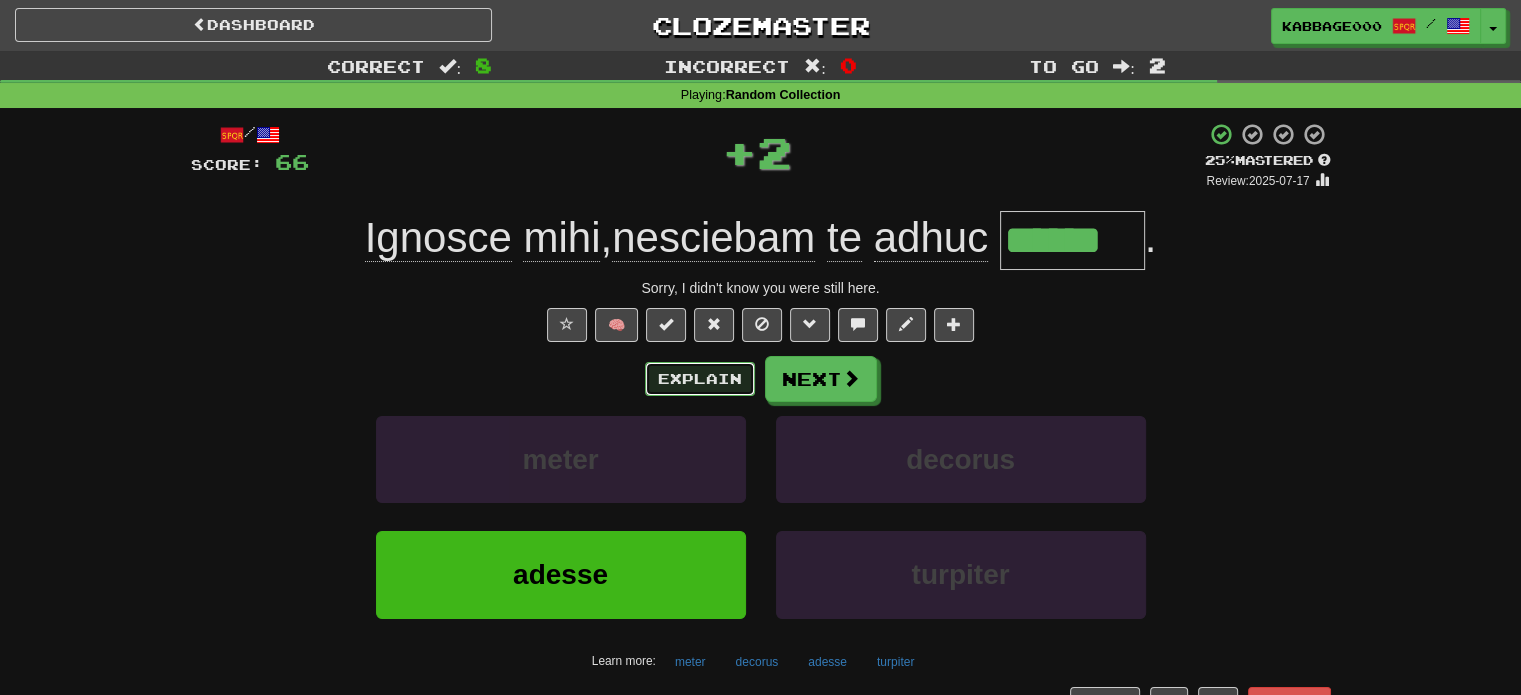 click on "Explain" at bounding box center (700, 379) 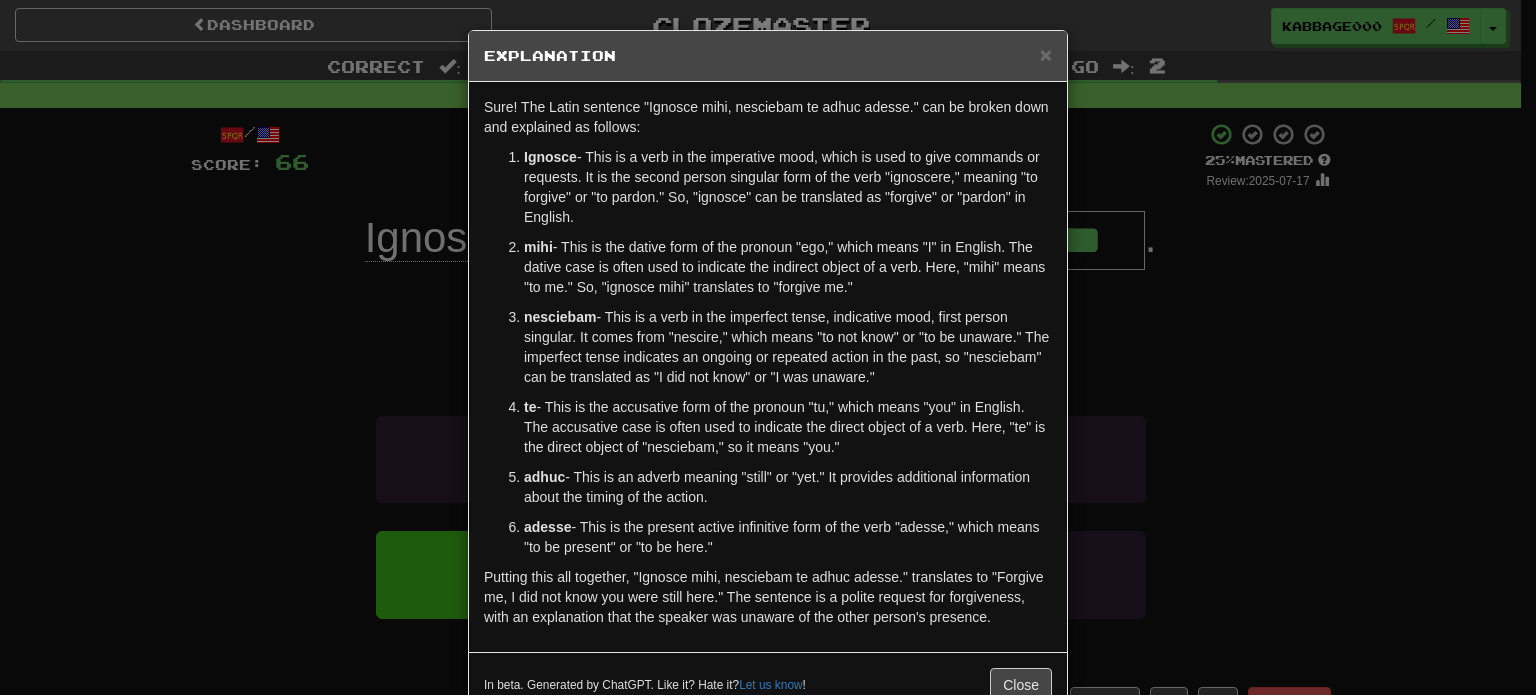 click on "× Explanation Sure! The Latin sentence "Ignosce mihi, nesciebam te adhuc adesse." can be broken down and explained as follows:
Ignosce  - This is a verb in the imperative mood, which is used to give commands or requests. It is the second person singular form of the verb "ignoscere," meaning "to forgive" or "to pardon." So, "ignosce" can be translated as "forgive" or "pardon" in English.
mihi  - This is the dative form of the pronoun "ego," which means "I" in English. The dative case is often used to indicate the indirect object of a verb. Here, "mihi" means "to me." So, "ignosce mihi" translates to "forgive me."
nesciebam  - This is a verb in the imperfect tense, indicative mood, first person singular. It comes from "nescire," which means "to not know" or "to be unaware." The imperfect tense indicates an ongoing or repeated action in the past, so "nesciebam" can be translated as "I did not know" or "I was unaware."
te
adhuc
adesse
Let us know ! Close" at bounding box center (768, 347) 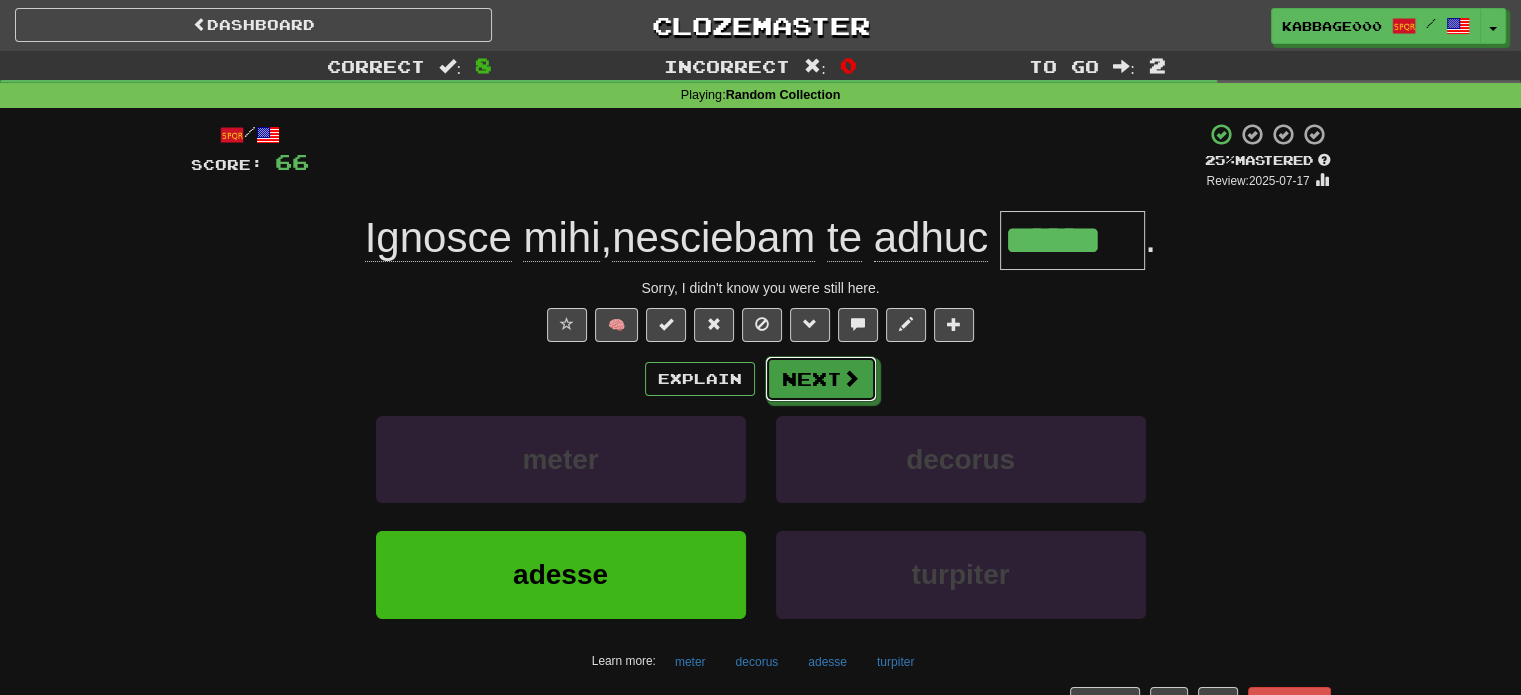 click on "Next" at bounding box center [821, 379] 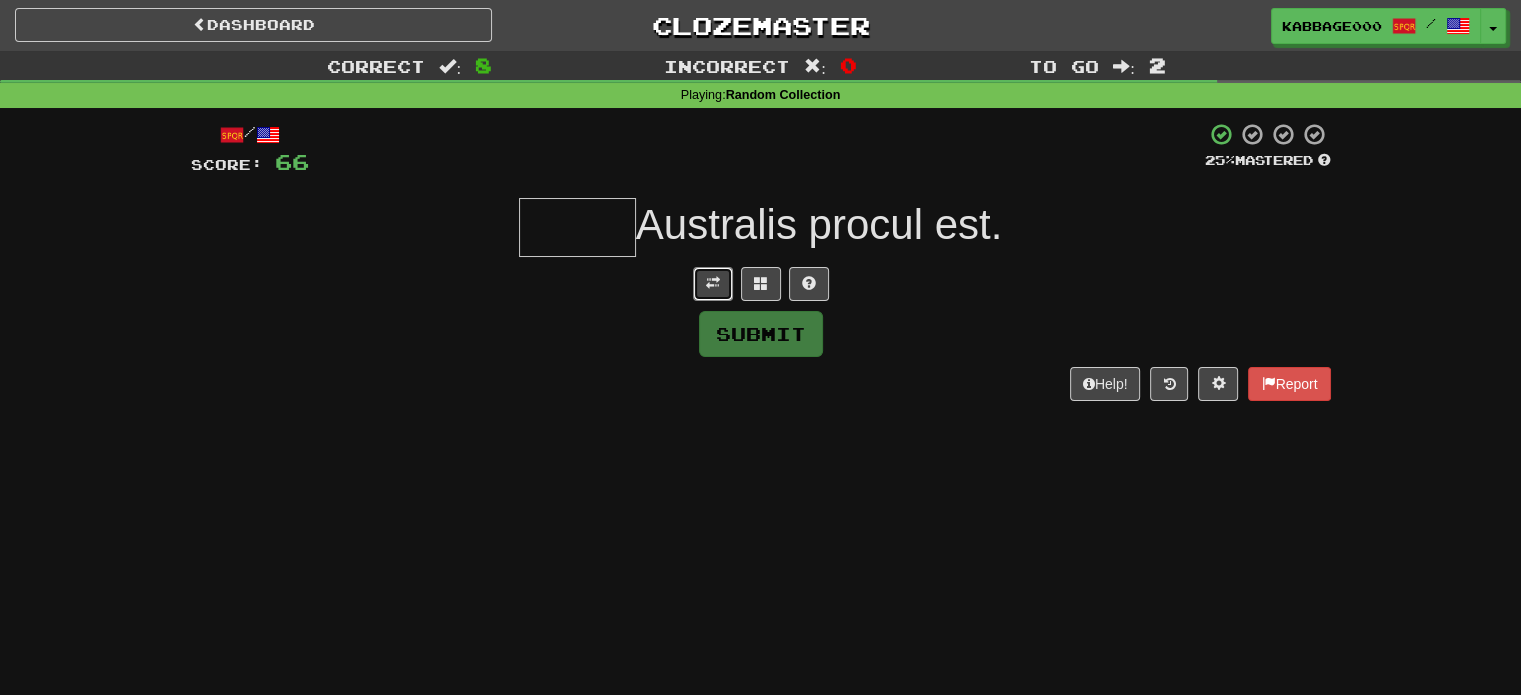 click at bounding box center (713, 283) 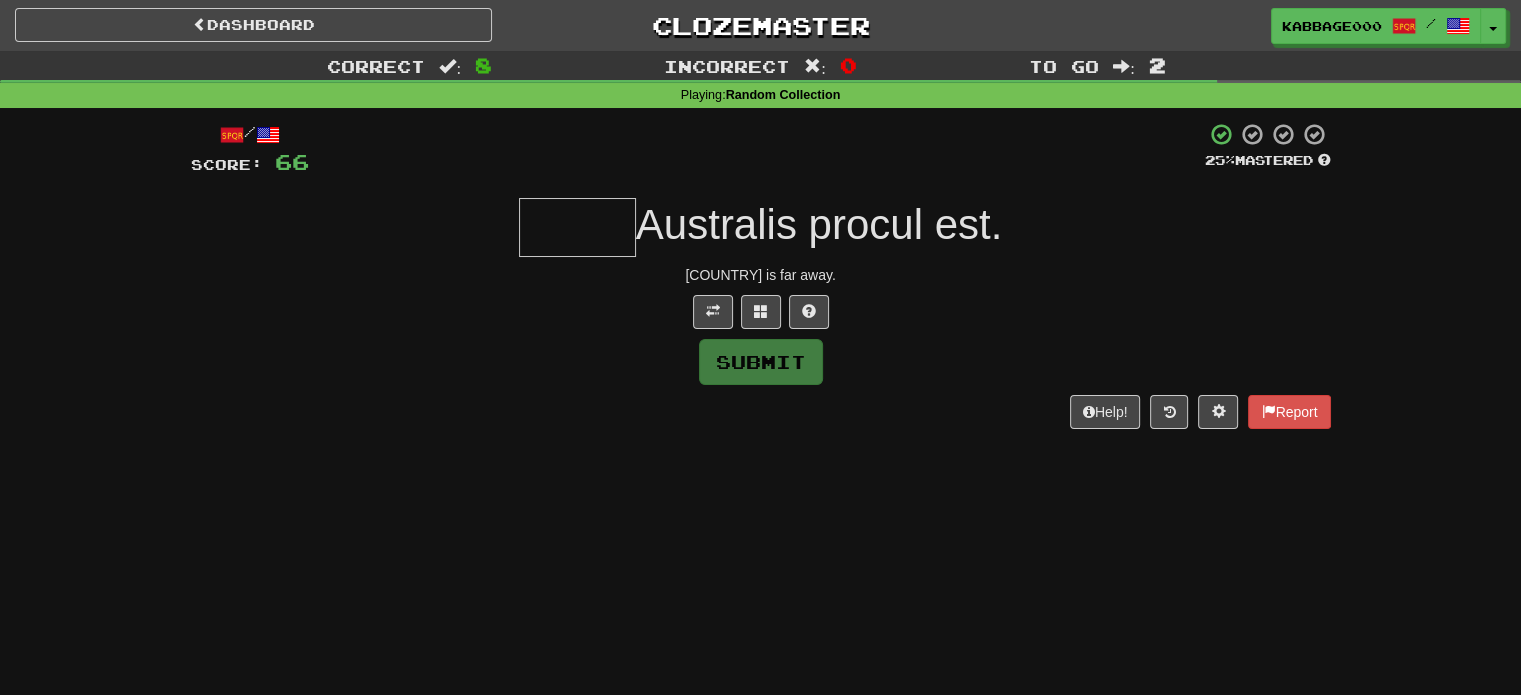 click at bounding box center [577, 227] 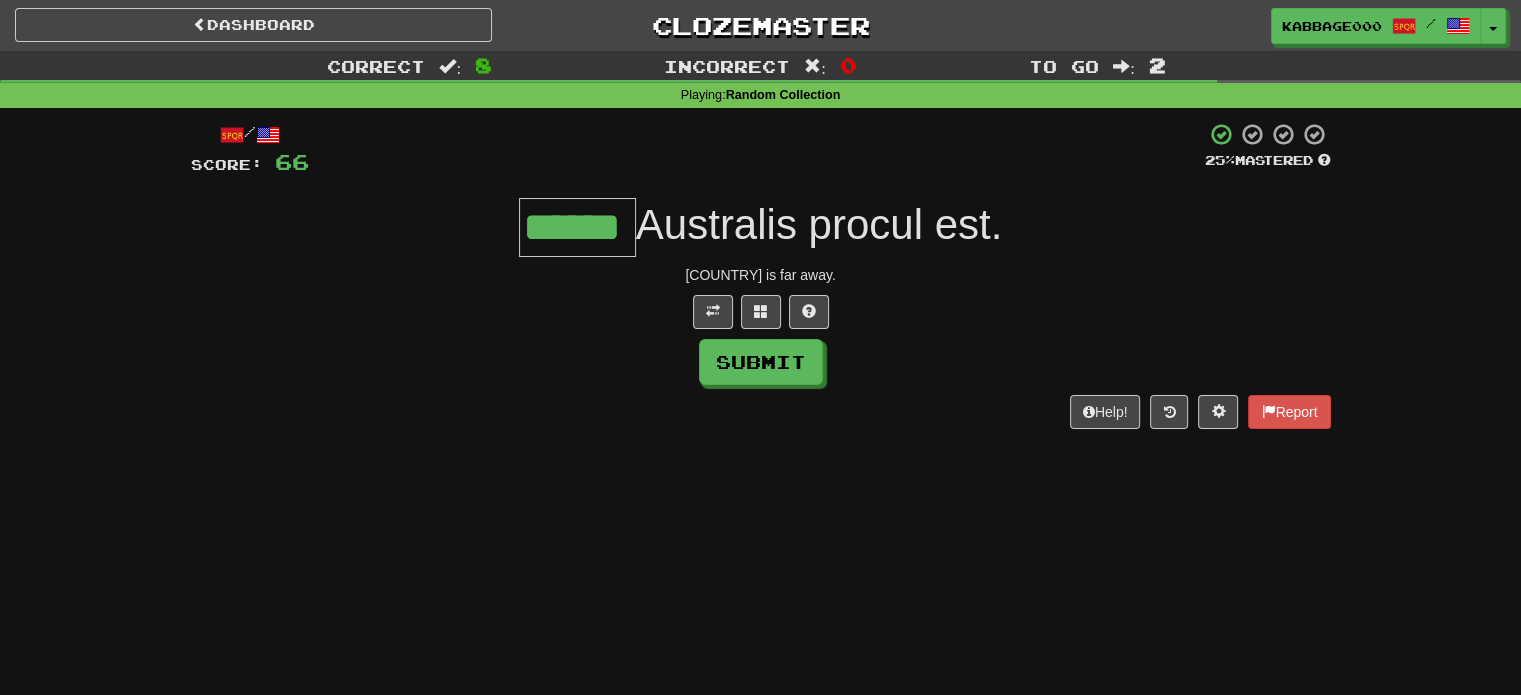 type on "******" 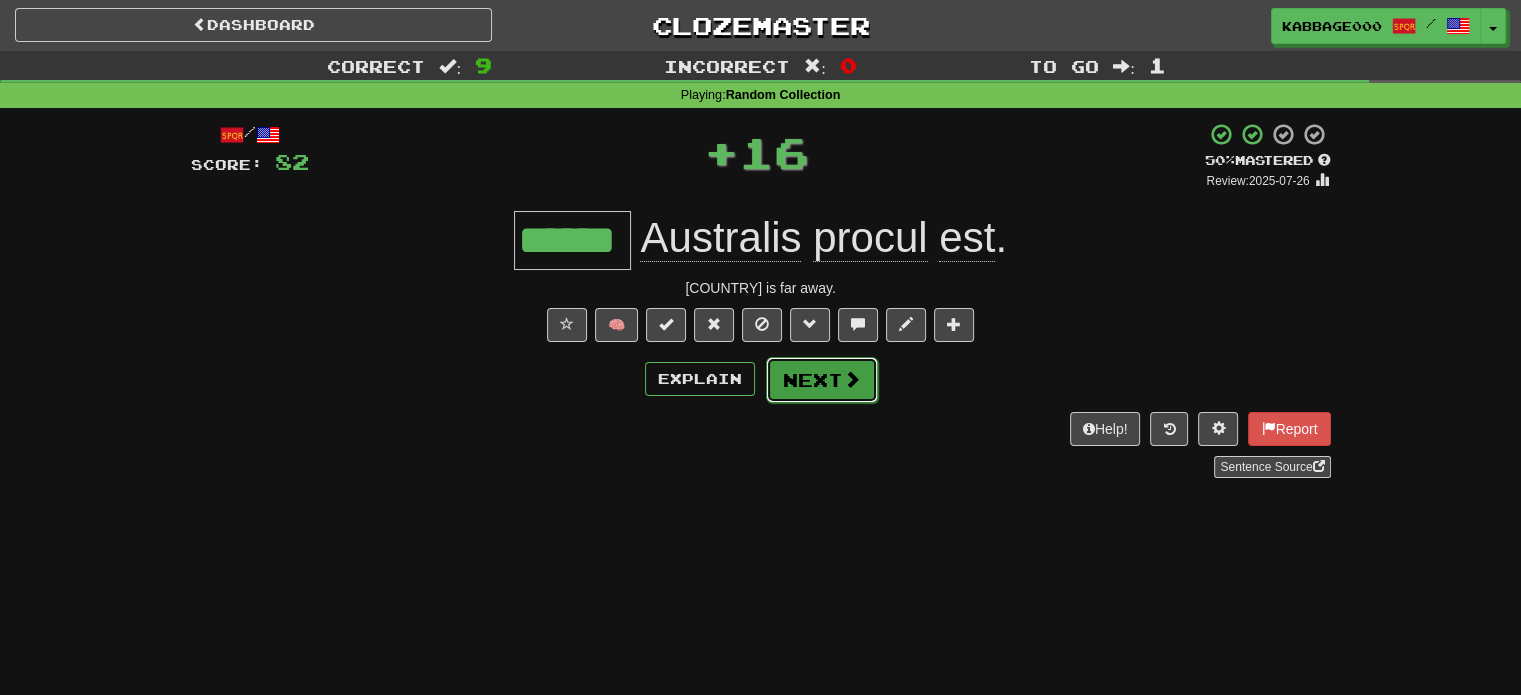 click on "Next" at bounding box center [822, 380] 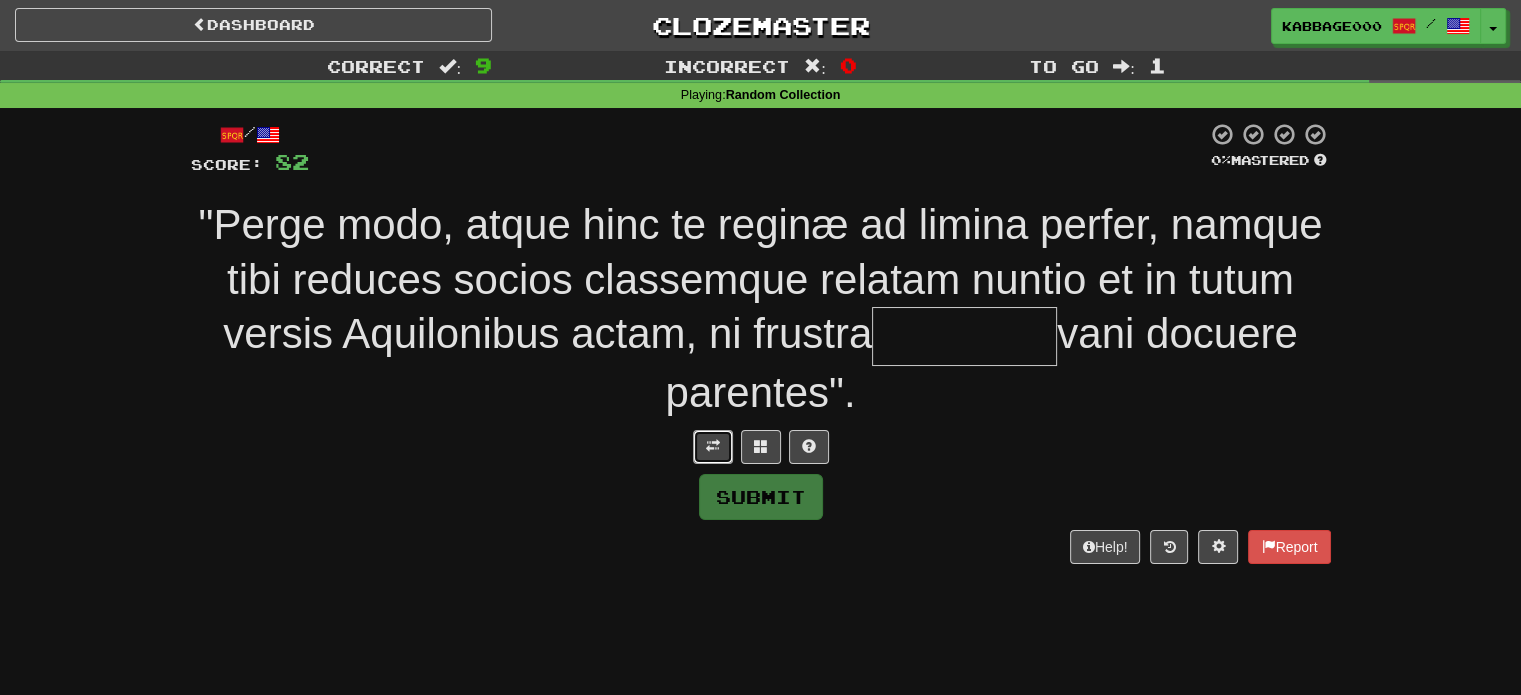 click at bounding box center (713, 447) 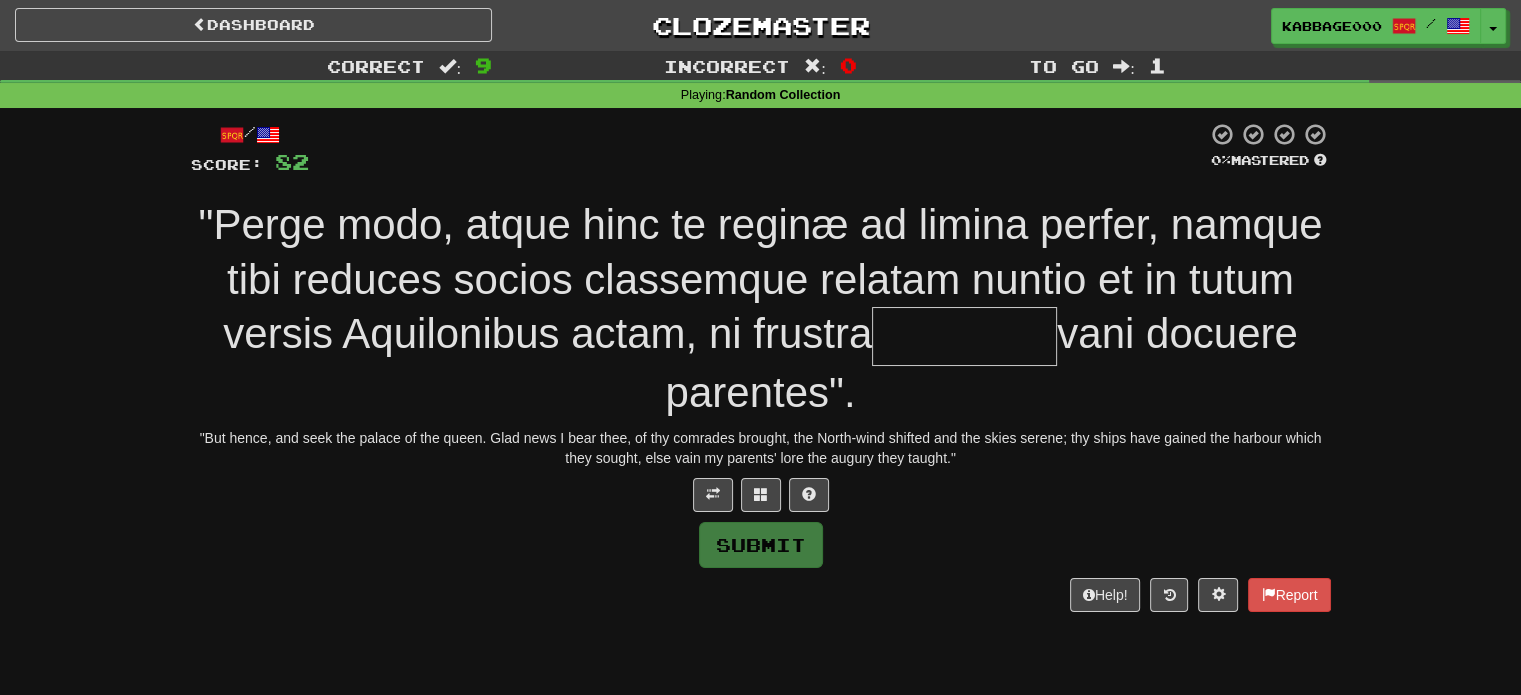 click at bounding box center [964, 336] 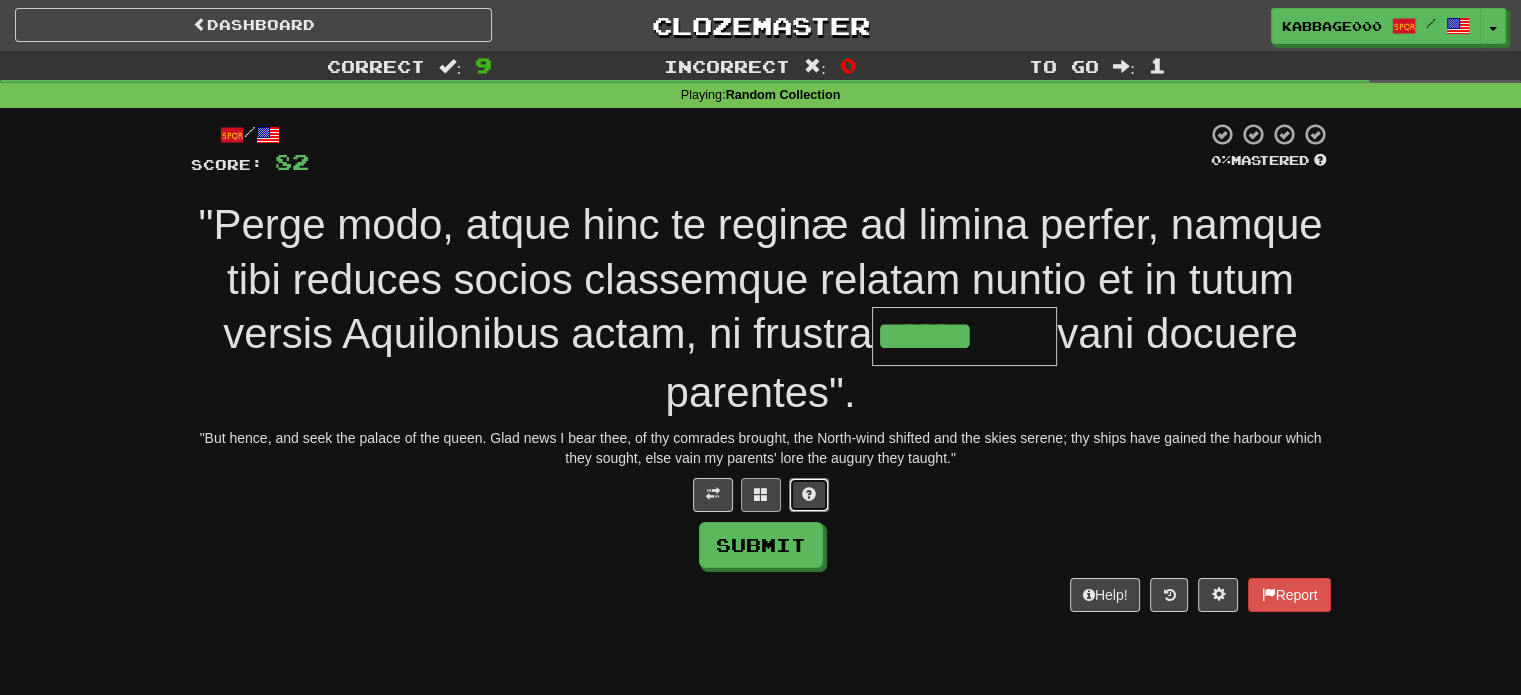 click at bounding box center (809, 495) 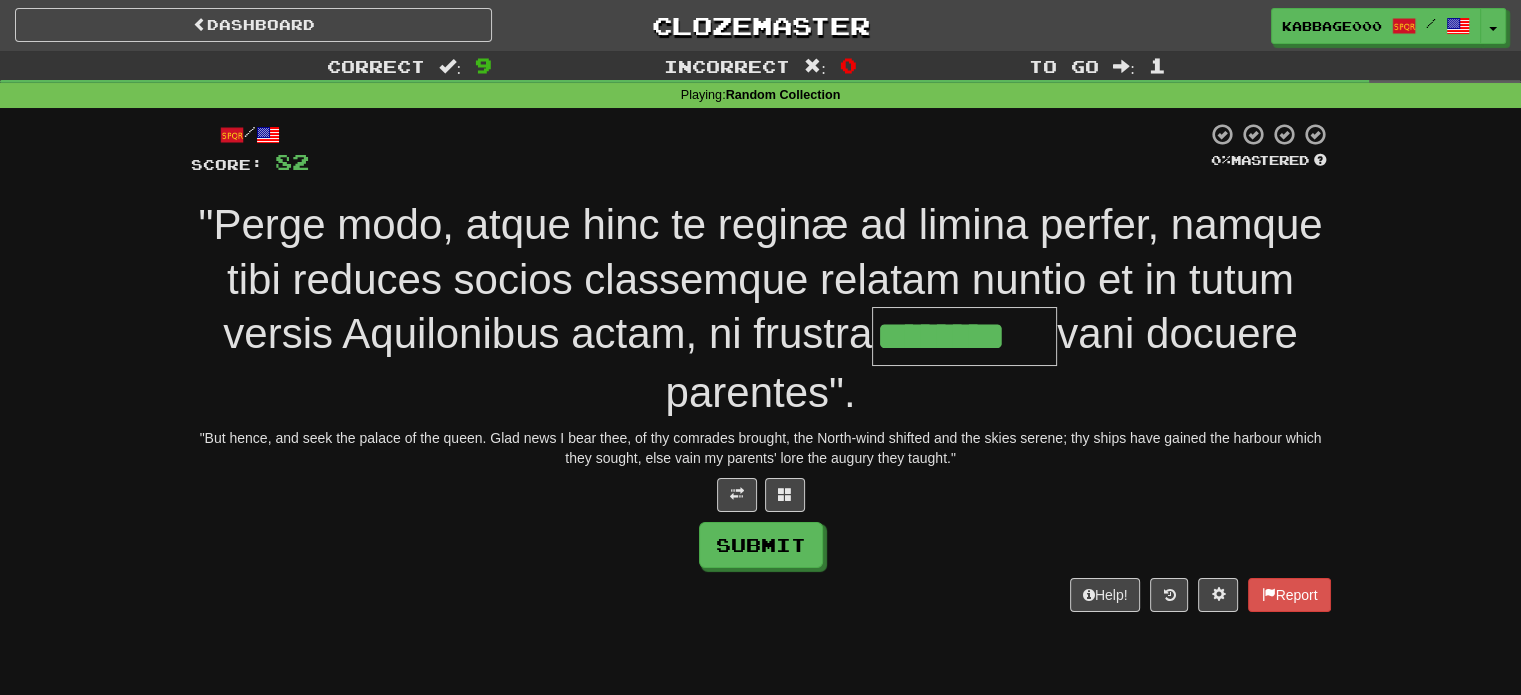 type on "********" 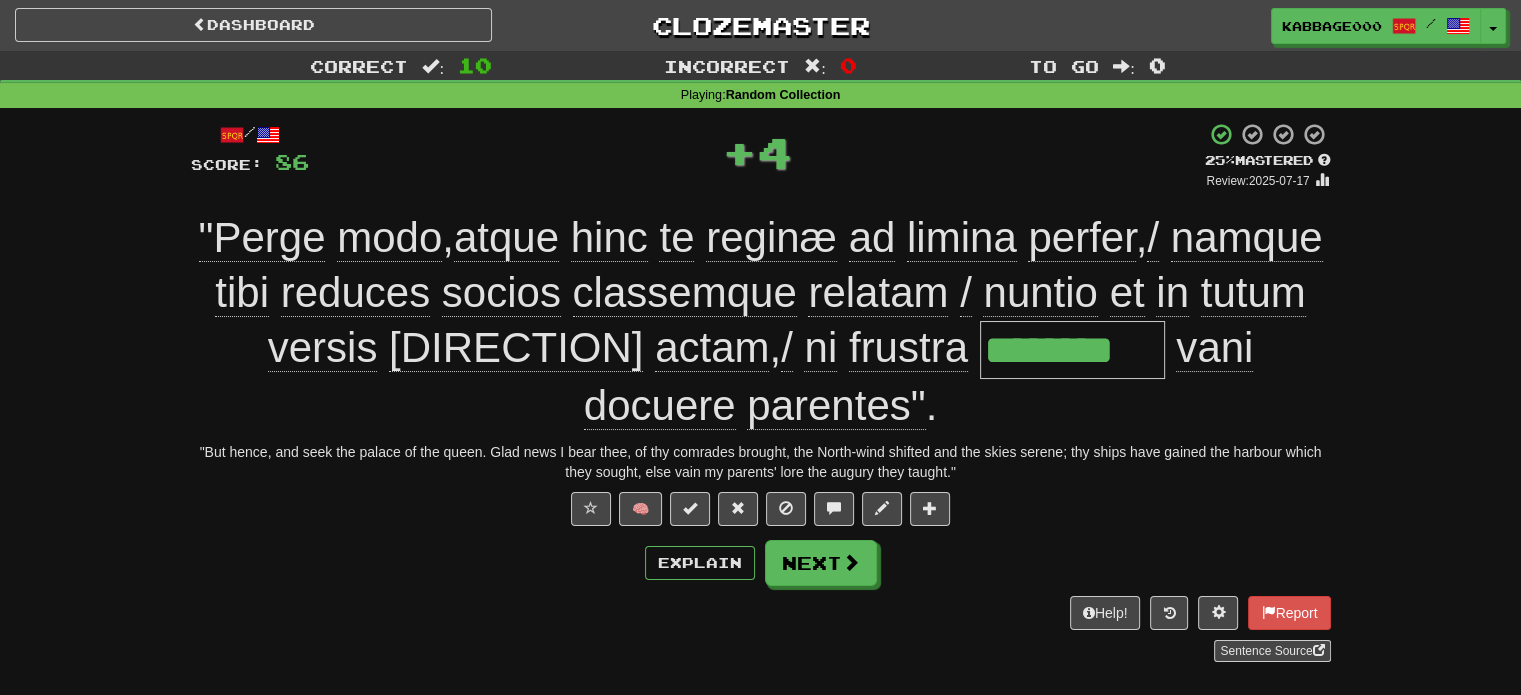 click on "Explain Next" at bounding box center [761, 563] 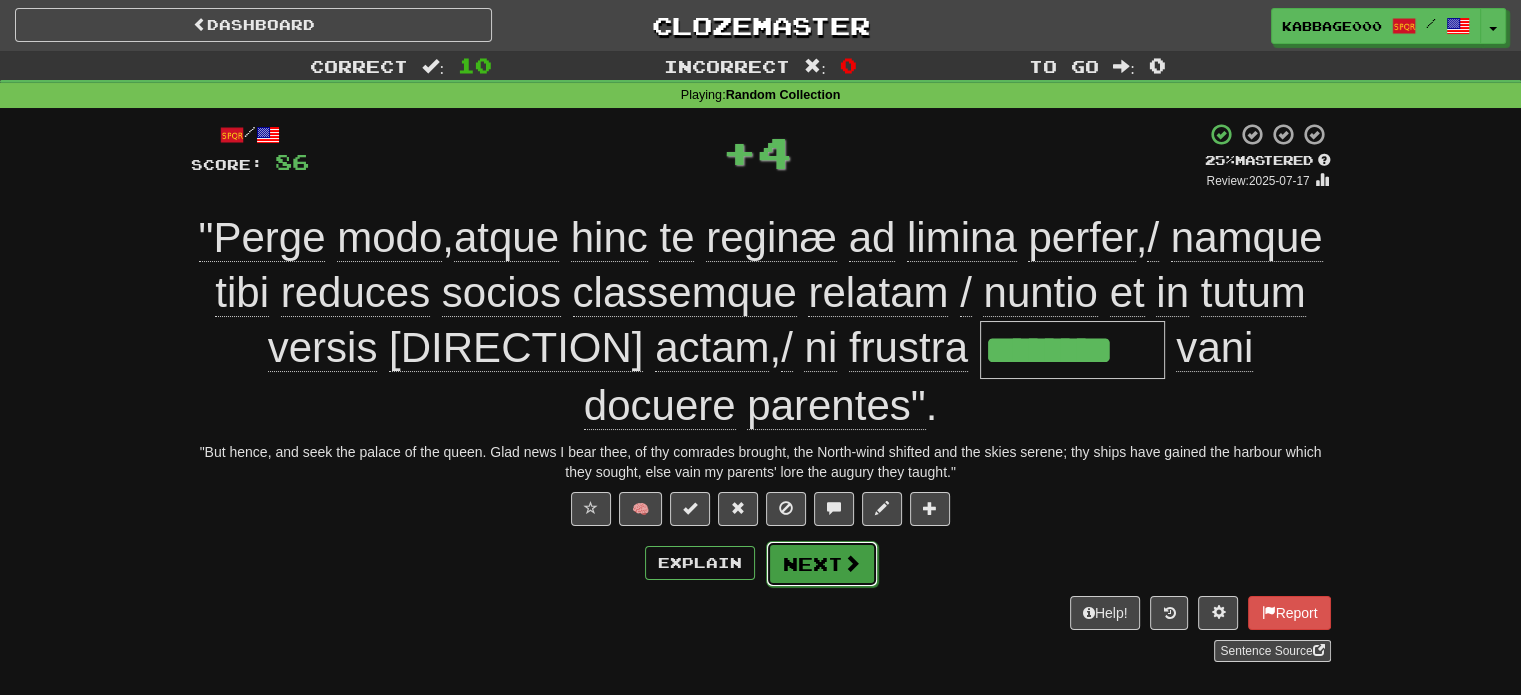 click on "Next" at bounding box center (822, 564) 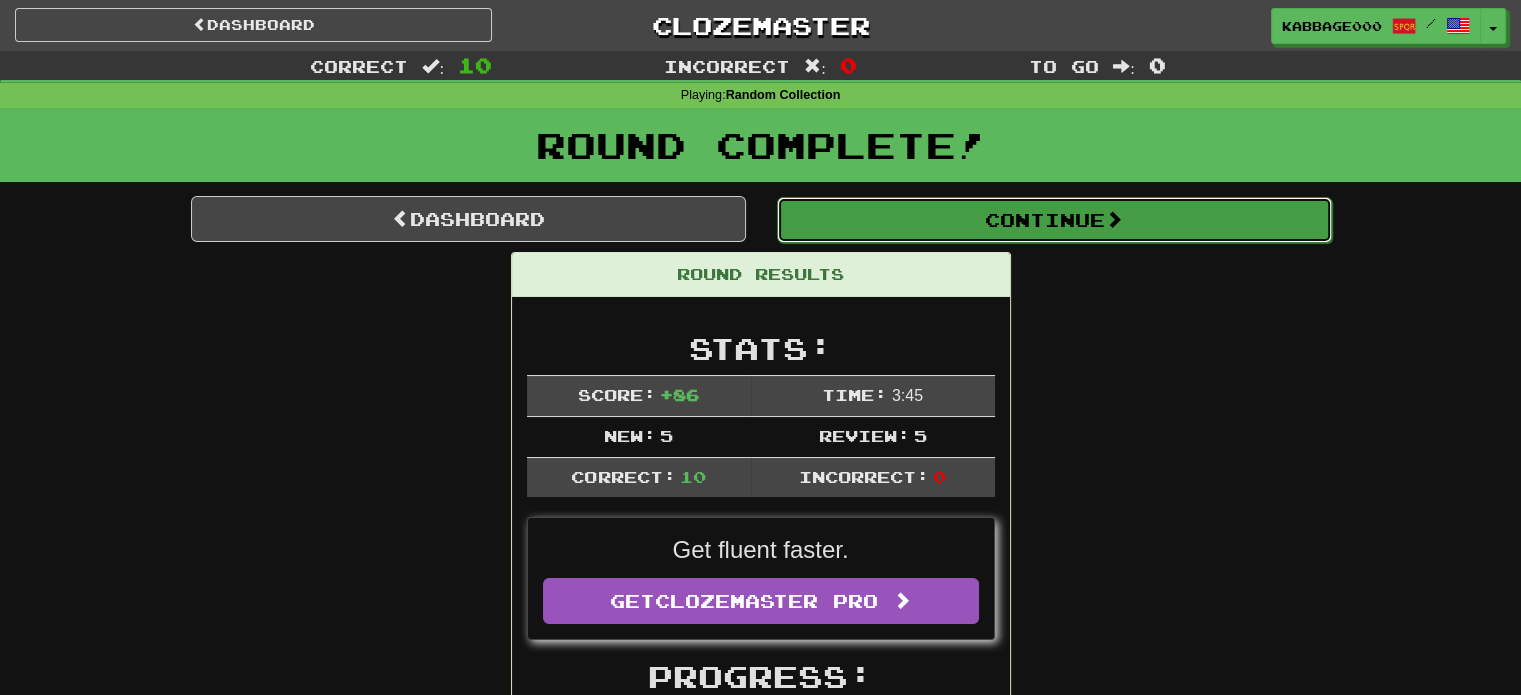 click on "Continue" at bounding box center [1054, 220] 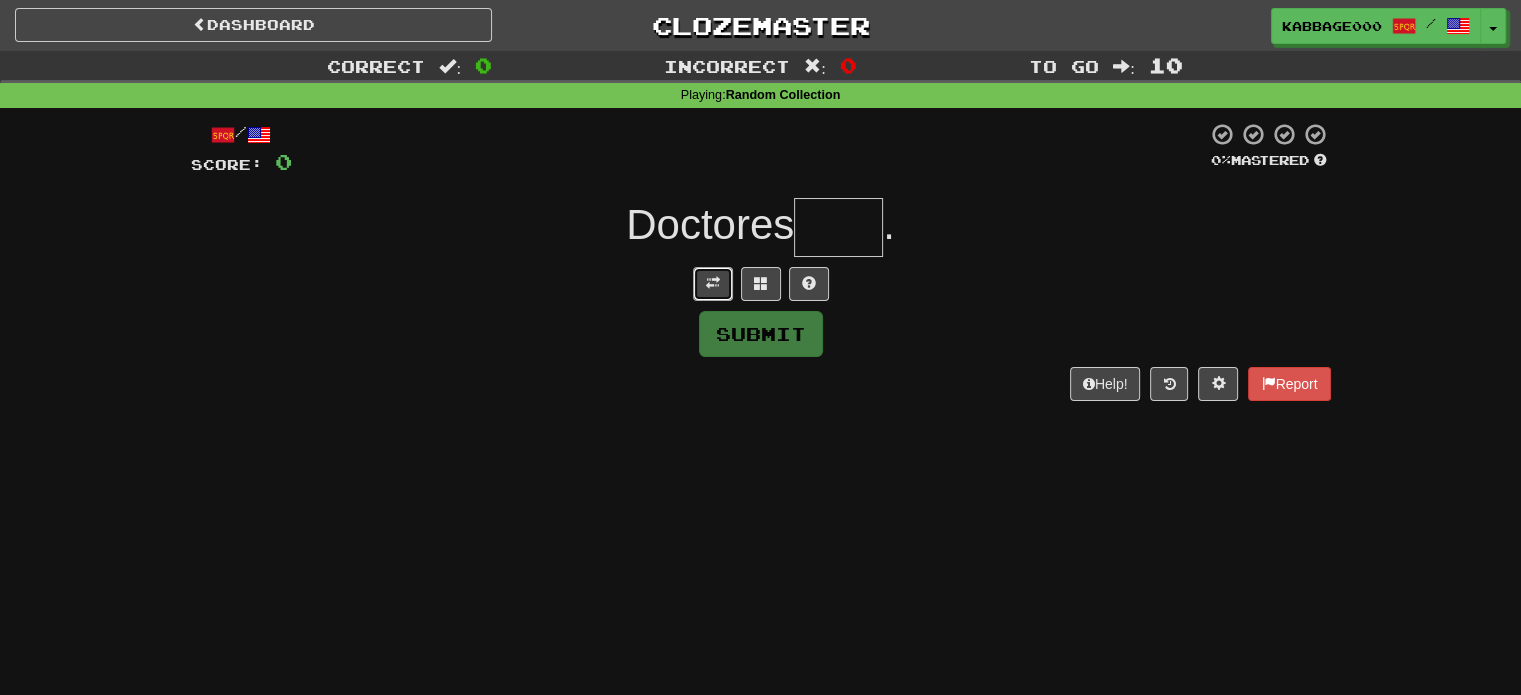click at bounding box center [713, 283] 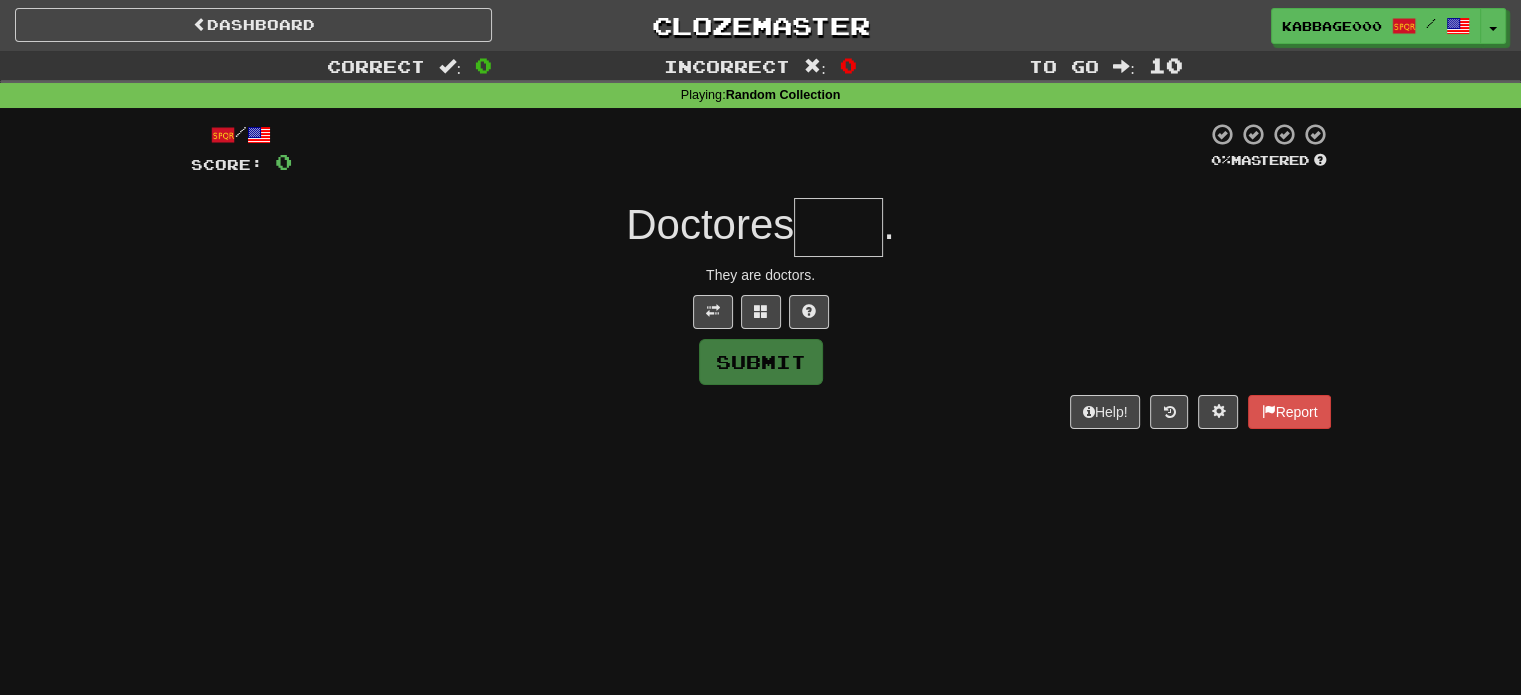 click at bounding box center [838, 227] 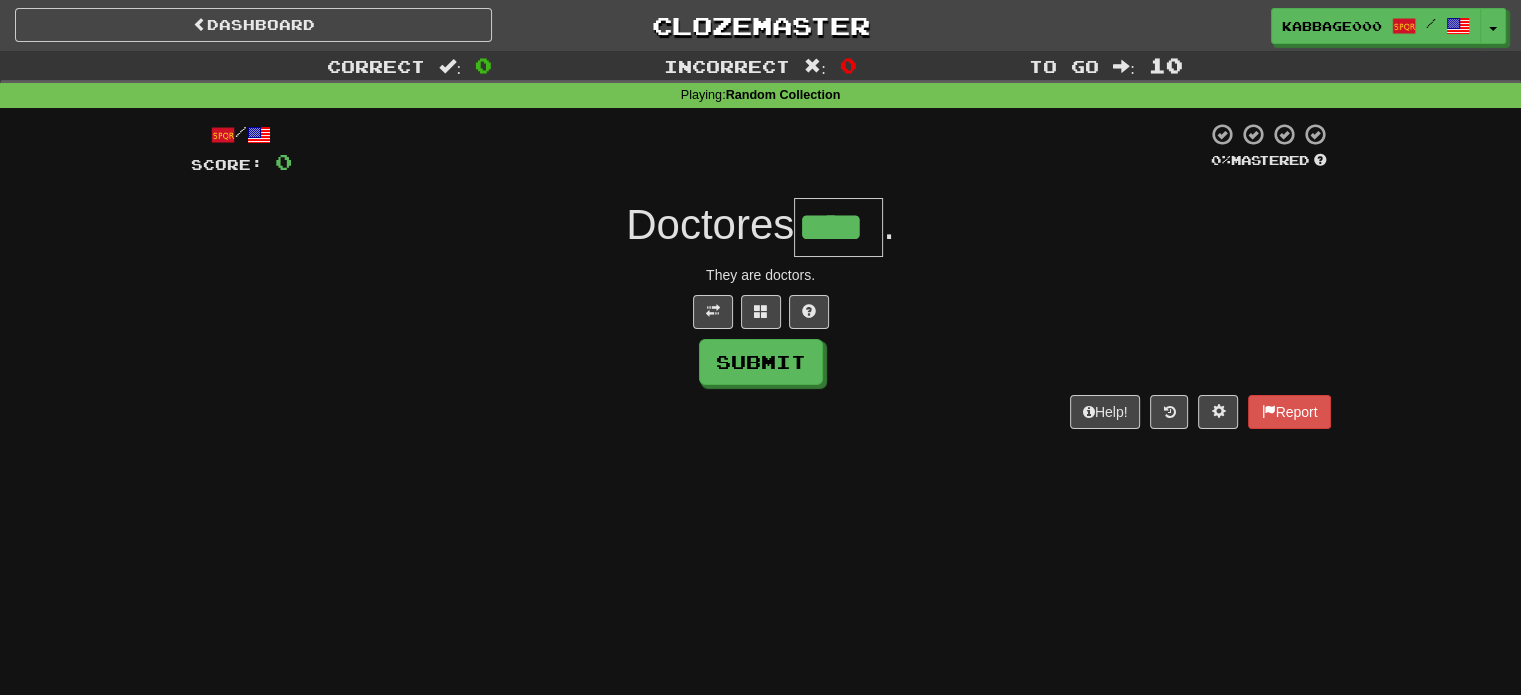 type on "****" 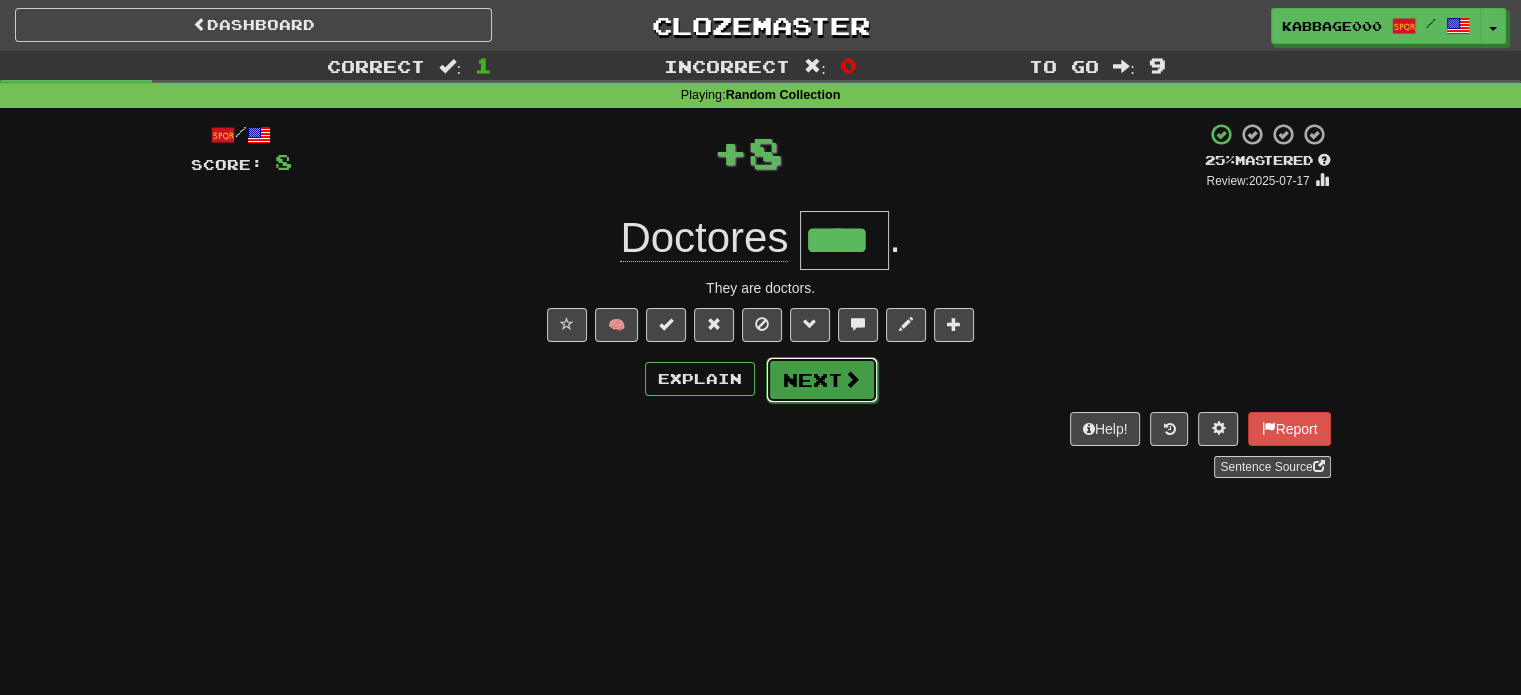 click on "Next" at bounding box center [822, 380] 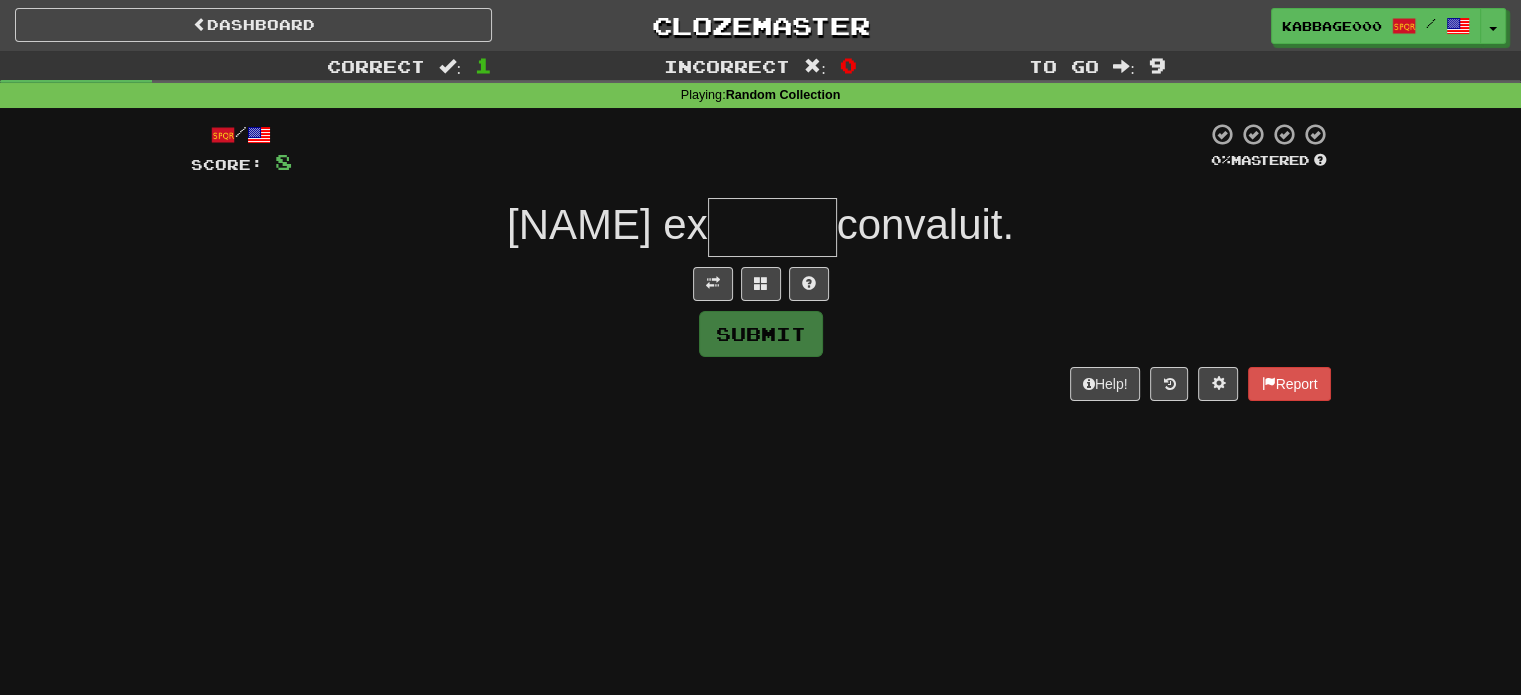drag, startPoint x: 1067, startPoint y: 216, endPoint x: 900, endPoint y: 221, distance: 167.07483 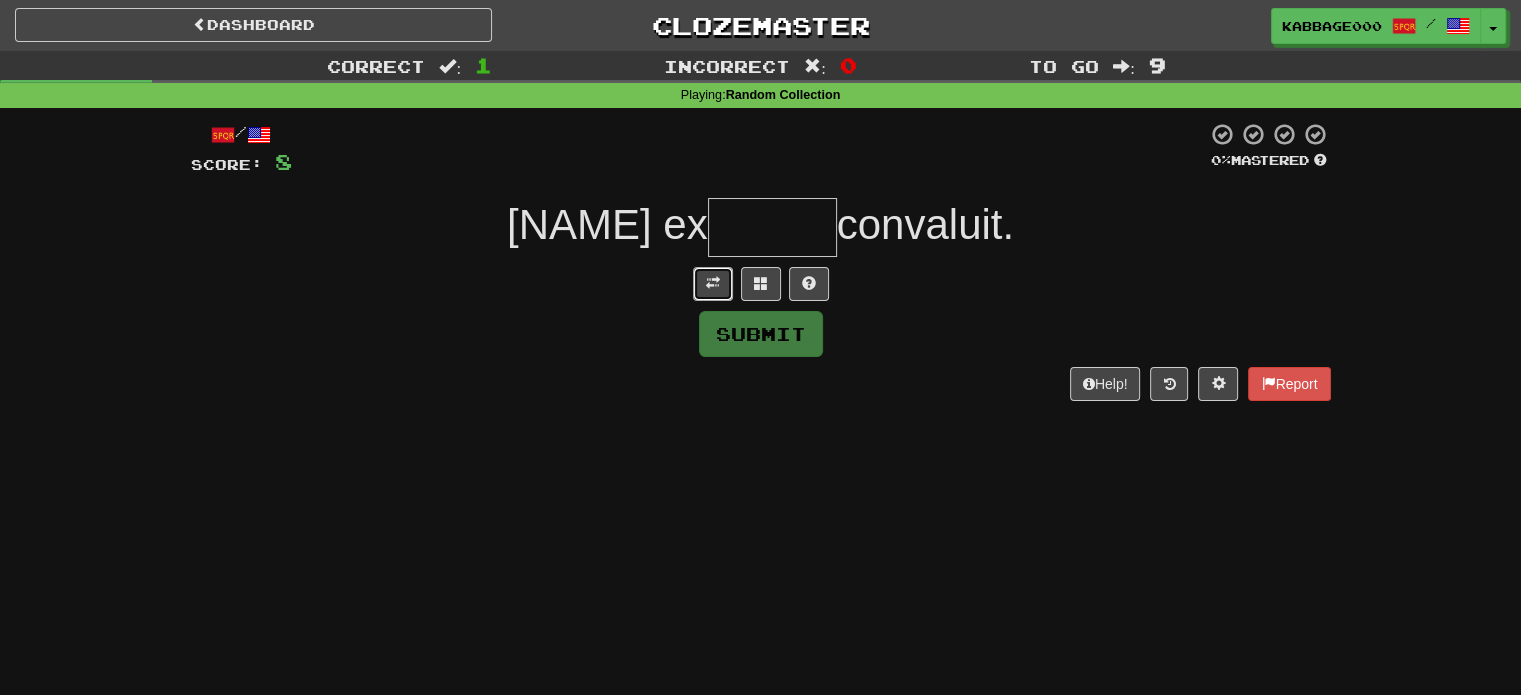 click at bounding box center (713, 284) 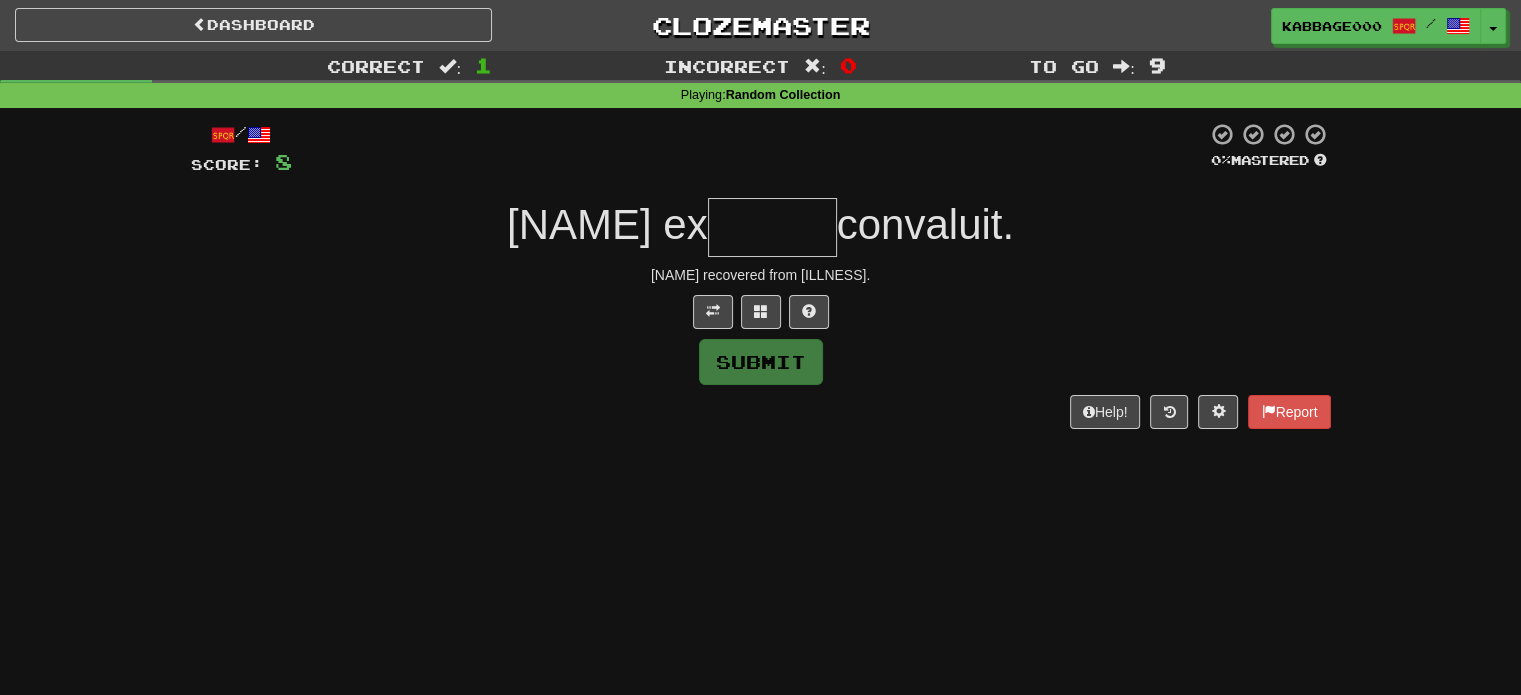 click at bounding box center [772, 227] 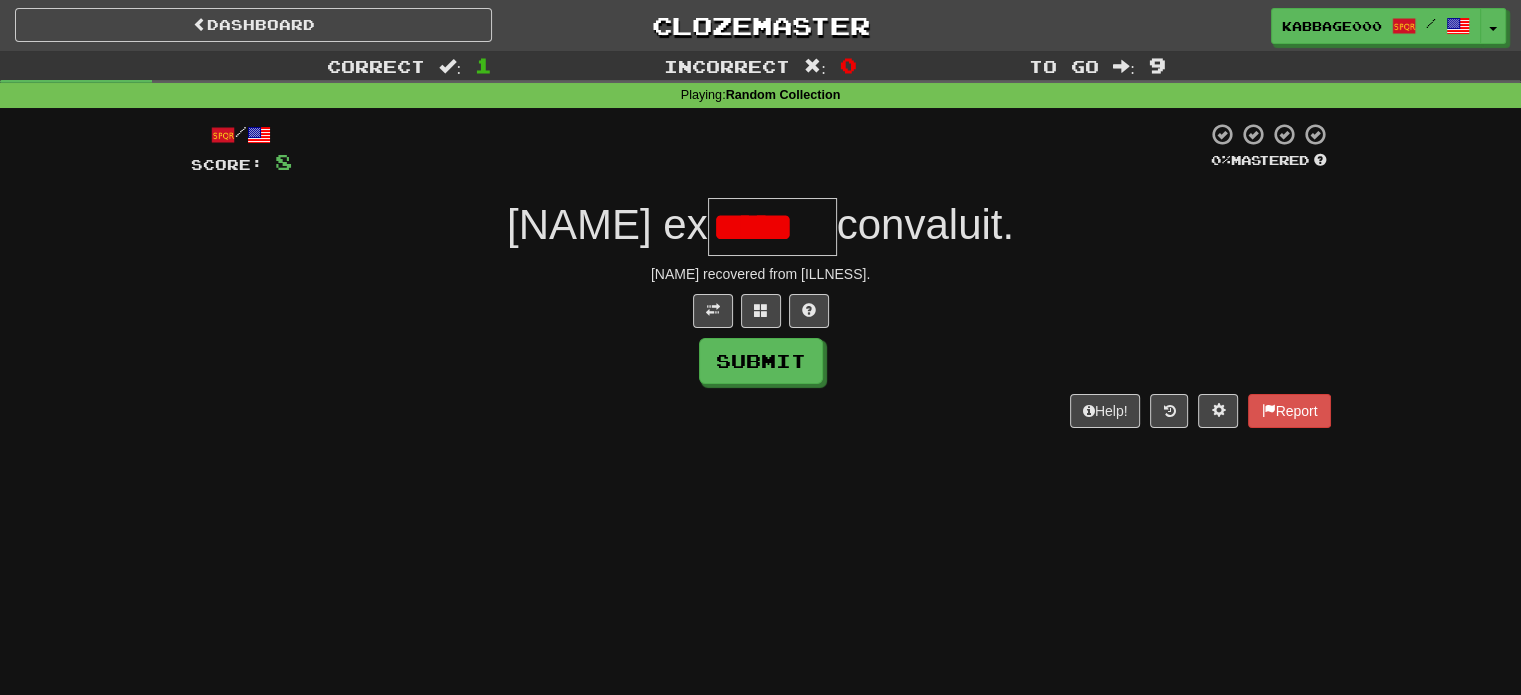 scroll, scrollTop: 0, scrollLeft: 0, axis: both 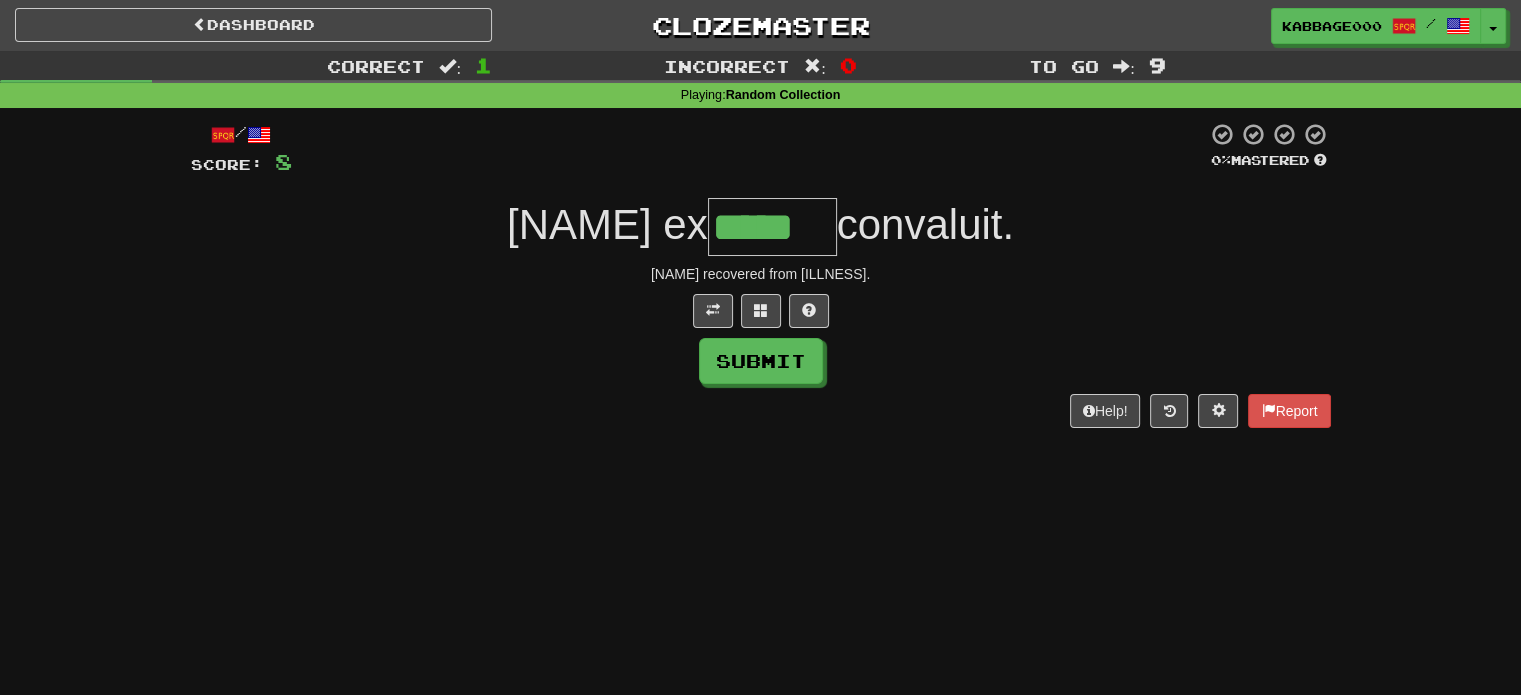type on "*****" 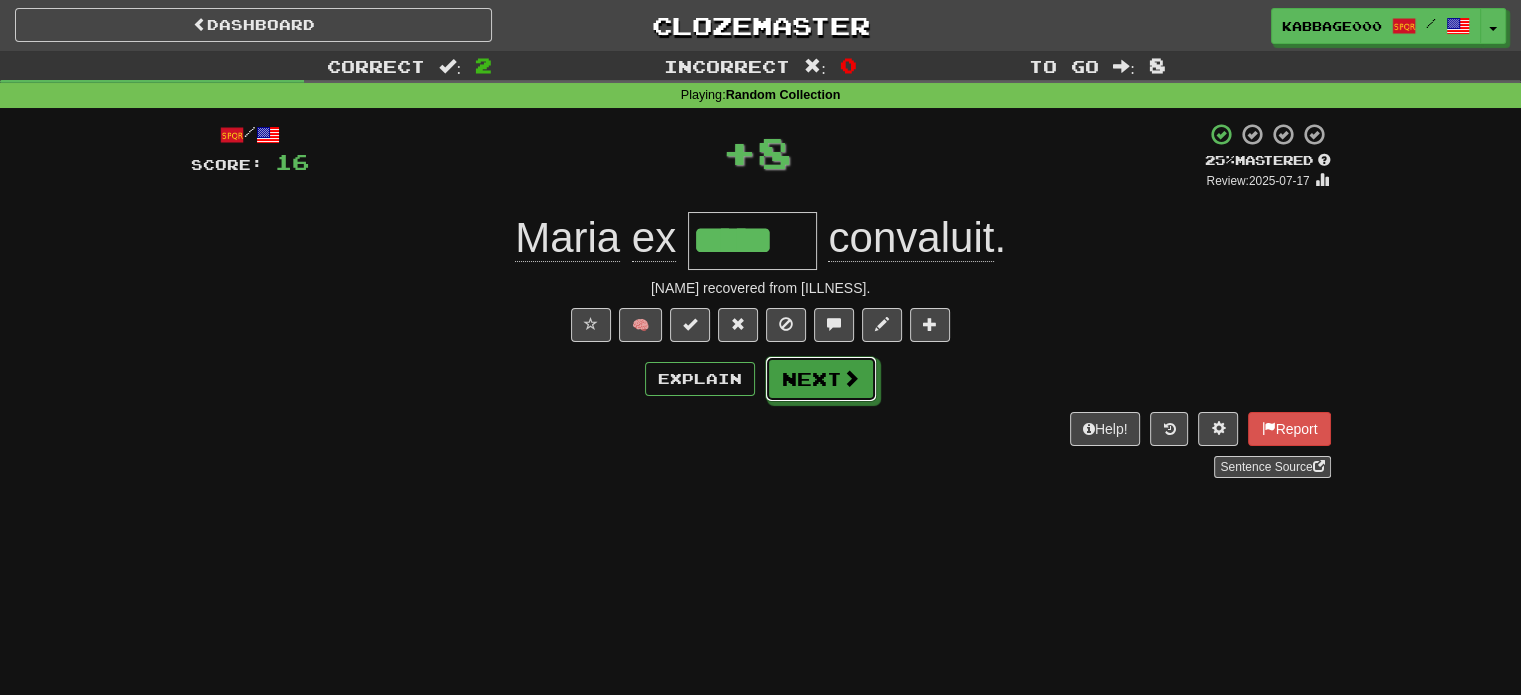 click on "Next" at bounding box center (821, 379) 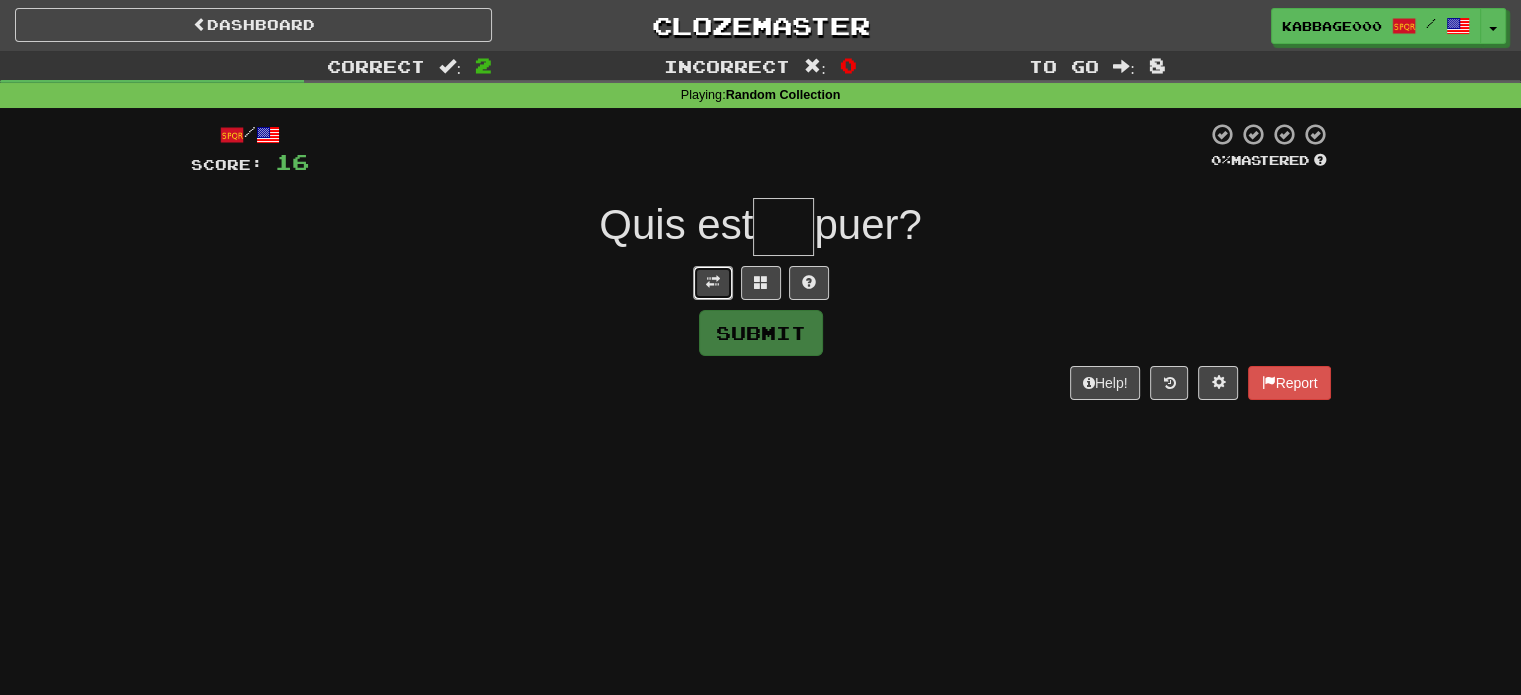 click at bounding box center (713, 283) 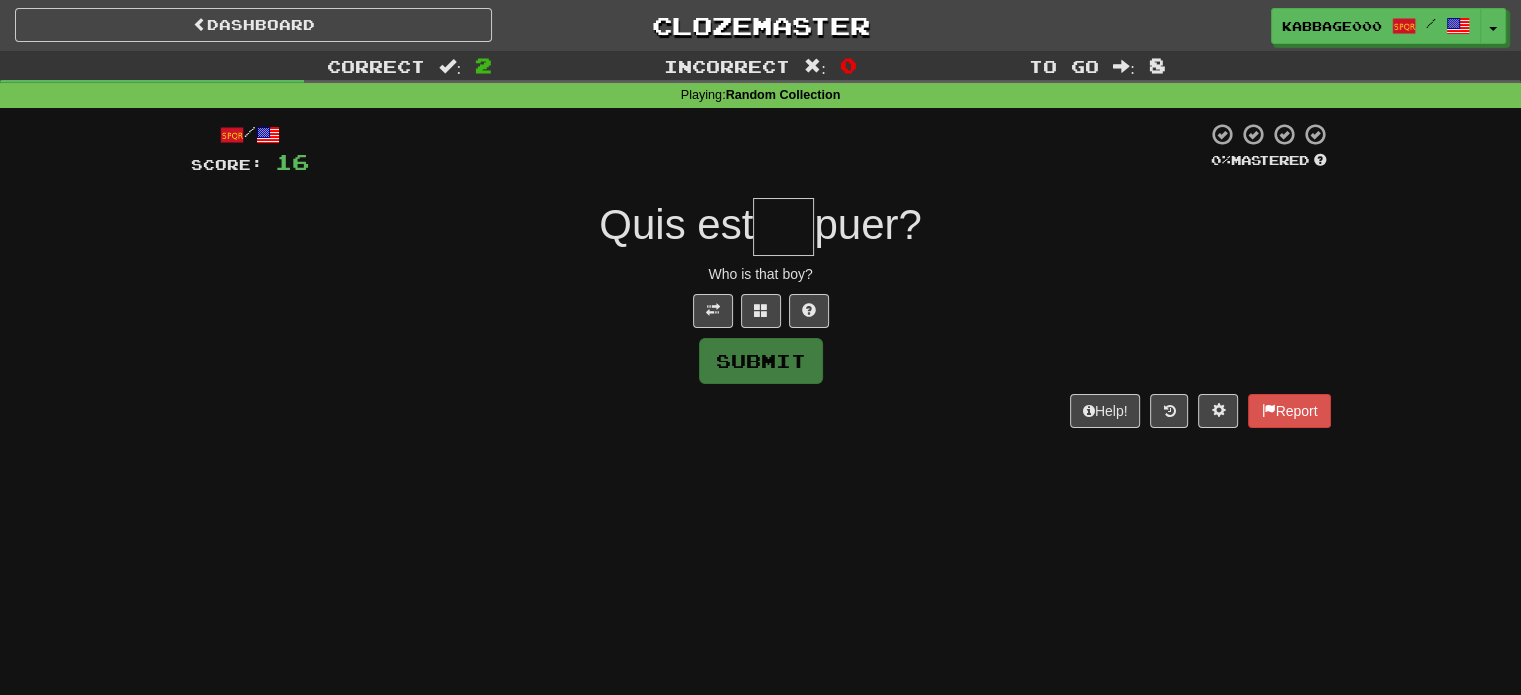 click at bounding box center [783, 227] 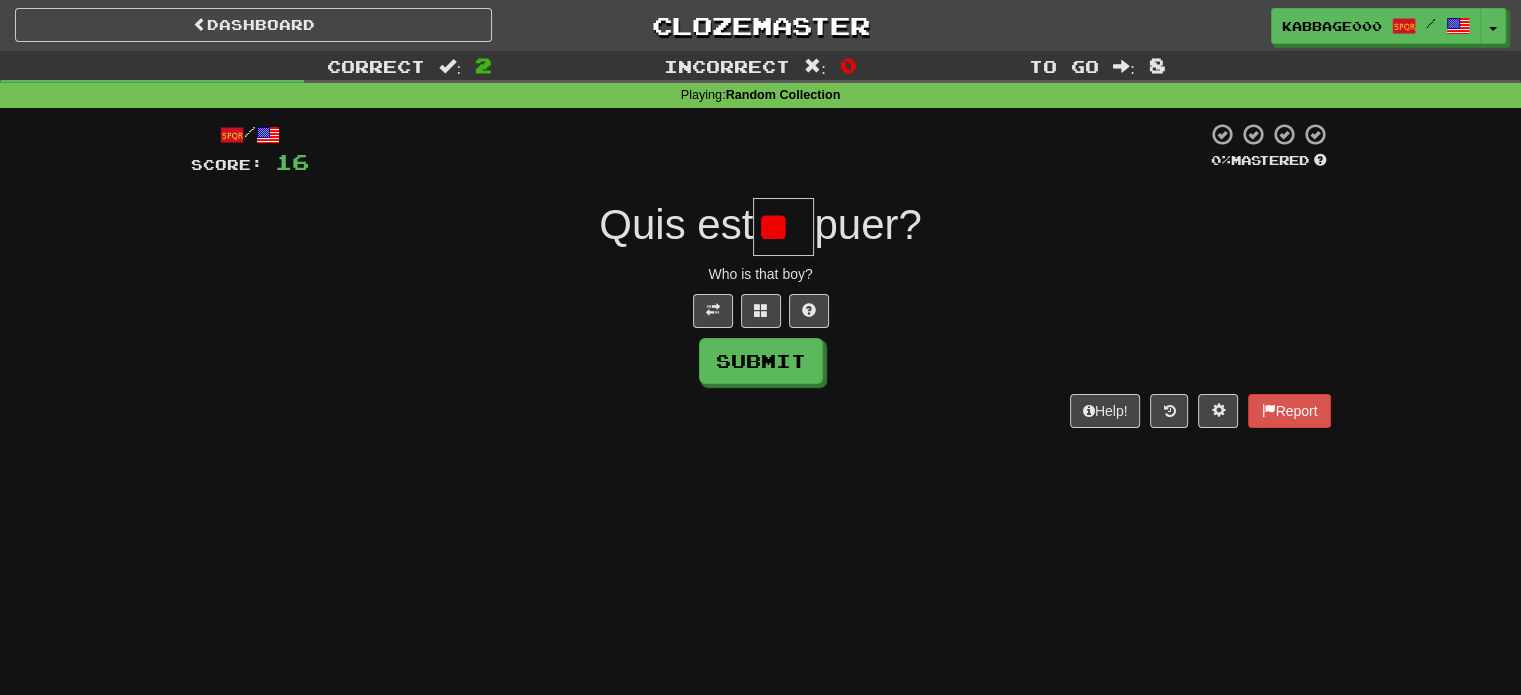 type on "*" 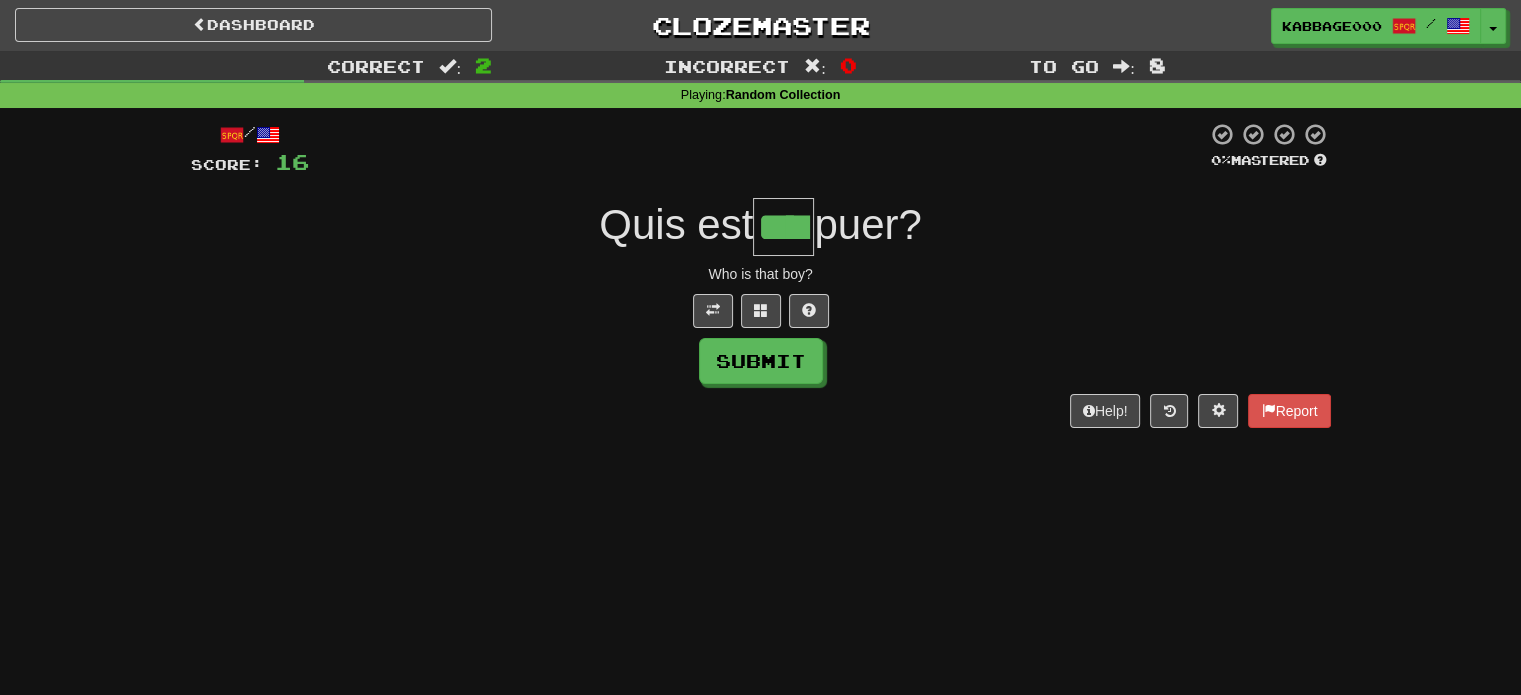 type on "****" 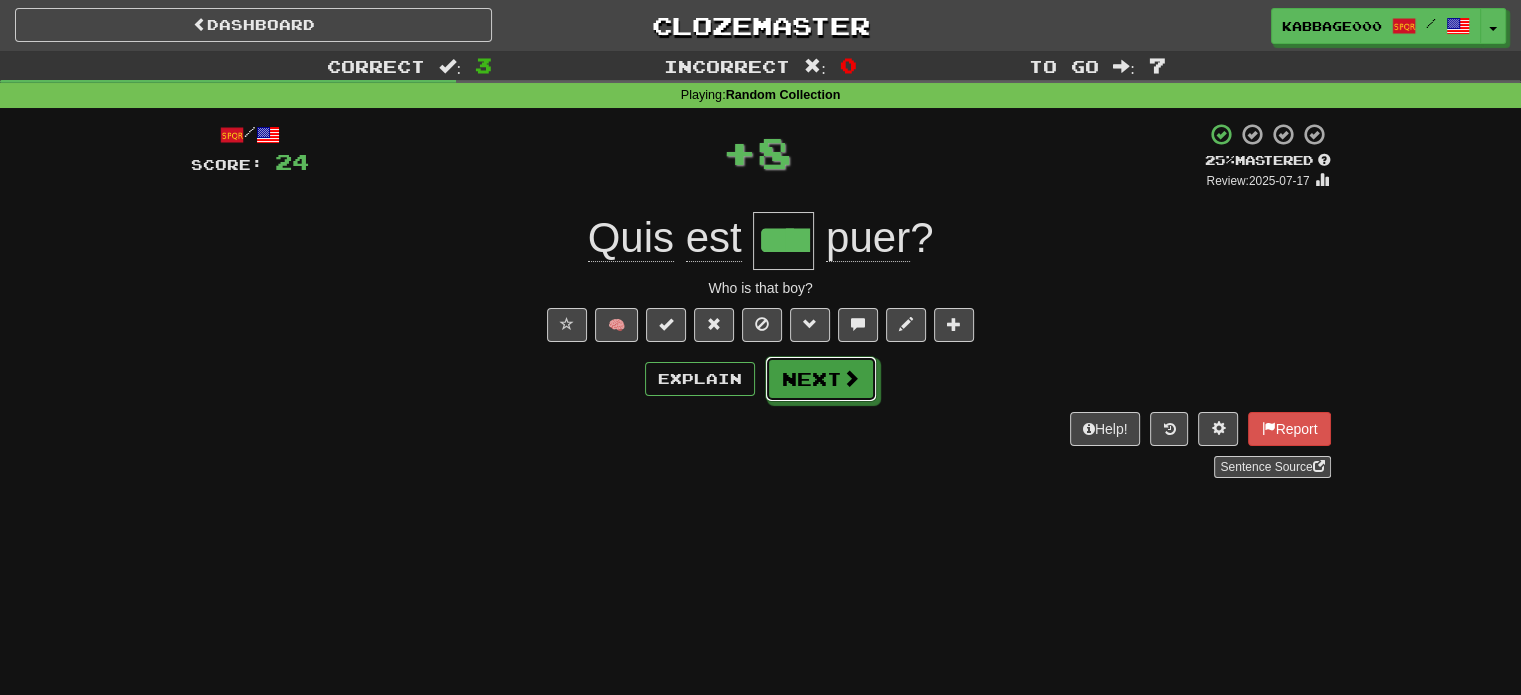 drag, startPoint x: 835, startPoint y: 390, endPoint x: 827, endPoint y: 371, distance: 20.615528 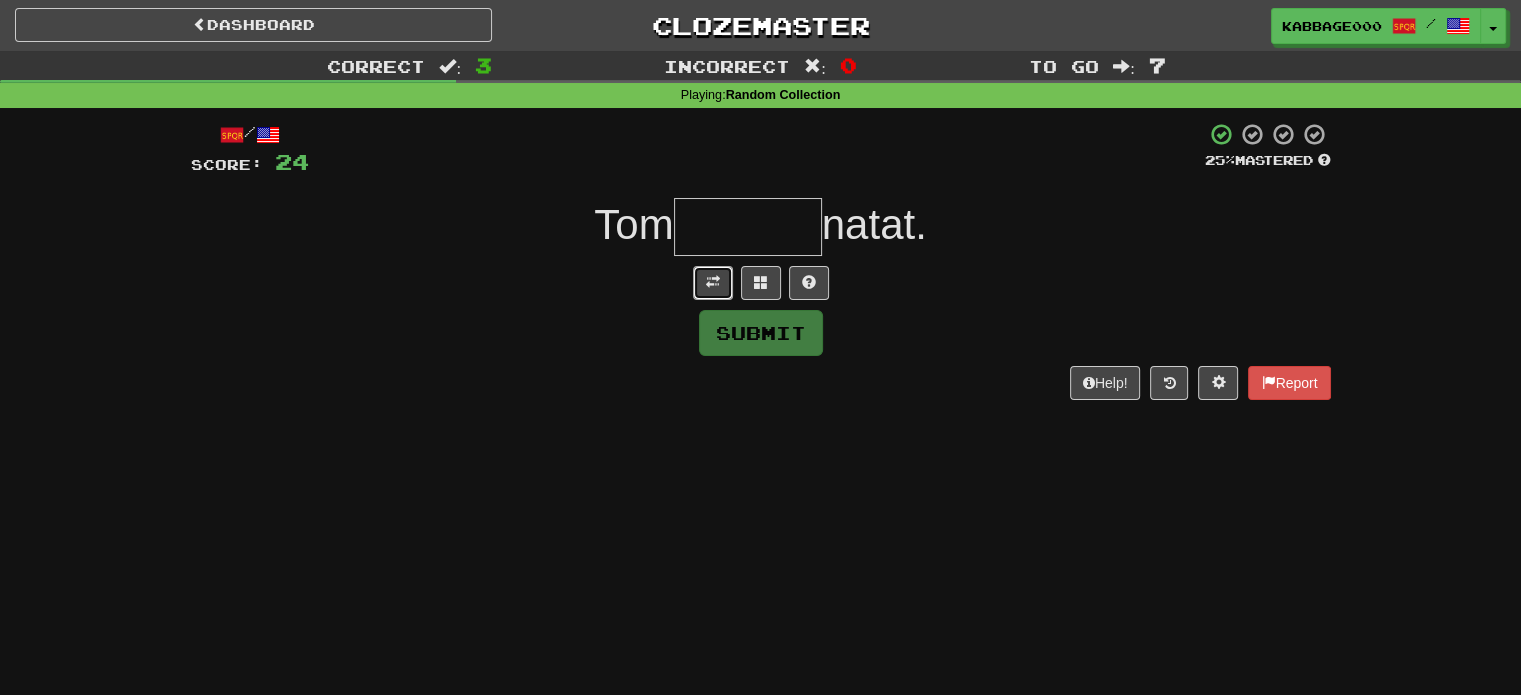 click at bounding box center [713, 283] 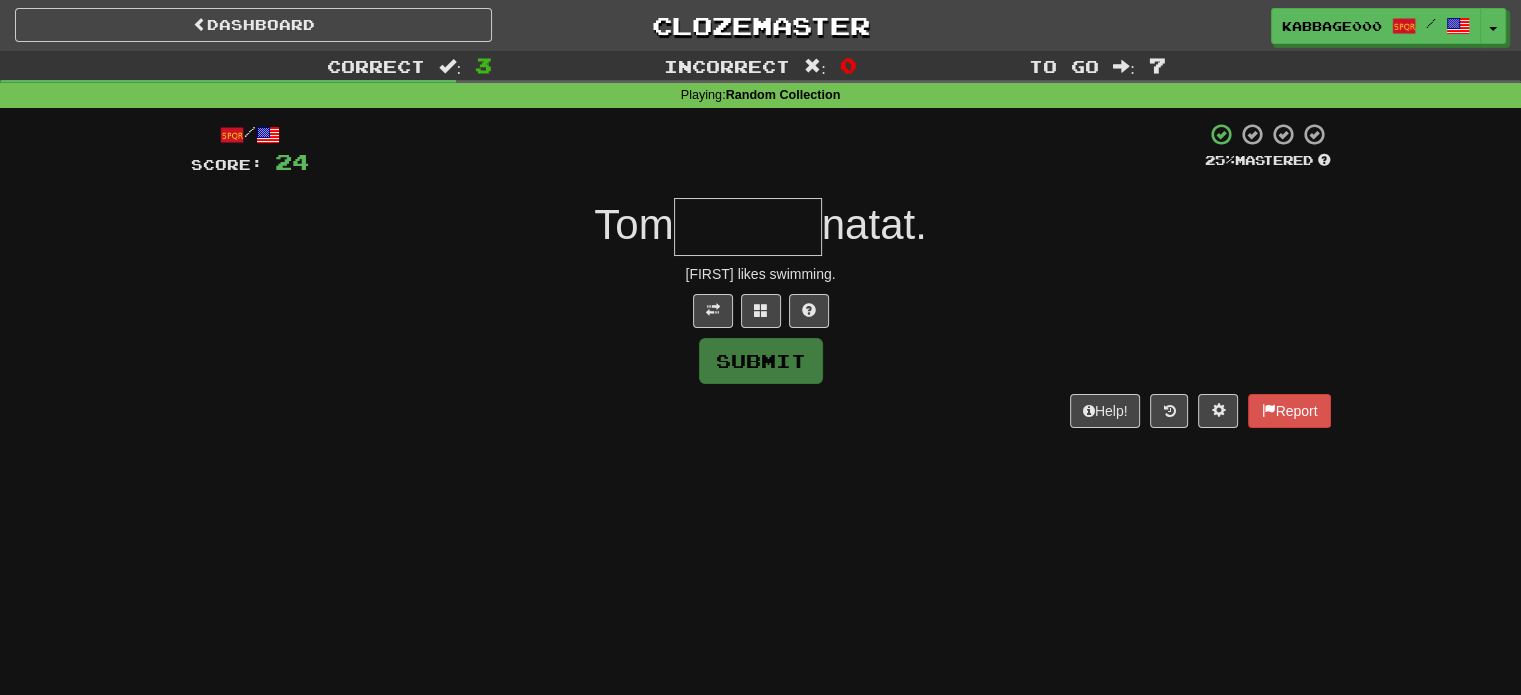 click at bounding box center [748, 227] 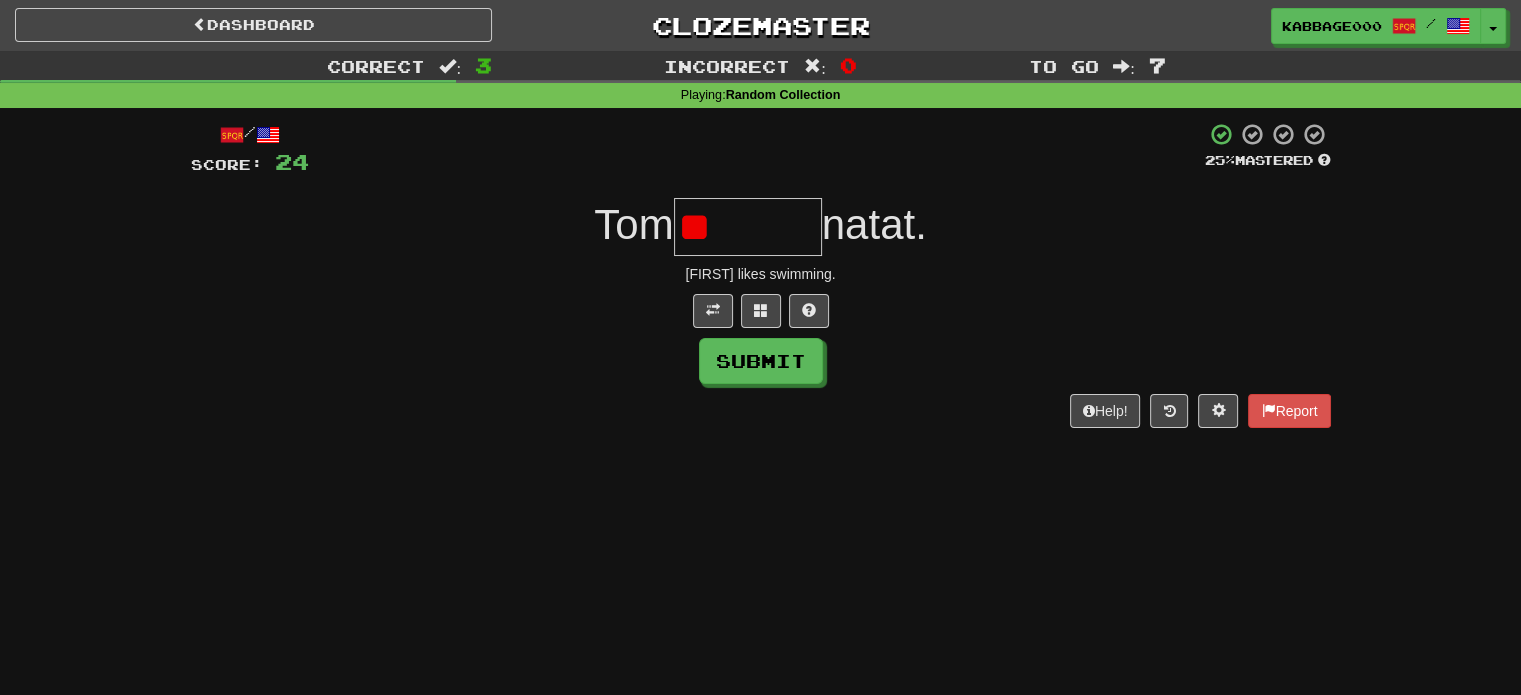 type on "*" 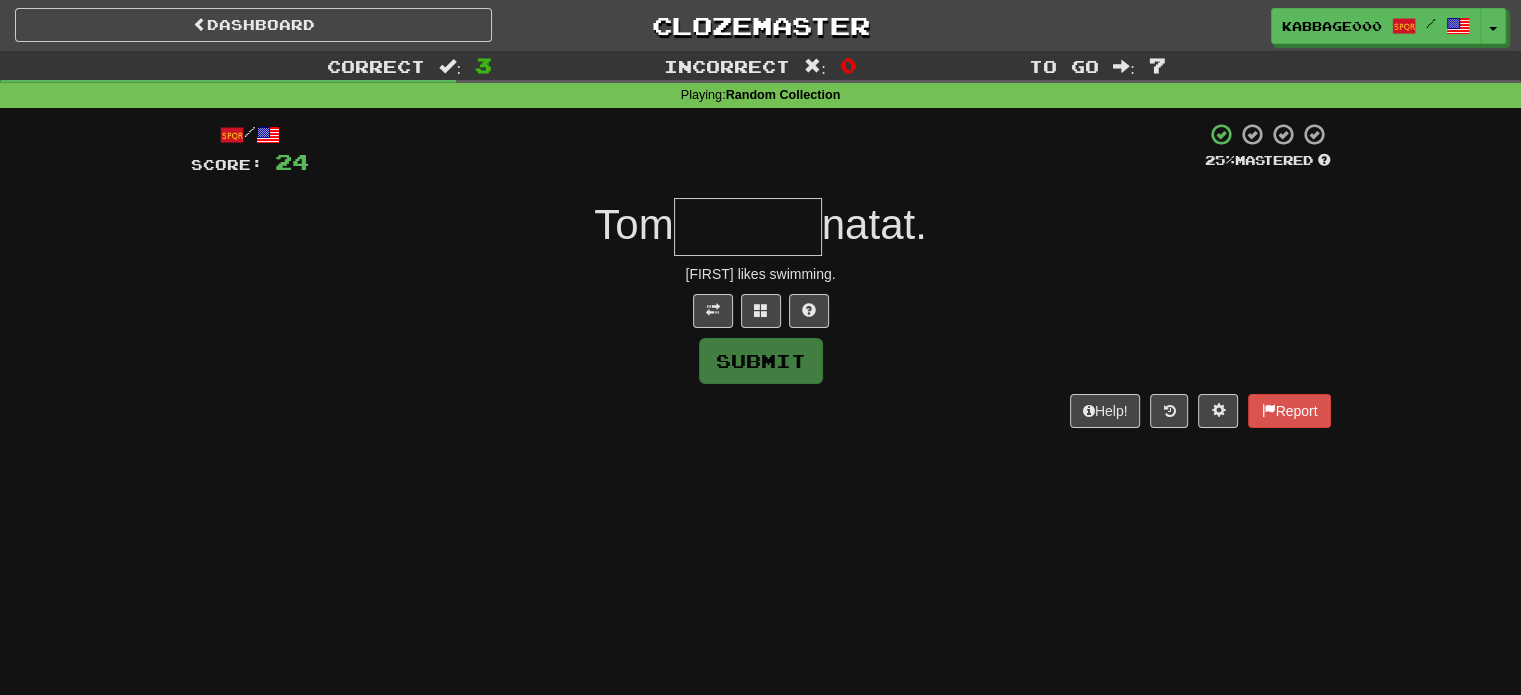 type on "*" 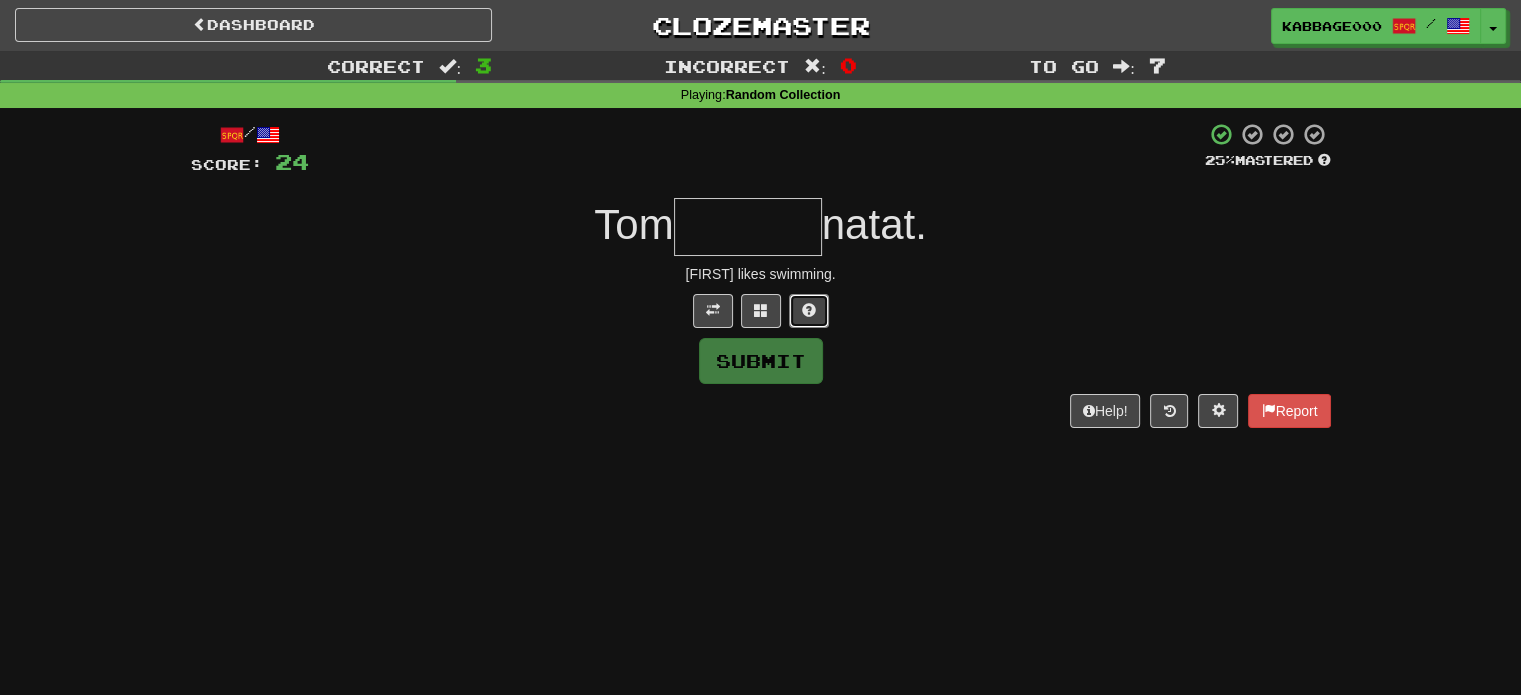 click at bounding box center [809, 311] 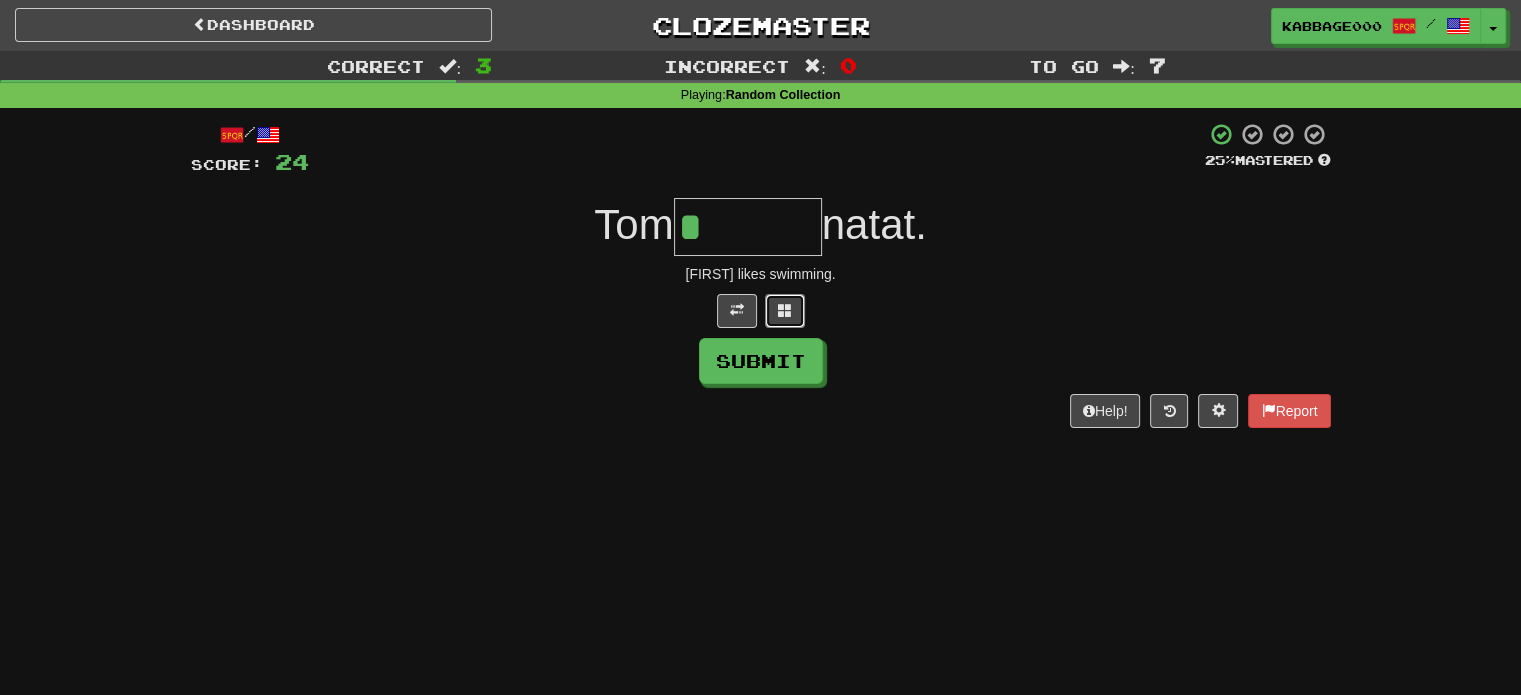 click at bounding box center [785, 311] 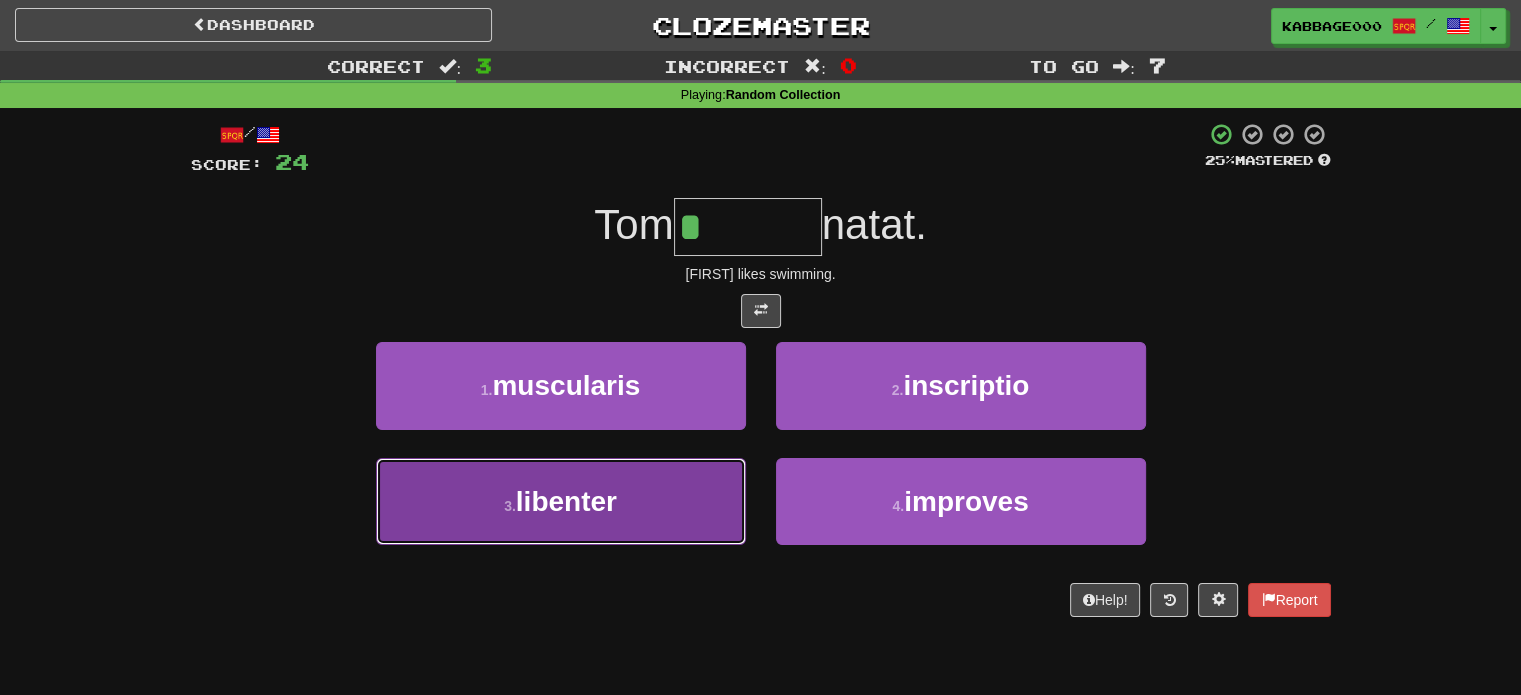 click on "3 .  libenter" at bounding box center [561, 501] 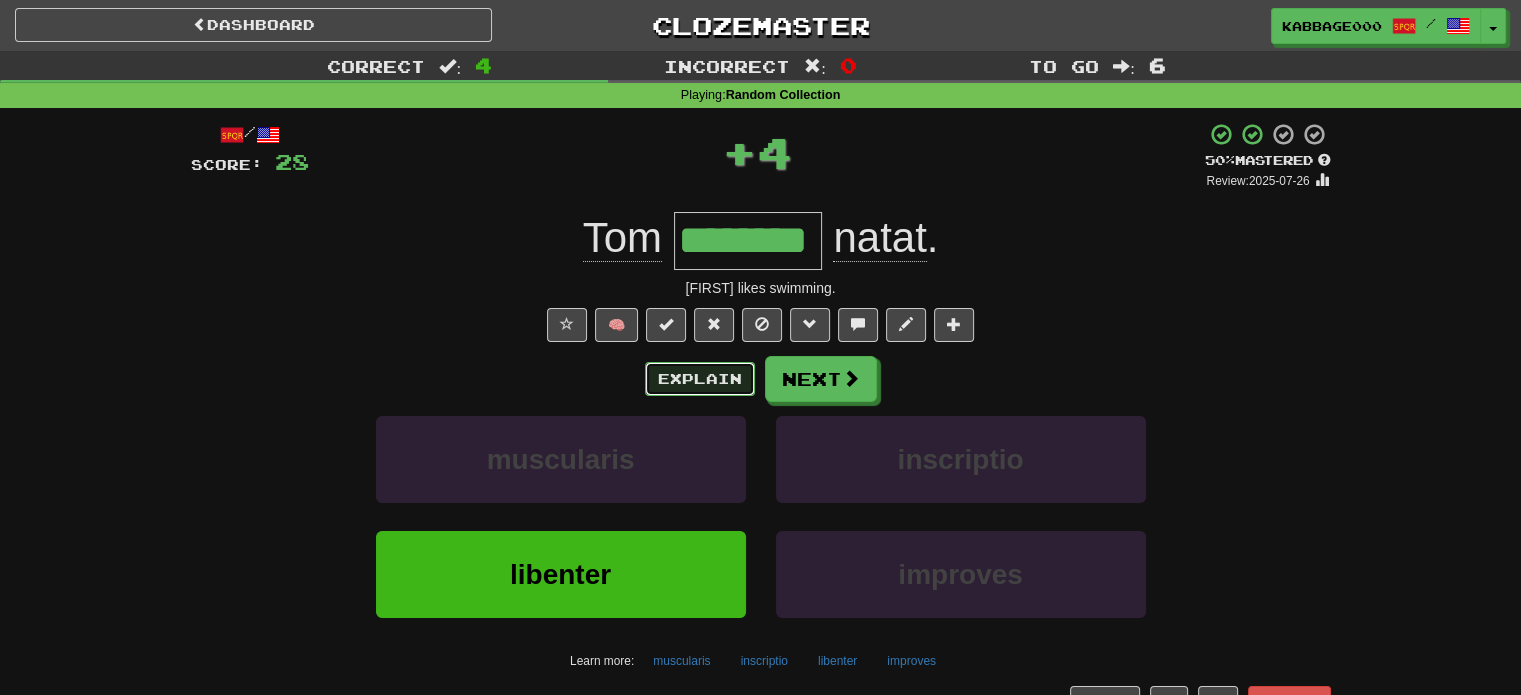 click on "Explain" at bounding box center [700, 379] 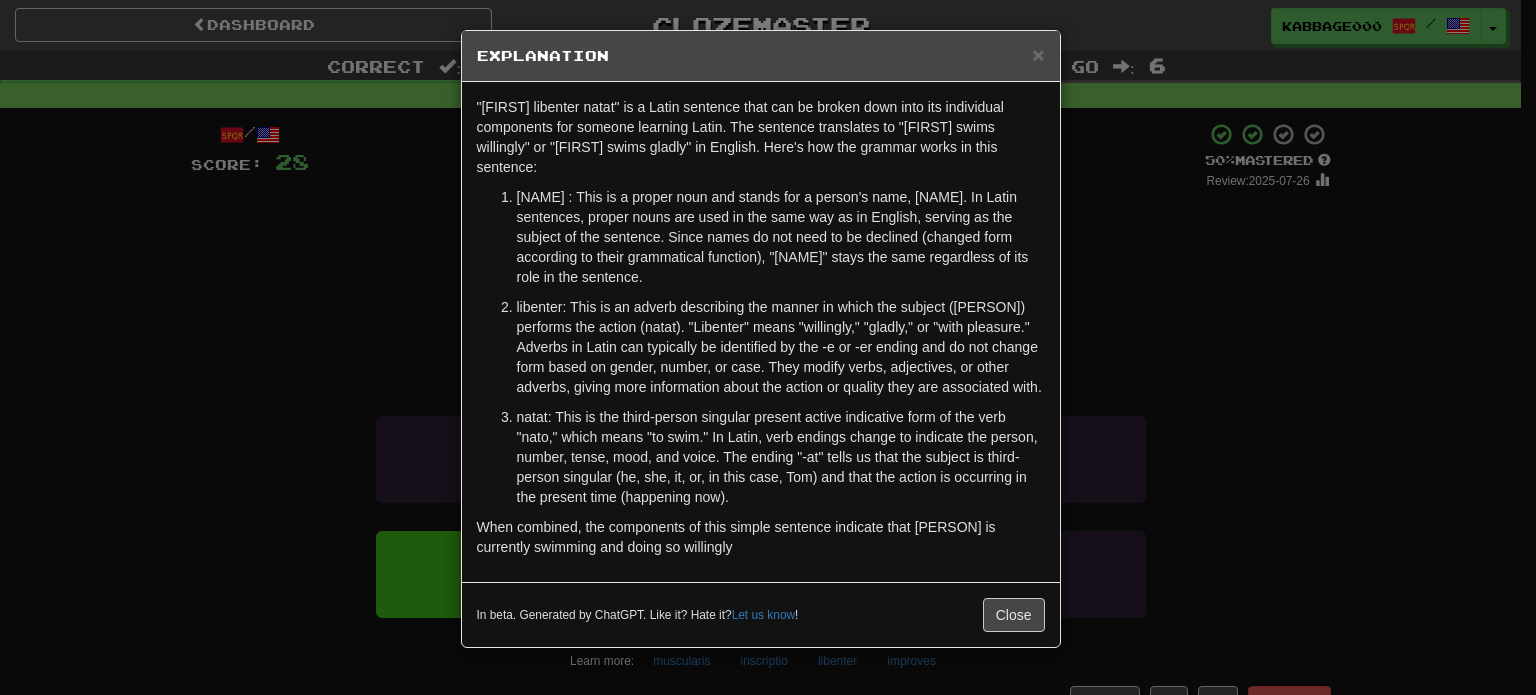 click on "× Explanation "Tom libenter natat" is a Latin sentence that can be broken down into its individual components for someone learning Latin. The sentence translates to "Tom swims willingly" or "Tom swims gladly" in English. Here's how the grammar works in this sentence:
Tom: This is a proper noun and stands for a person's name, Tom. In Latin sentences, proper nouns are used in the same way as in English, serving as the subject of the sentence. Since names do not need to be declined (changed form according to their grammatical function), "Tom" stays the same regardless of its role in the sentence.
natat: This is the third-person singular present active indicative form of the verb "nato," which means "to swim." In Latin, verb endings change to indicate the person, number, tense, mood, and voice. The ending "-at" tells us that the subject is third-person singular (he, she, it, or, in this case, Tom) and that the action is occurring in the present time (happening now).
Let us know ! Close" at bounding box center (768, 347) 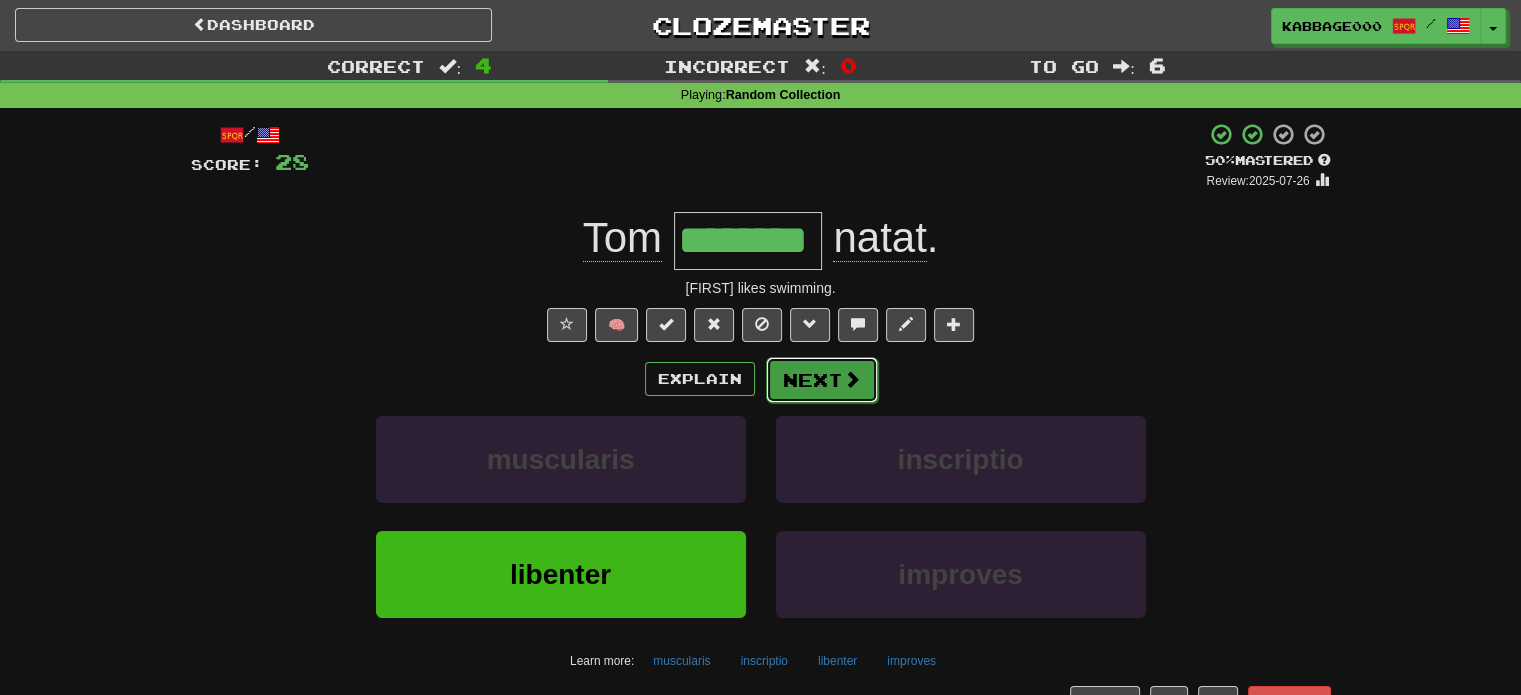 click on "Next" at bounding box center (822, 380) 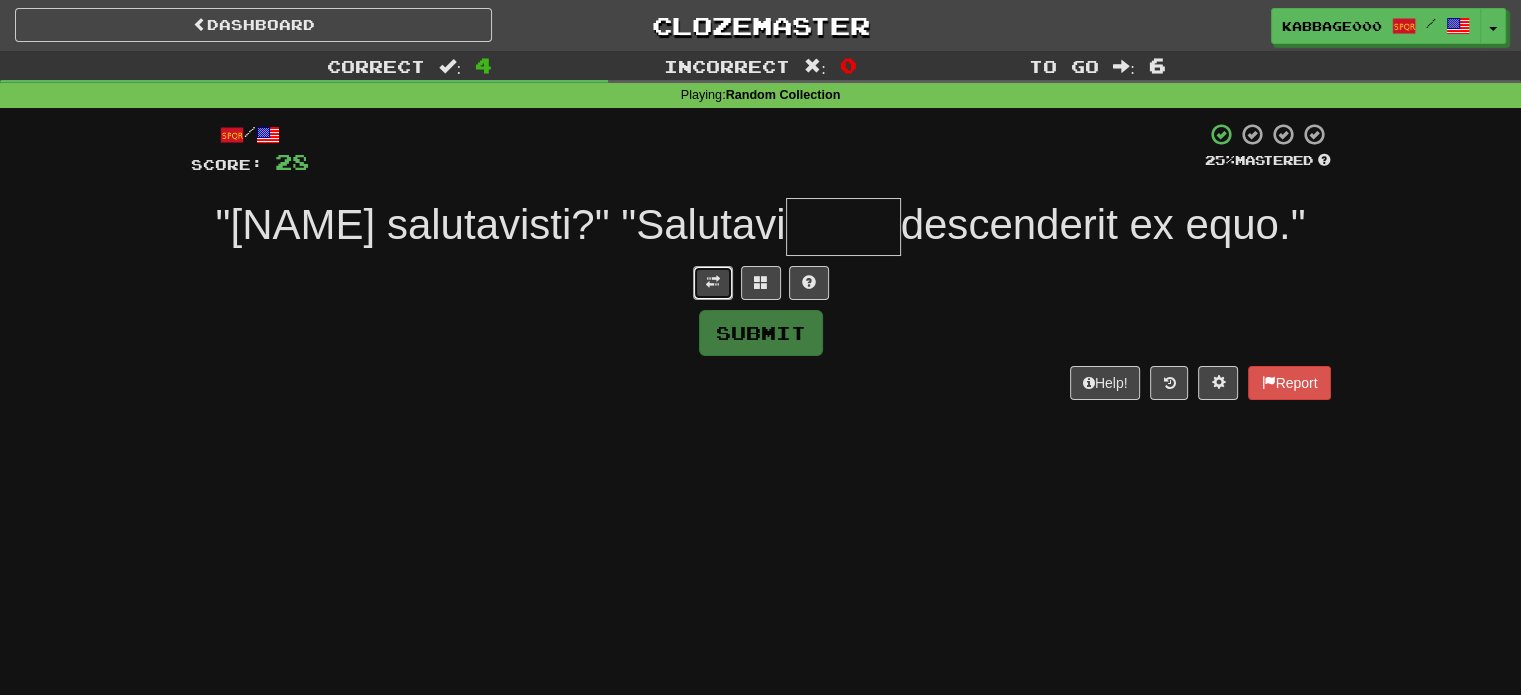 click at bounding box center (713, 283) 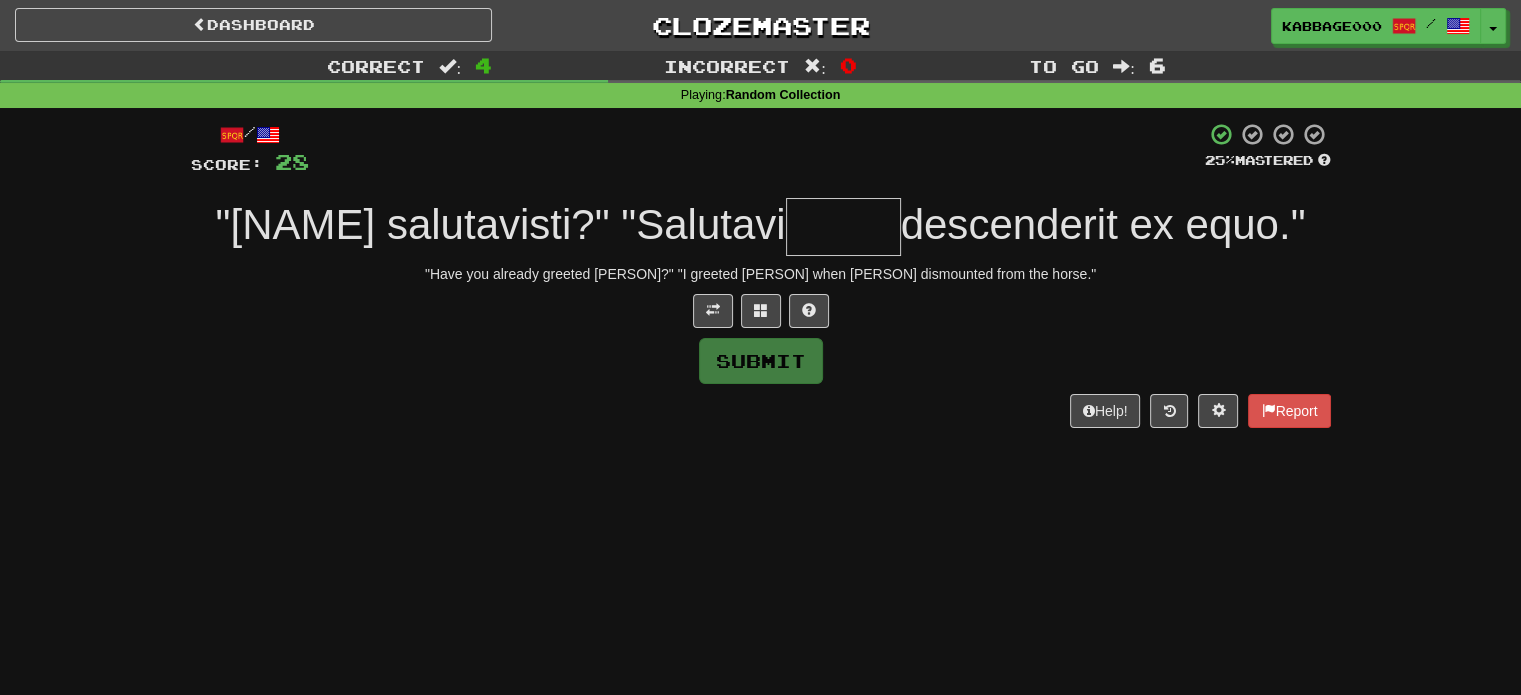 click at bounding box center (843, 227) 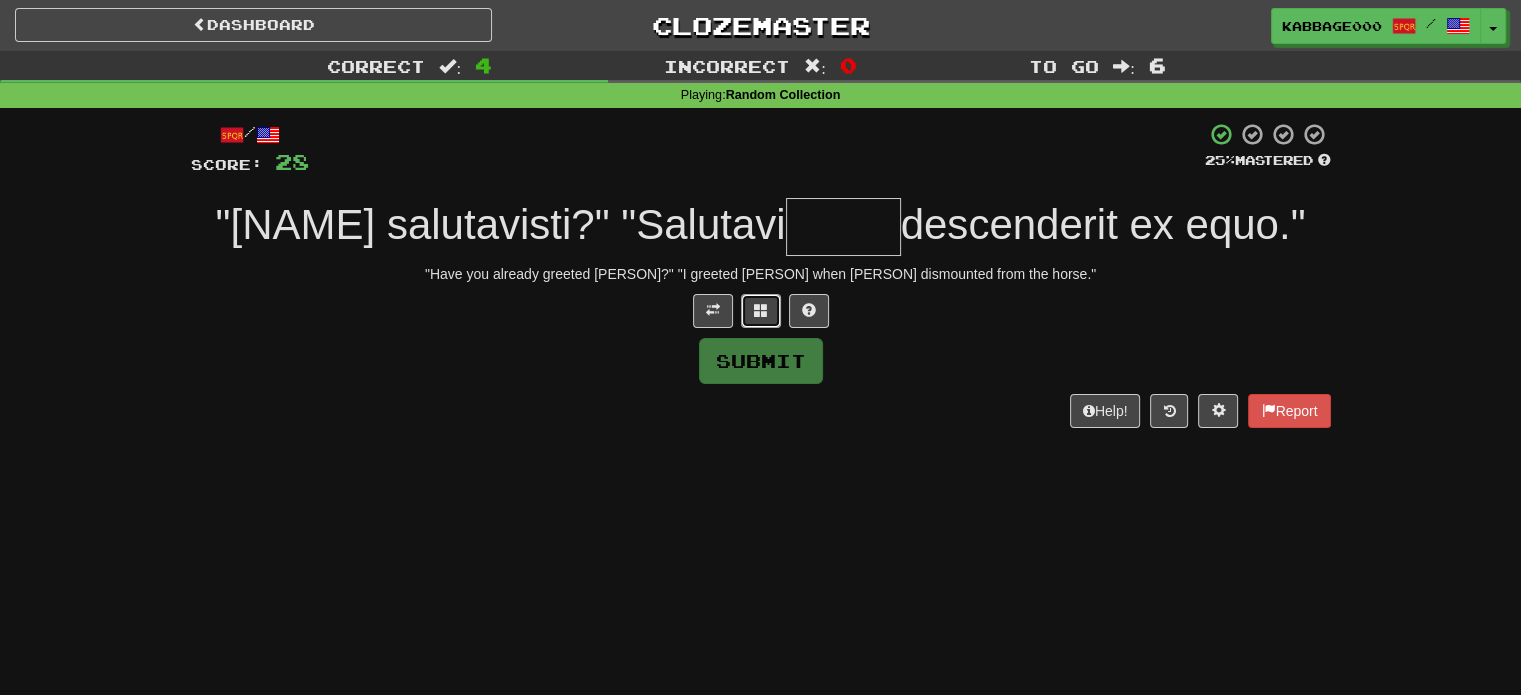 click at bounding box center (761, 311) 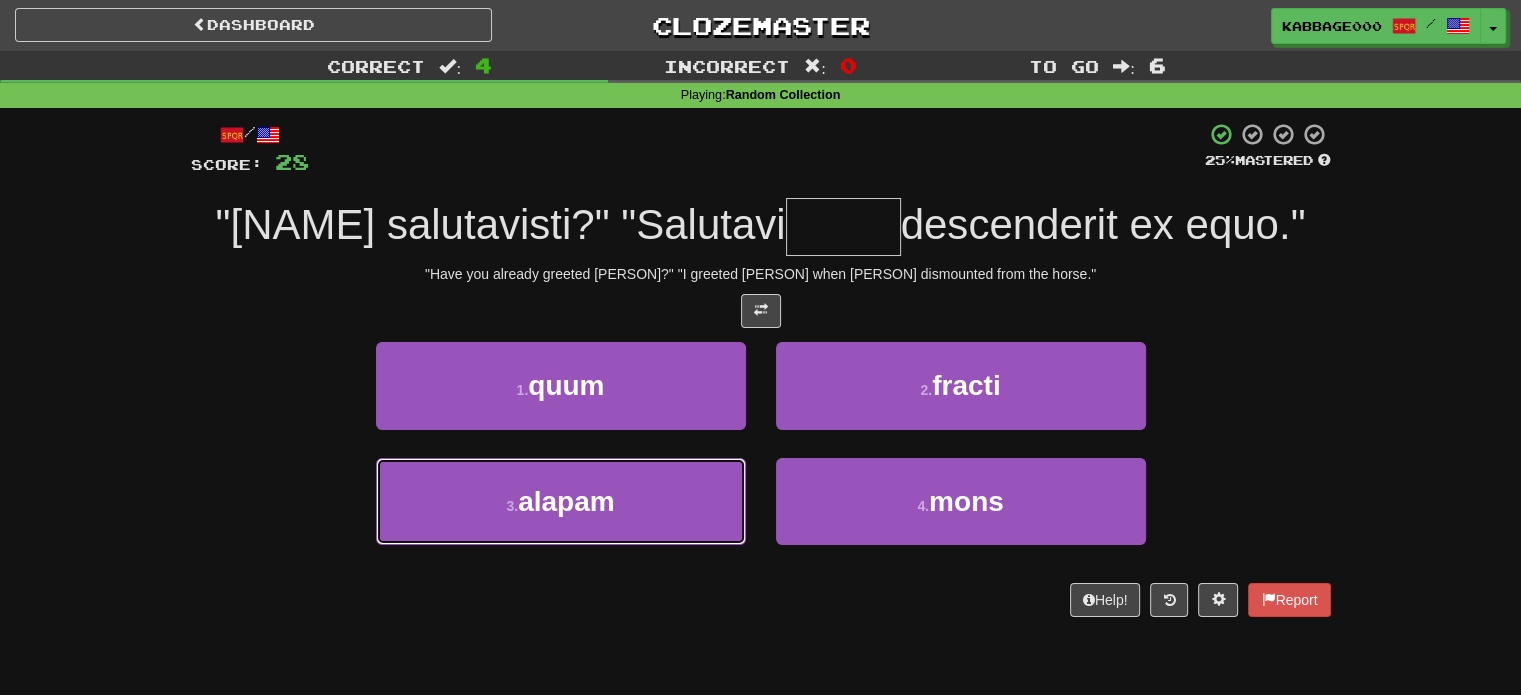 click on "3 .  alapam" at bounding box center (561, 501) 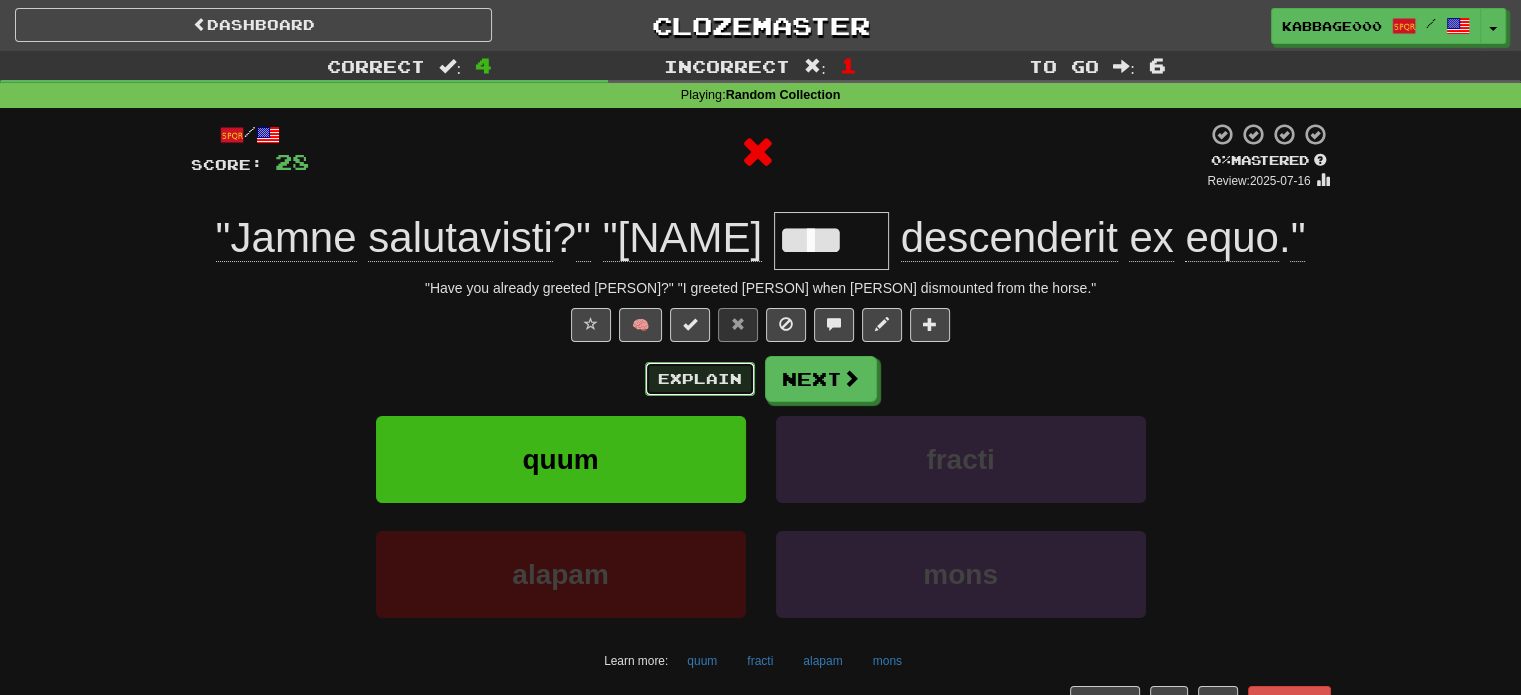 click on "Explain" at bounding box center (700, 379) 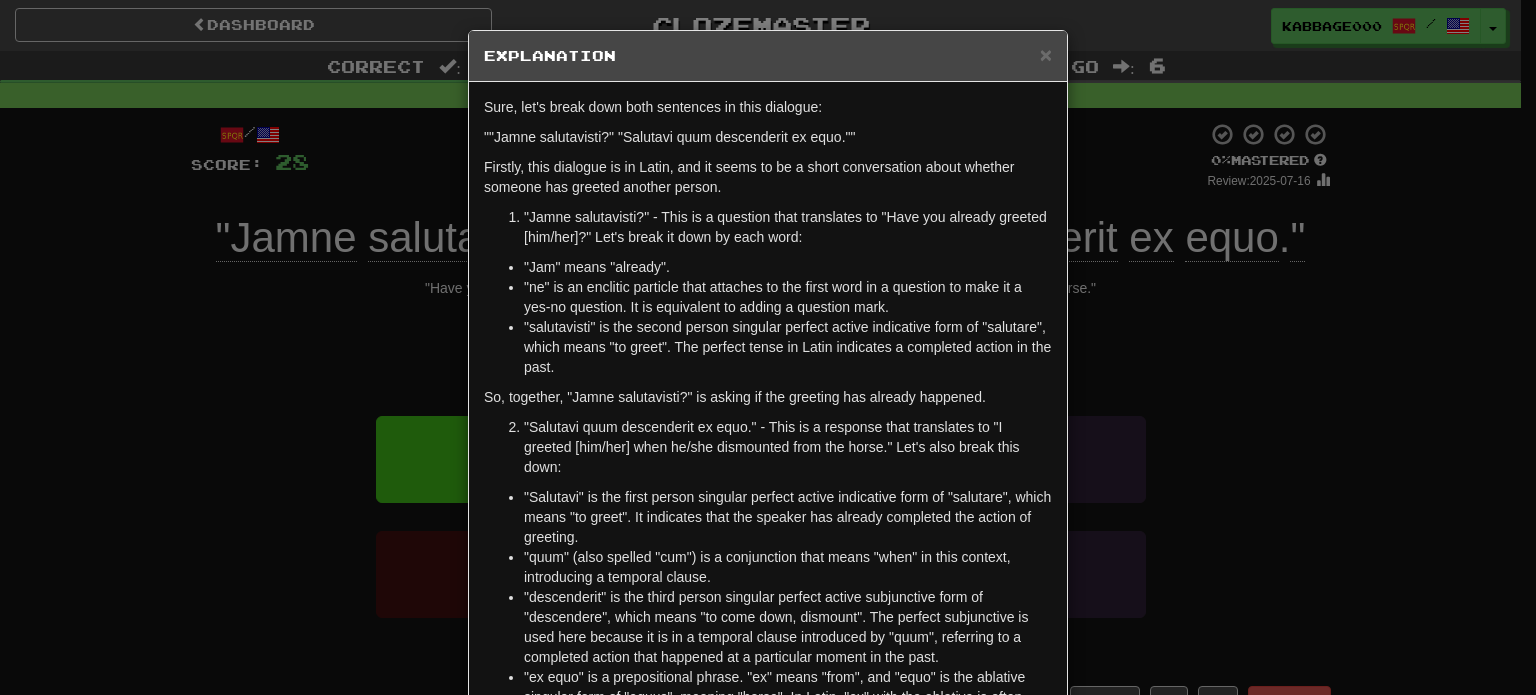 click on "Sure, let's break down both sentences in this dialogue:
""Jamne salutavisti?" "Salutavi quum descenderit ex equo.""
Firstly, this dialogue is in Latin, and it seems to be a short conversation about whether someone has greeted another person.
"Jamne salutavisti?" - This is a question that translates to "Have you already greeted [him/her]?" Let's break it down by each word:
"Jam" means "already".
"ne" is an enclitic particle that attaches to the first word in a question to make it a yes-no question. It is equivalent to adding a question mark.
"salutavisti" is the second person singular perfect active indicative form of "salutare", which means "to greet". The perfect tense in Latin indicates a completed action in the past.
So, together, "Jamne salutavisti?" is asking if the greeting has already happened.
"Salutavi quum descenderit ex equo." - This is a response that translates to "I greeted [him/her] when he/she dismounted from the horse." Let's also break this down:" at bounding box center (768, 517) 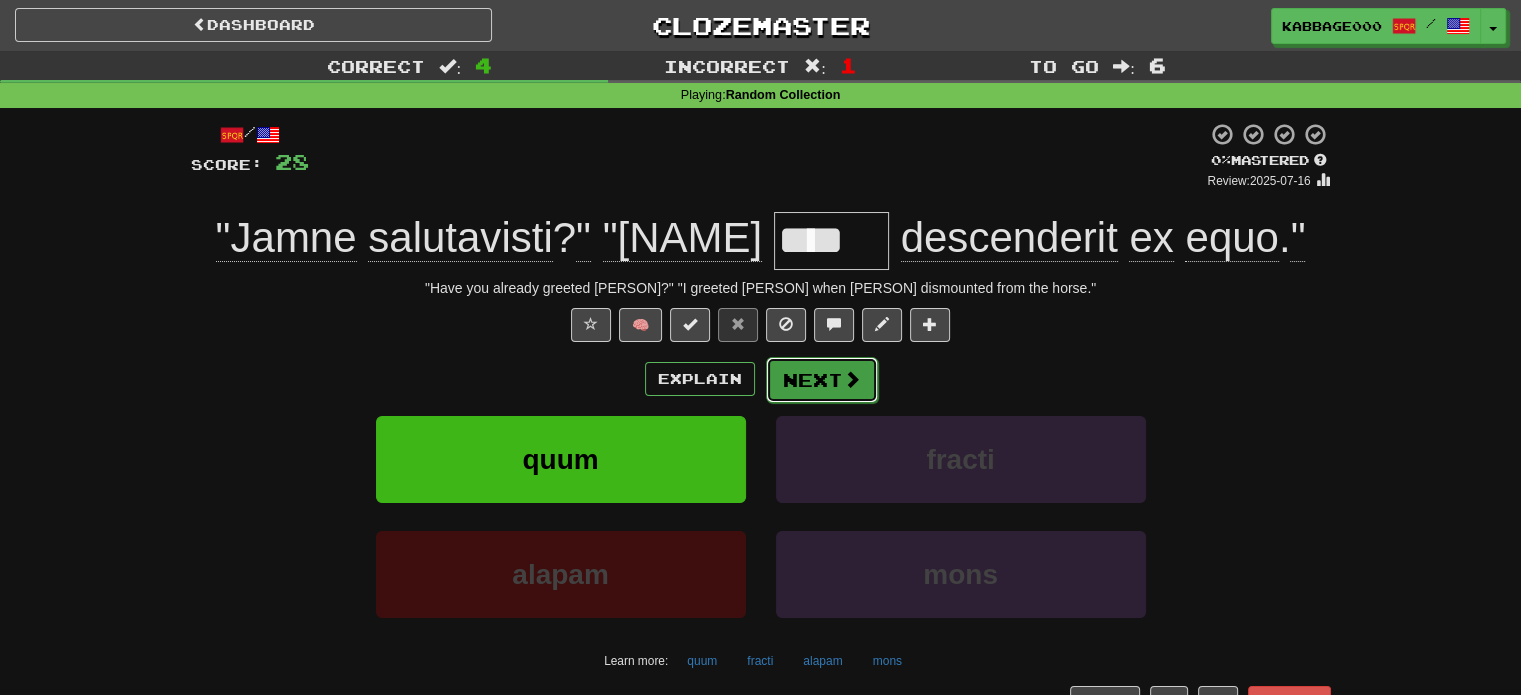 click on "Next" at bounding box center (822, 380) 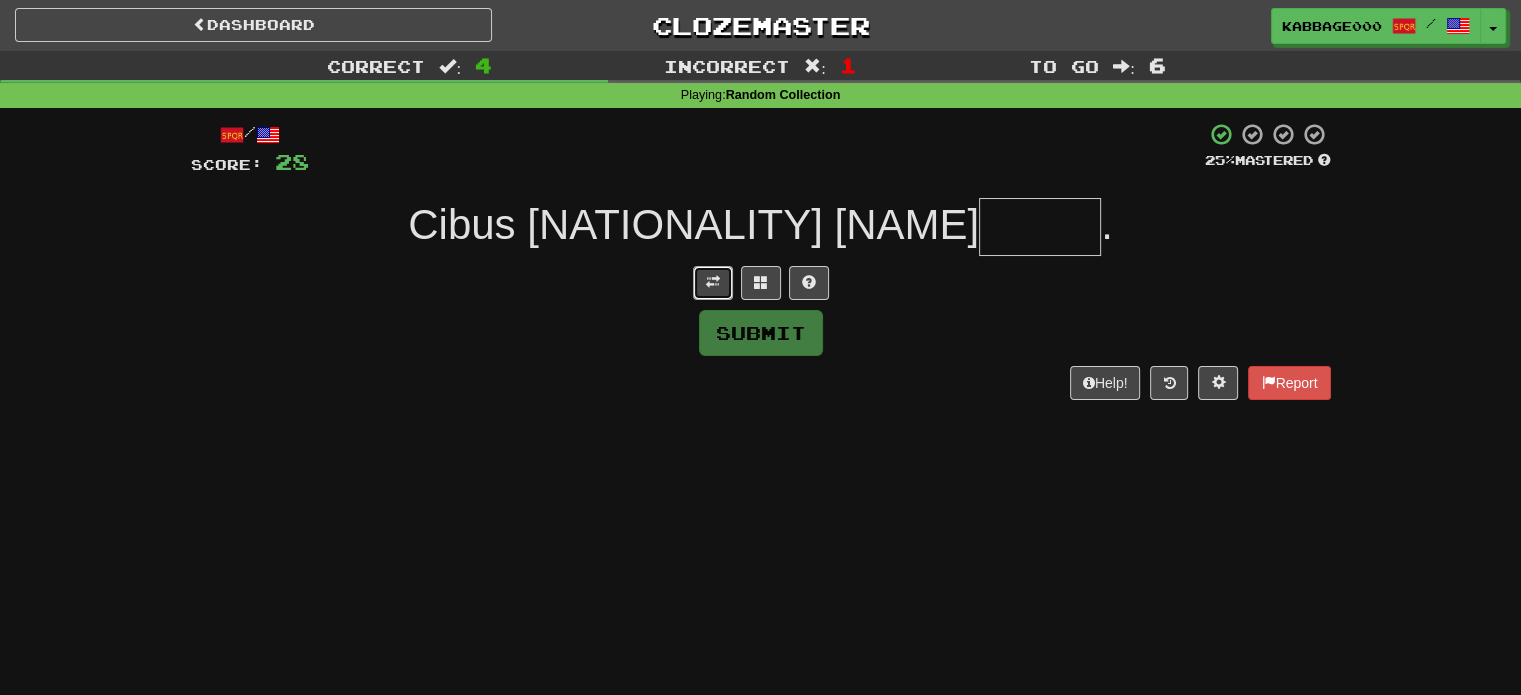 click at bounding box center (713, 283) 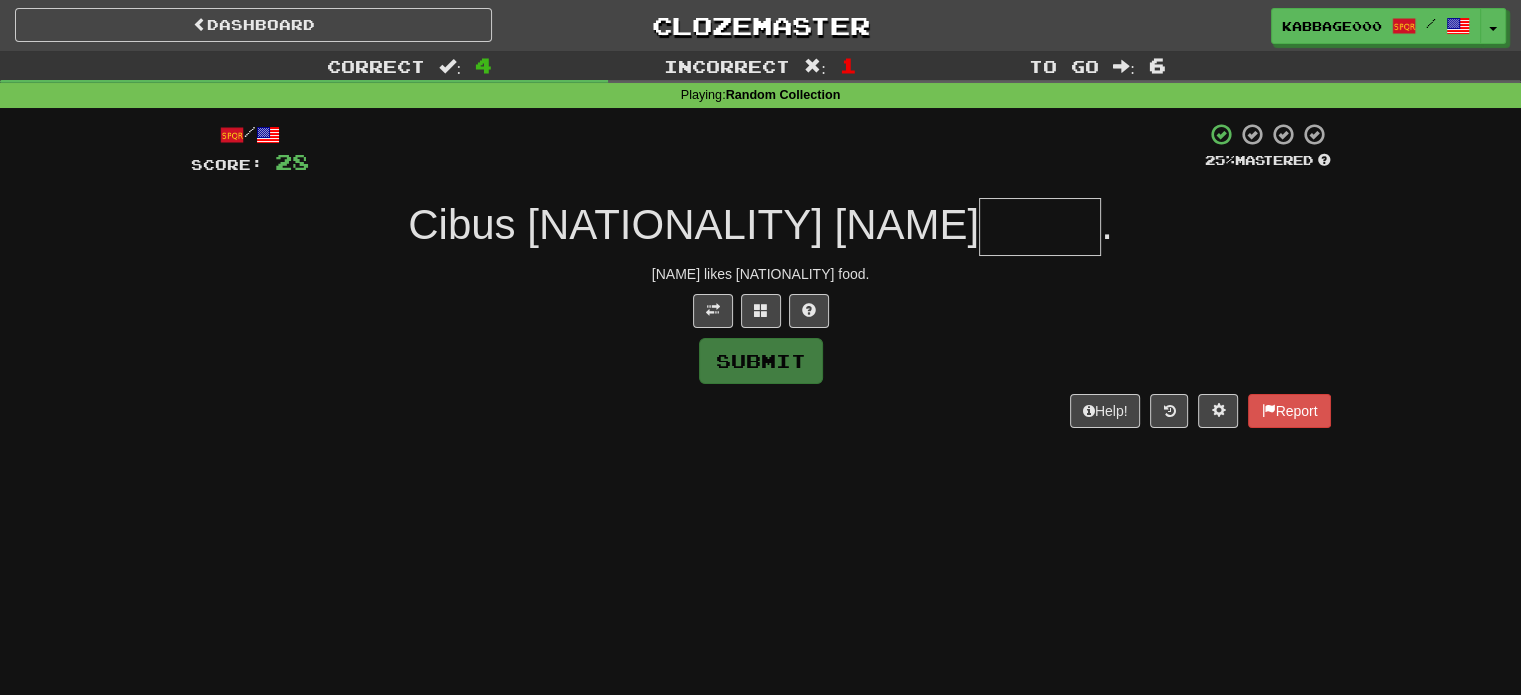 click at bounding box center [1040, 227] 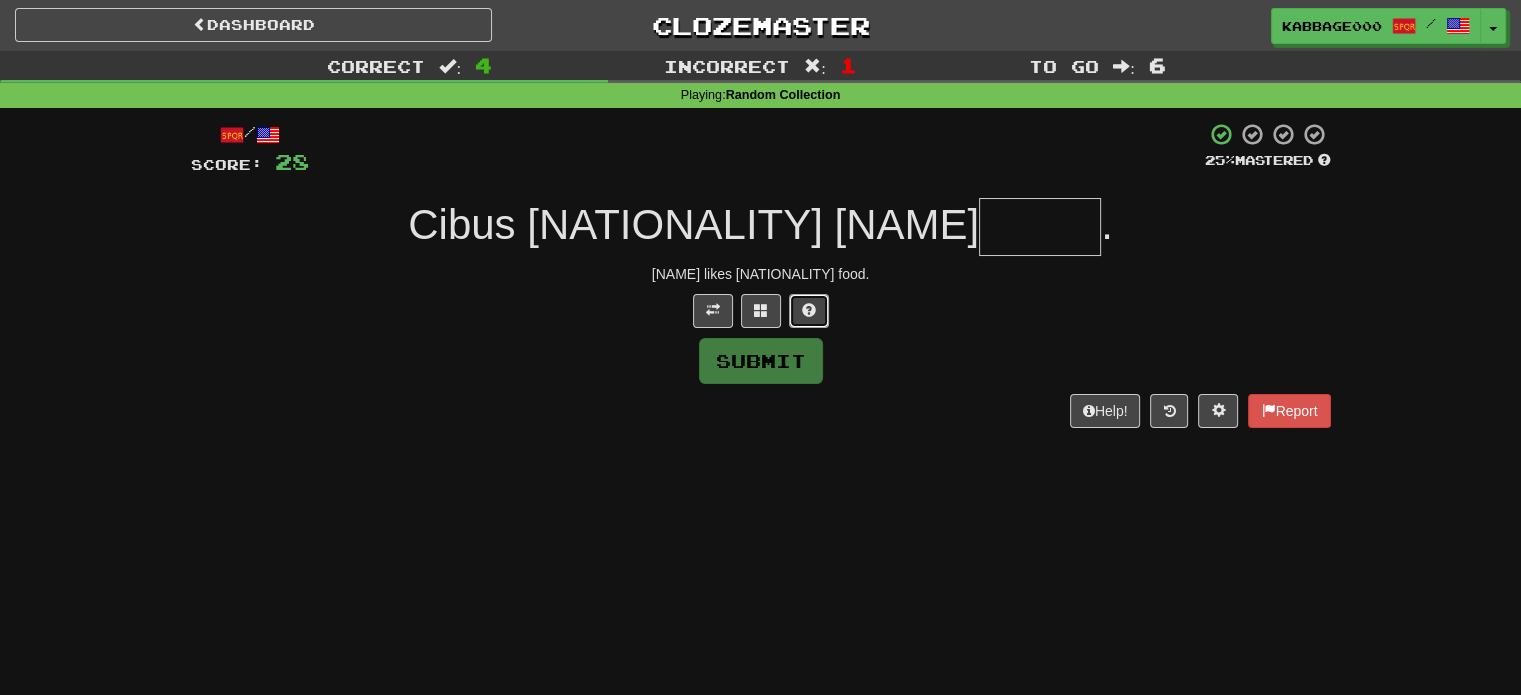 click at bounding box center (809, 310) 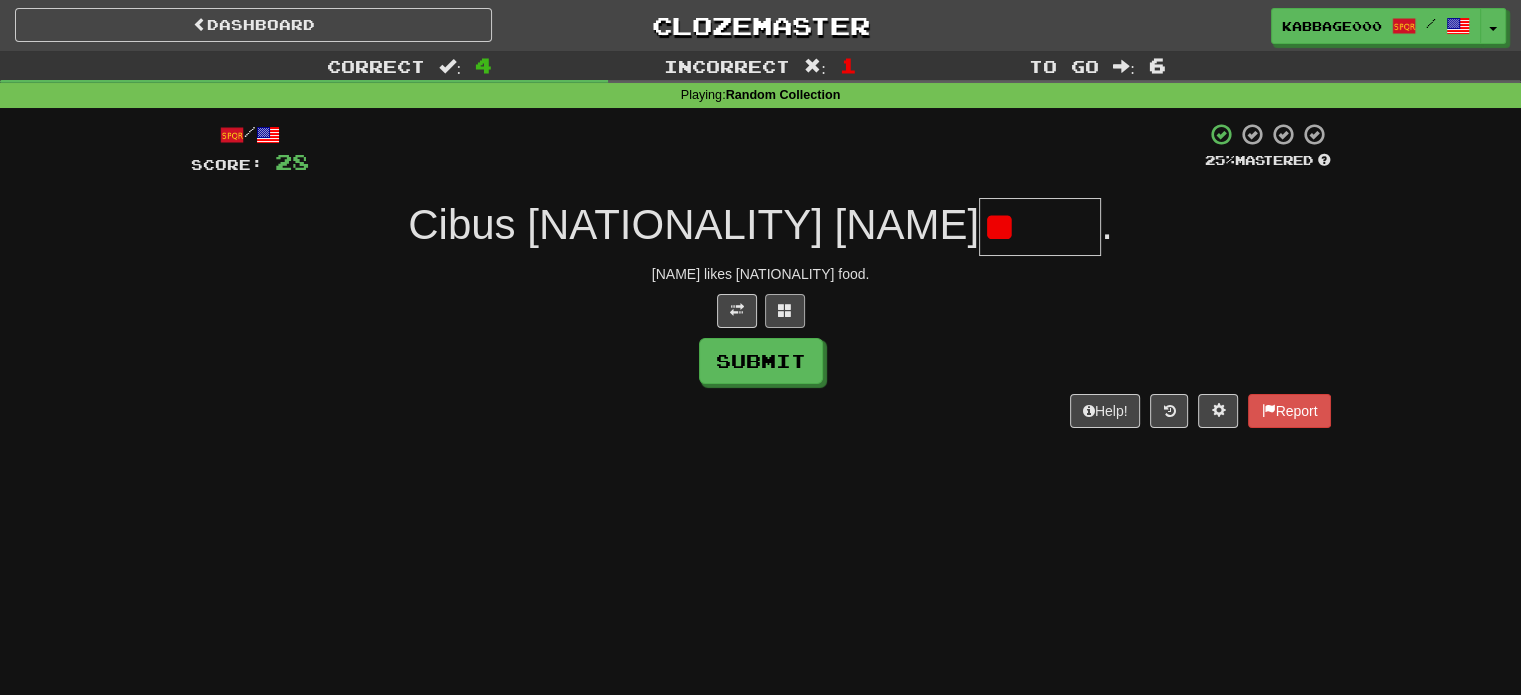 click at bounding box center [761, 311] 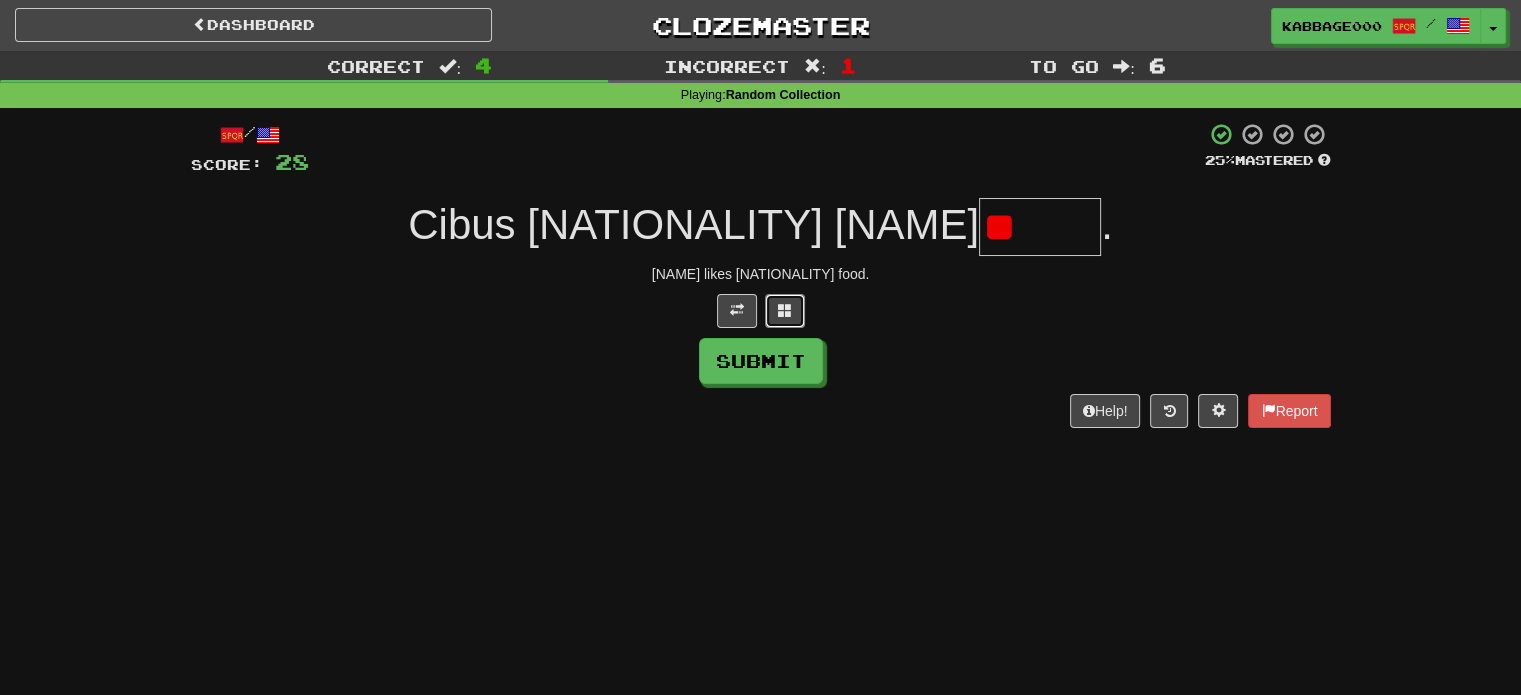 click at bounding box center [785, 311] 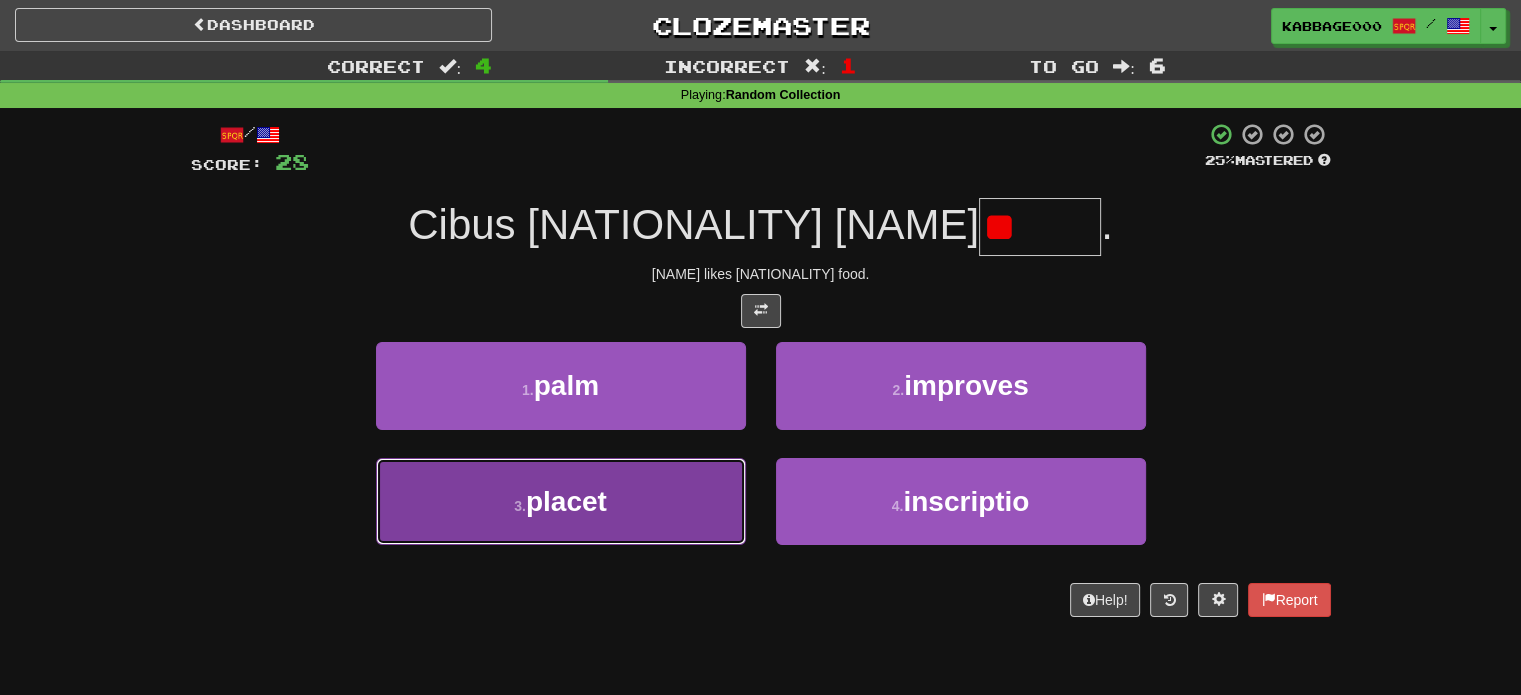 click on "3 .  placet" at bounding box center [561, 501] 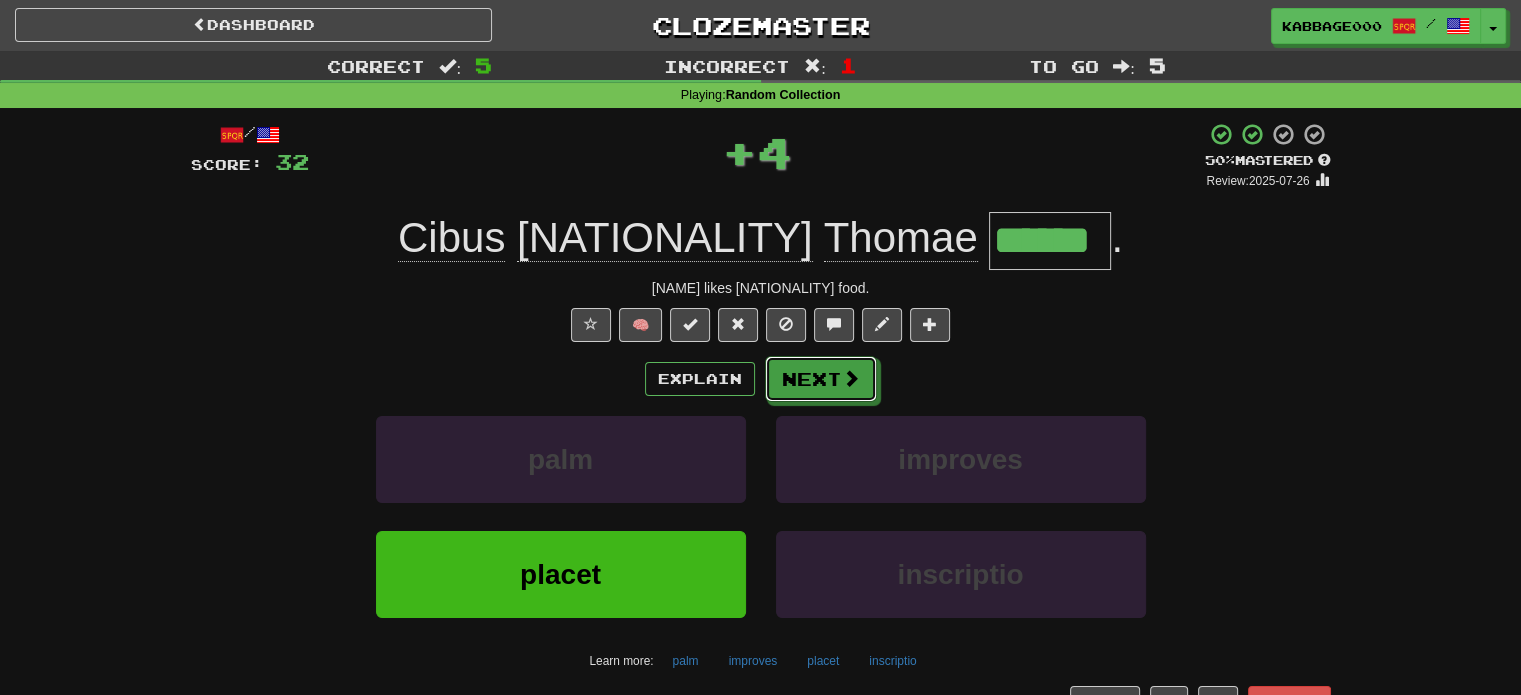 click on "Next" at bounding box center [821, 379] 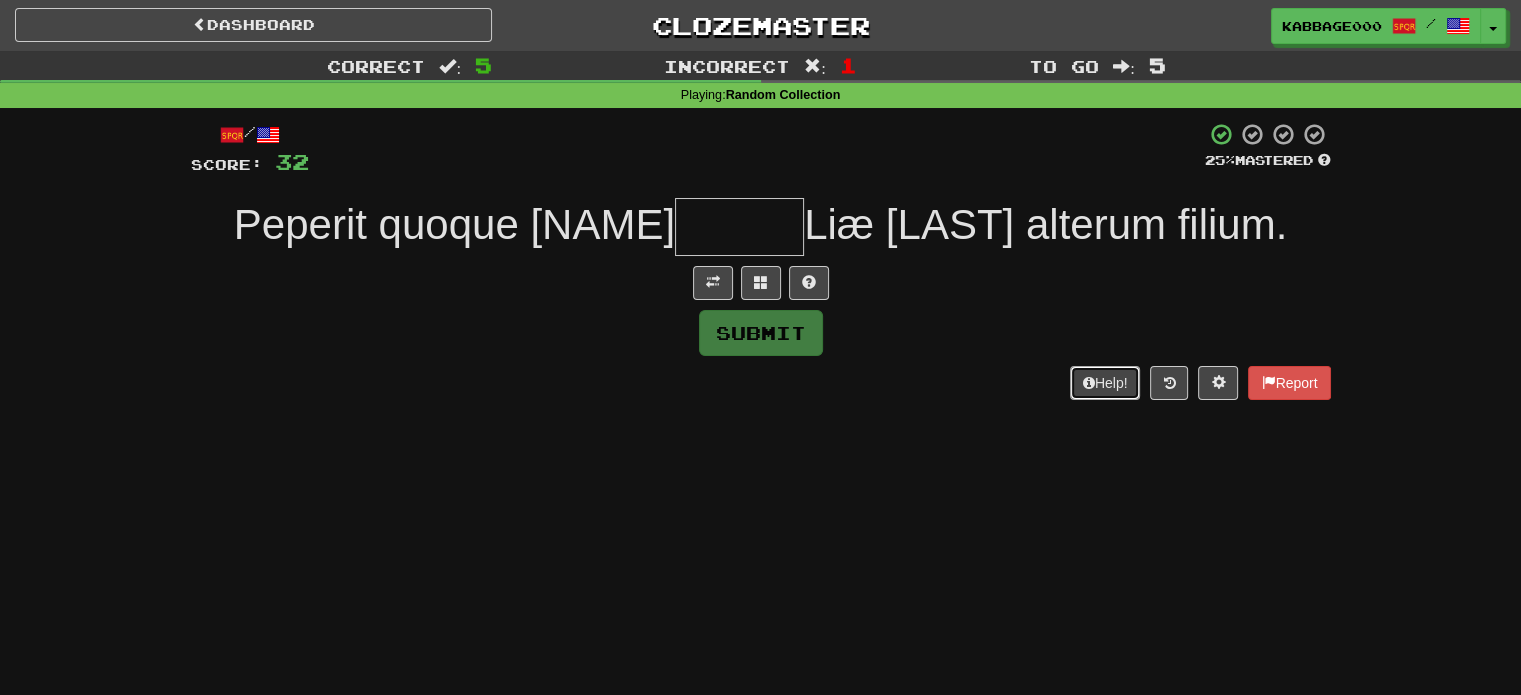 click at bounding box center (1089, 383) 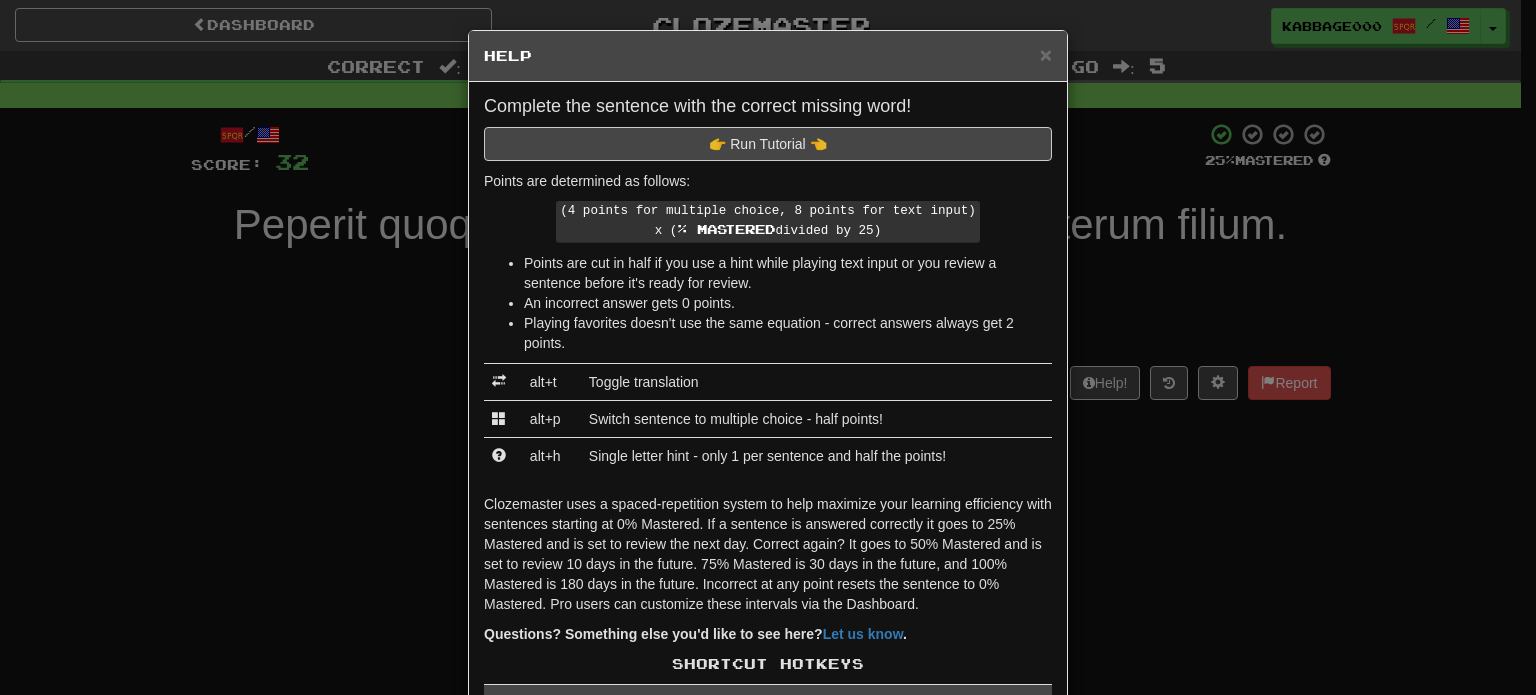 click on "× Help Complete the sentence with the correct missing word! 👉 Run Tutorial 👈 Points are determined as follows: (4 points for multiple choice, 8 points for text input)  x ( % Mastered  divided by 25) Points are cut in half if you use a hint while playing text input or you review a sentence before it's ready for review. An incorrect answer gets 0 points. Playing favorites doesn't use the same equation - correct answers always get 2 points. alt+t Toggle translation alt+p Switch sentence to multiple choice - half points! alt+h Single letter hint - only 1 per sentence and half the points! Questions? Something else you'd like to see here?  Let us know . Shortcut Hotkeys Enter Submit answer, next sentence, next round 1-4 Select multiple choice answer ctl+Space Replay audio (when available) ctl+Enter Record audio (for speaking) alt+a Add current sentence to a collection   Pro! alt+c Open collection search  Pro! alt+d Edit current sentence  Pro! alt+g Toggle grammar after answering (when available) alt+e alt+f" at bounding box center (768, 347) 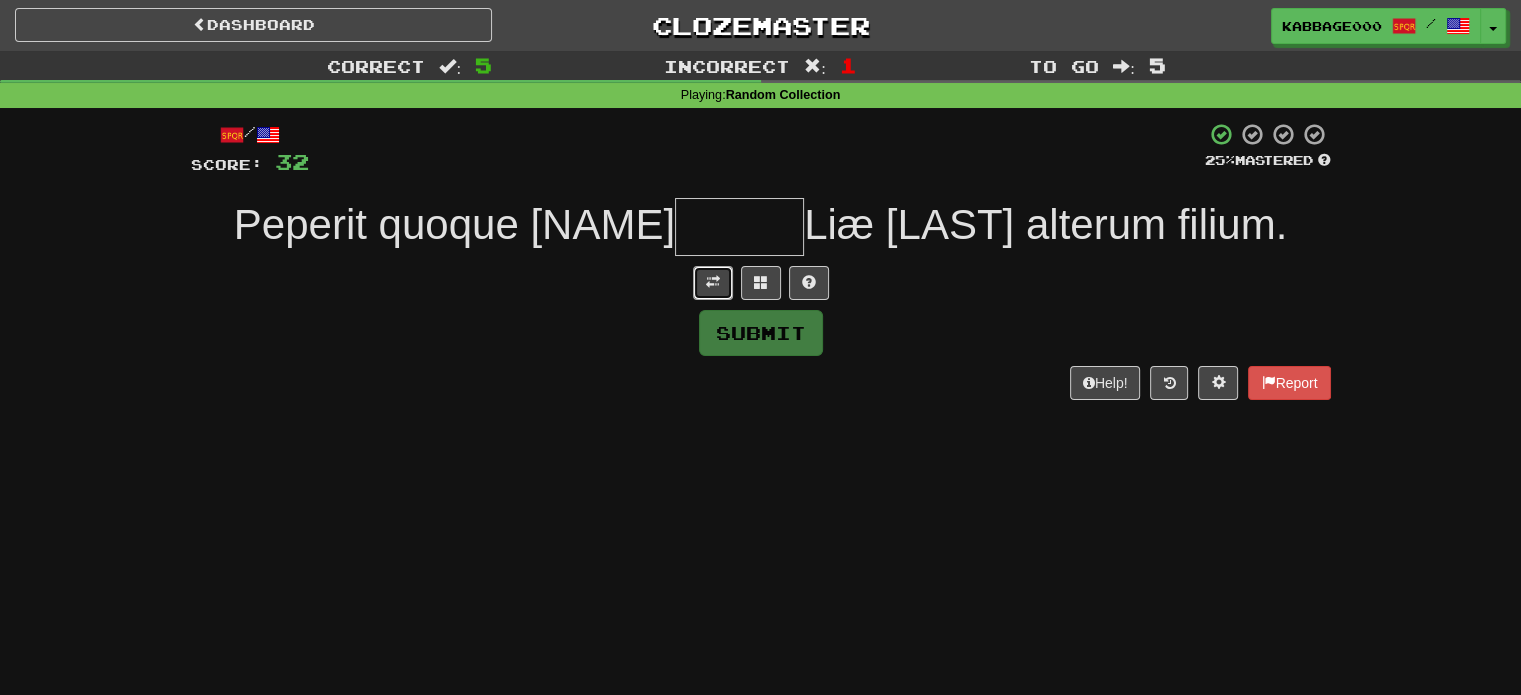 click at bounding box center [713, 283] 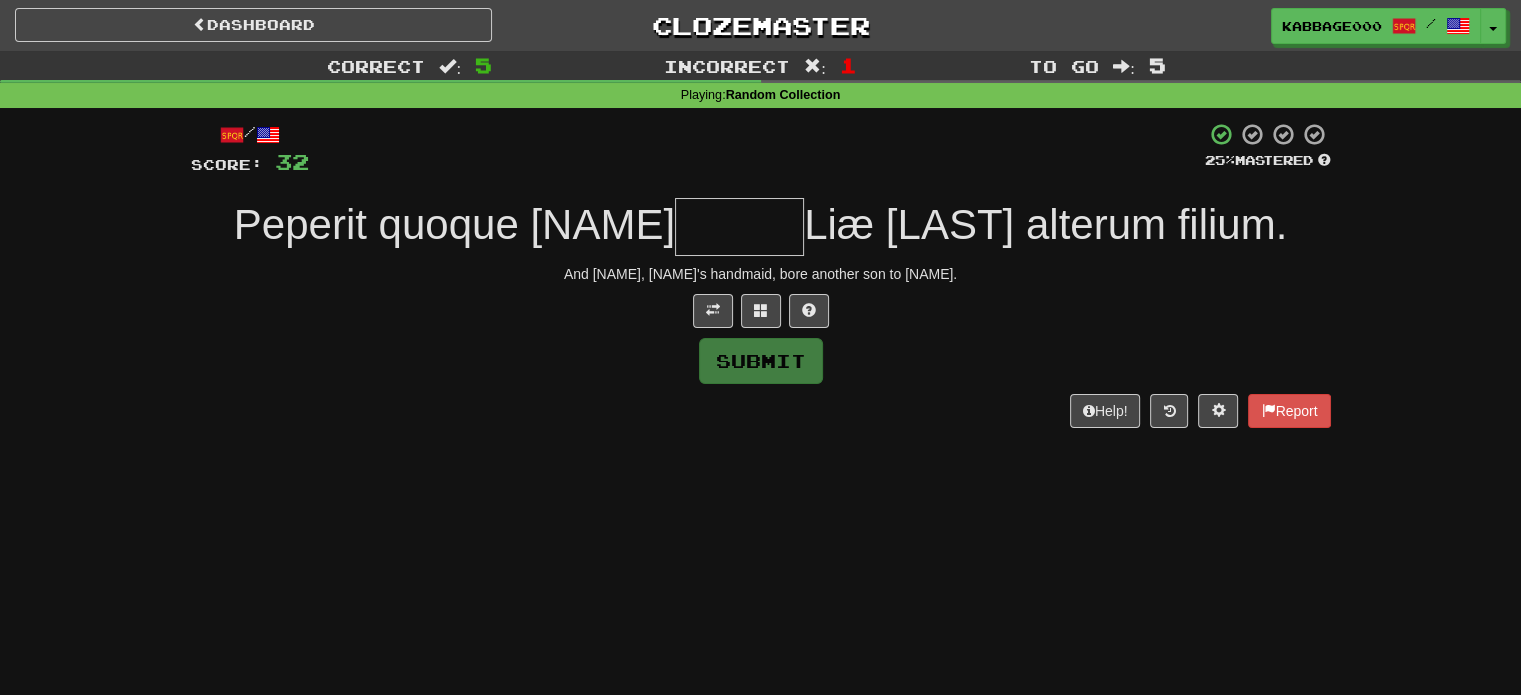 click at bounding box center [739, 227] 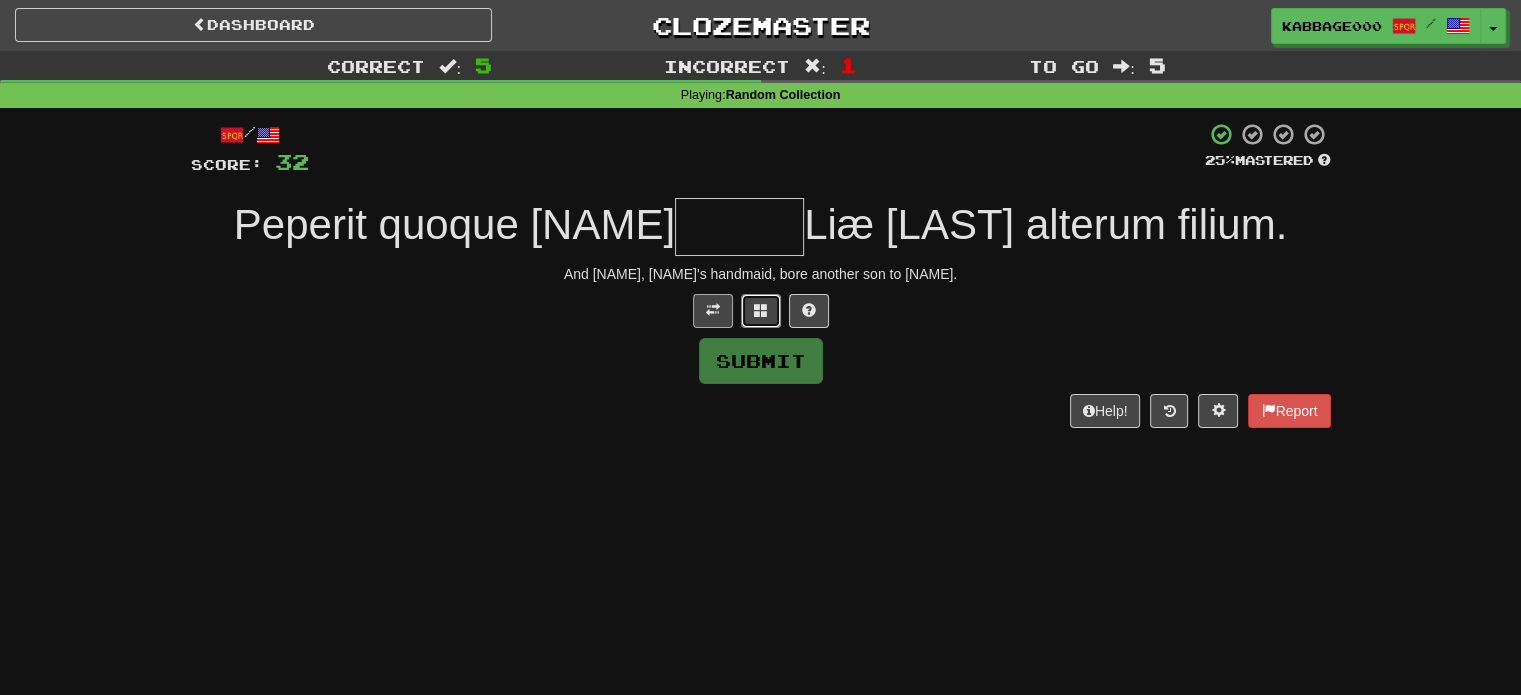 click at bounding box center (761, 311) 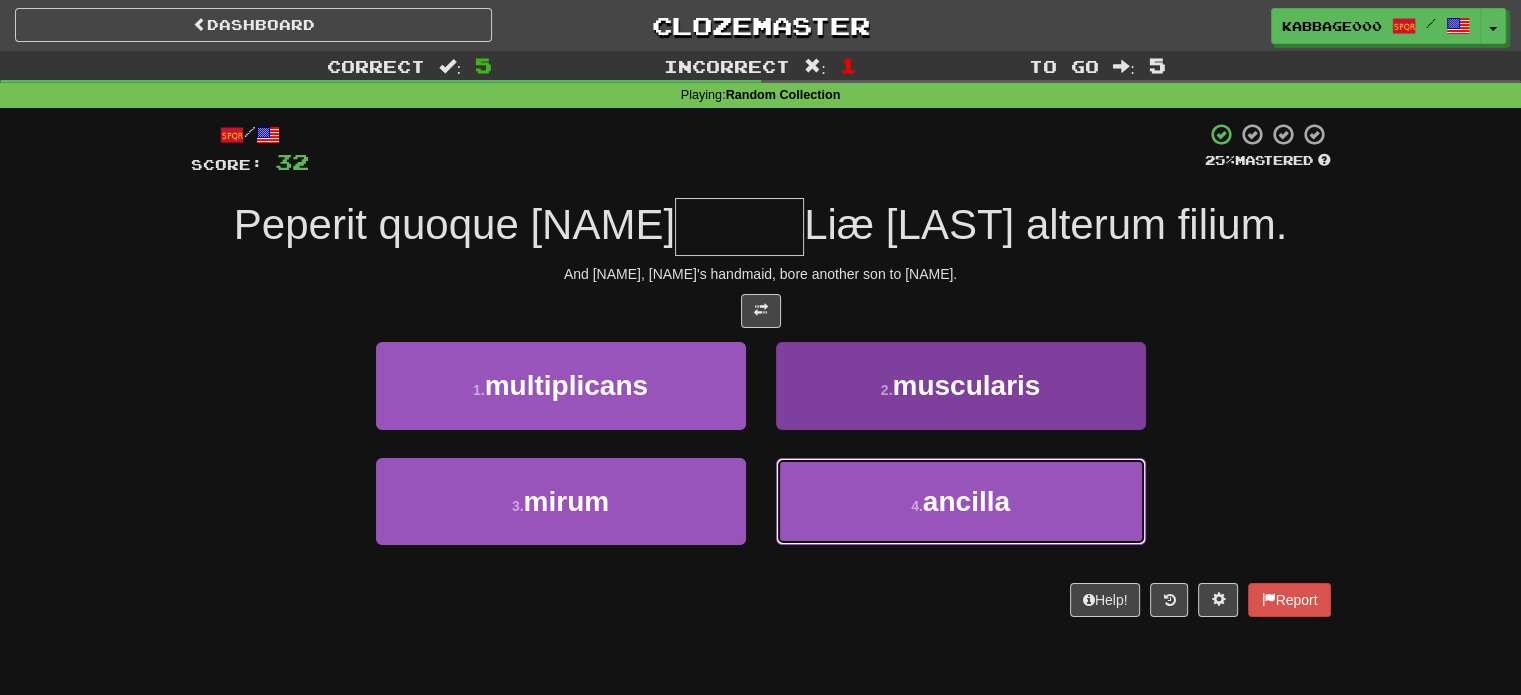 click on "4 .  ancilla" at bounding box center (961, 501) 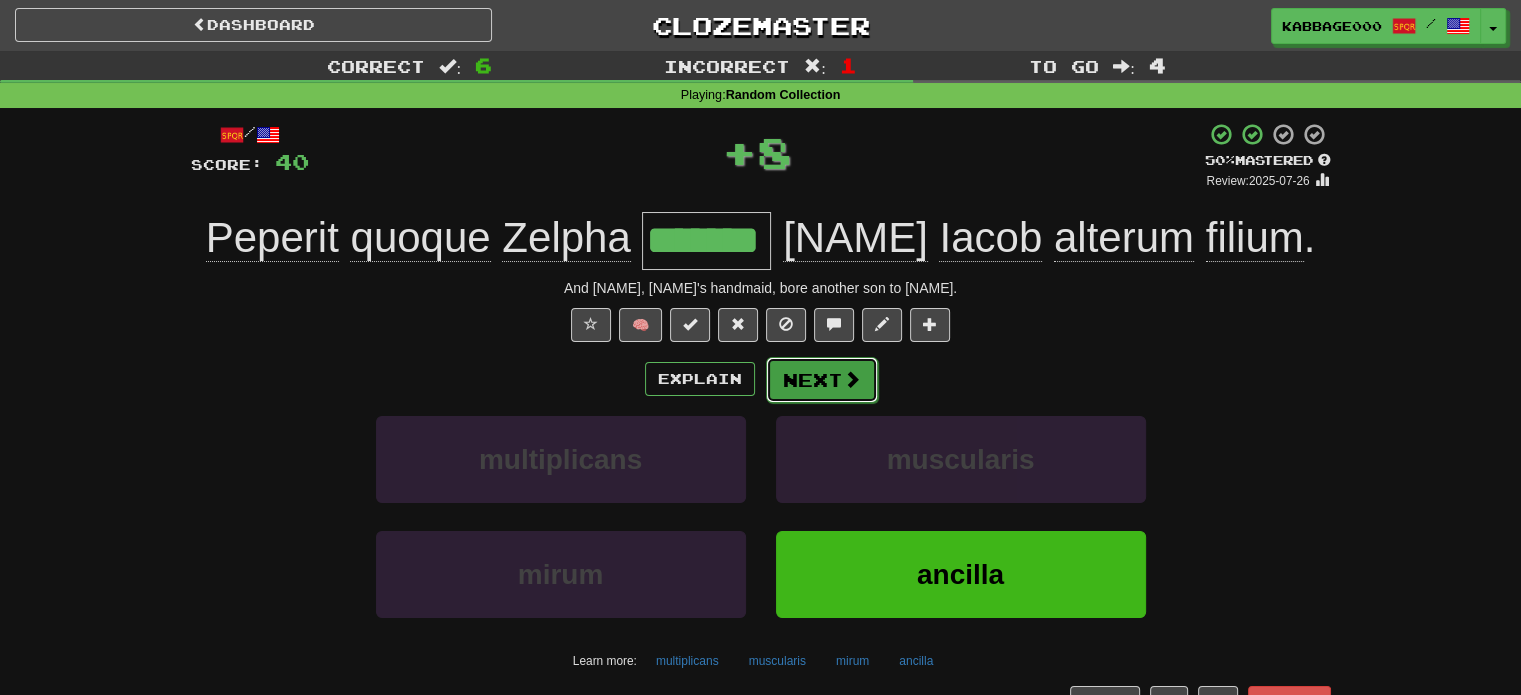 click on "Next" at bounding box center [822, 380] 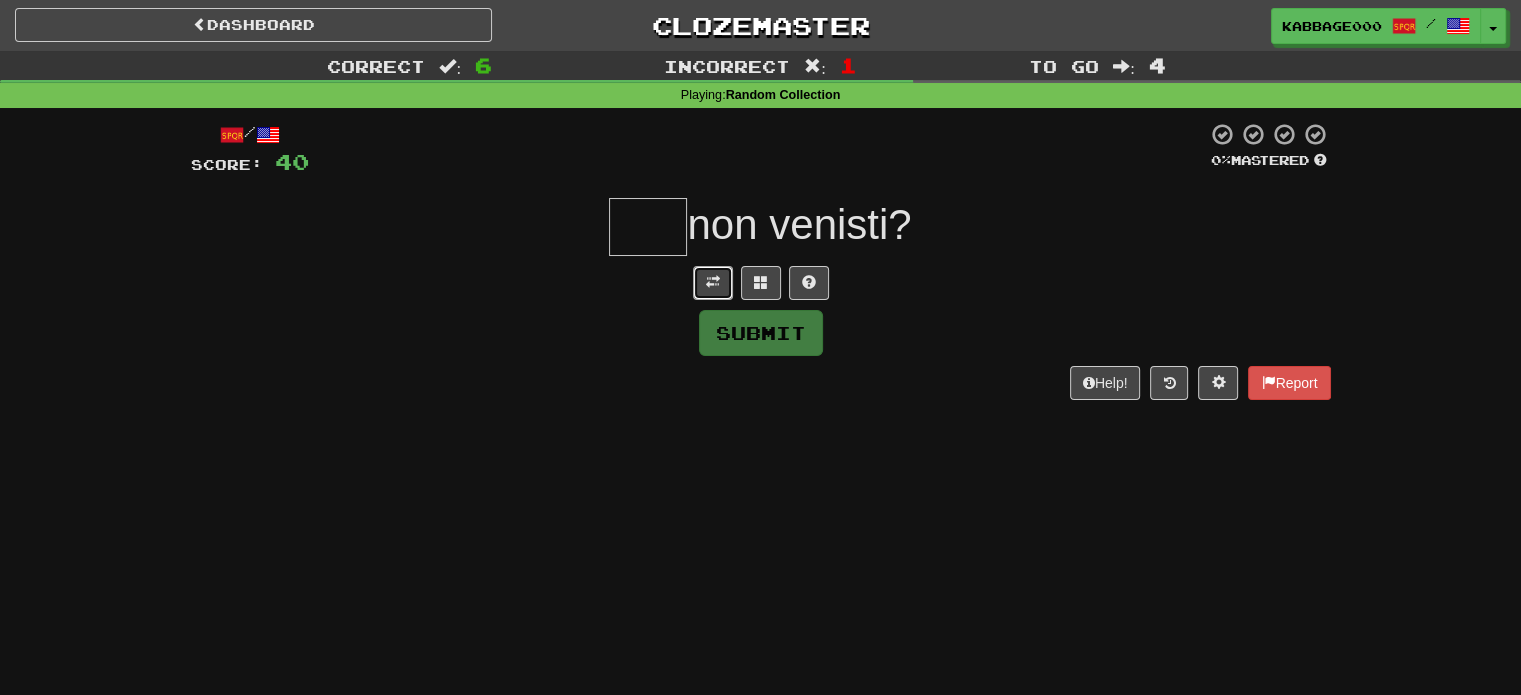 click at bounding box center [713, 282] 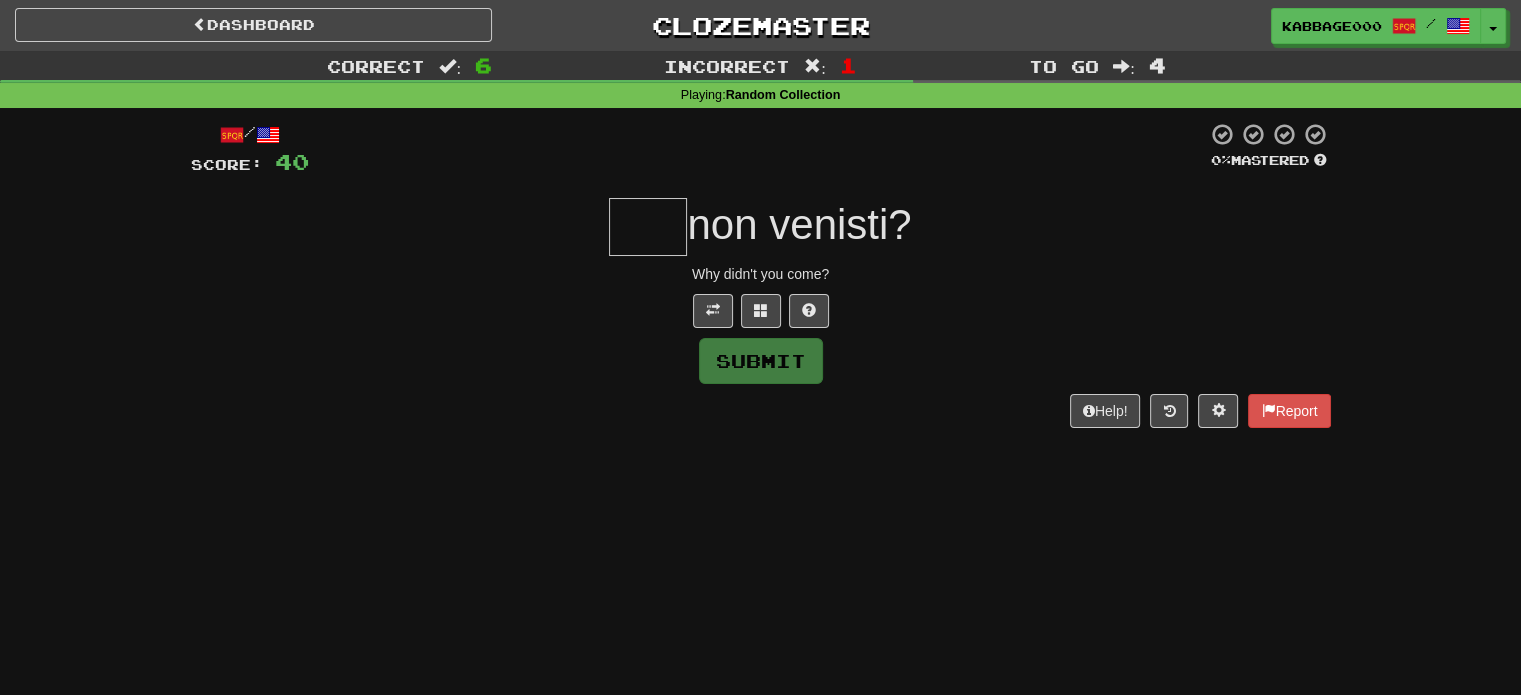 click at bounding box center (648, 227) 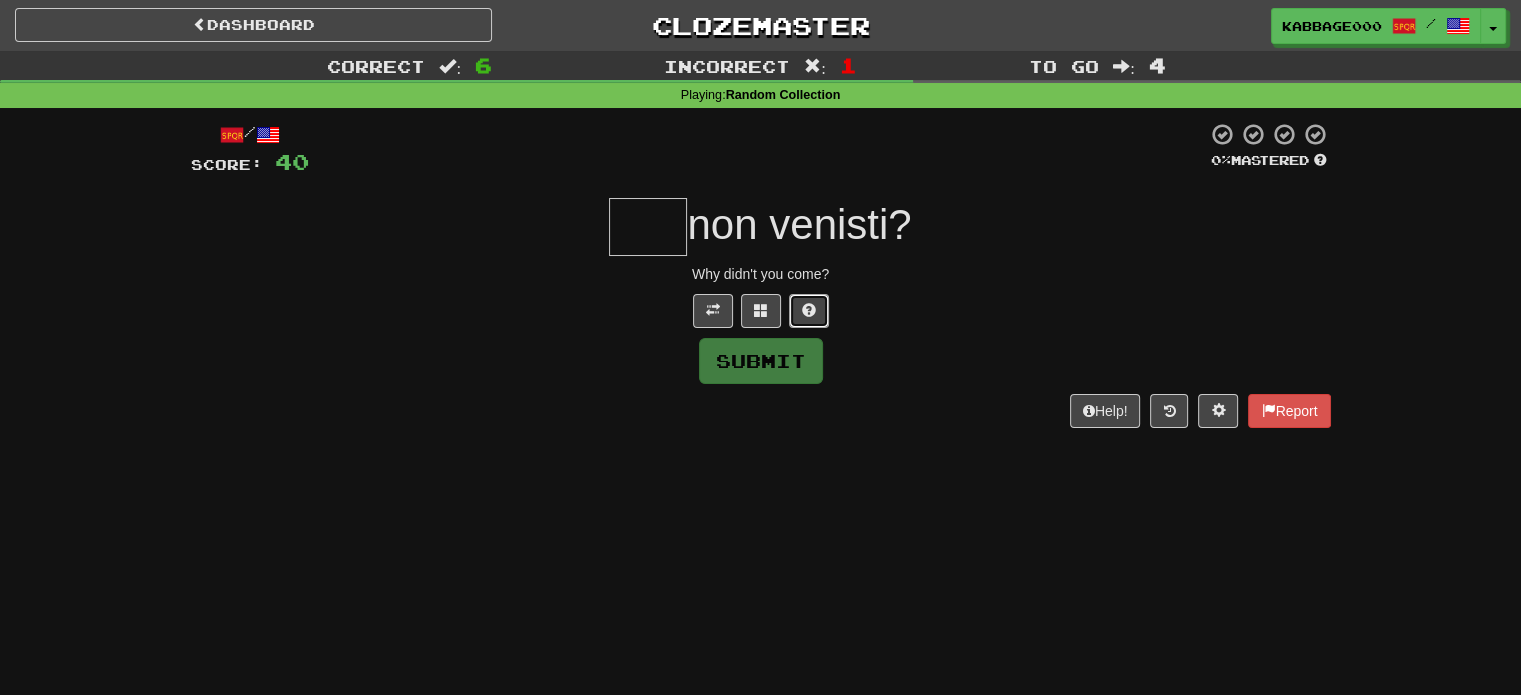 click at bounding box center [809, 311] 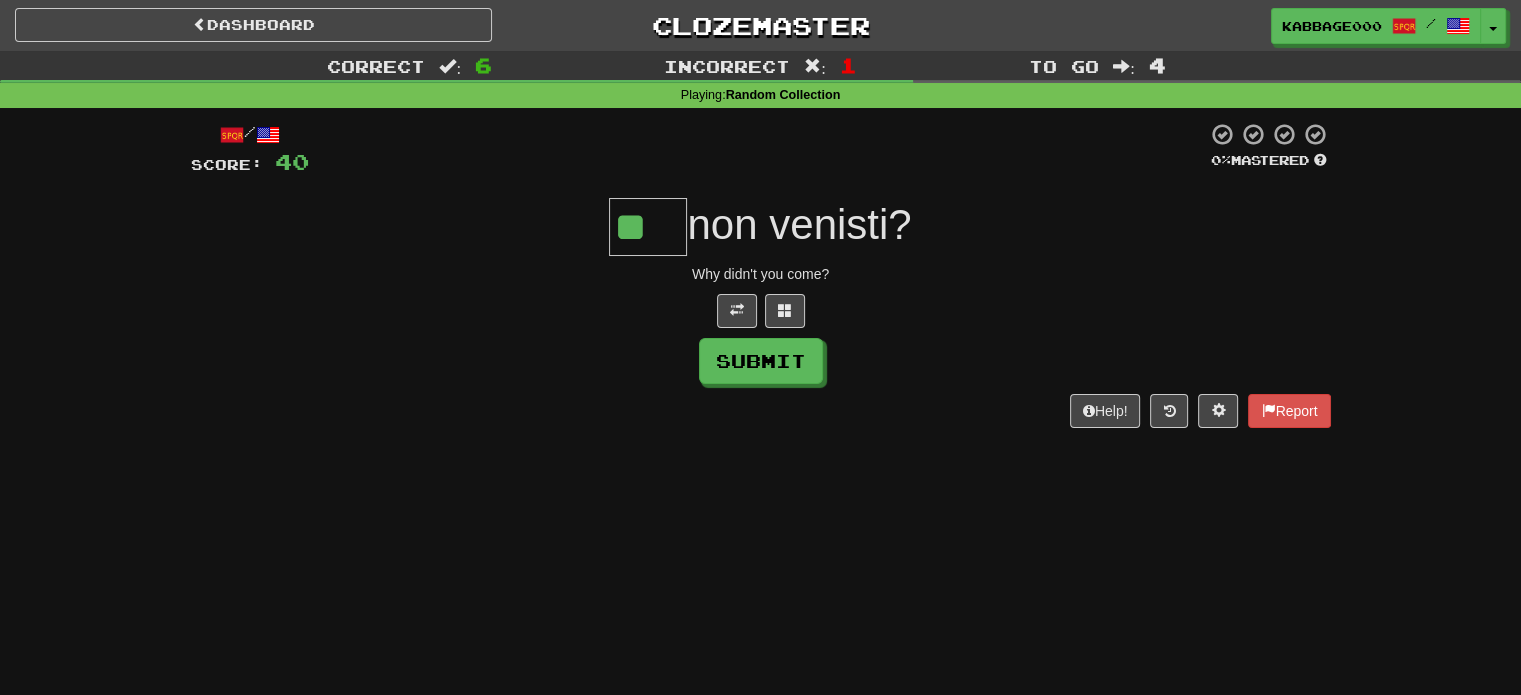scroll, scrollTop: 0, scrollLeft: 6, axis: horizontal 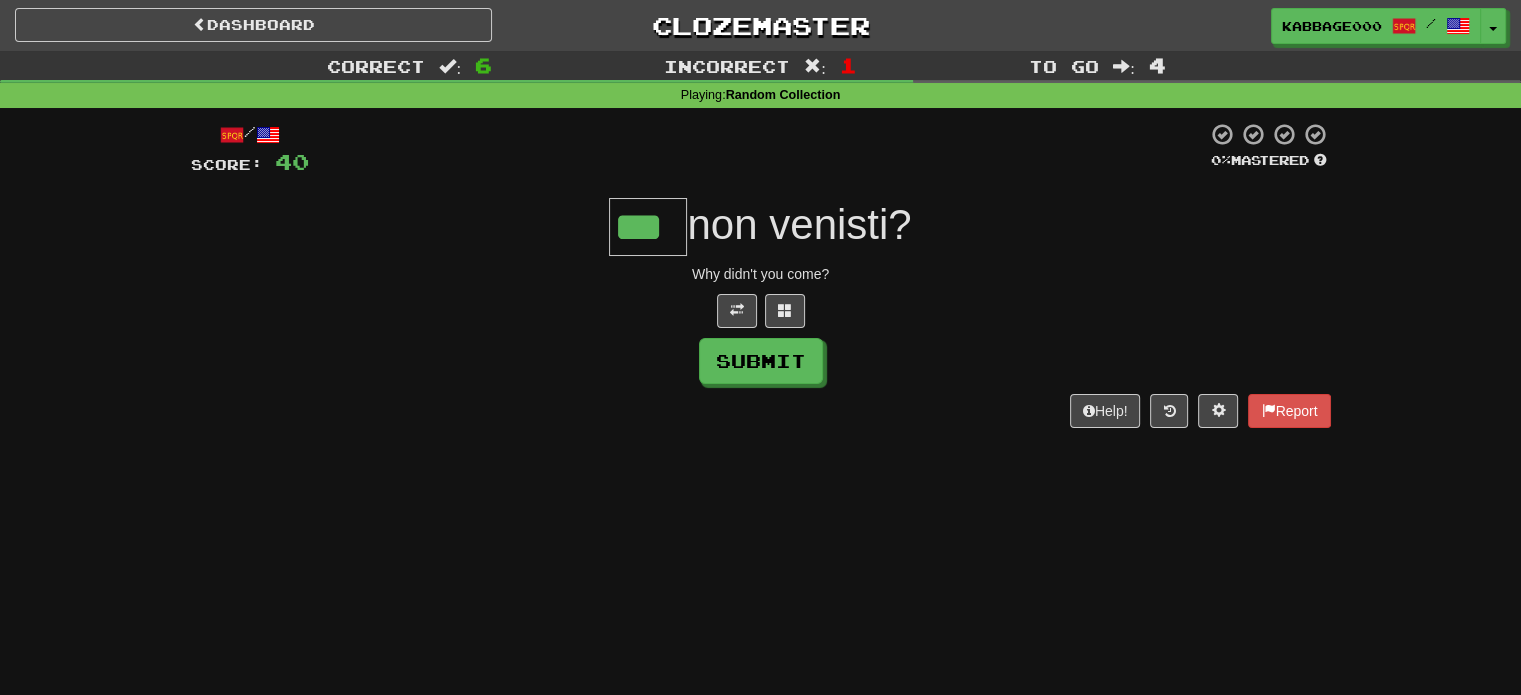 type on "***" 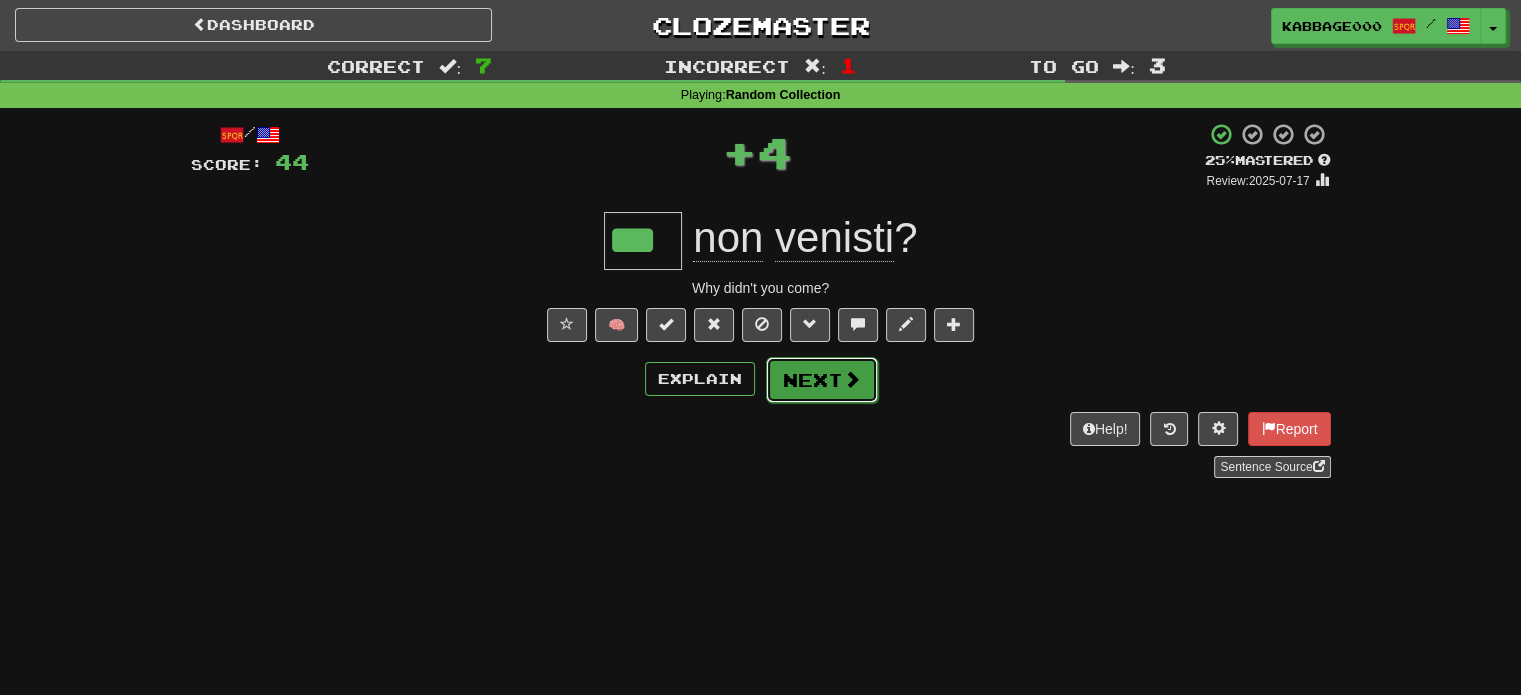 click on "Next" at bounding box center [822, 380] 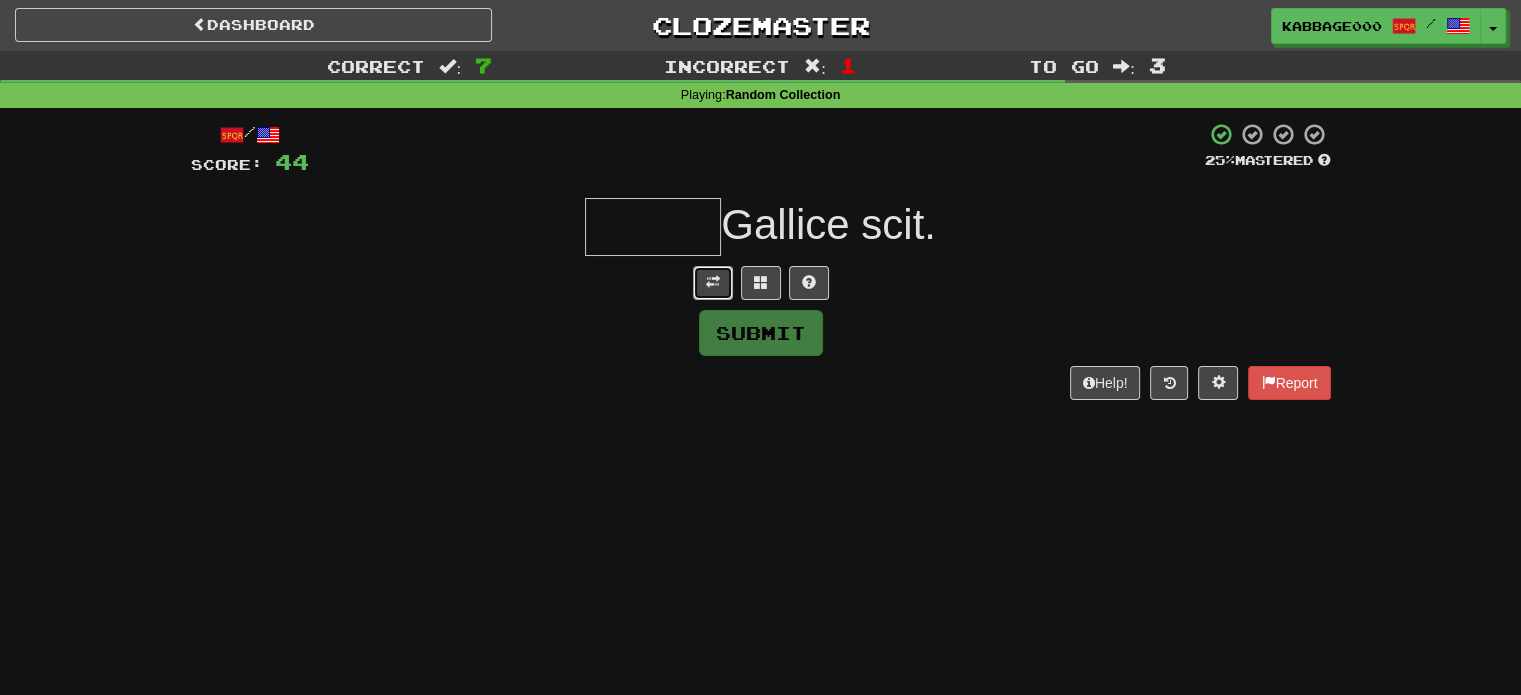 click at bounding box center (713, 282) 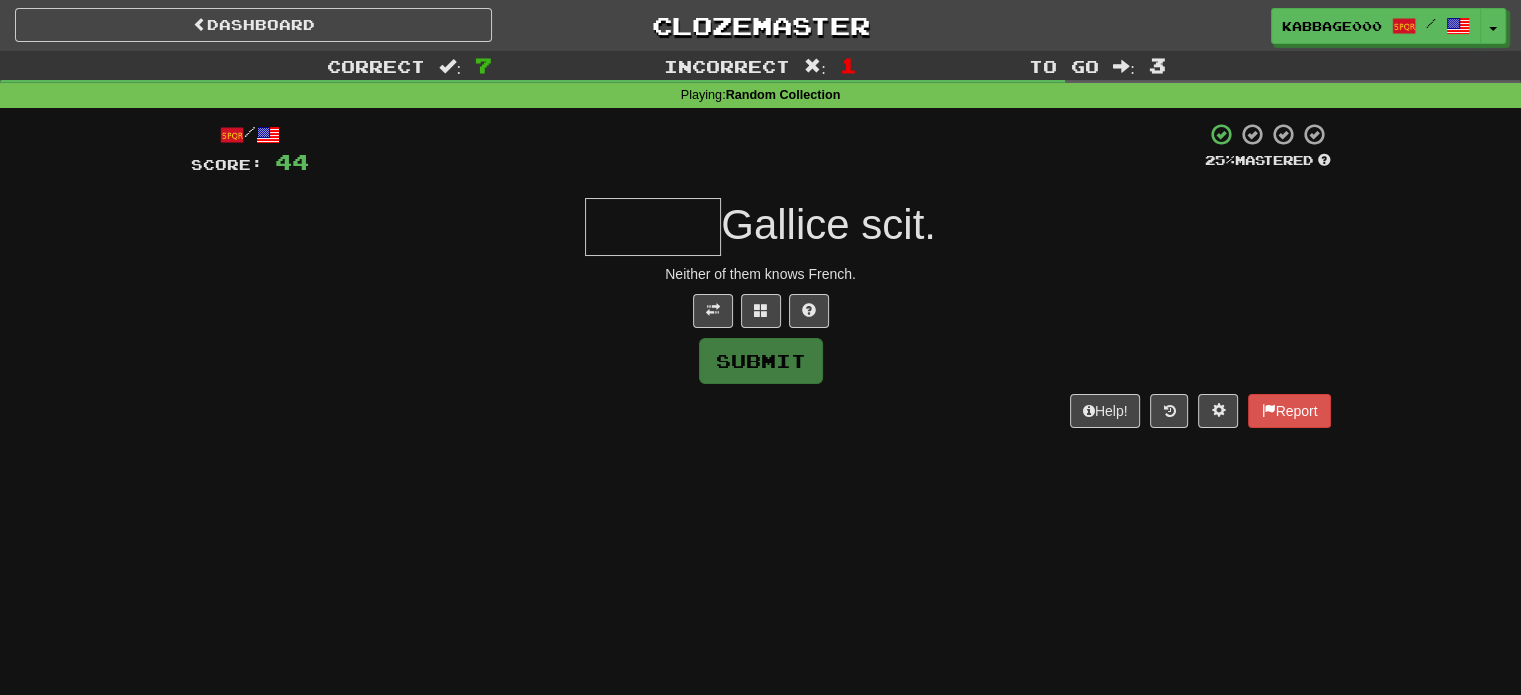 click at bounding box center [653, 227] 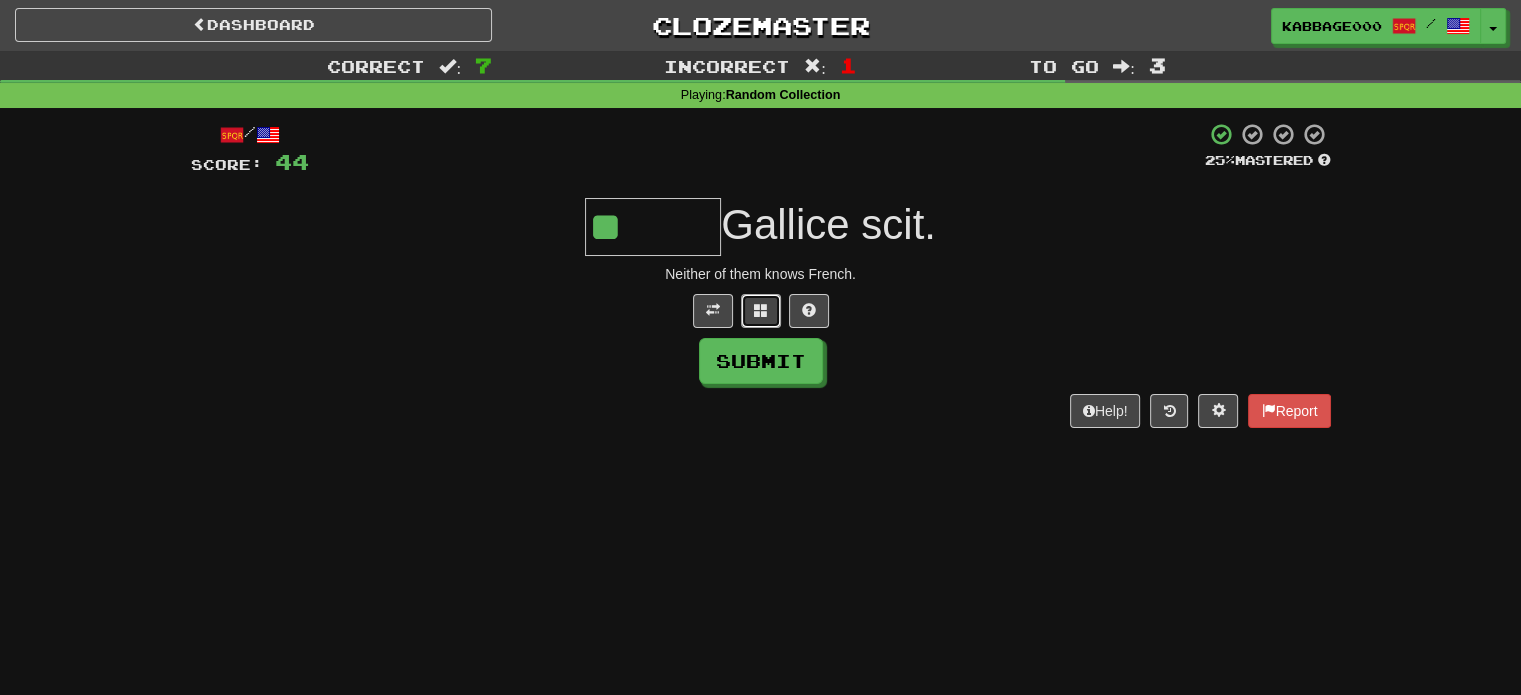 click at bounding box center [761, 310] 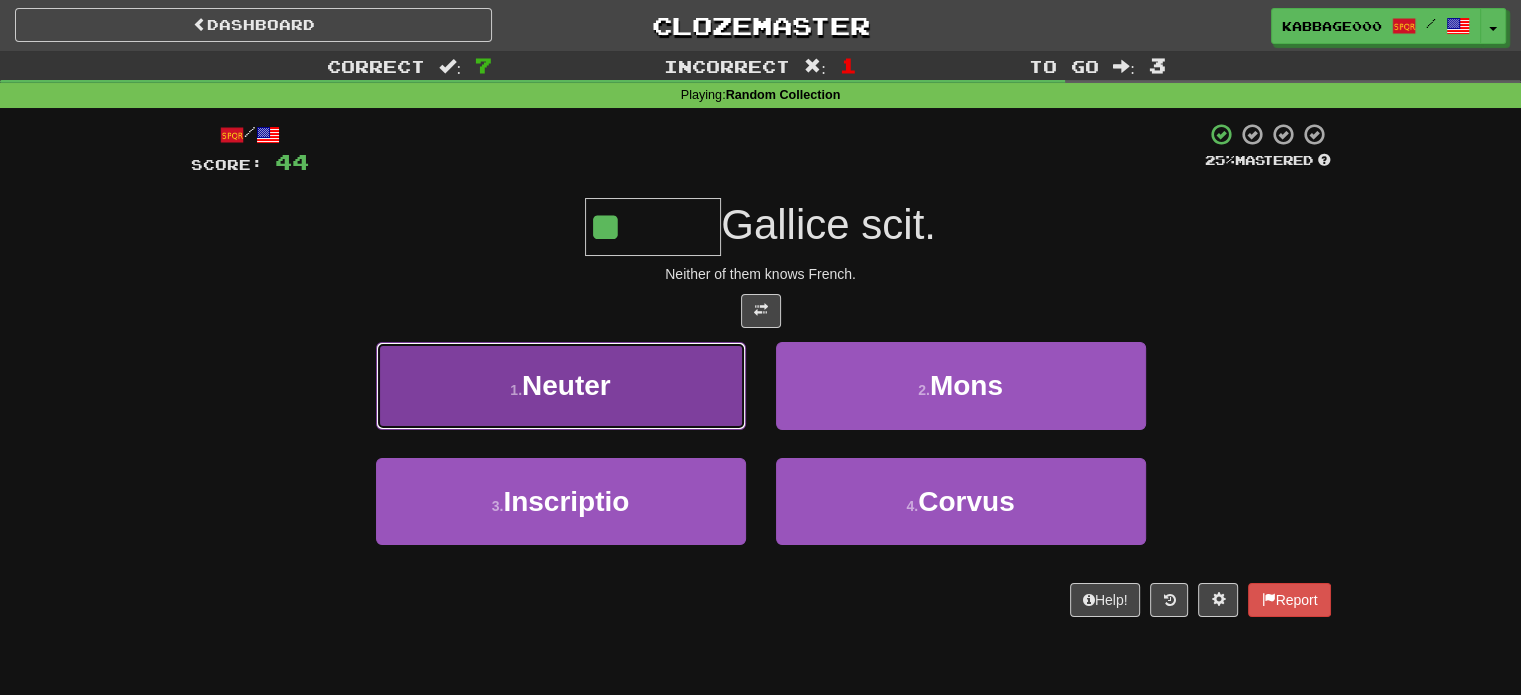 click on "1 .  Neuter" at bounding box center [561, 385] 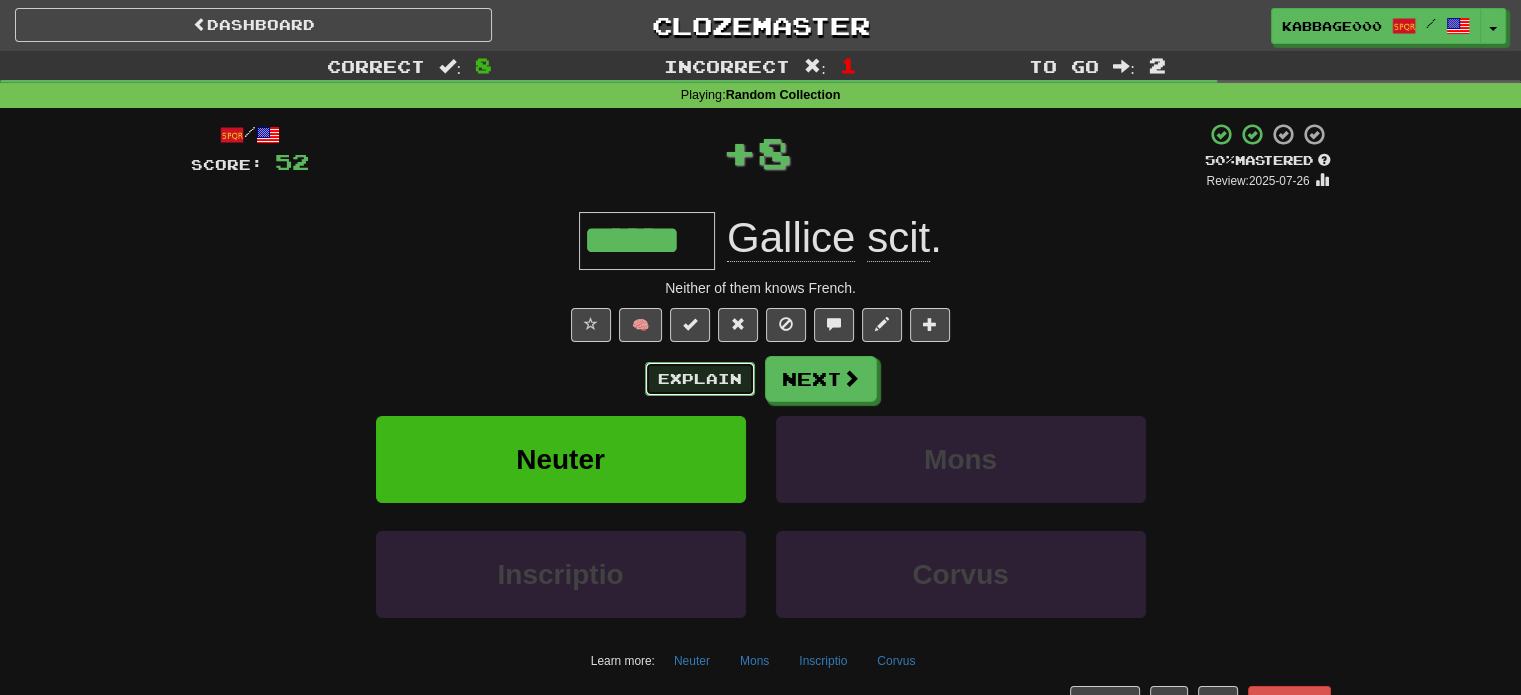 click on "Explain" at bounding box center (700, 379) 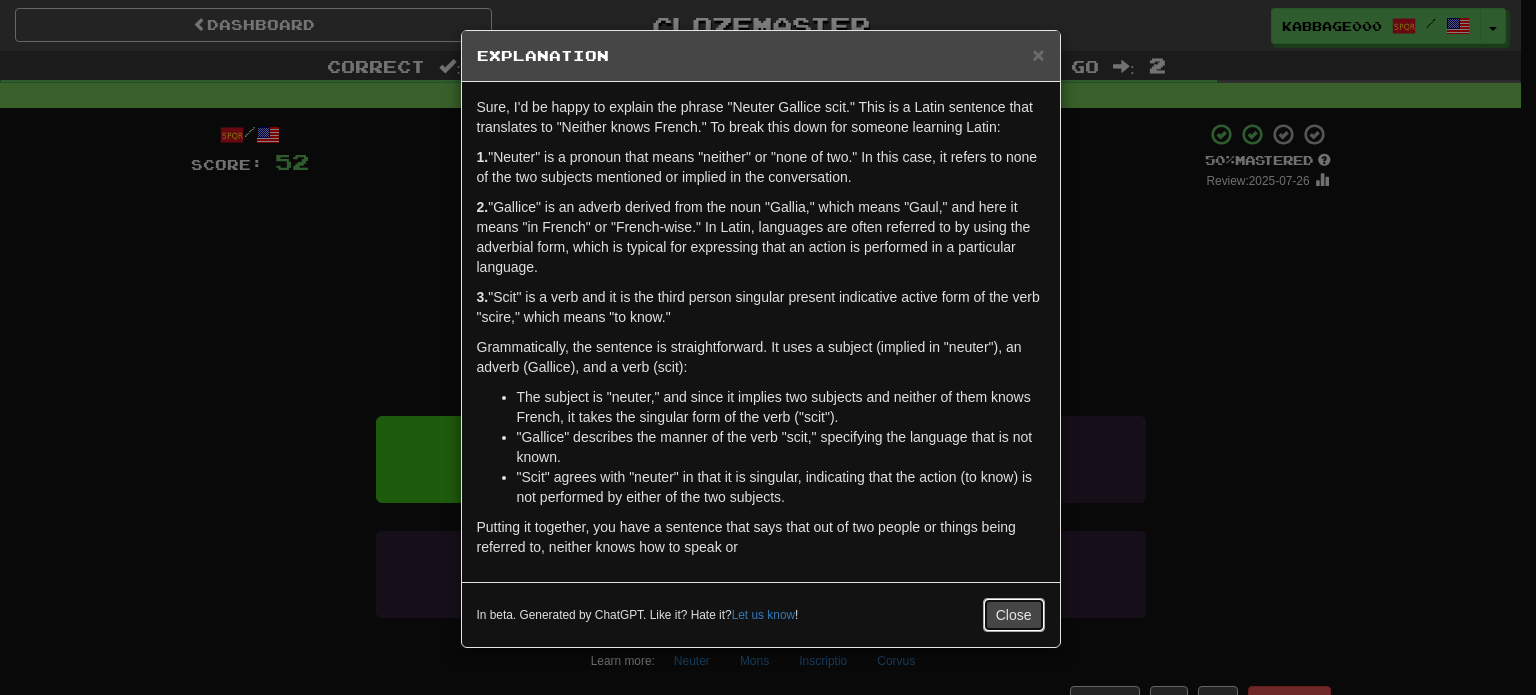 click on "Close" at bounding box center [1014, 615] 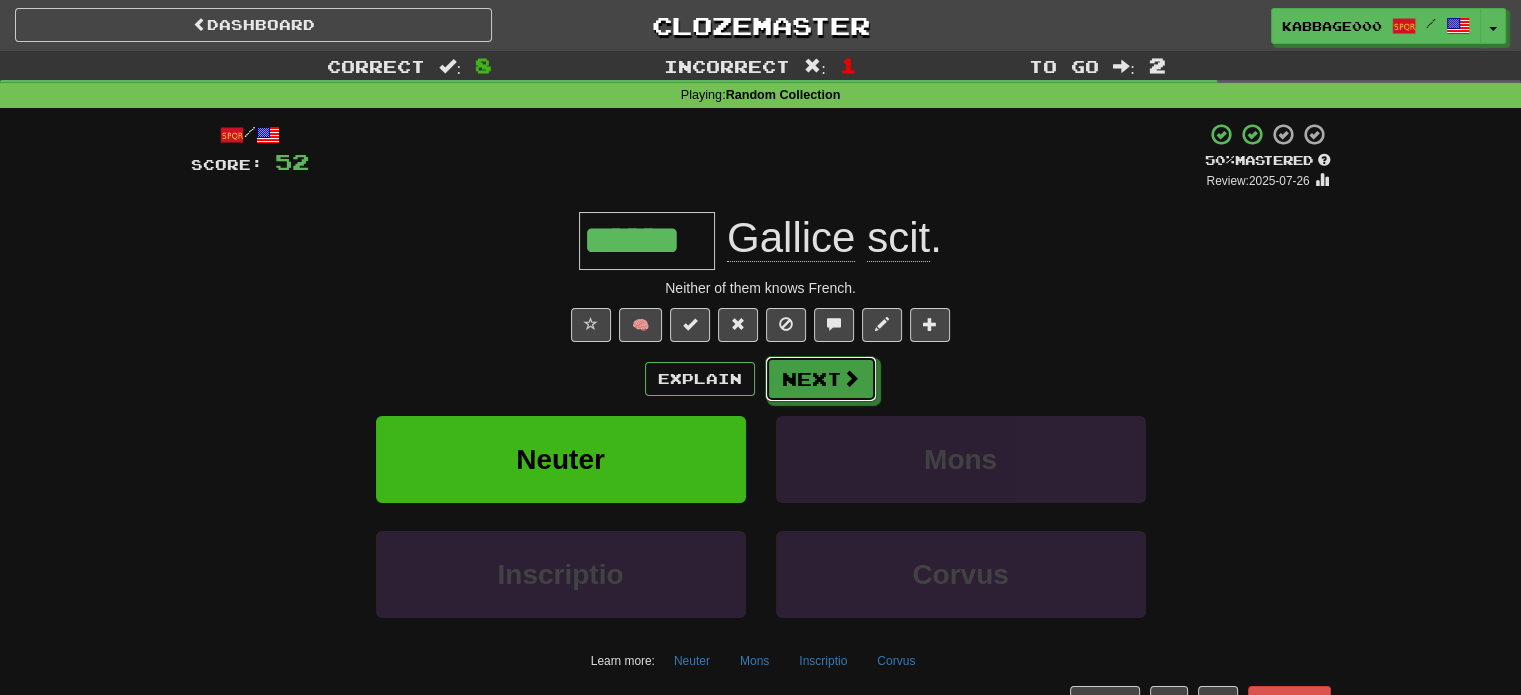 click on "Next" at bounding box center (821, 379) 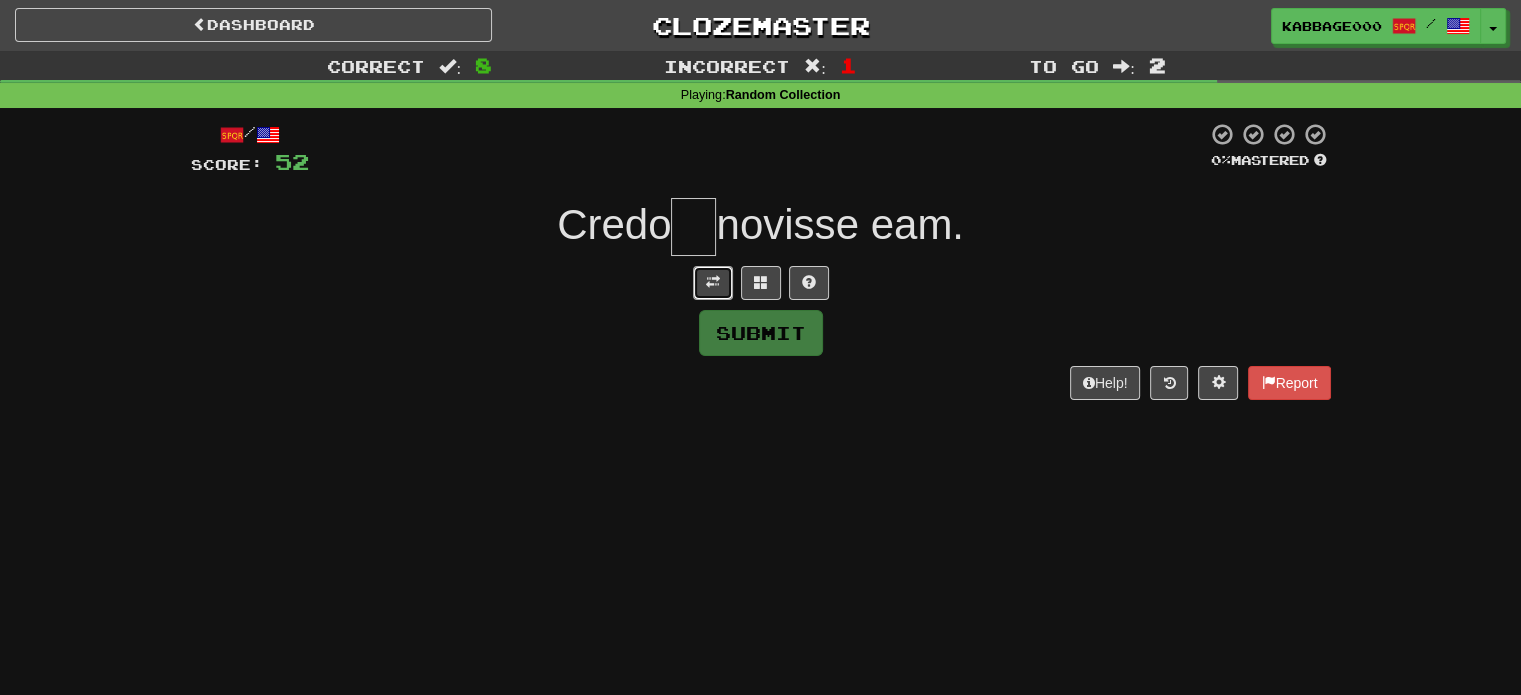 click at bounding box center (713, 282) 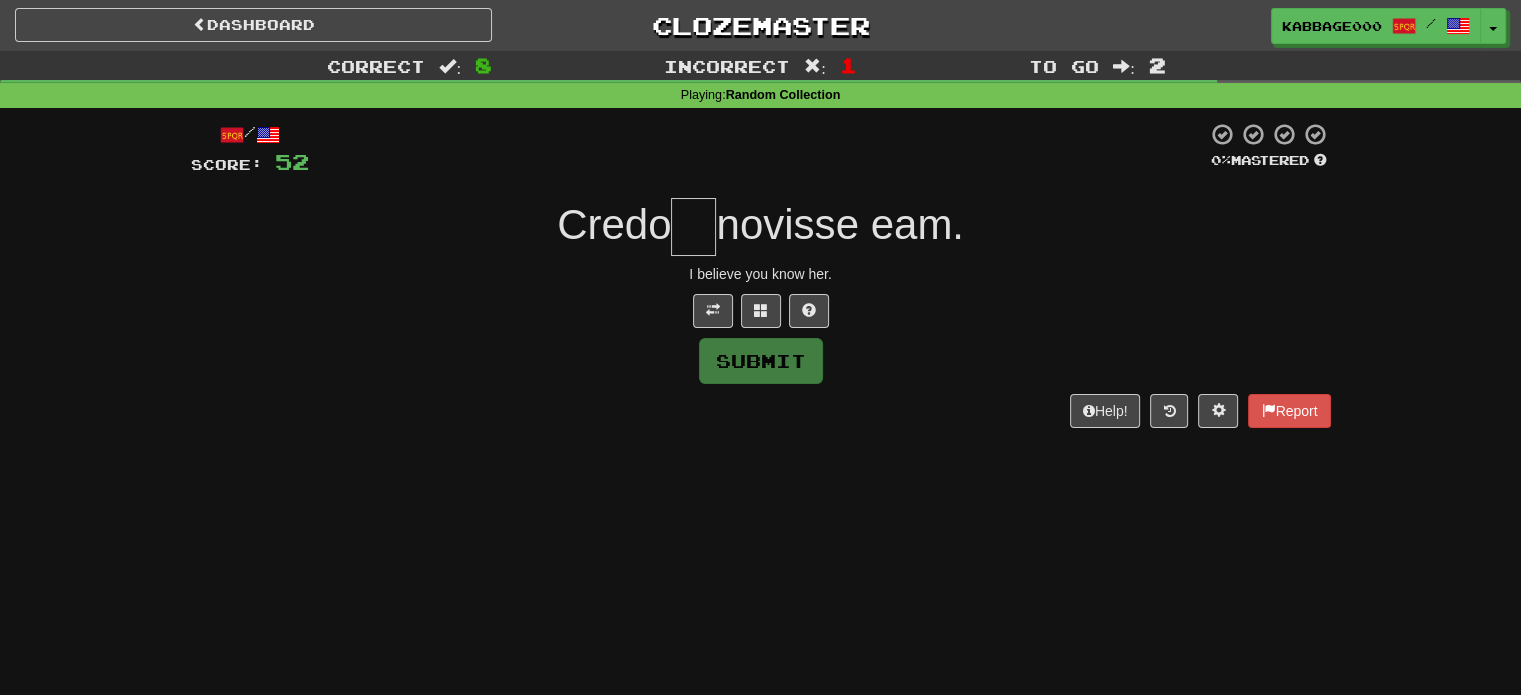 click at bounding box center [693, 227] 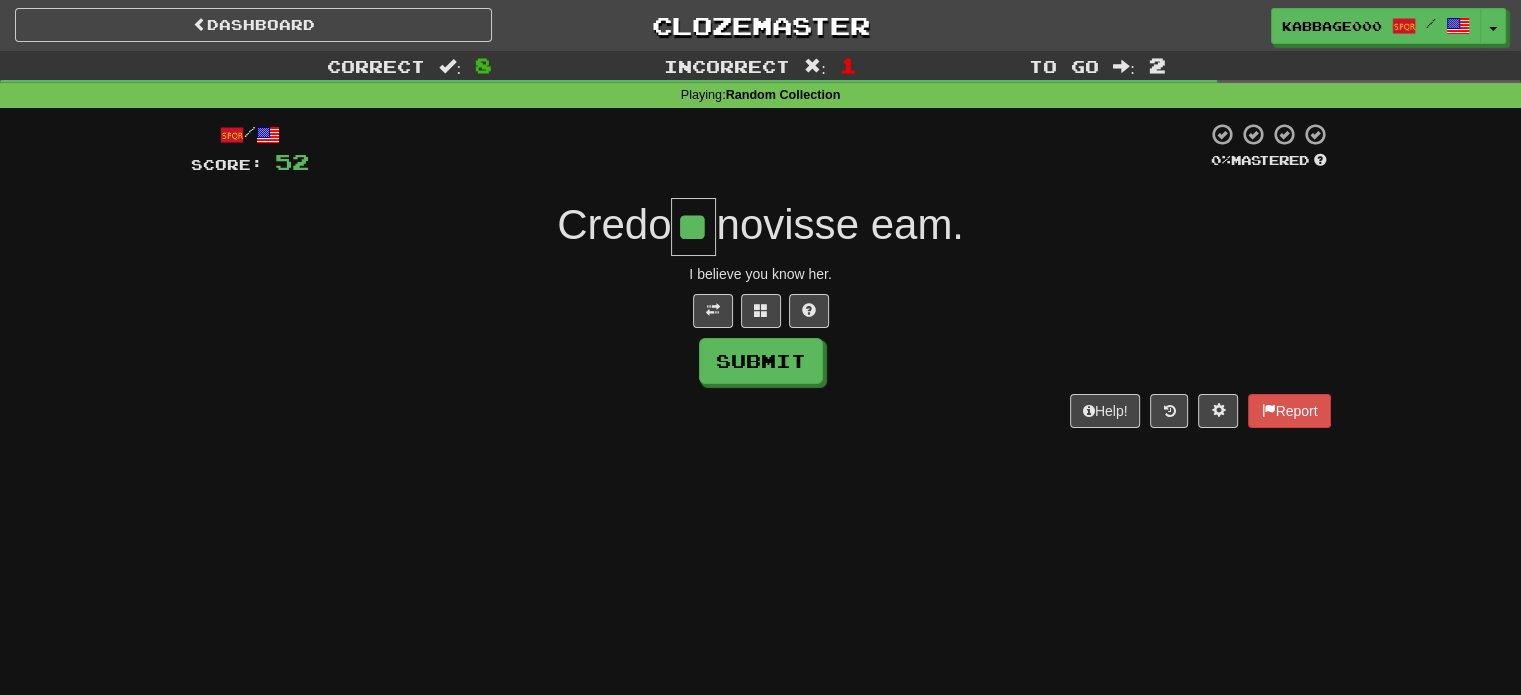 type on "**" 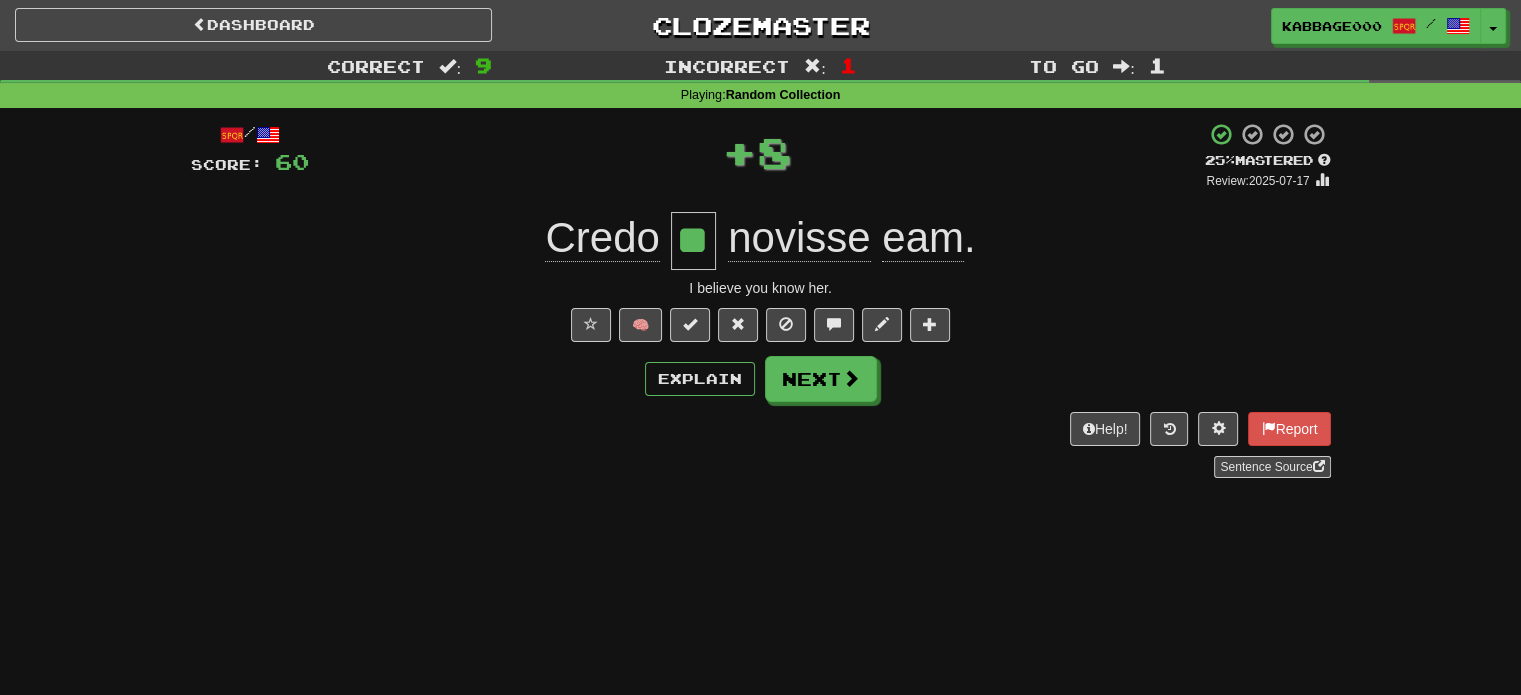 click on "novisse" at bounding box center [799, 238] 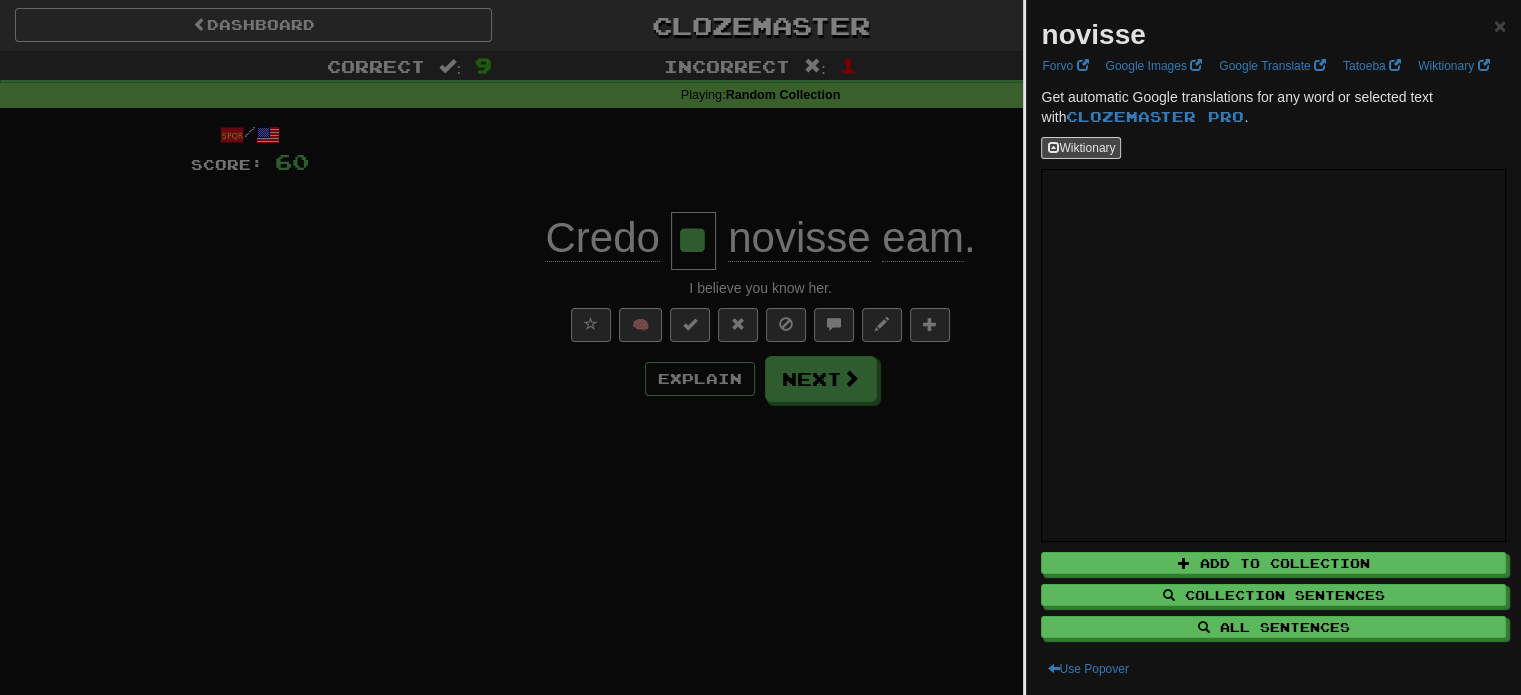 click at bounding box center (760, 347) 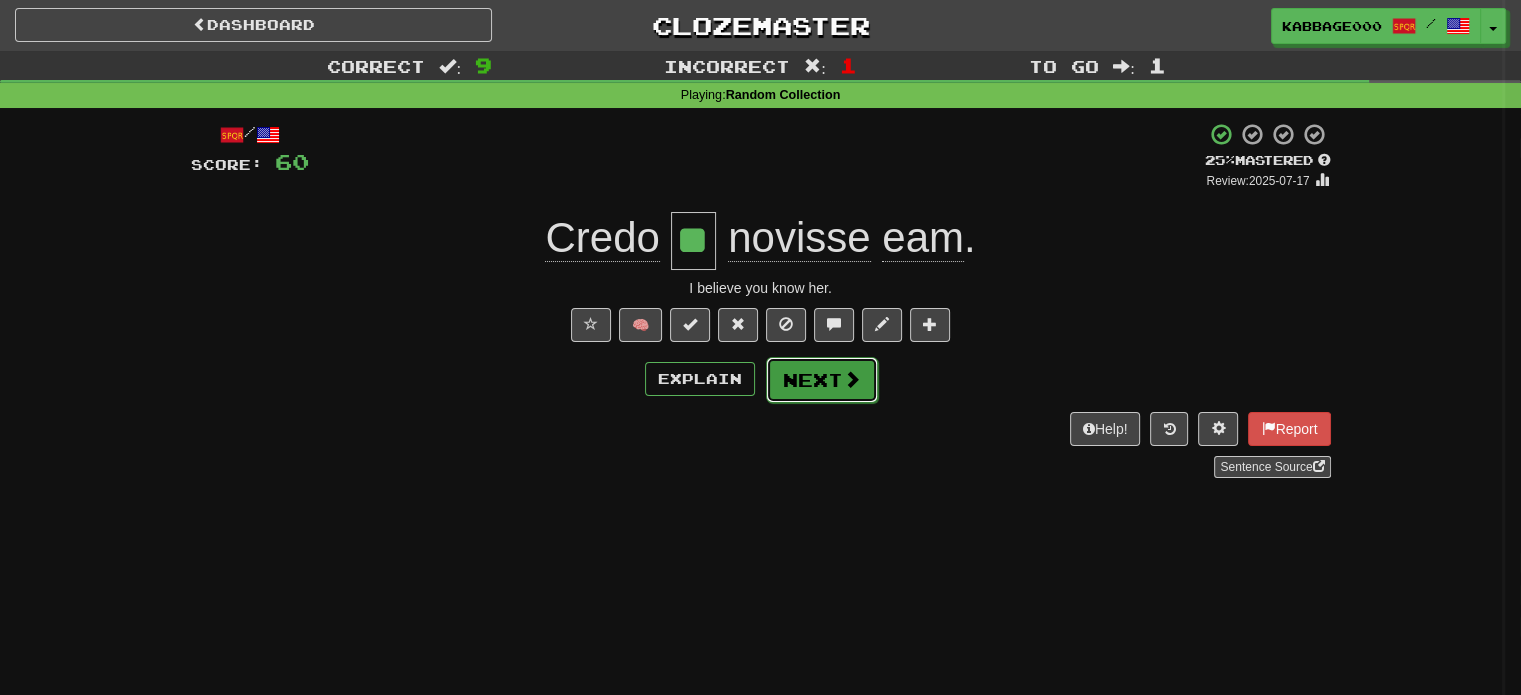 click on "Next" at bounding box center [822, 380] 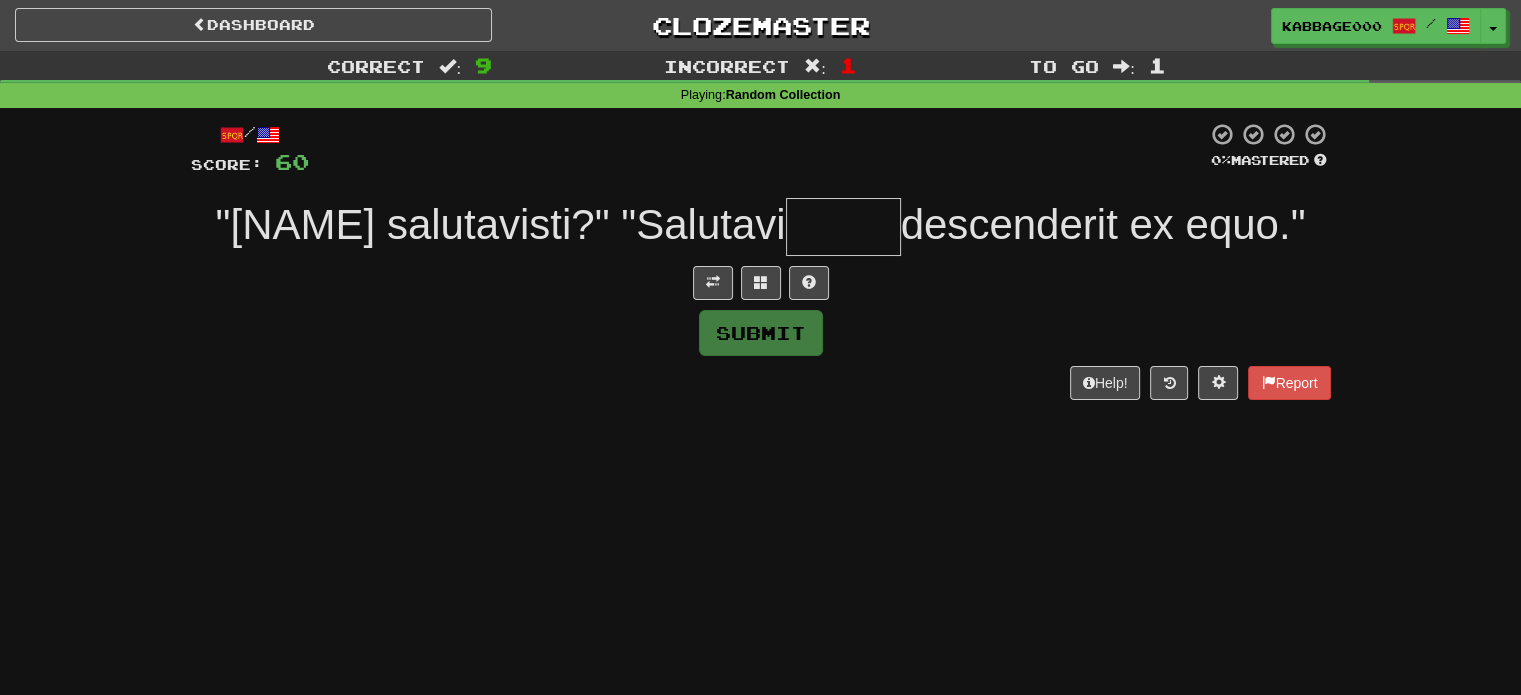 click at bounding box center (843, 227) 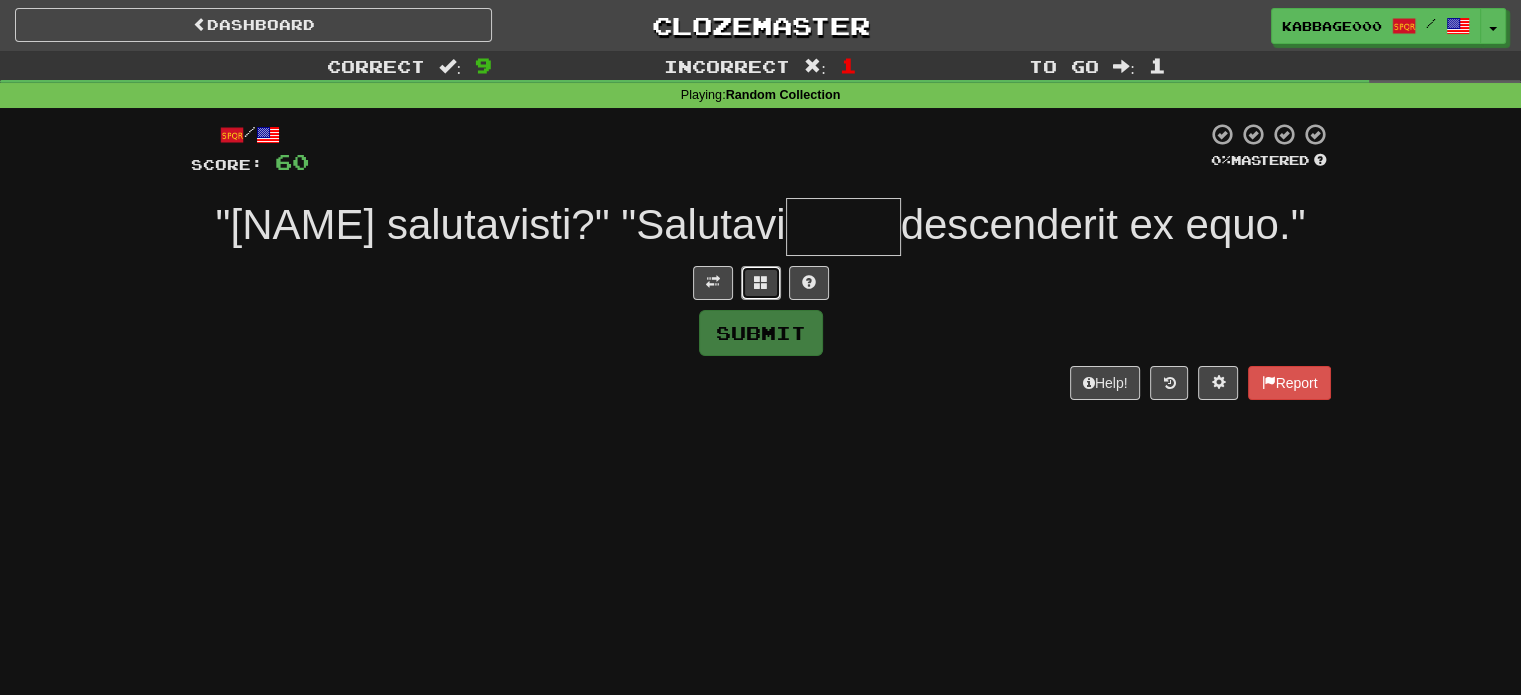 click at bounding box center (761, 283) 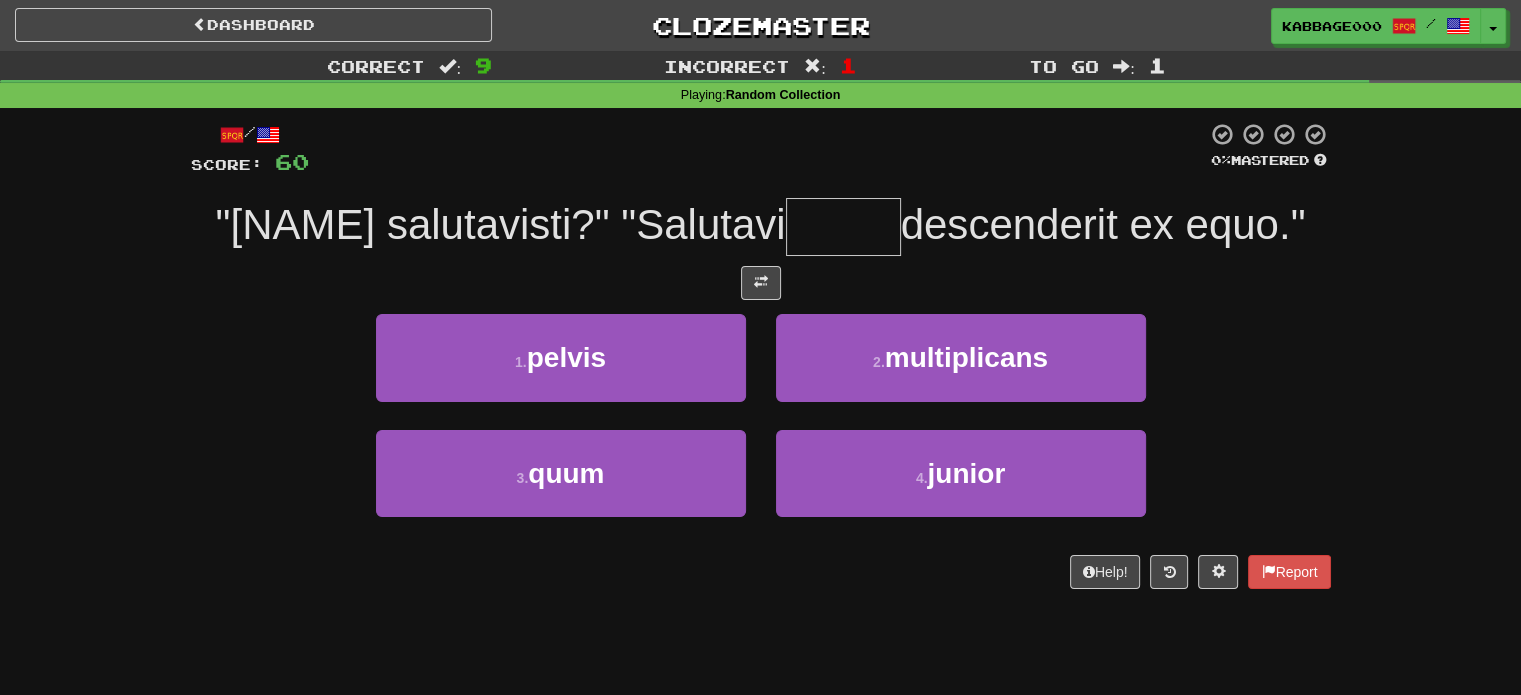 click on "1 .  pelvis" at bounding box center (561, 371) 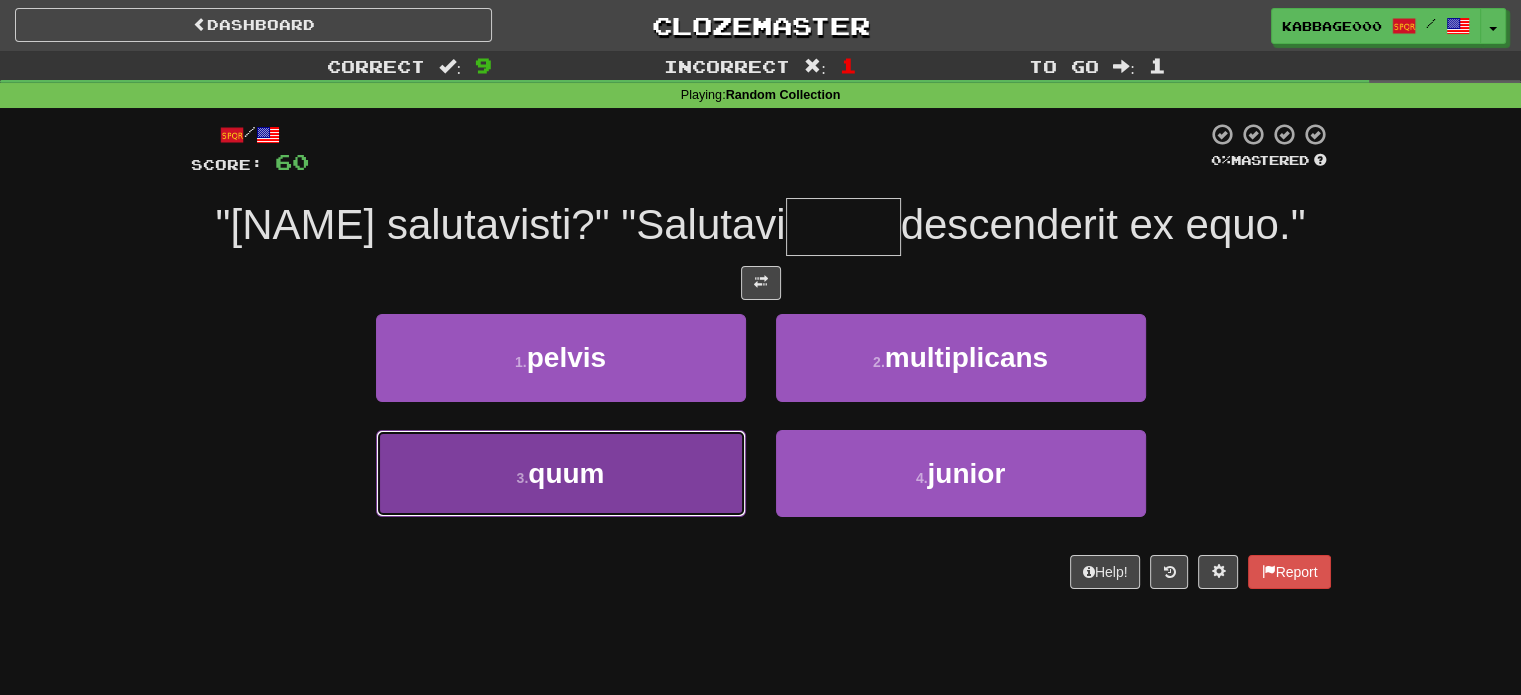 click on "3 .  quum" at bounding box center (561, 473) 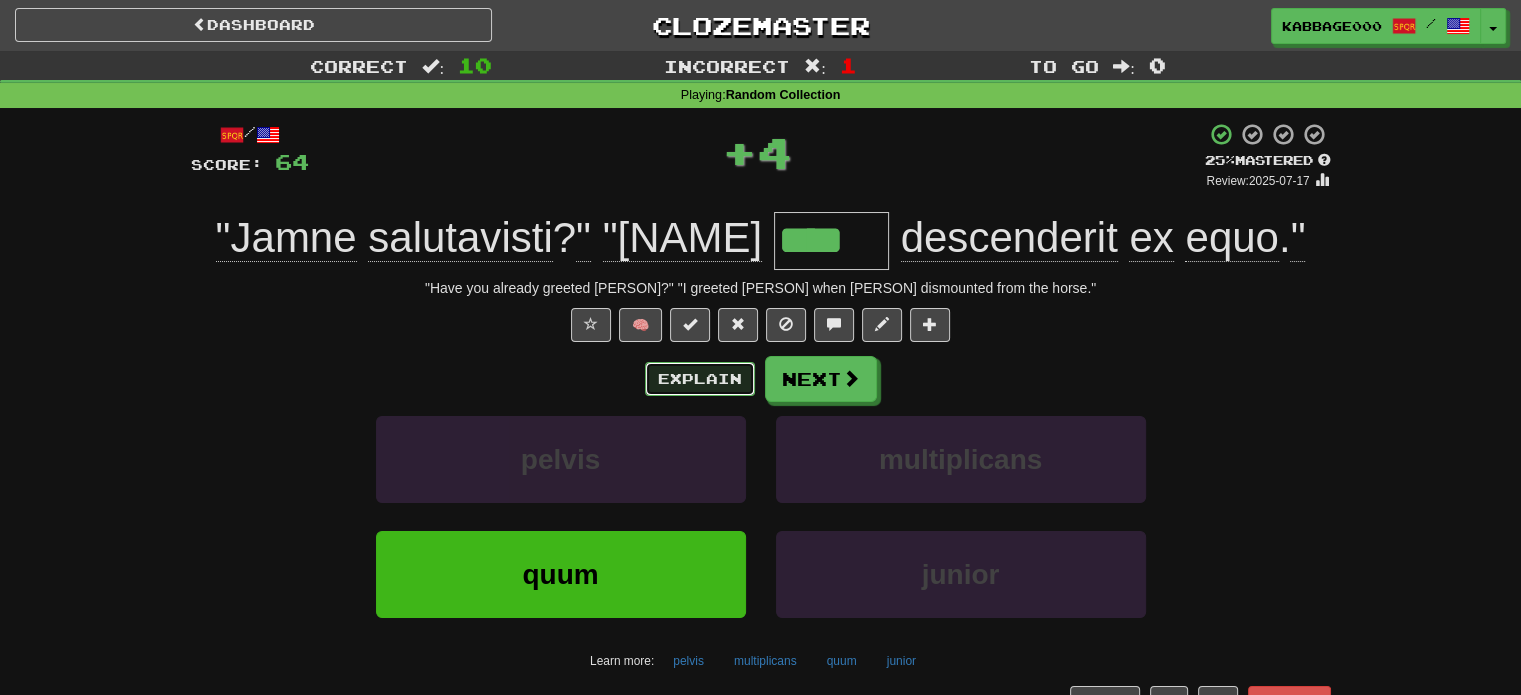 click on "Explain" at bounding box center (700, 379) 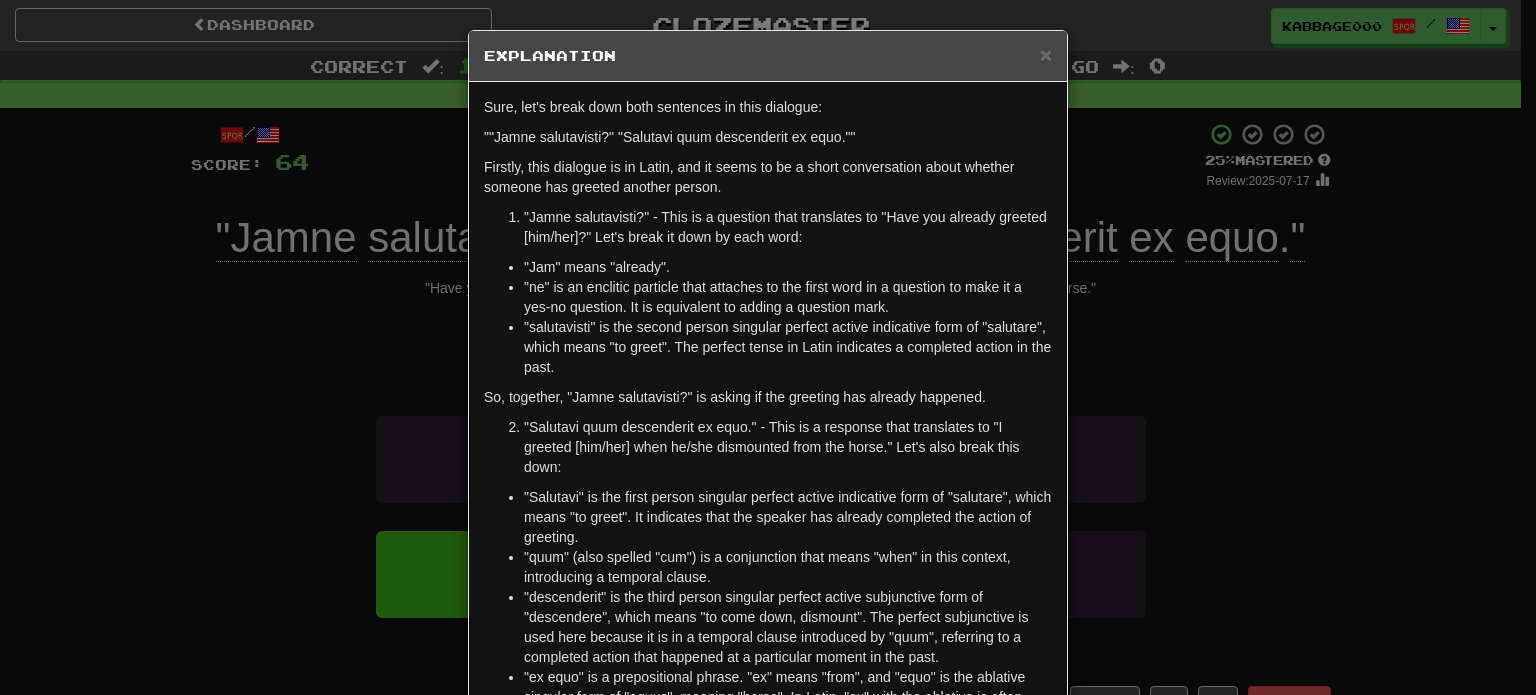 click on "× Explanation Sure, let's break down both sentences in this dialogue:
""Jamne salutavisti?" "Salutavi quum descenderit ex equo.""
Firstly, this dialogue is in Latin, and it seems to be a short conversation about whether someone has greeted another person.
"Jamne salutavisti?" - This is a question that translates to "Have you already greeted [him/her]?" Let's break it down by each word:
"Jam" means "already".
"ne" is an enclitic particle that attaches to the first word in a question to make it a yes-no question. It is equivalent to adding a question mark.
"salutavisti" is the second person singular perfect active indicative form of "salutare", which means "to greet". The perfect tense in Latin indicates a completed action in the past.
So, together, "Jamne salutavisti?" is asking if the greeting has already happened.
"Salutavi quum descenderit ex equo." - This is a response that translates to "I greeted [him/her] when he/she dismounted from the horse." Let's also break this down:" at bounding box center (768, 347) 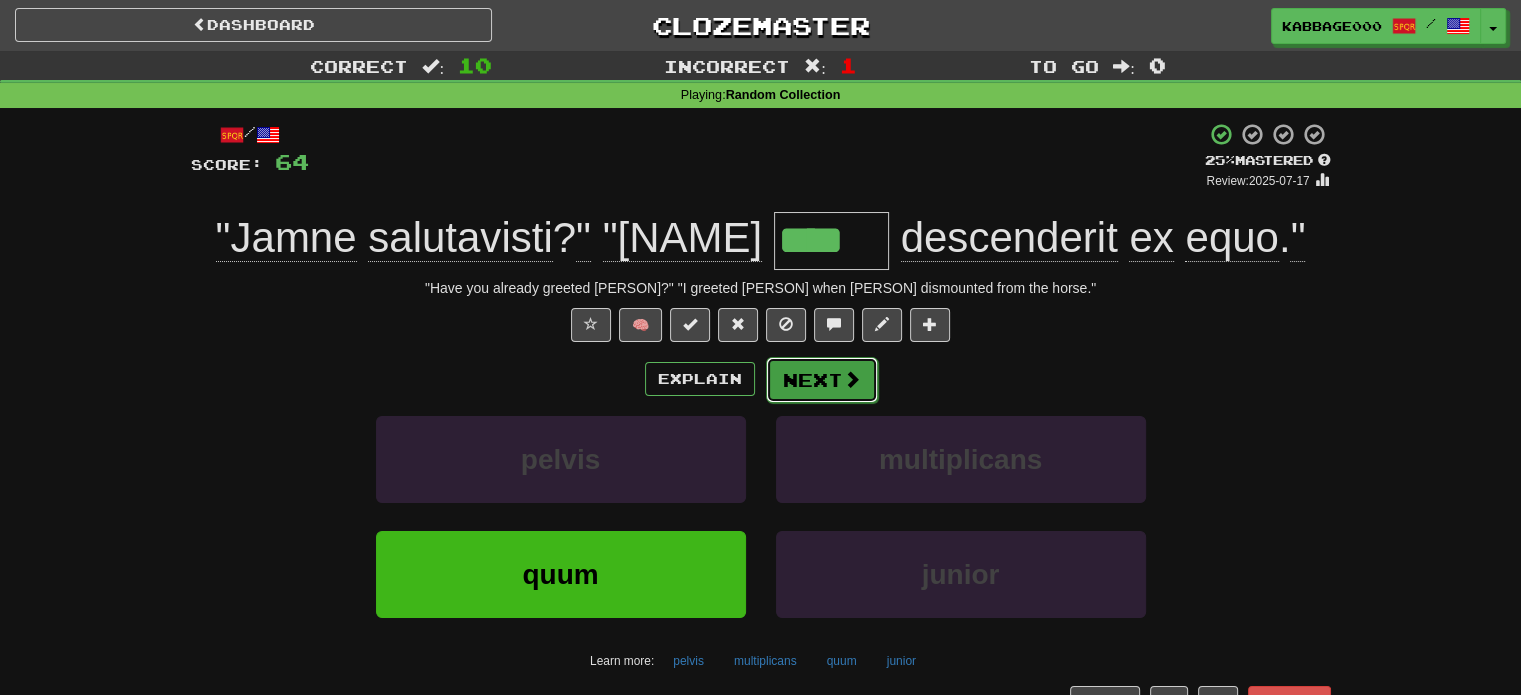 click on "Next" at bounding box center (822, 380) 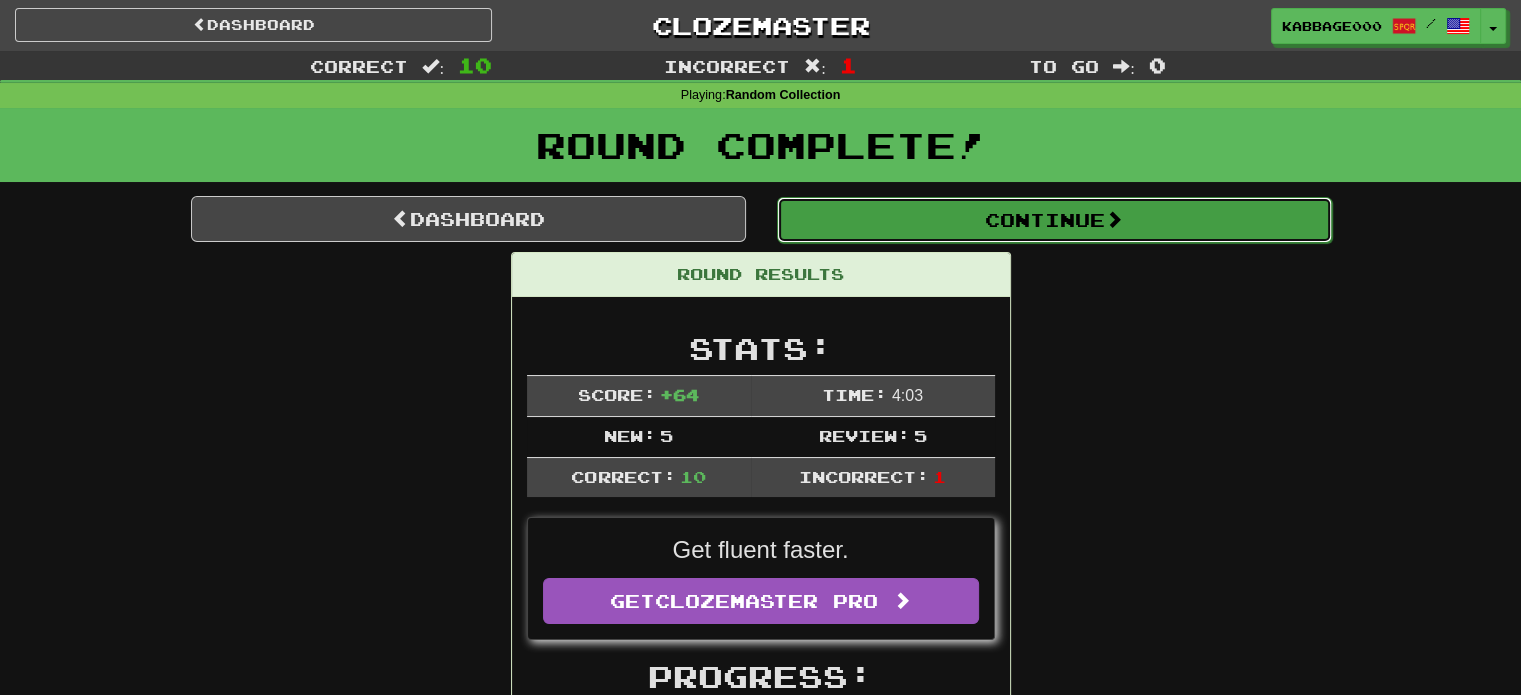 click on "Continue" at bounding box center [1054, 220] 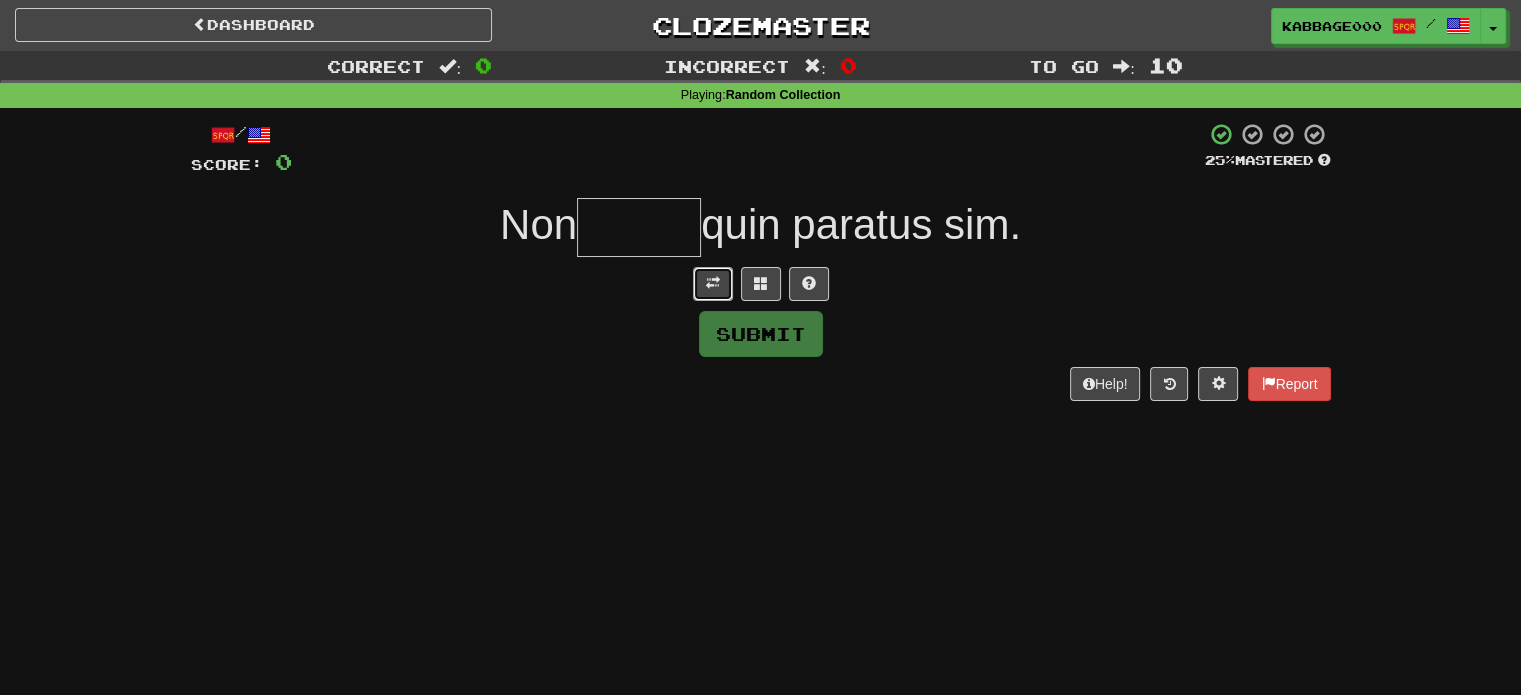 click at bounding box center (713, 284) 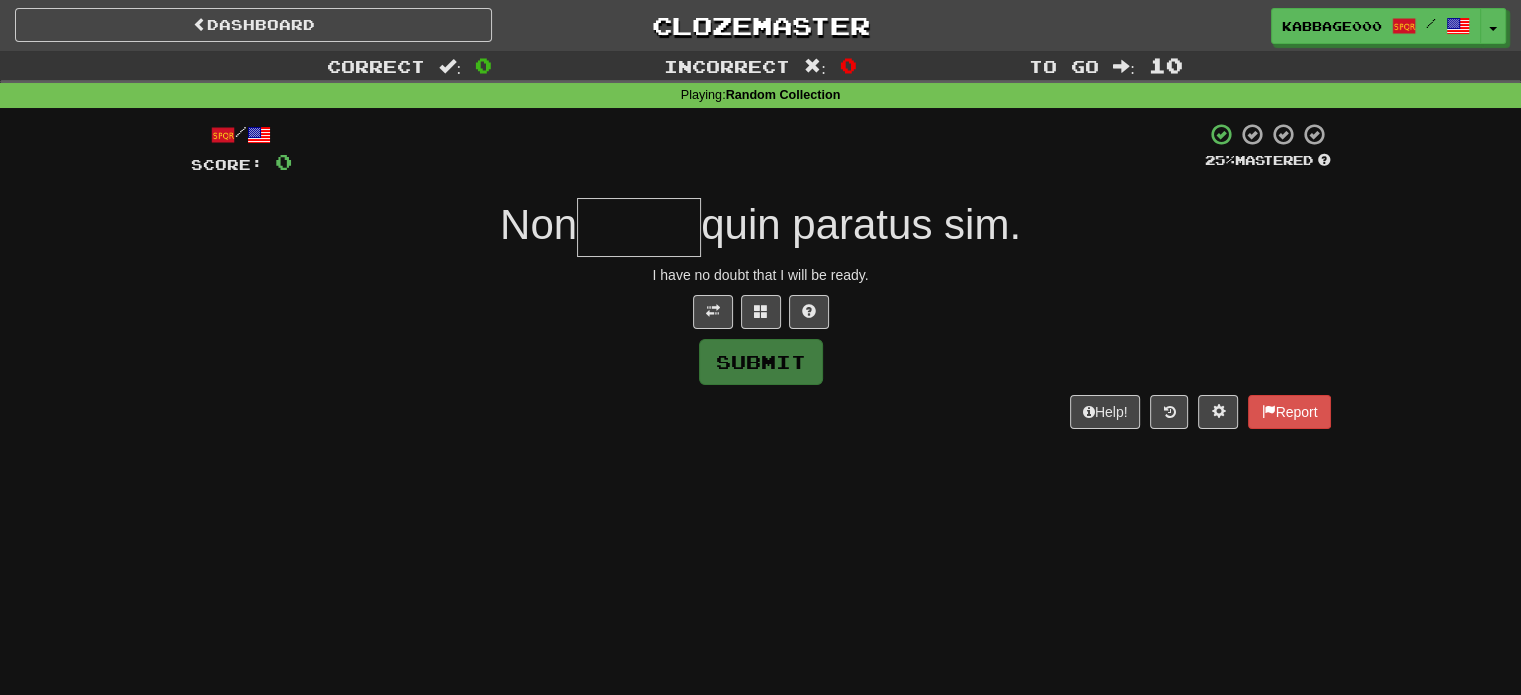 click at bounding box center [639, 227] 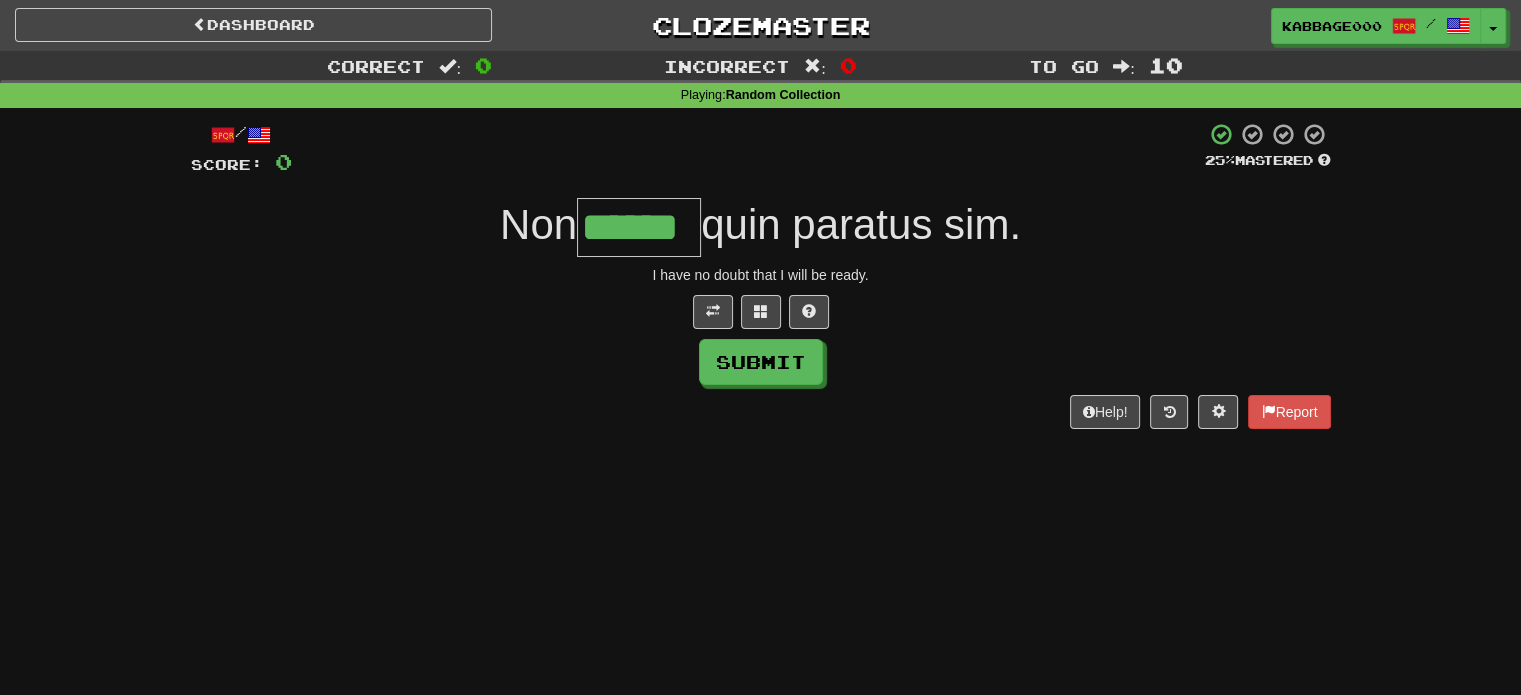 type on "******" 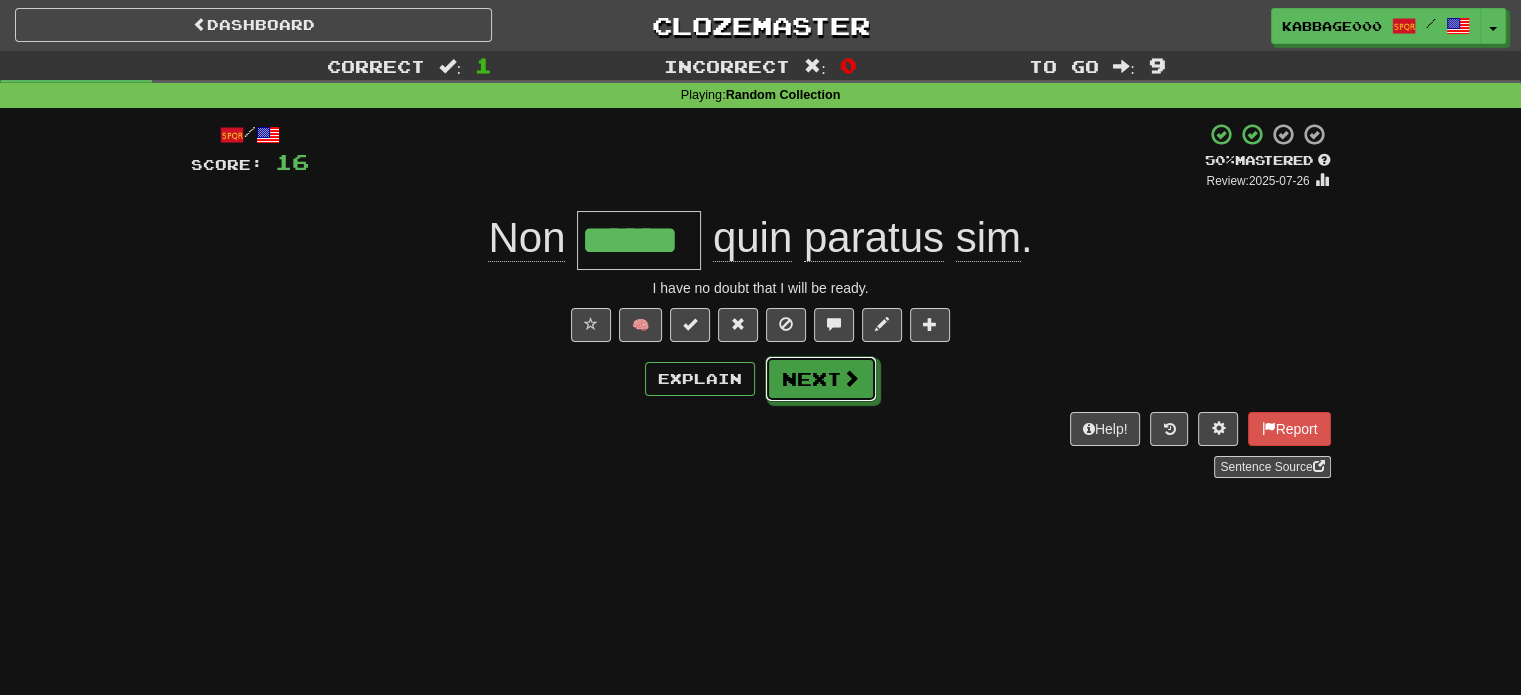 click on "Next" at bounding box center [821, 379] 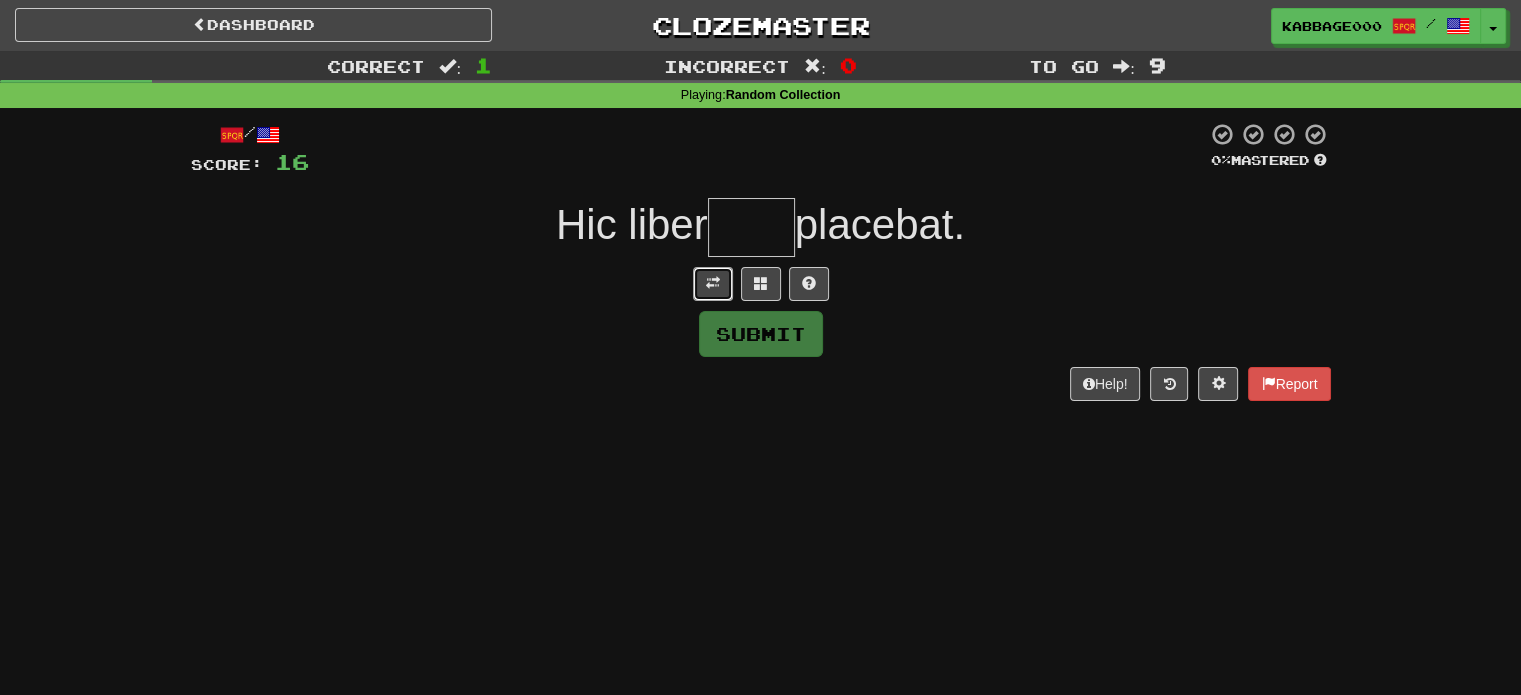 click at bounding box center (713, 284) 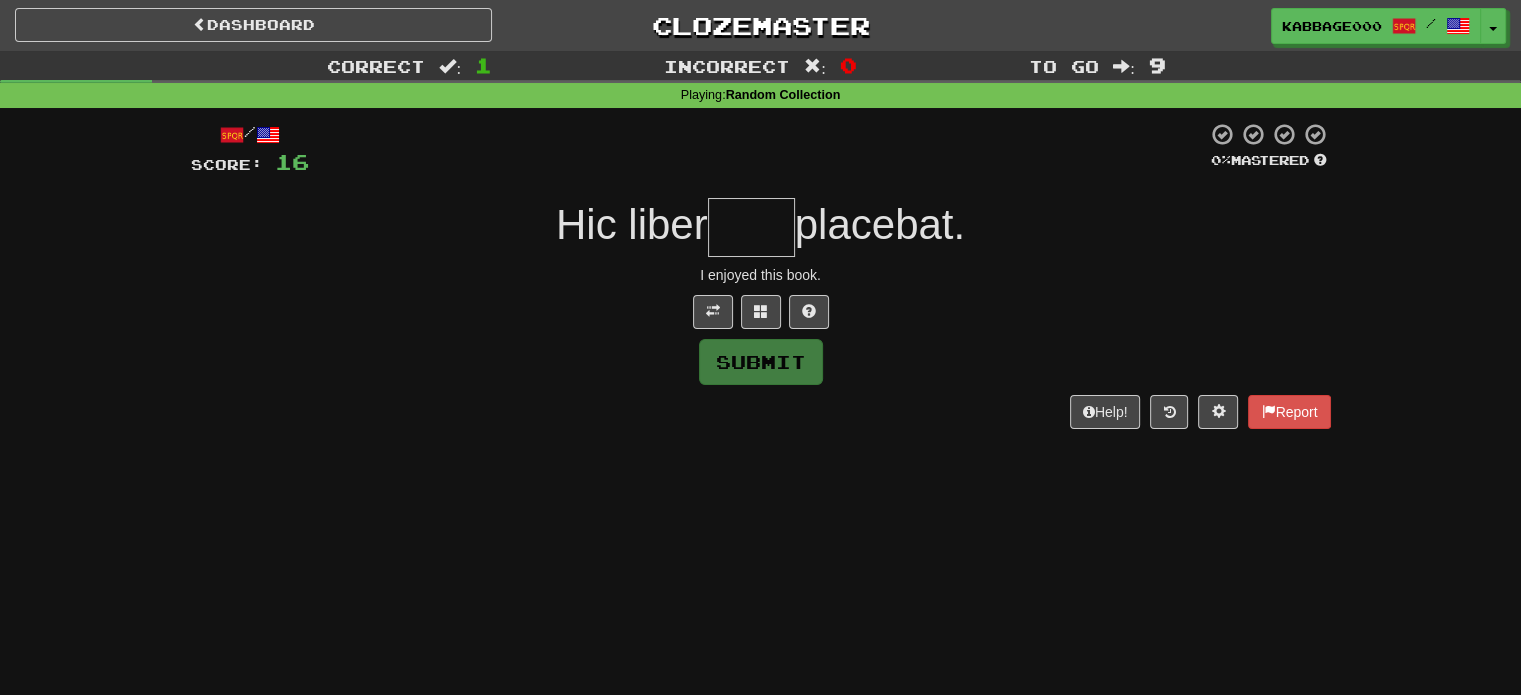 click at bounding box center [751, 227] 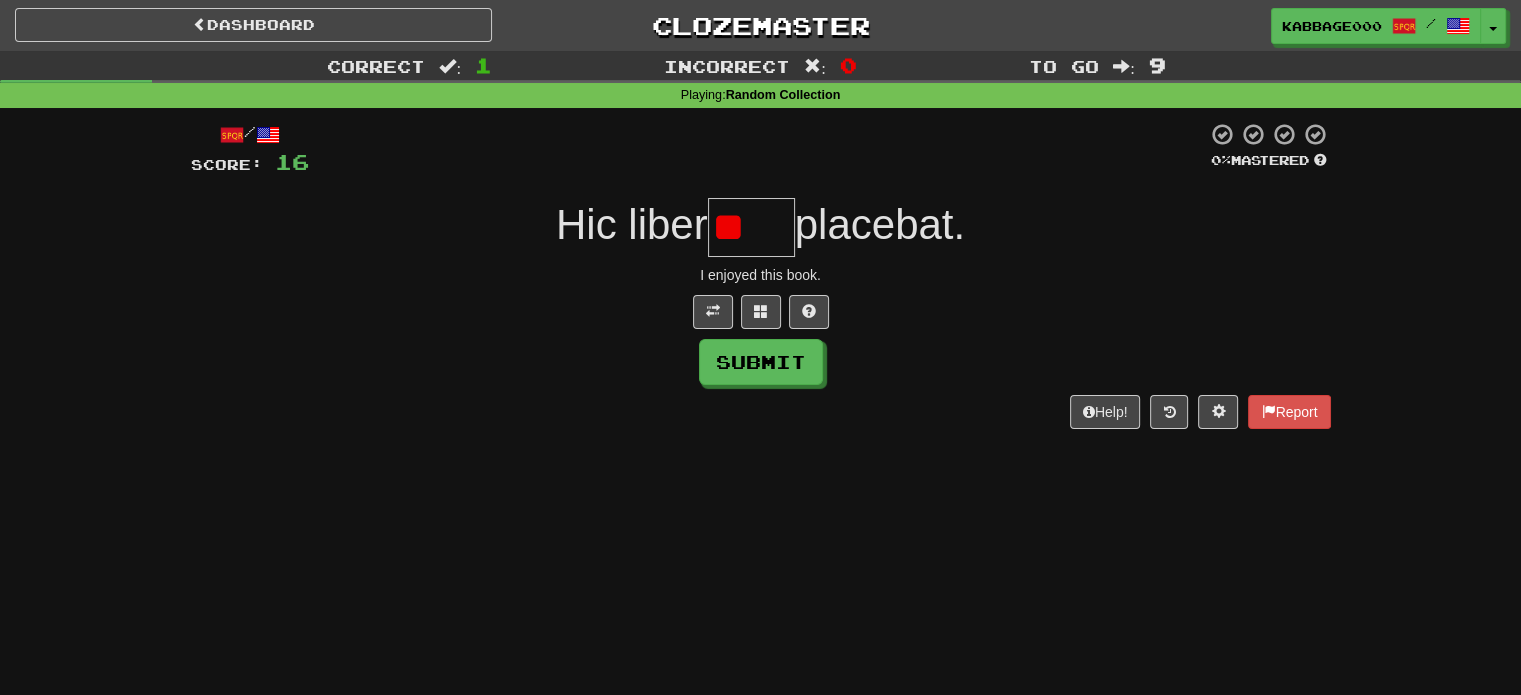 type on "*" 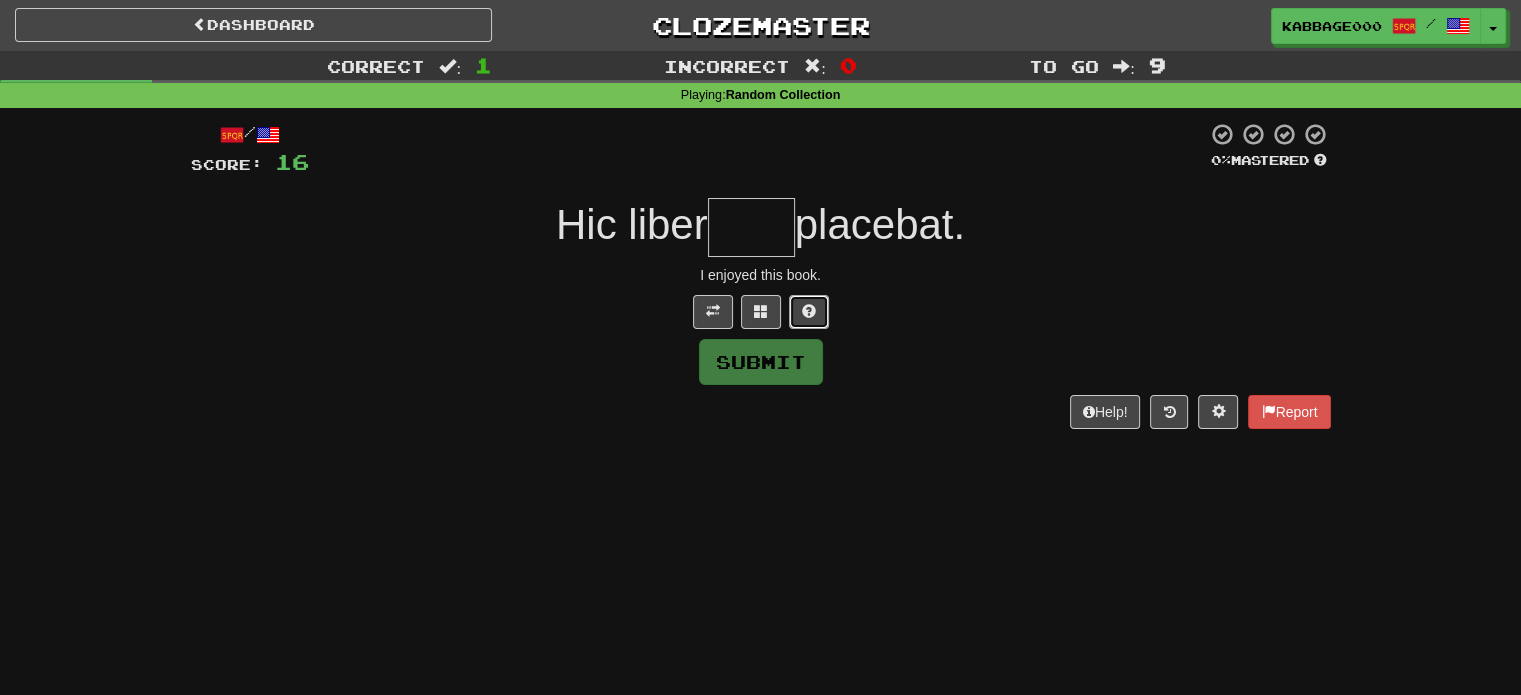 click at bounding box center [809, 311] 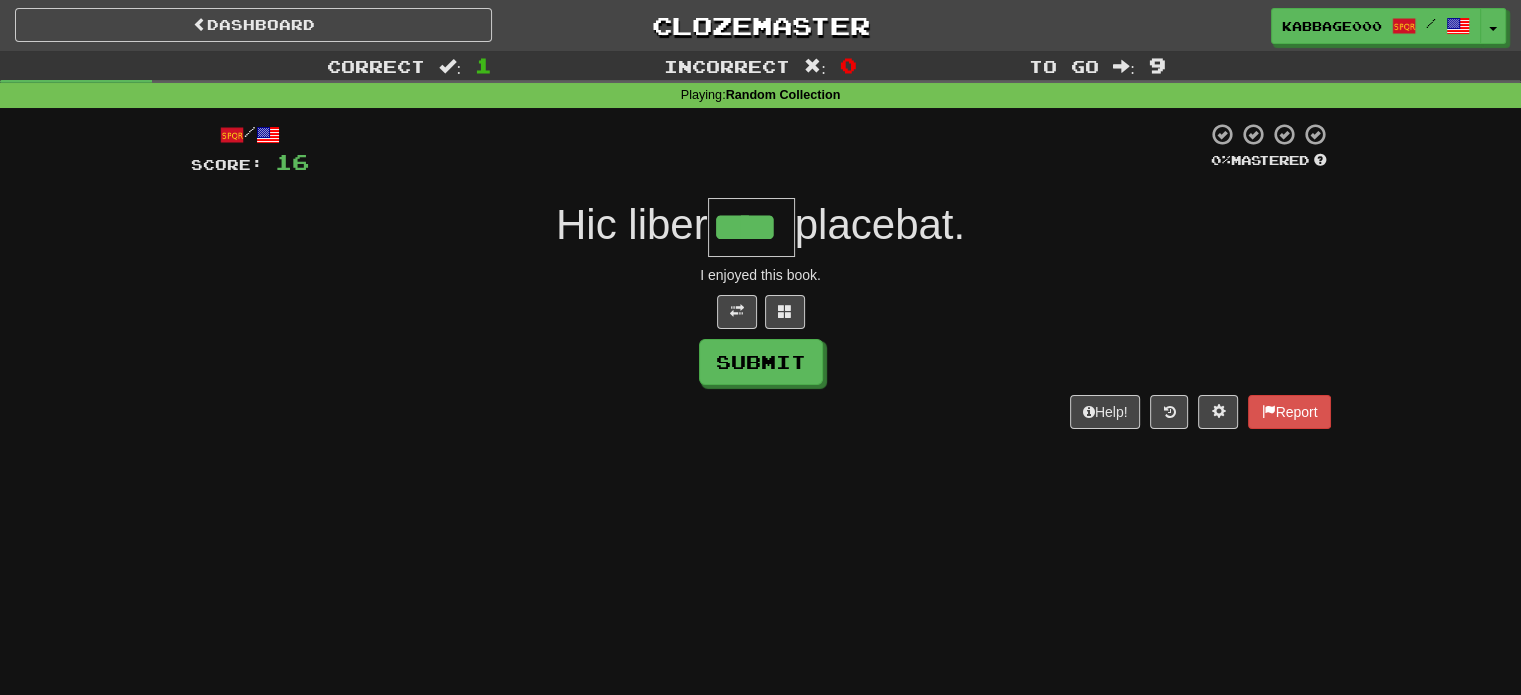 type on "****" 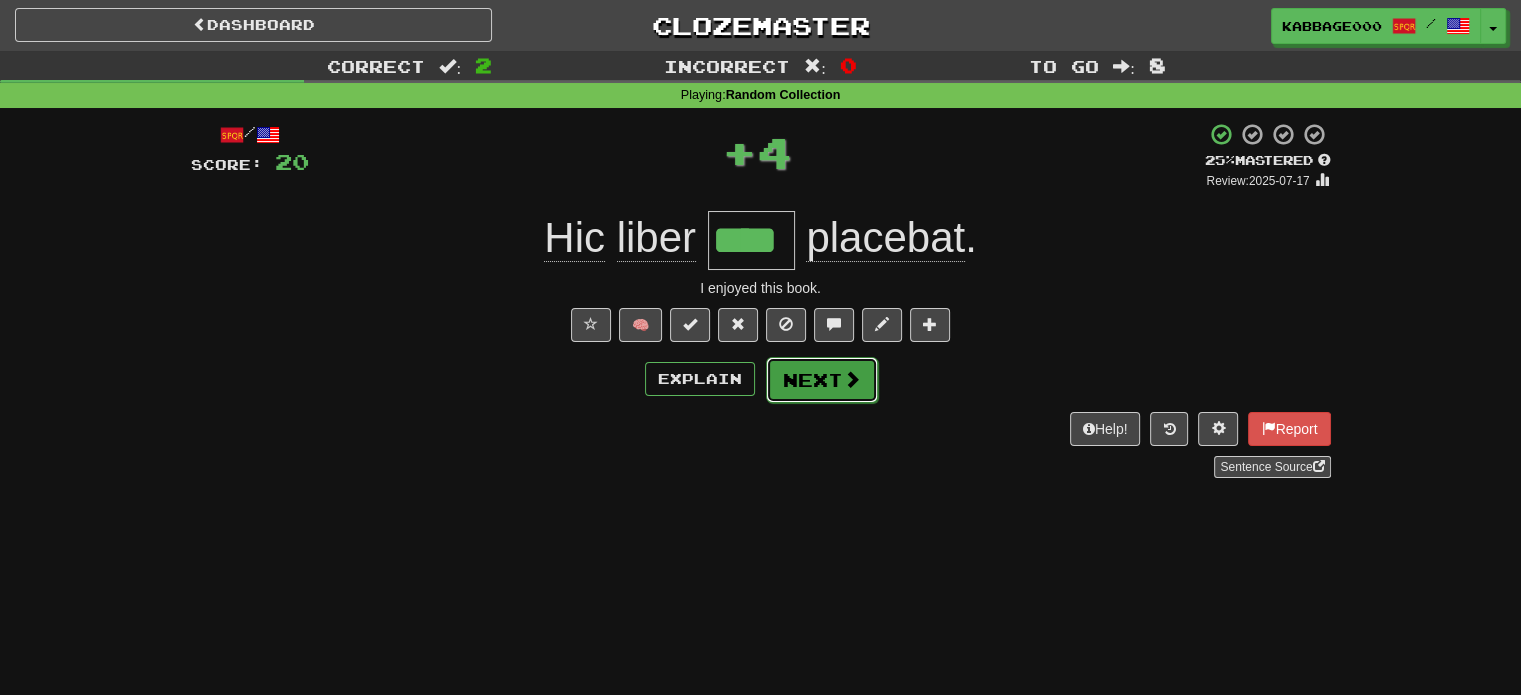 click on "Next" at bounding box center [822, 380] 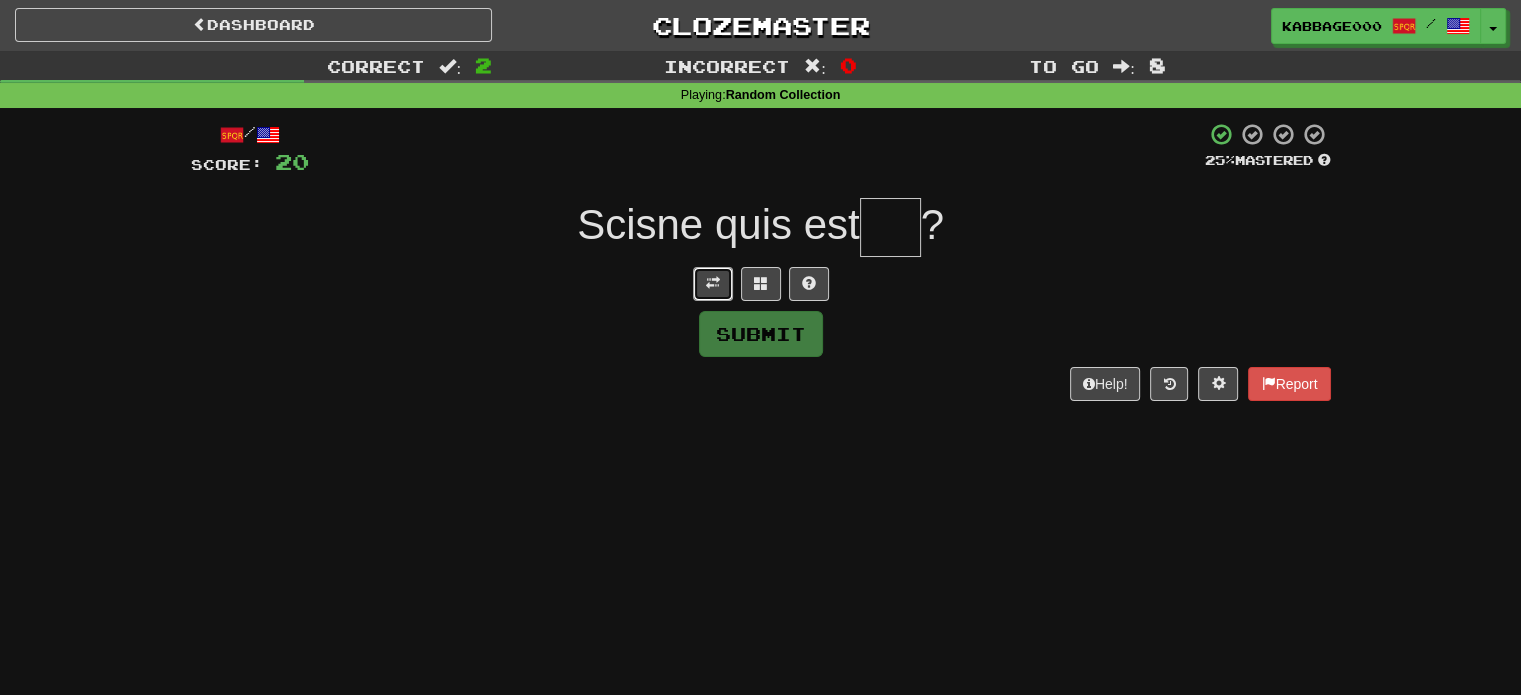 click at bounding box center (713, 284) 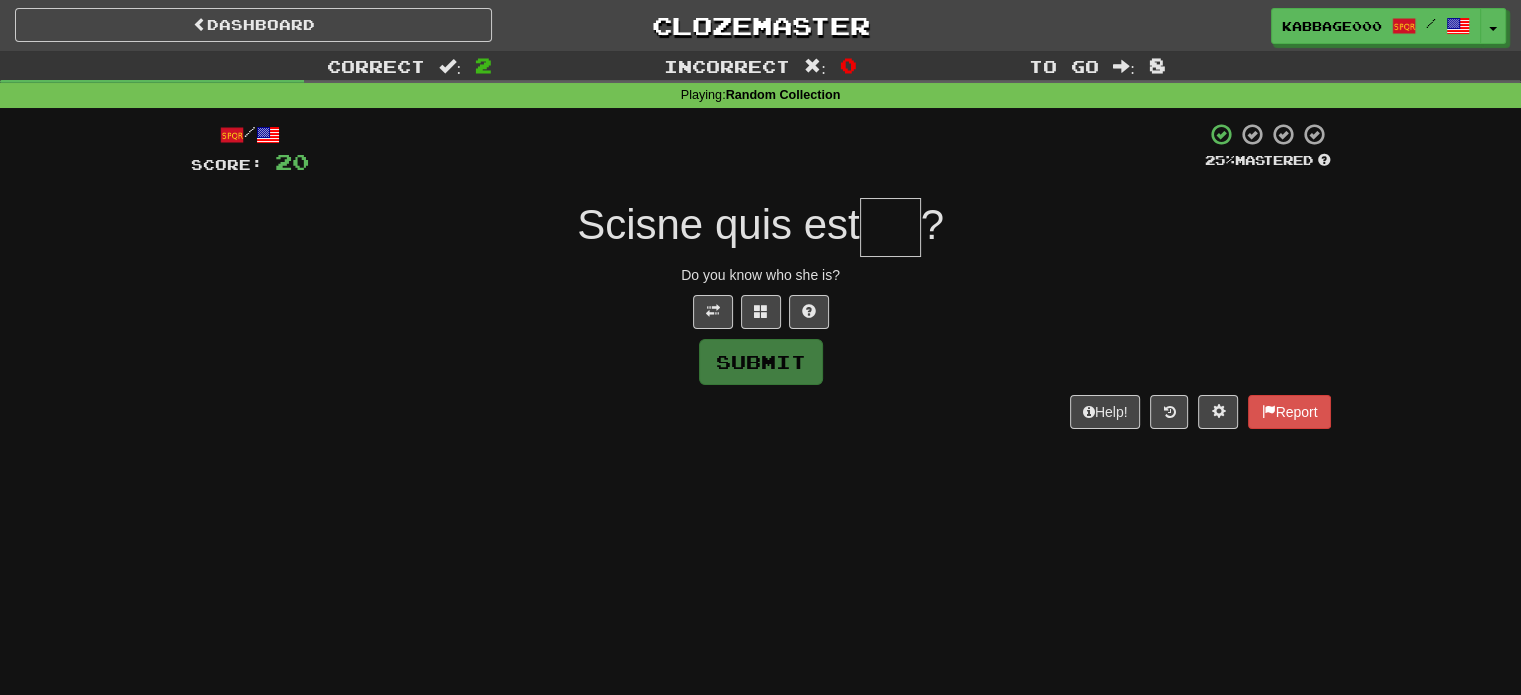 click at bounding box center (890, 227) 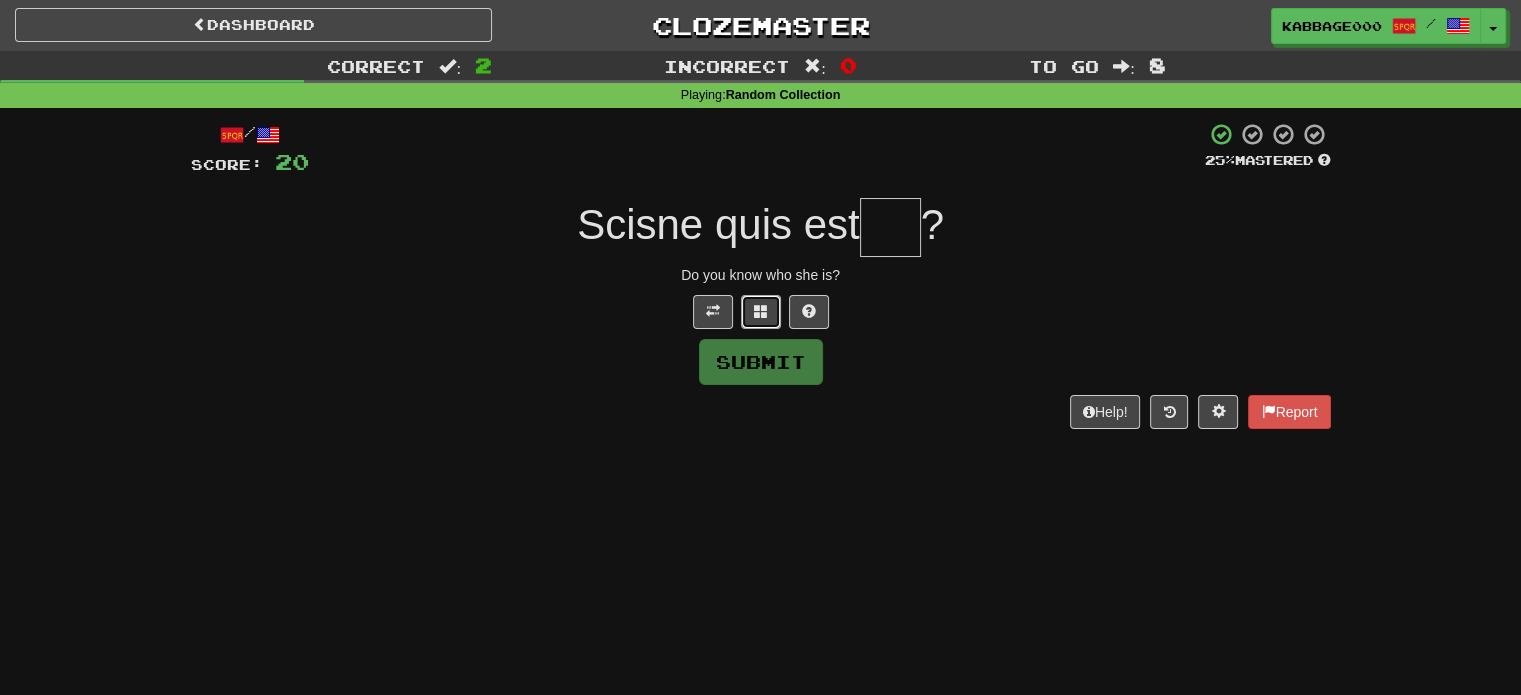 click at bounding box center (761, 312) 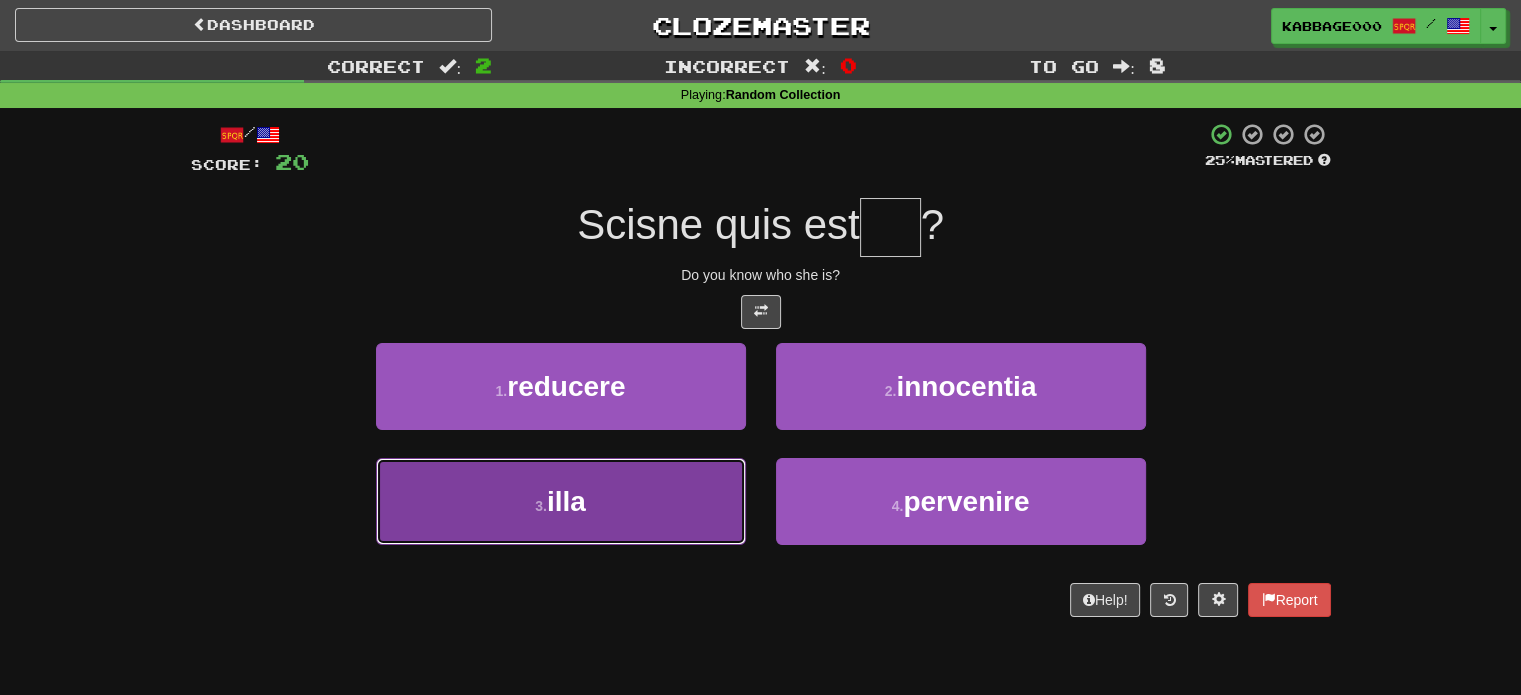 click on "3 .  illa" at bounding box center [561, 501] 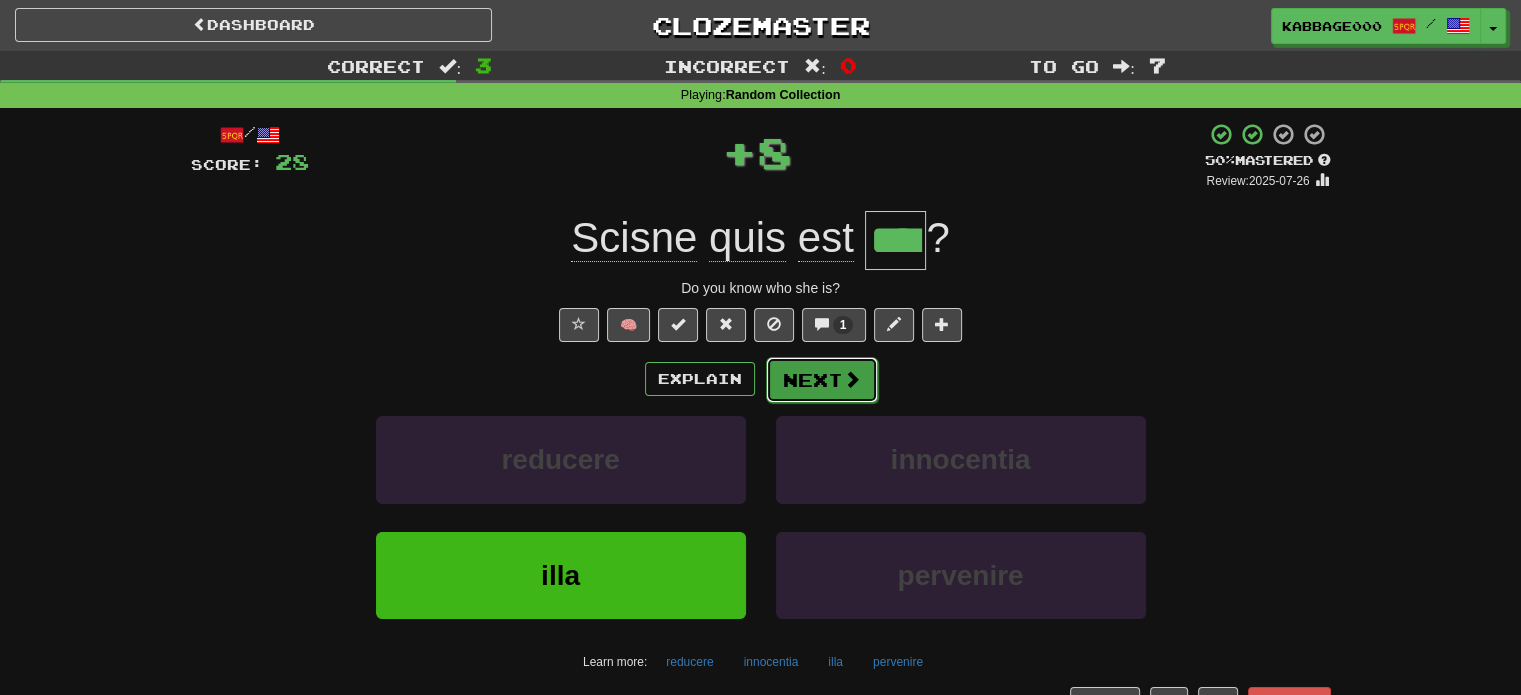 click on "Next" at bounding box center [822, 380] 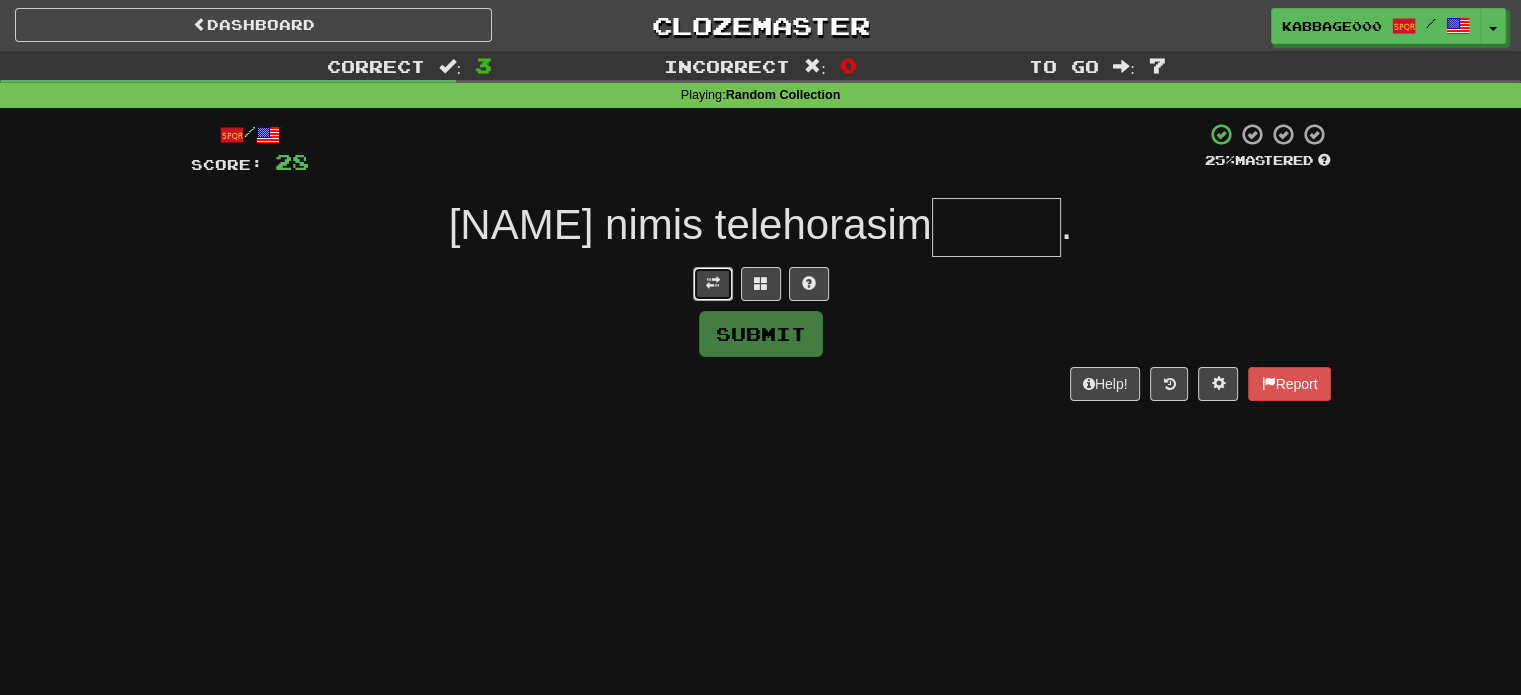 click at bounding box center (713, 284) 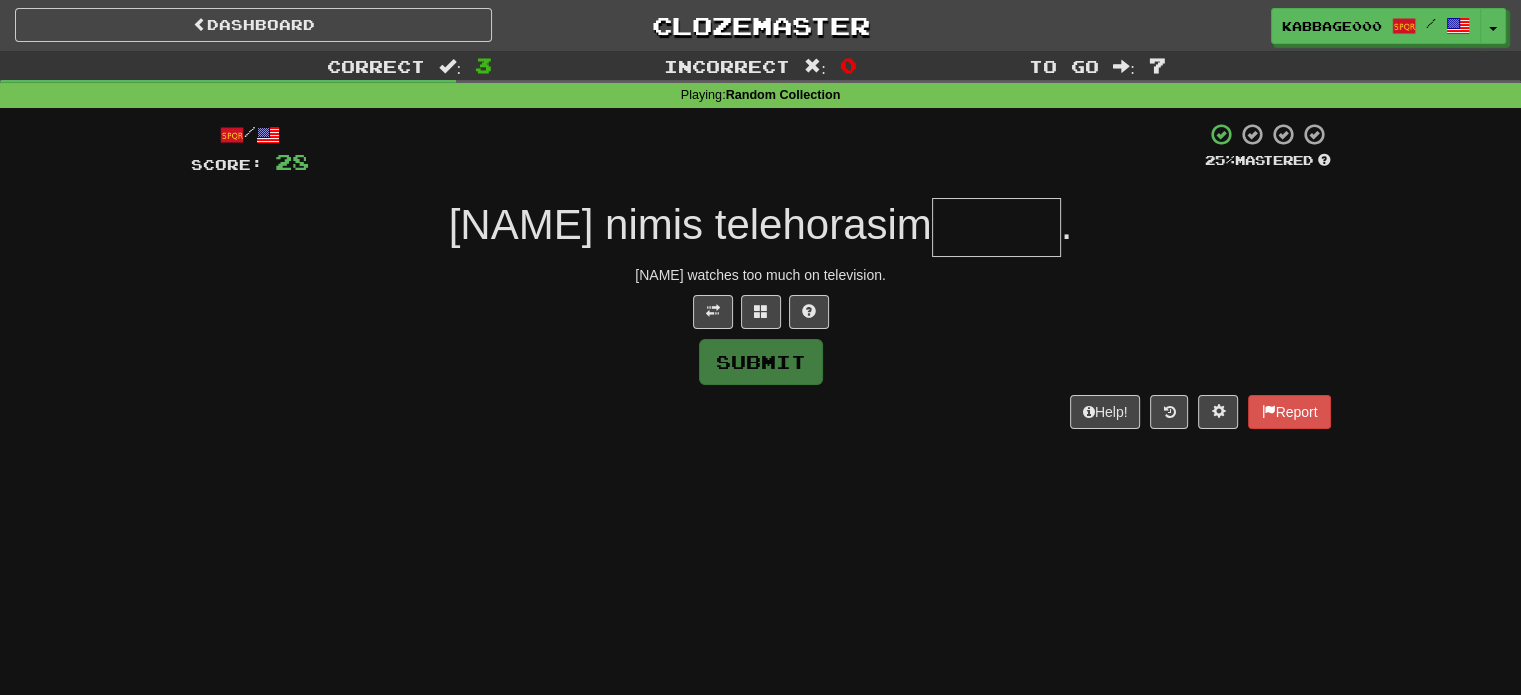 click at bounding box center (996, 227) 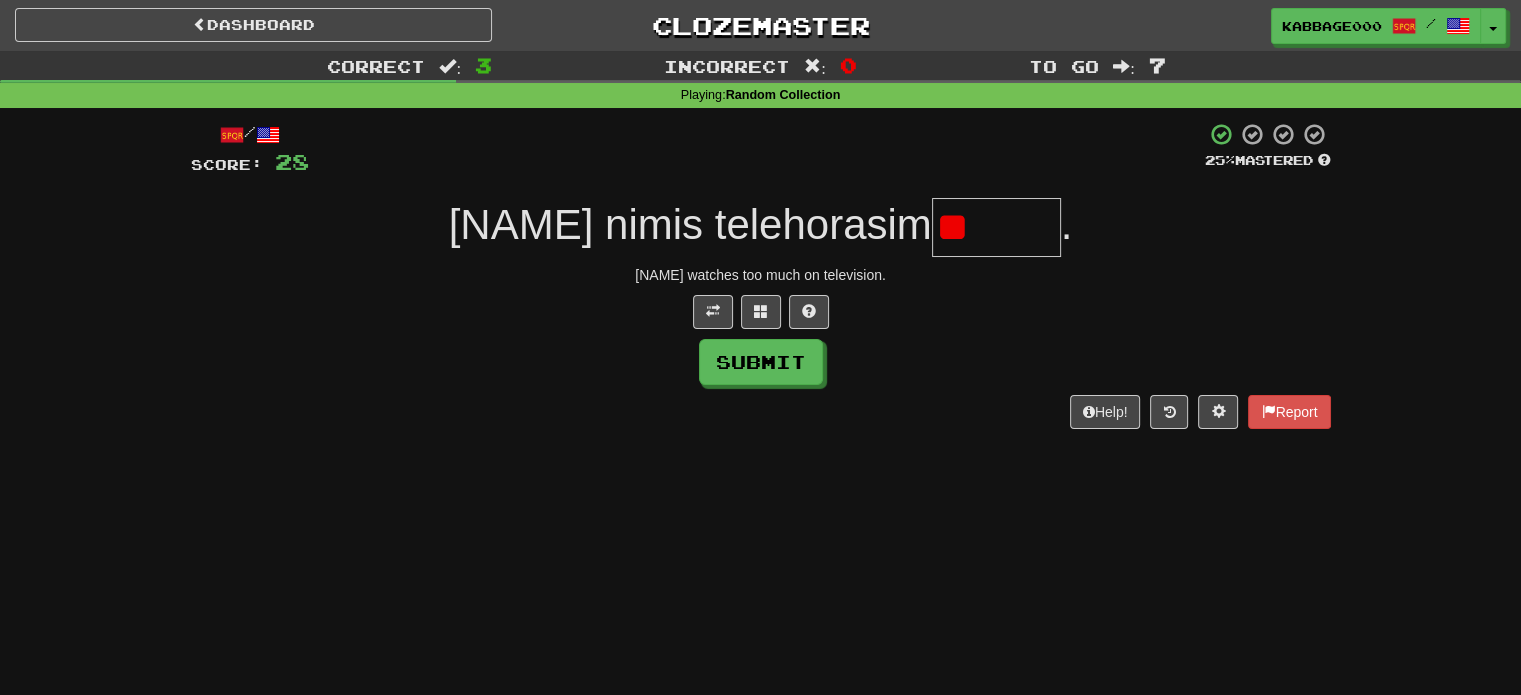 type on "*" 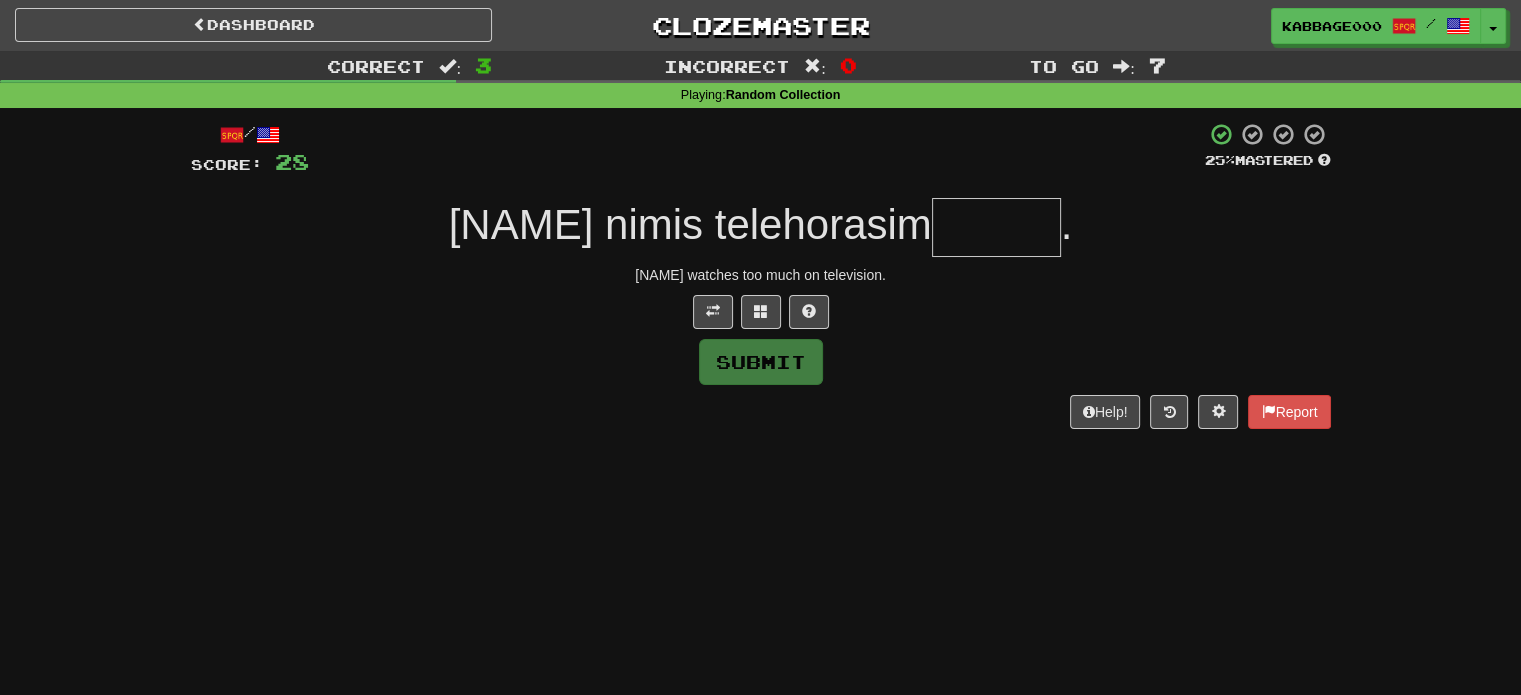 type on "*" 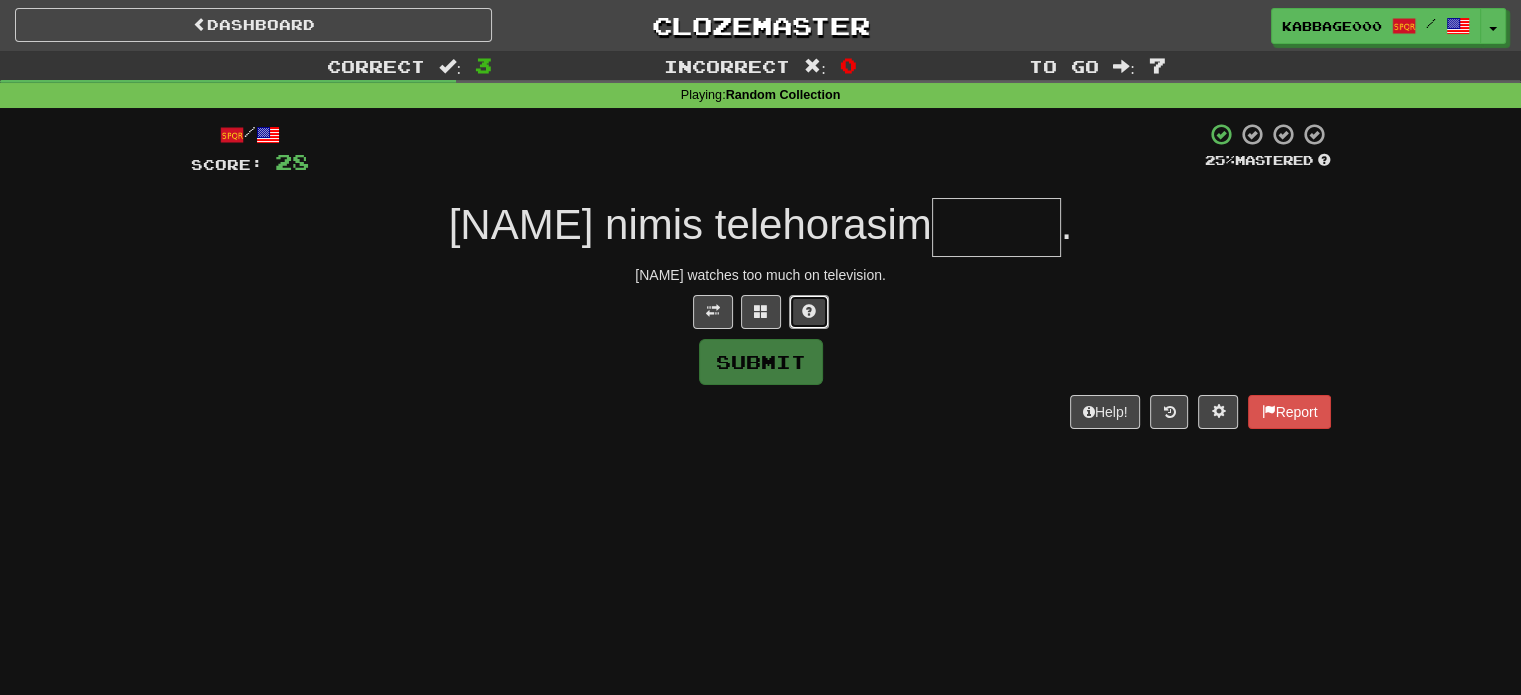 click at bounding box center [809, 312] 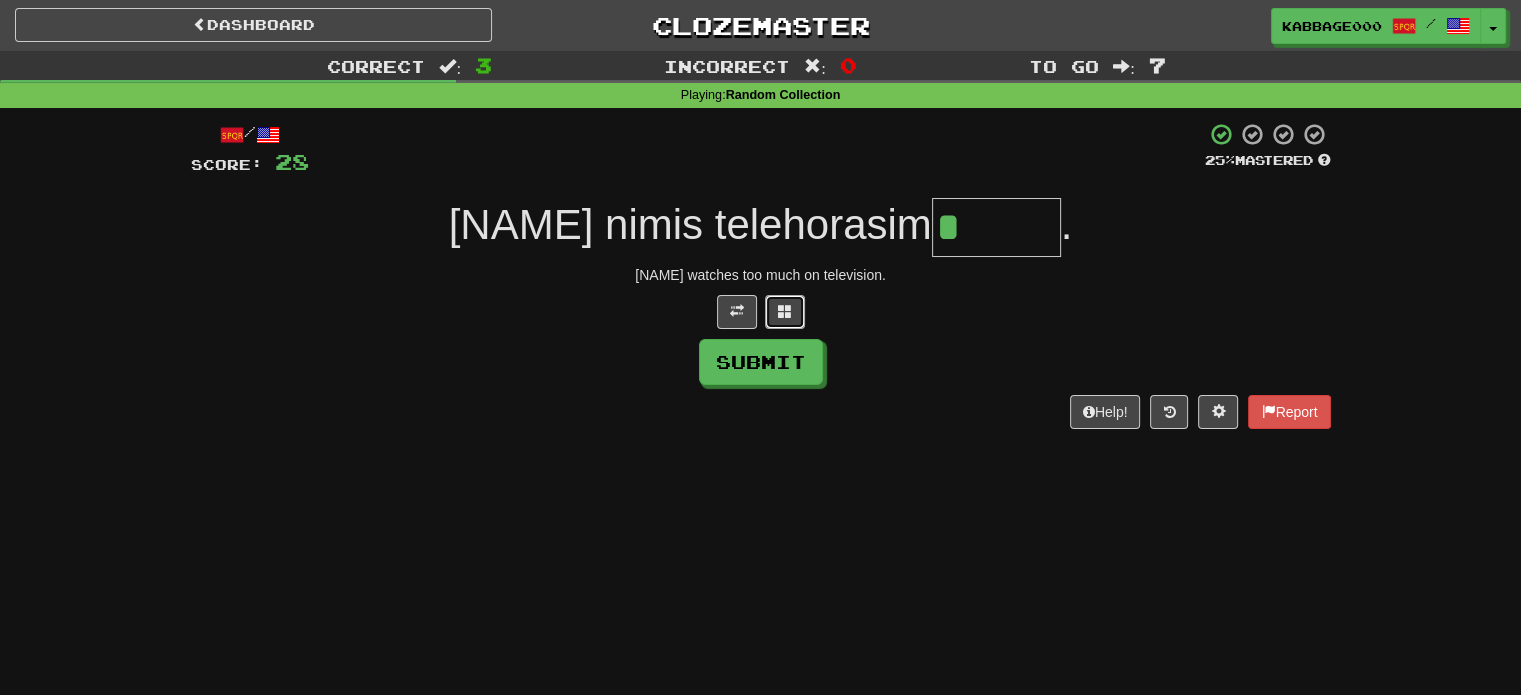 click at bounding box center [785, 312] 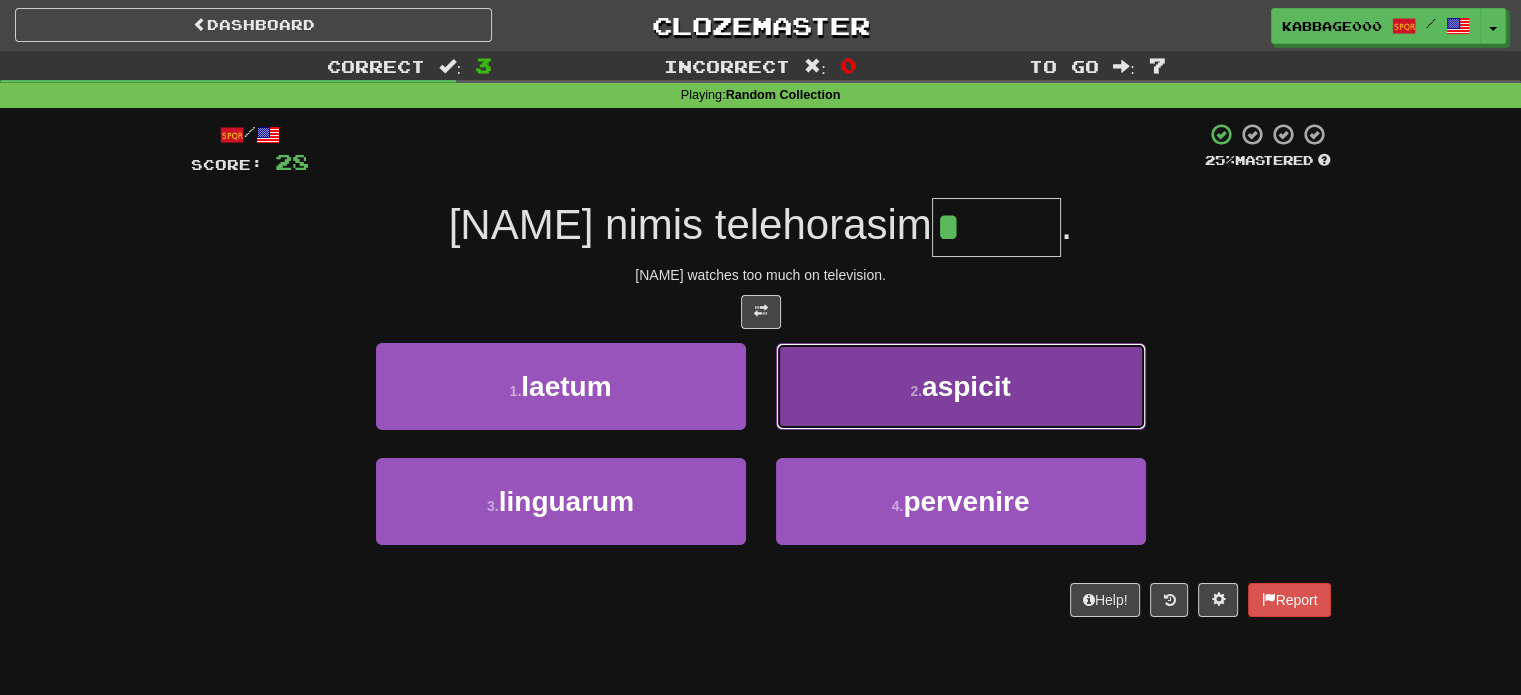 click on "2 .  aspicit" at bounding box center (961, 386) 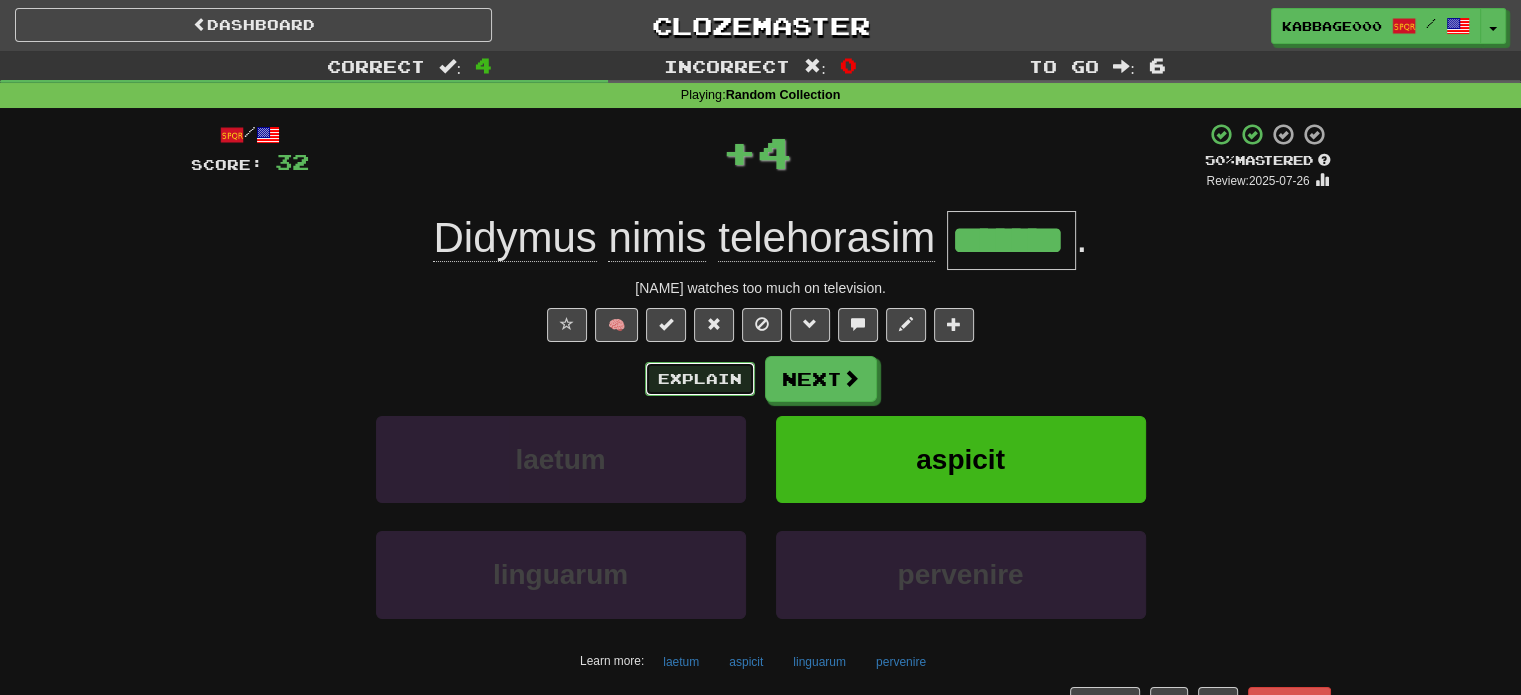click on "Explain" at bounding box center [700, 379] 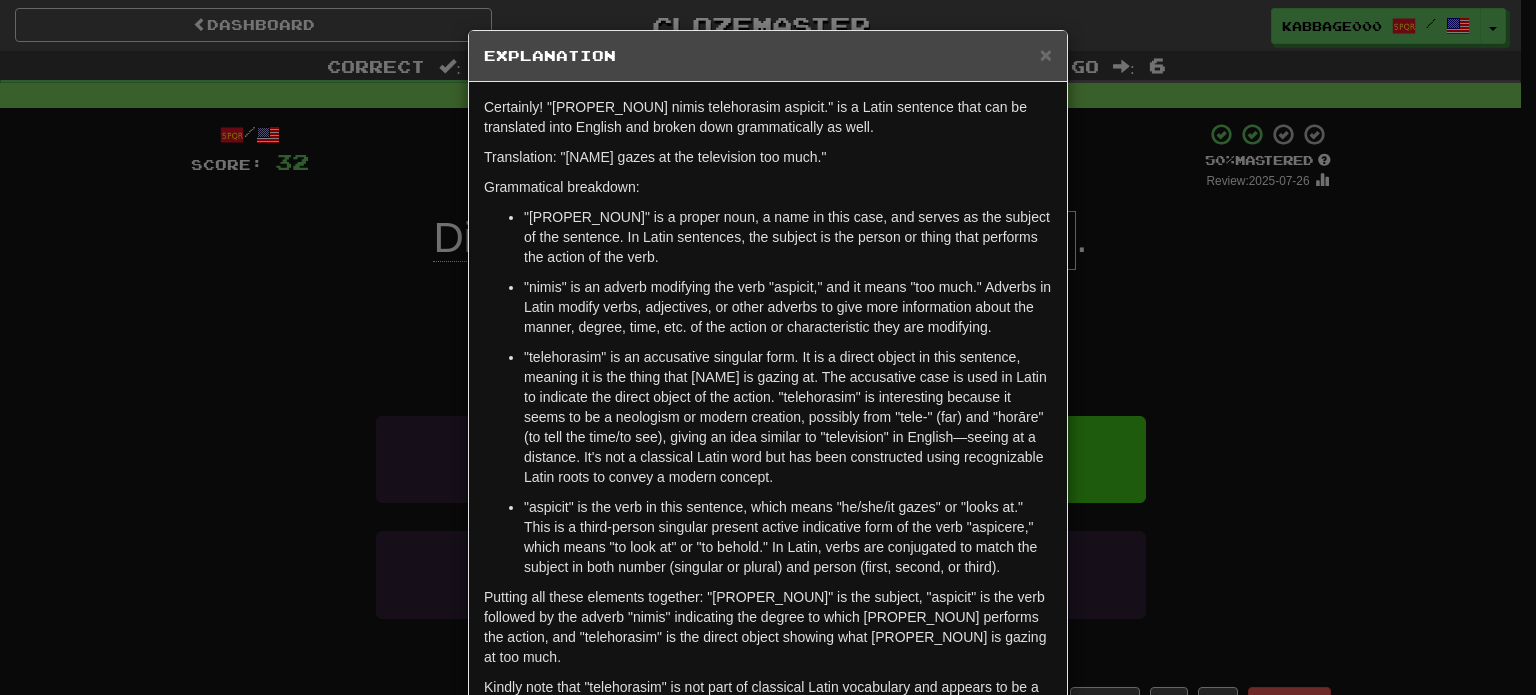 click on "× Explanation Certainly! "Didymus nimis telehorasim aspicit." is a Latin sentence that can be translated into English and broken down grammatically as well.
Translation:
"Didymus gazes at the television too much."
Grammatical breakdown:
"Didymus" is a proper noun, a name in this case, and serves as the subject of the sentence. In Latin sentences, the subject is the person or thing that performs the action of the verb.
"nimis" is an adverb modifying the verb "aspicit," and it means "too much." Adverbs in Latin modify verbs, adjectives, or other adverbs to give more information about the manner, degree, time, etc. of the action or characteristic they are modifying.
Putting all these elements together:
"Didymus" is the subject, "aspicit" is the verb followed by the adverb "nimis" indicating the degree to which Didymus performs the action, and "telehorasim" is the direct object showing what Didymus is gazing at too much.
In beta. Generated by ChatGPT. Like it? Hate it?  !" at bounding box center [768, 347] 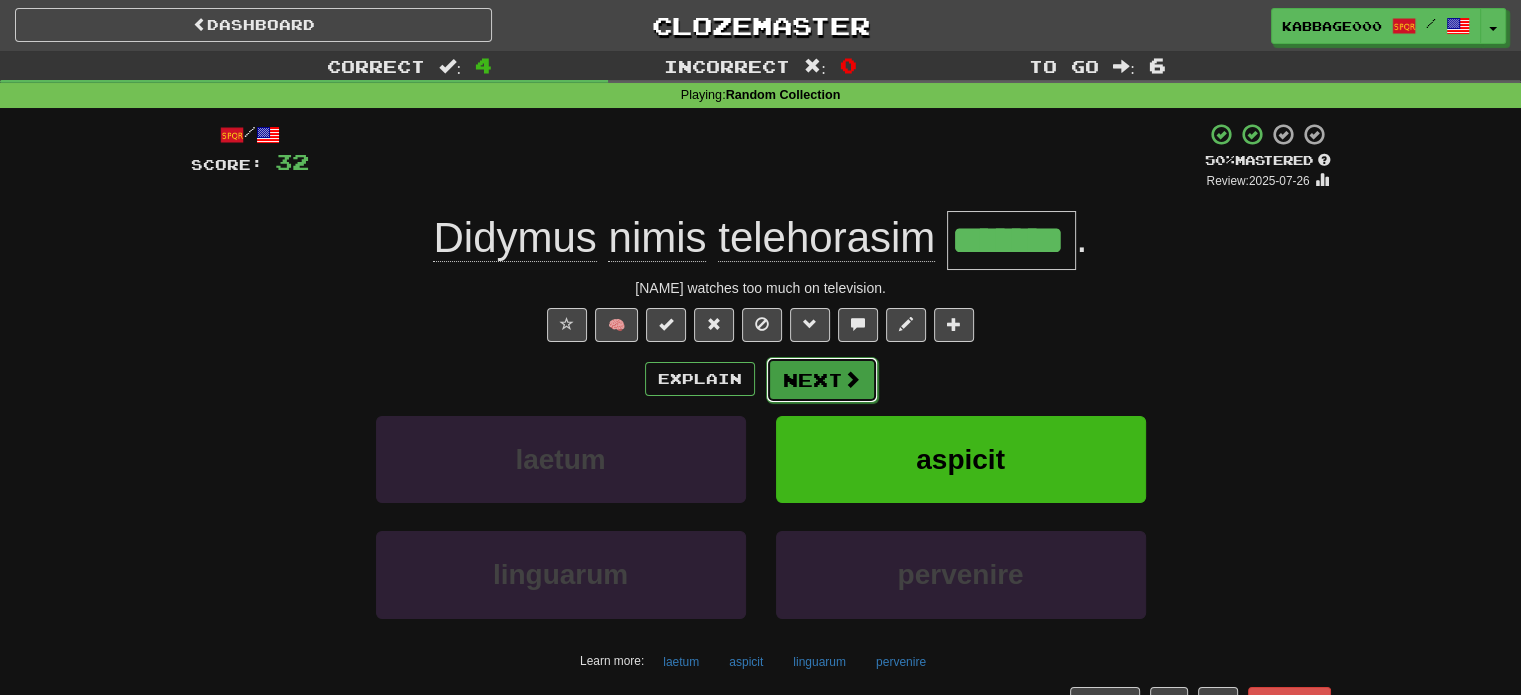 click on "Next" at bounding box center (822, 380) 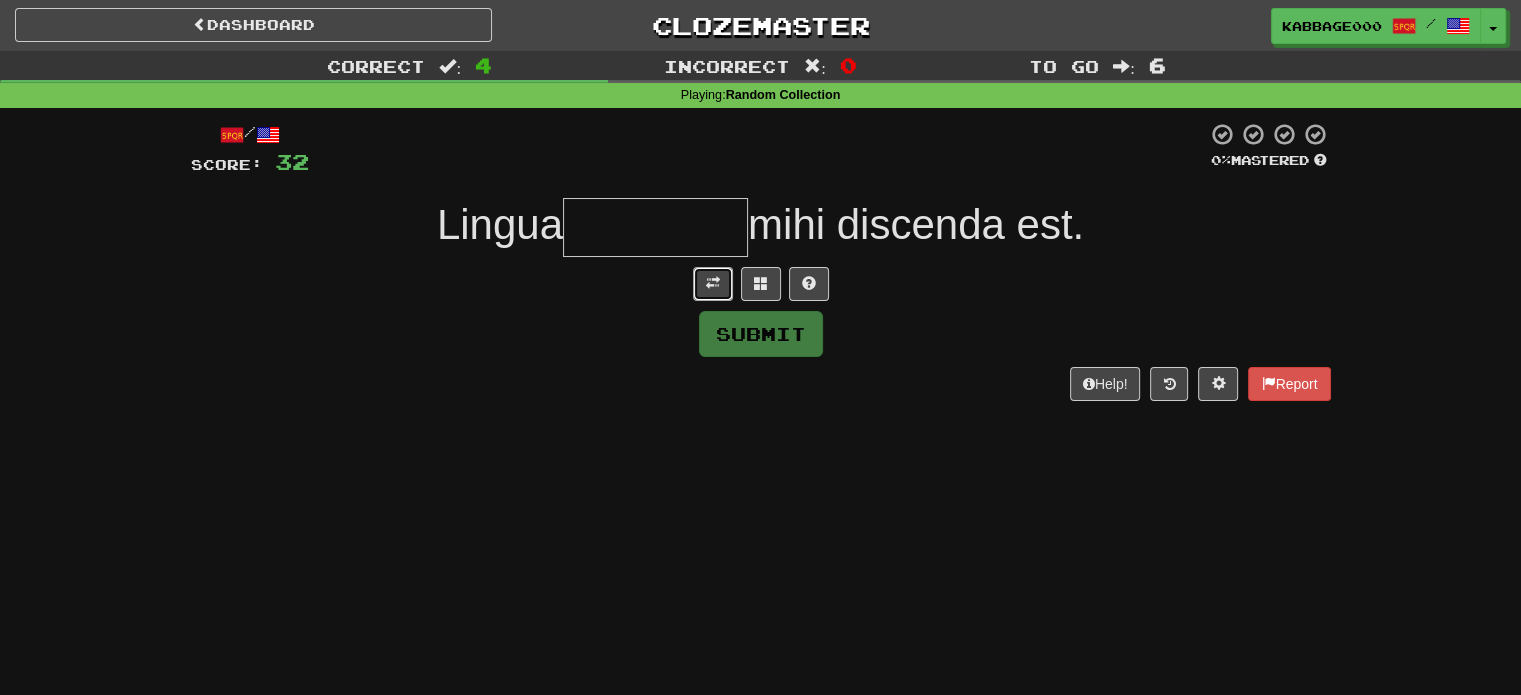click at bounding box center [713, 284] 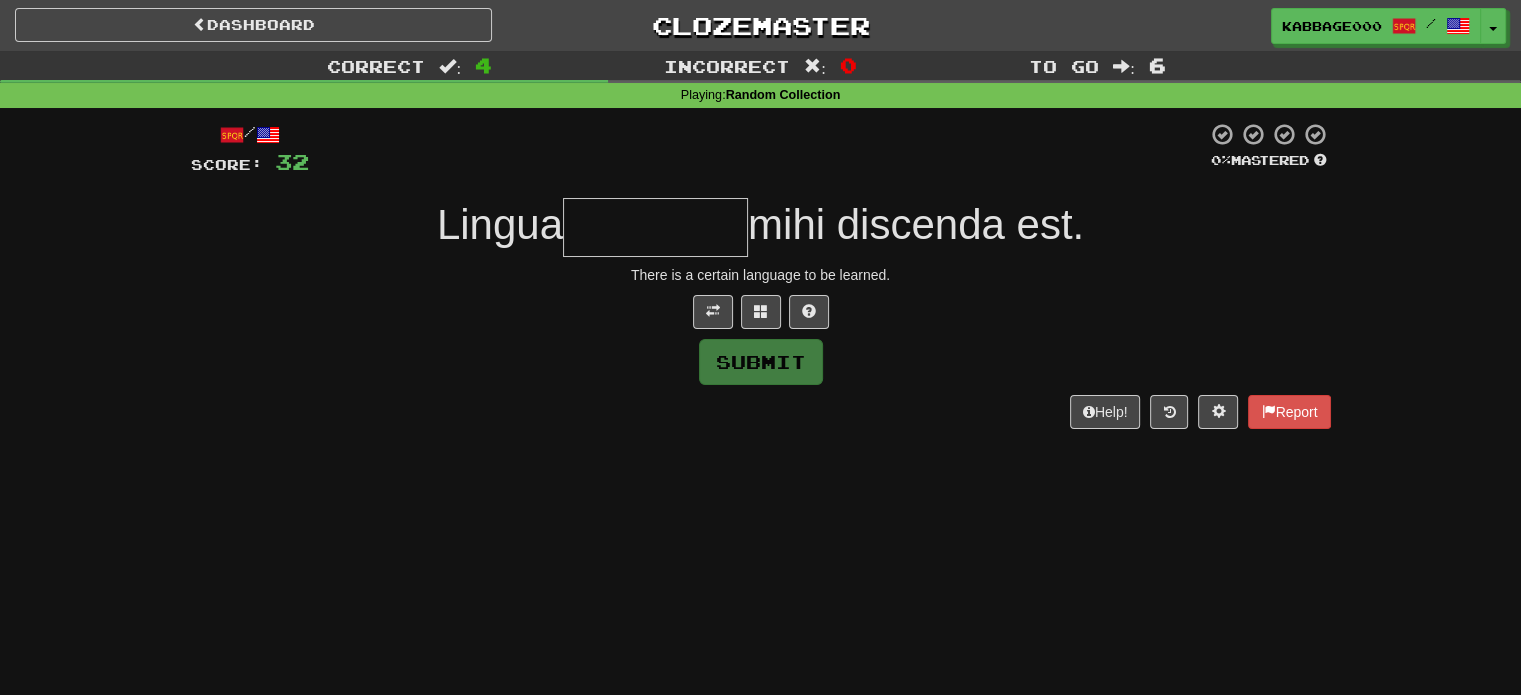 click at bounding box center (655, 227) 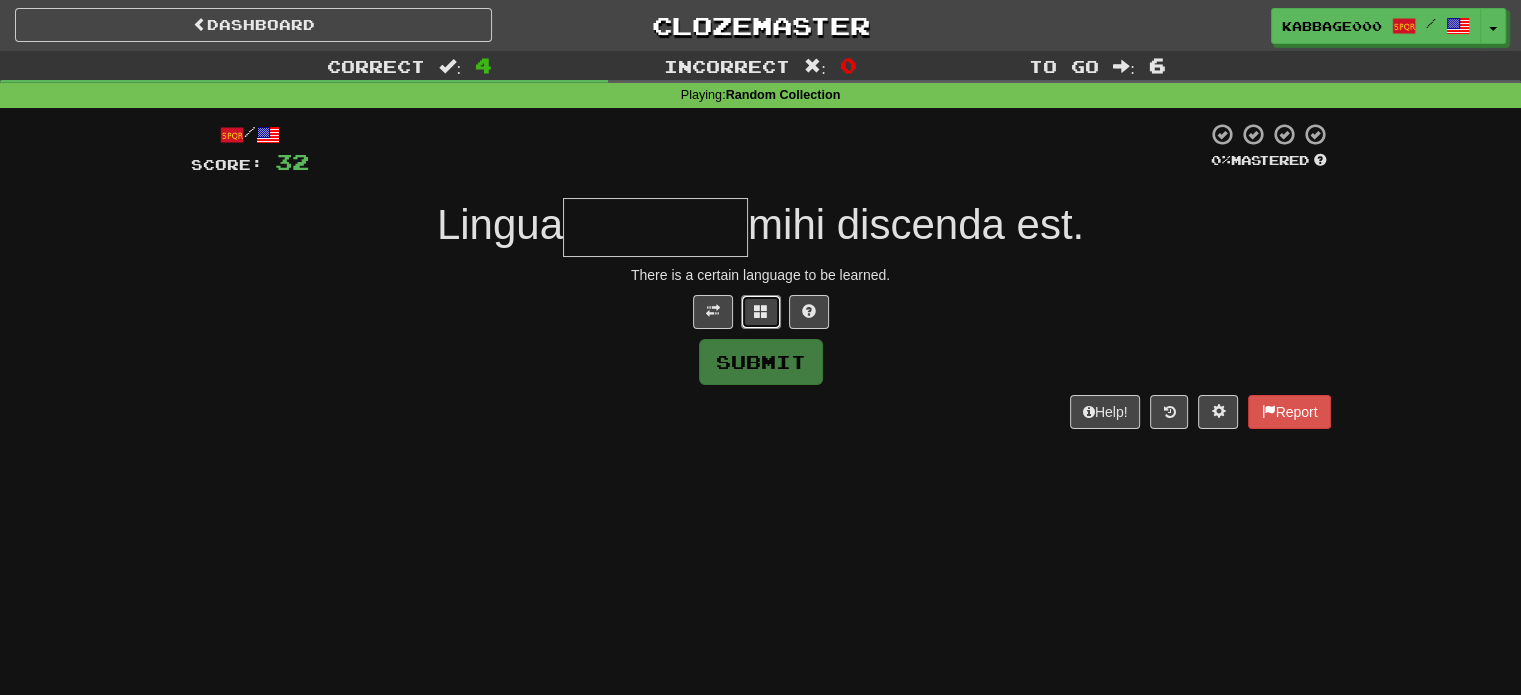 drag, startPoint x: 772, startPoint y: 308, endPoint x: 778, endPoint y: 292, distance: 17.088007 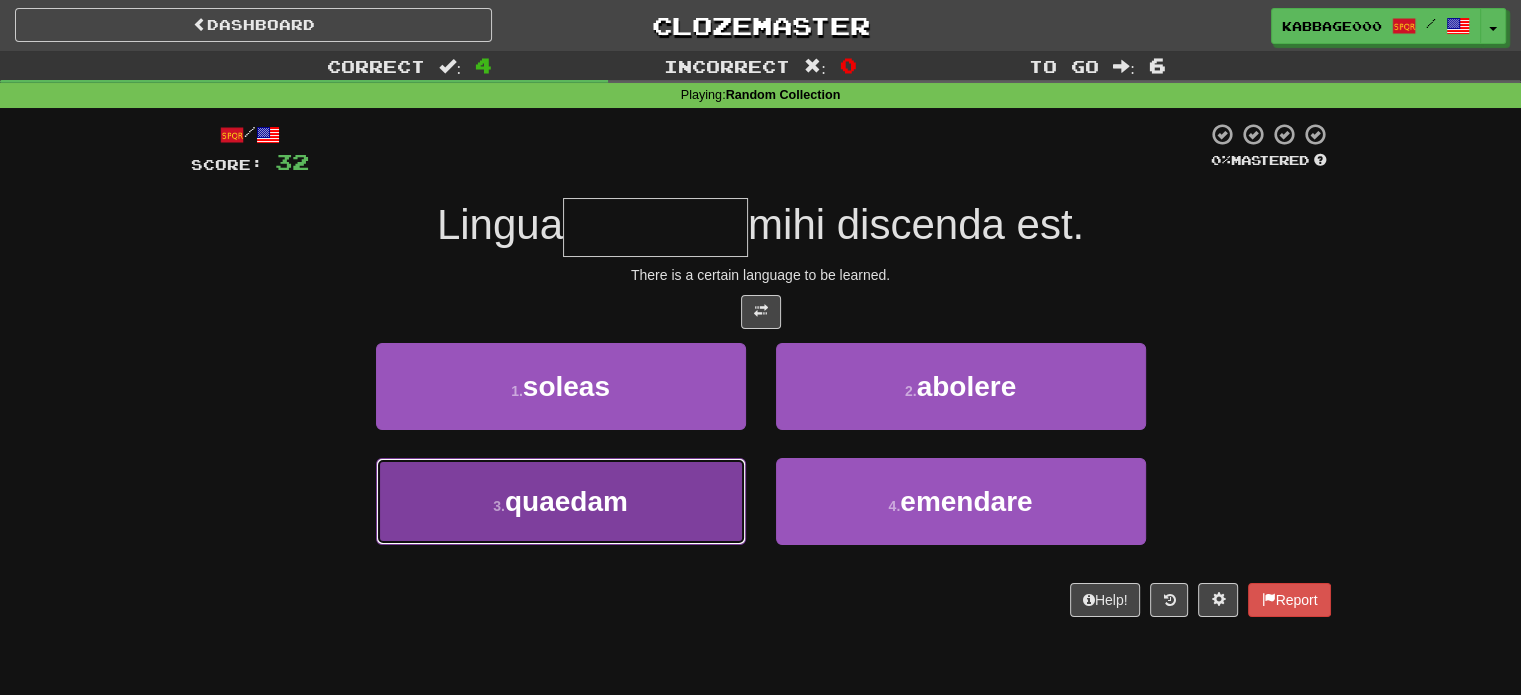 click on "3 .  quaedam" at bounding box center (561, 501) 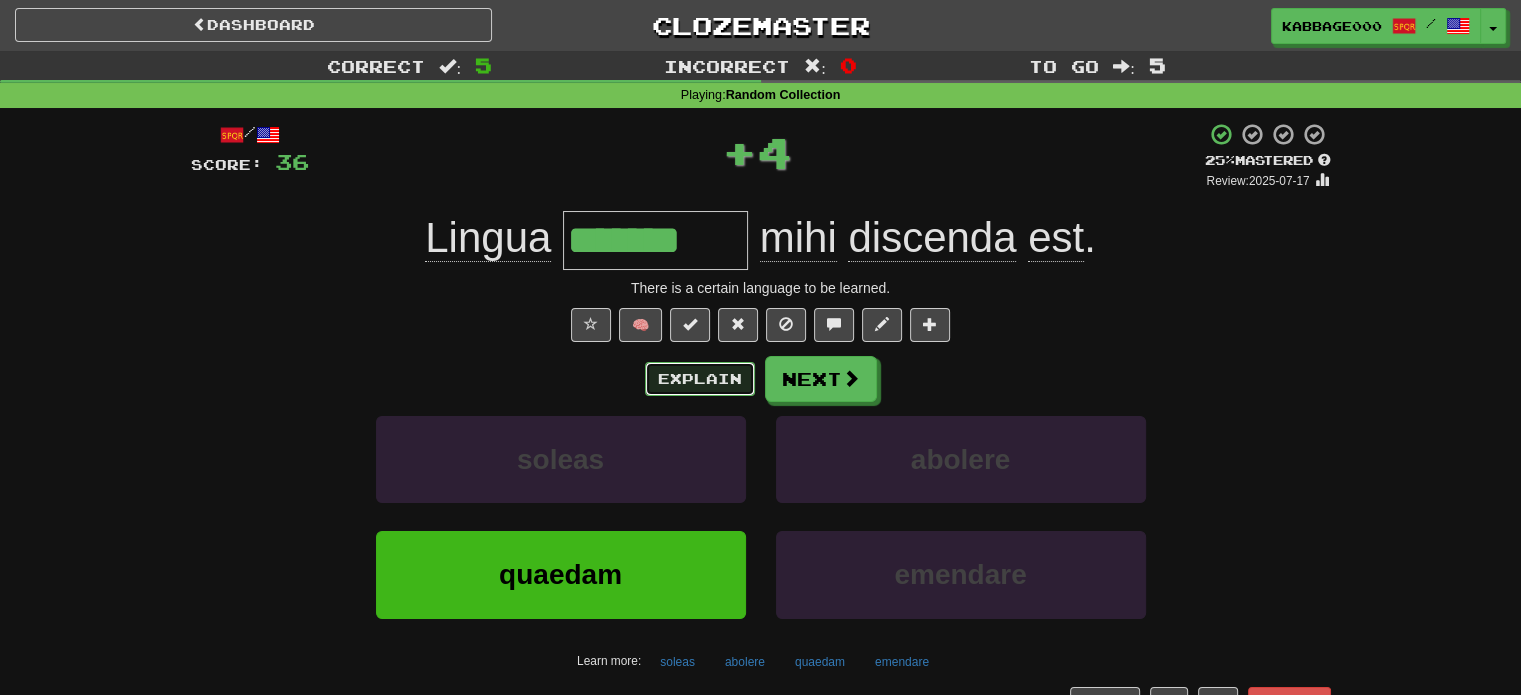 click on "Explain" at bounding box center (700, 379) 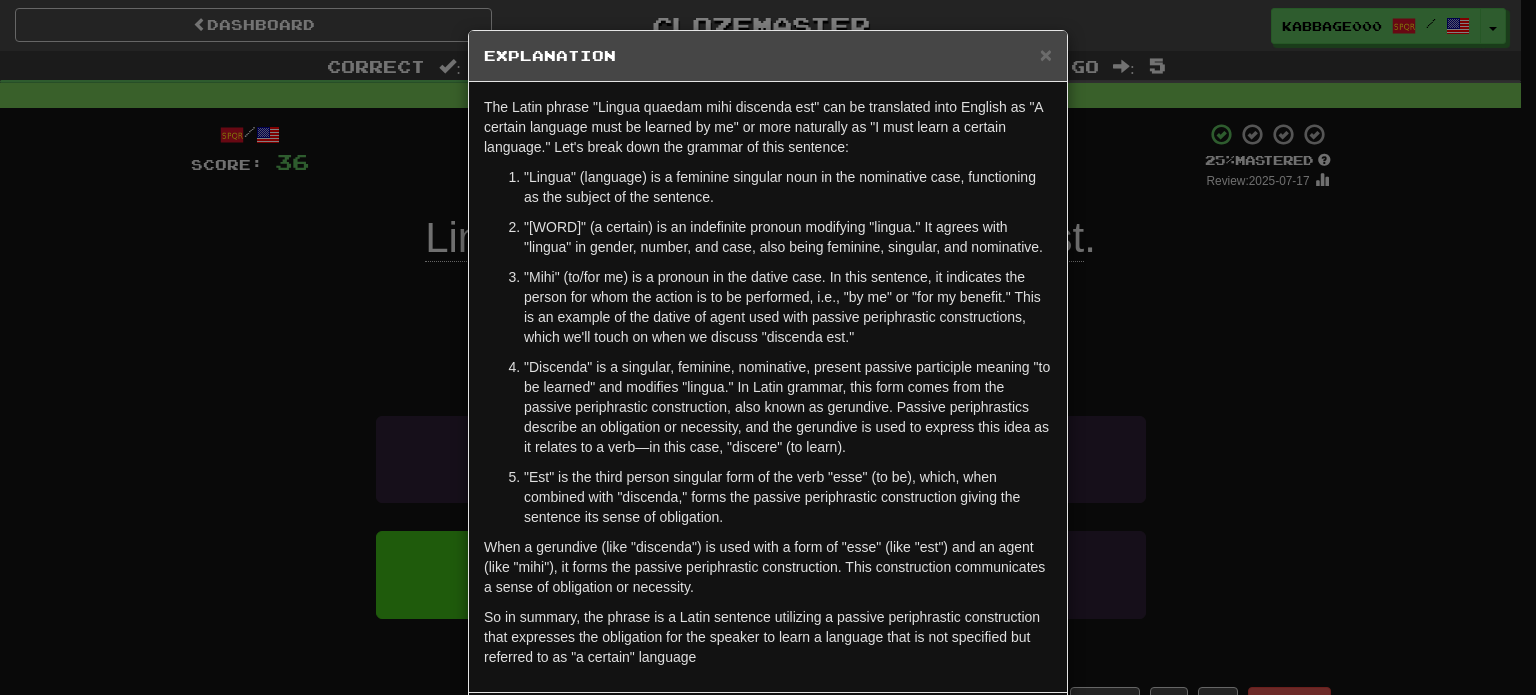 click on "× Explanation The Latin phrase "Lingua quaedam mihi discenda est" can be translated into English as "A certain language must be learned by me" or more naturally as "I must learn a certain language." Let's break down the grammar of this sentence:
"Lingua" (language) is a feminine singular noun in the nominative case, functioning as the subject of the sentence.
"Quaedam" (a certain) is an indefinite pronoun modifying "lingua." It agrees with "lingua" in gender, number, and case, also being feminine, singular, and nominative.
"Mihi" (to/for me) is a pronoun in the dative case. In this sentence, it indicates the person for whom the action is to be performed, i.e., "by me" or "for my benefit." This is an example of the dative of agent used with passive periphrastic constructions, which we'll touch on when we discuss "discenda est."
In beta. Generated by ChatGPT. Like it? Hate it?  Let us know ! Close" at bounding box center (768, 347) 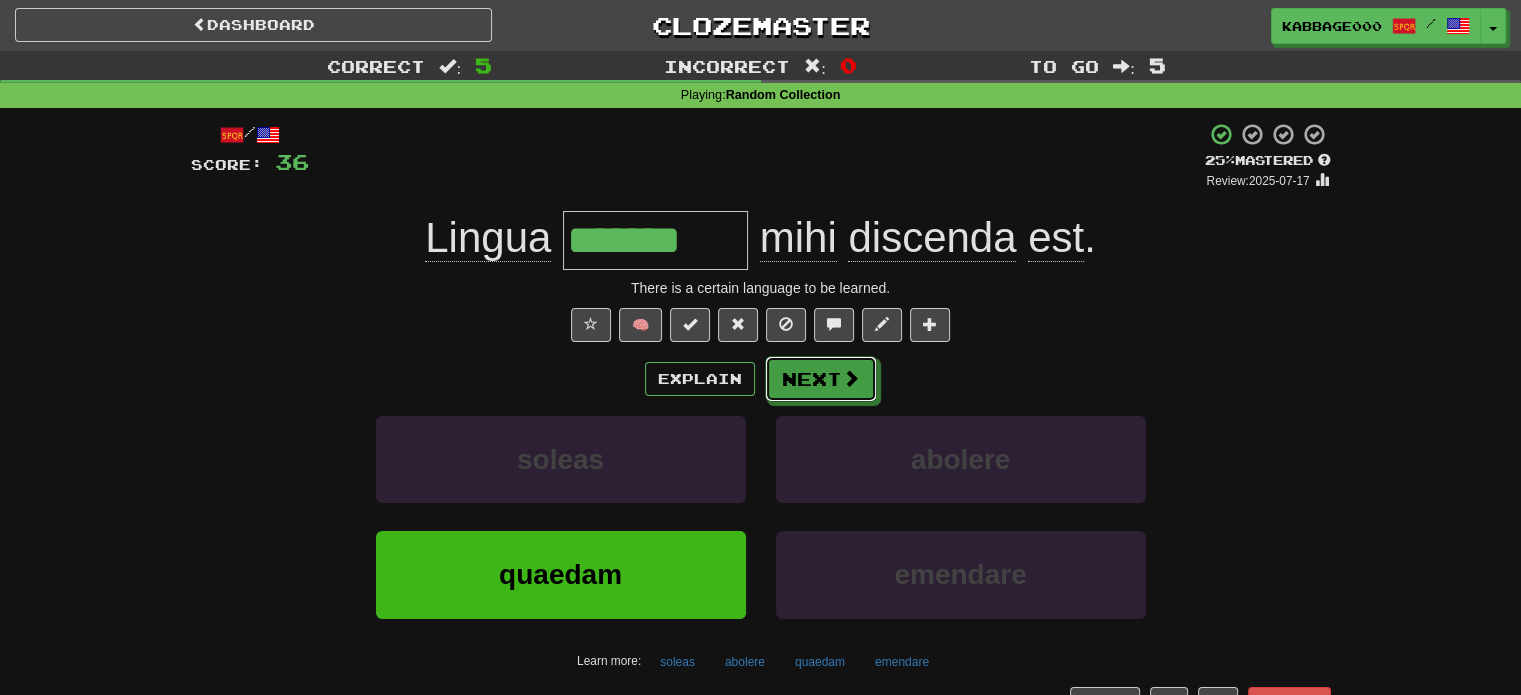 click on "Next" at bounding box center (821, 379) 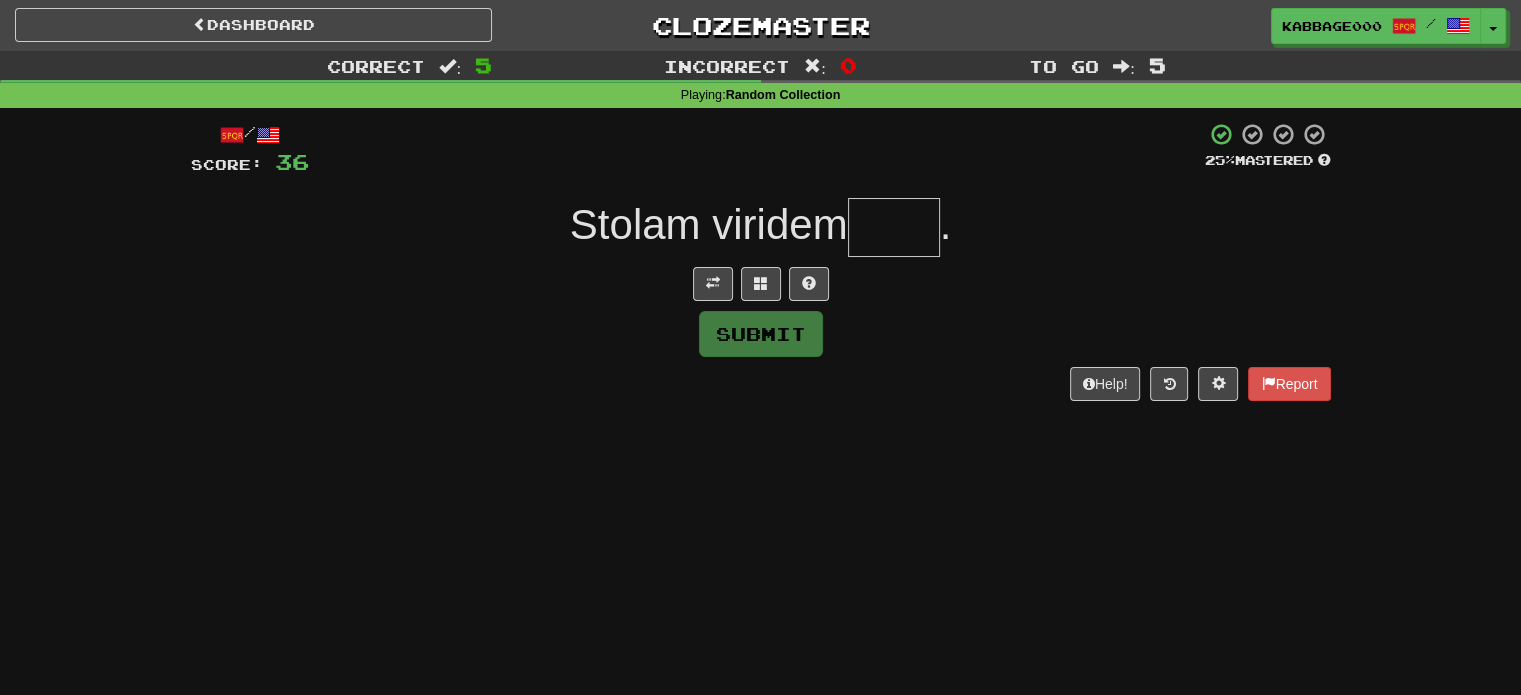 drag, startPoint x: 717, startPoint y: 265, endPoint x: 719, endPoint y: 255, distance: 10.198039 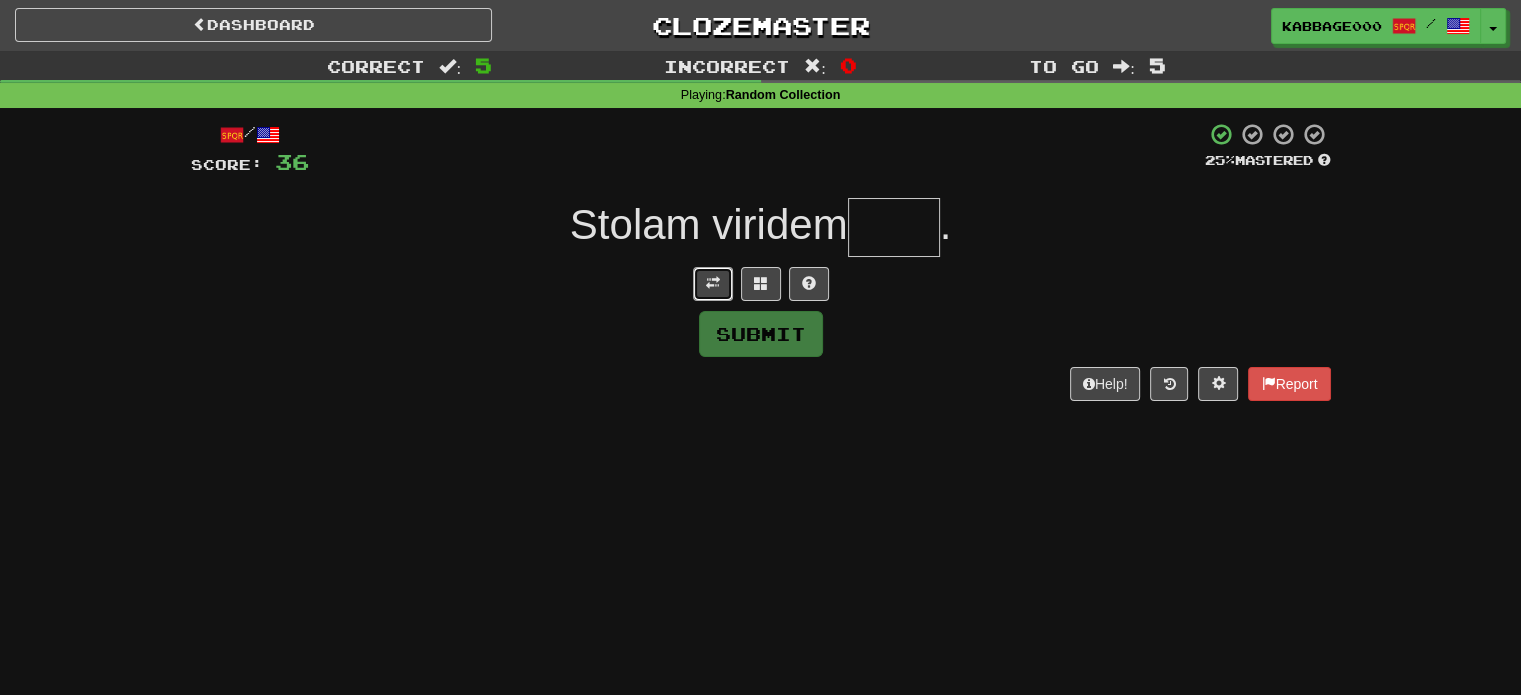 click at bounding box center [713, 283] 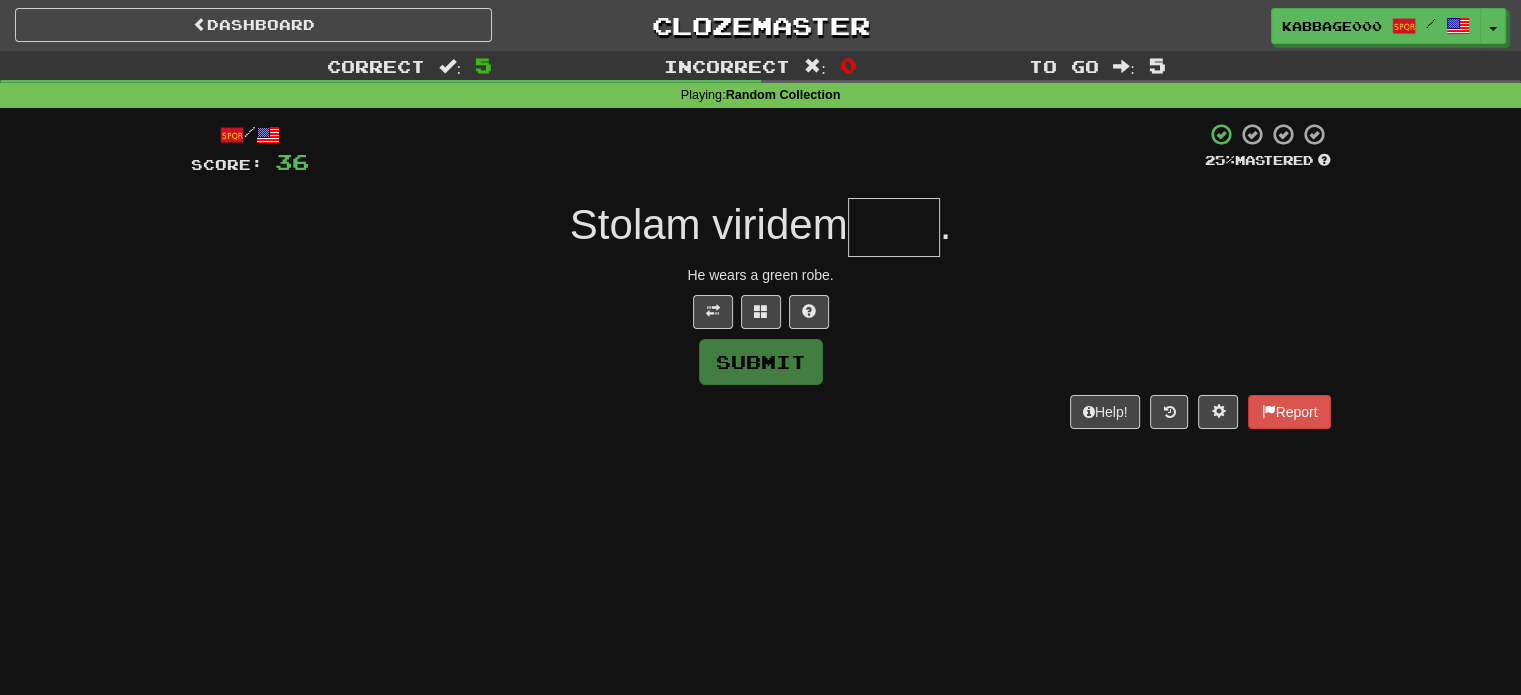 click at bounding box center [894, 227] 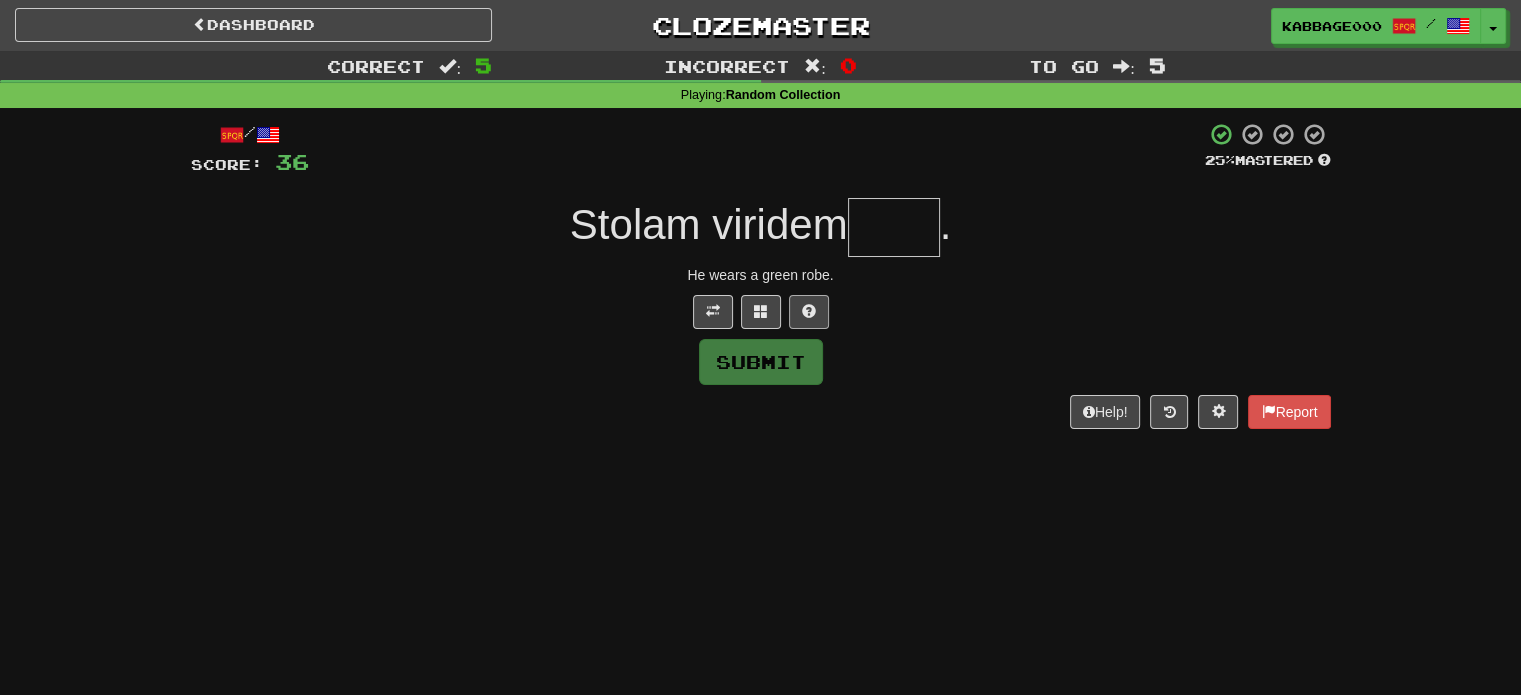 click on "/  Score:   36 25 %  Mastered Stolam viridem  . He wears a green robe. Submit  Help!  Report" at bounding box center (761, 275) 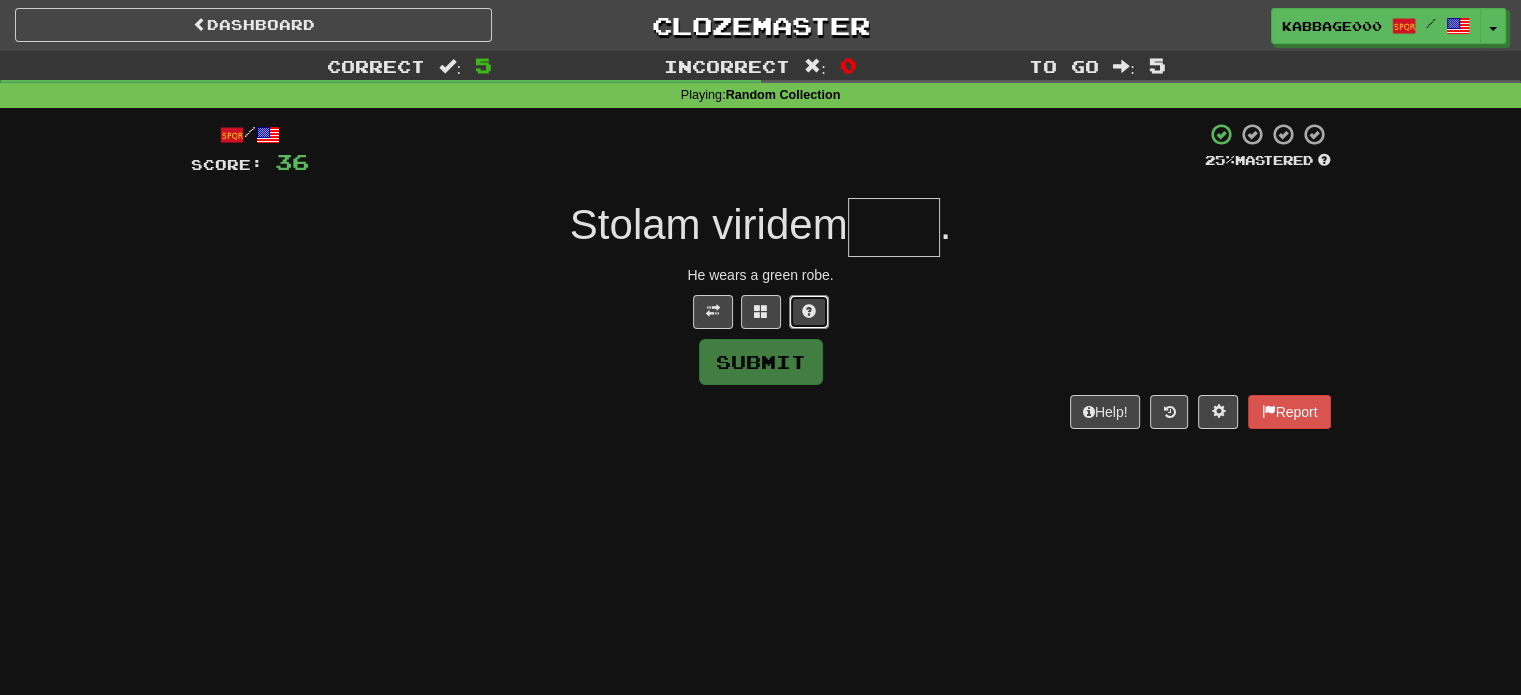 click at bounding box center (809, 311) 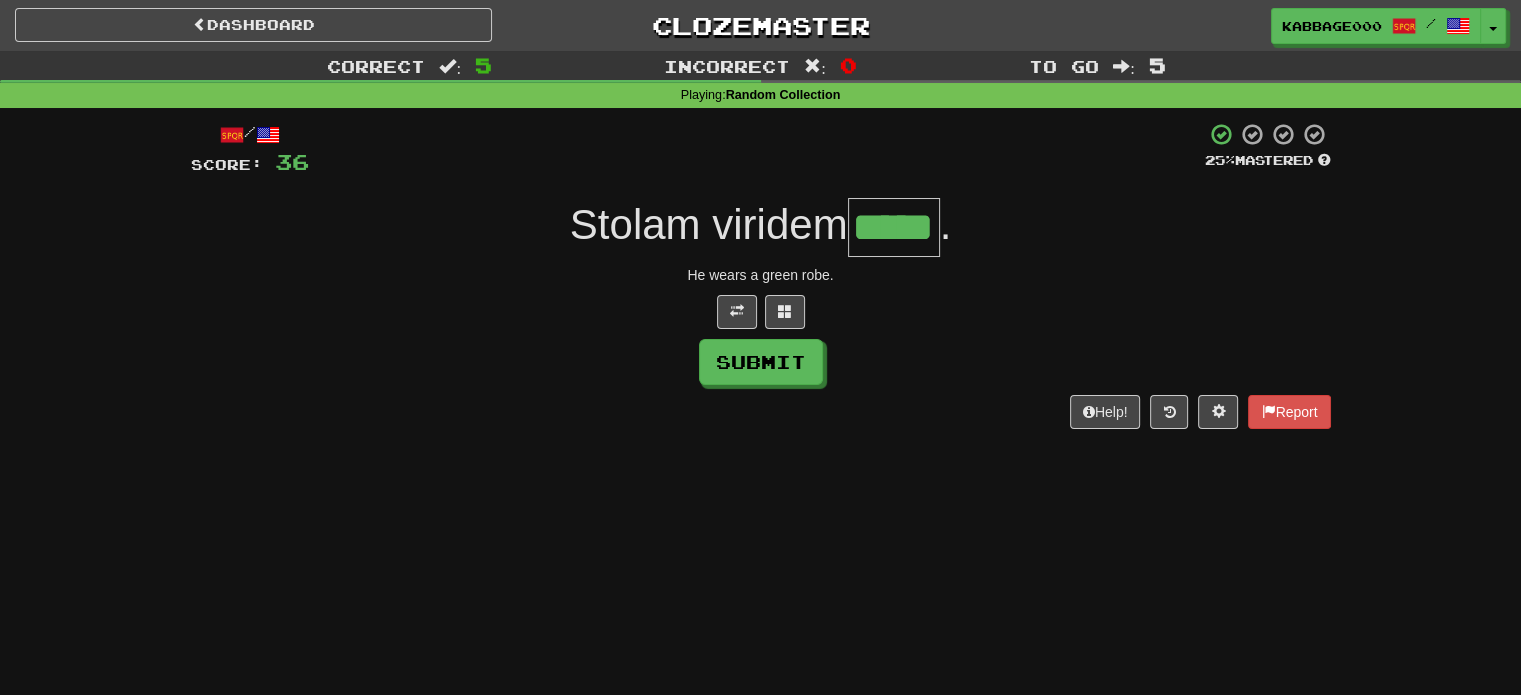 type on "*****" 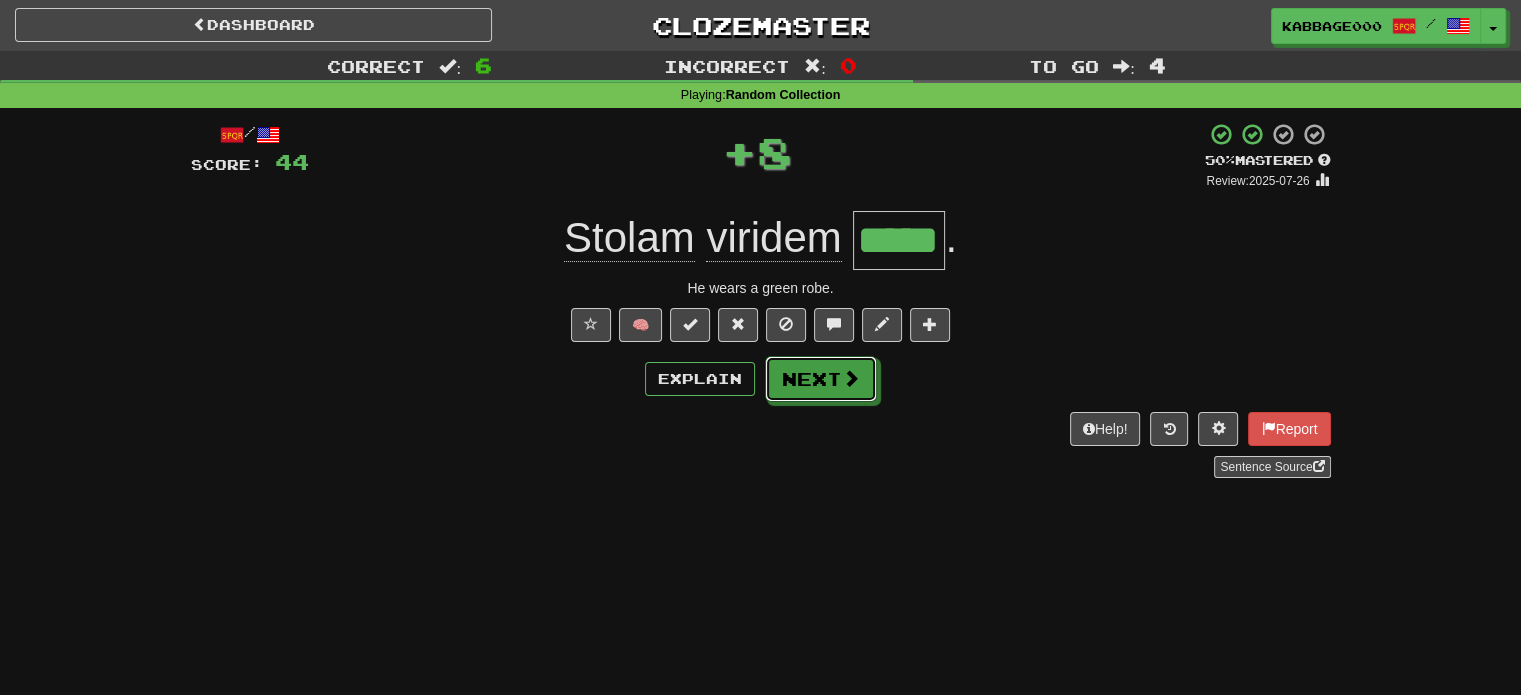 click on "Next" at bounding box center (821, 379) 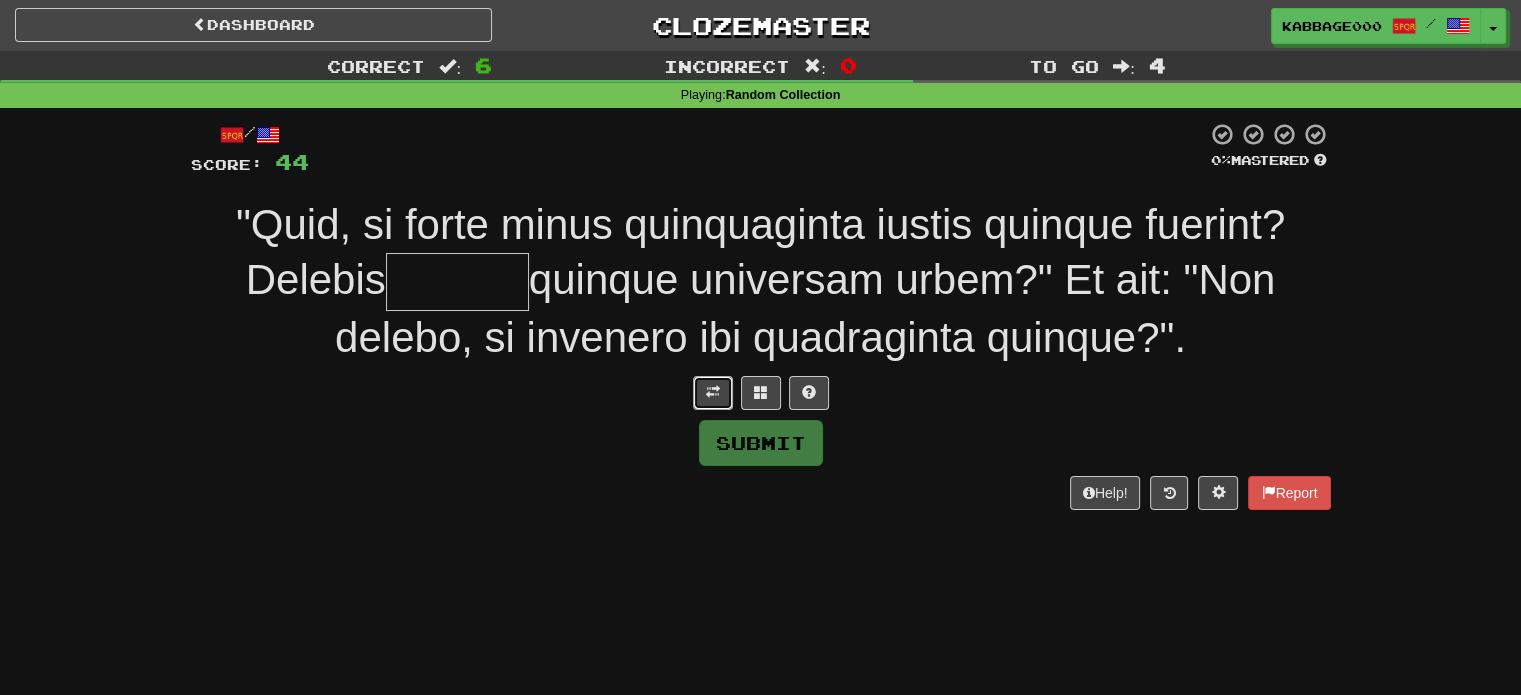click at bounding box center [713, 393] 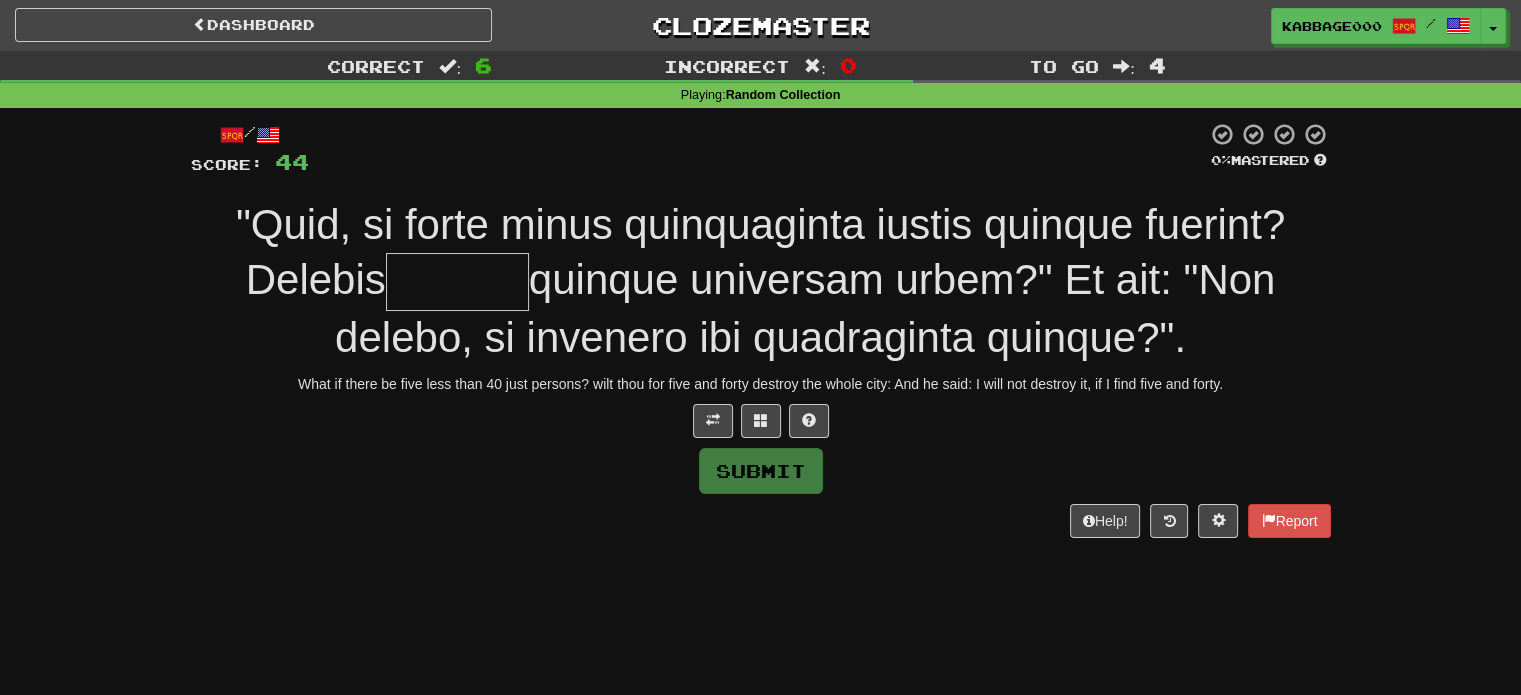 click at bounding box center (457, 282) 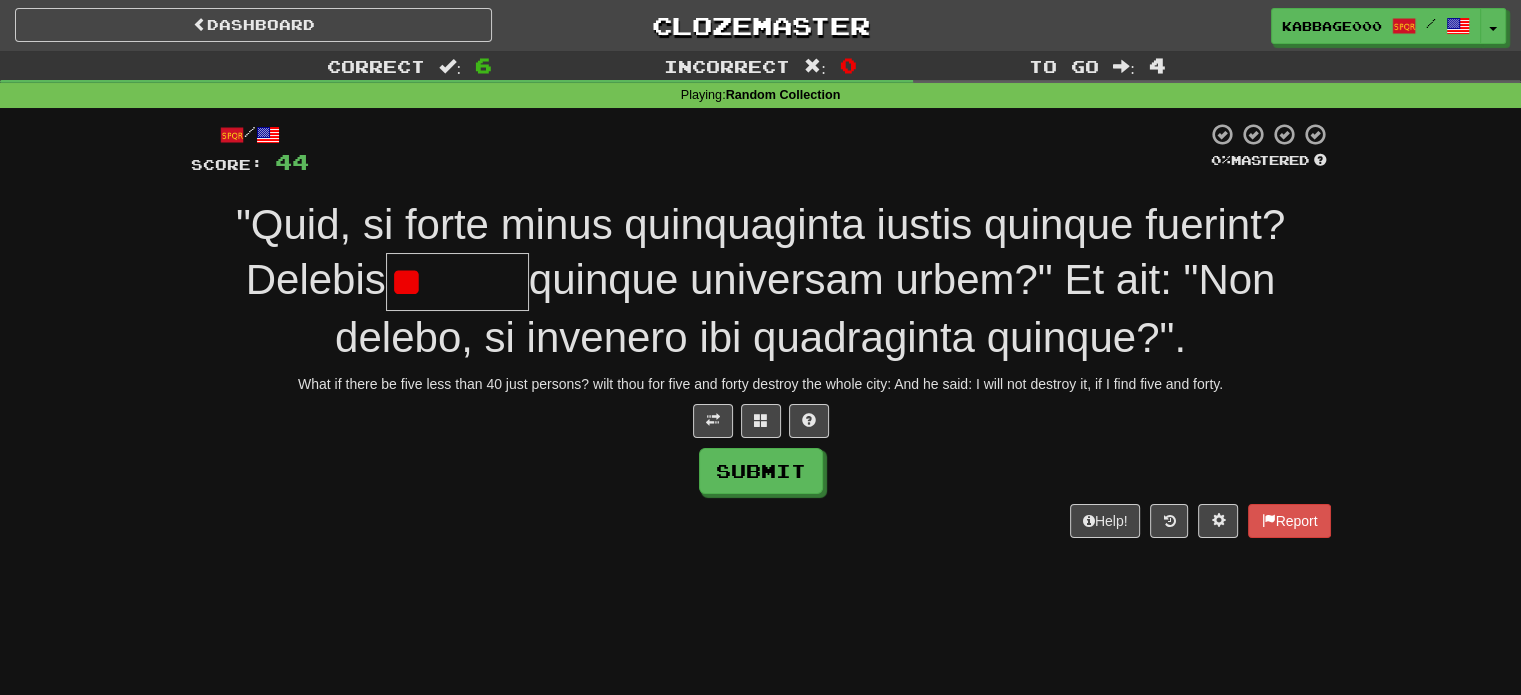type on "*" 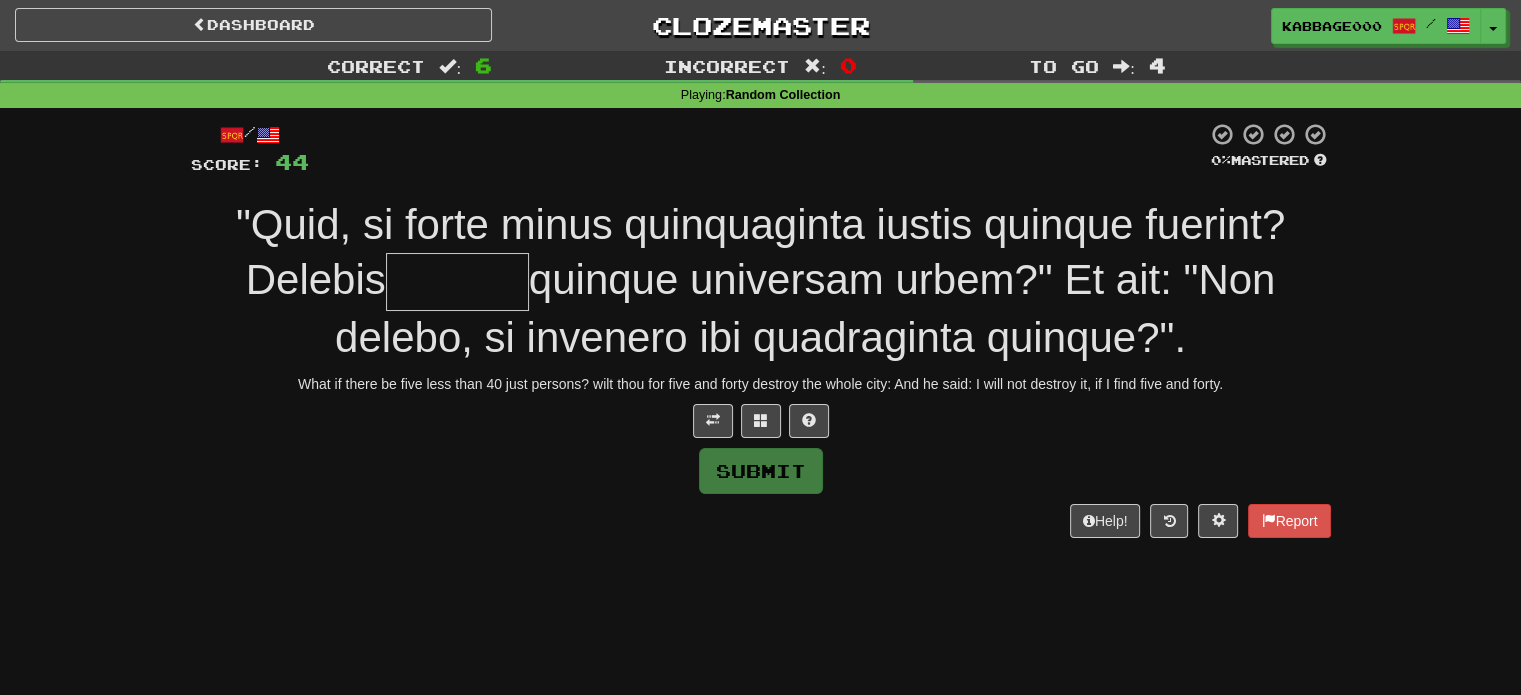 type on "*" 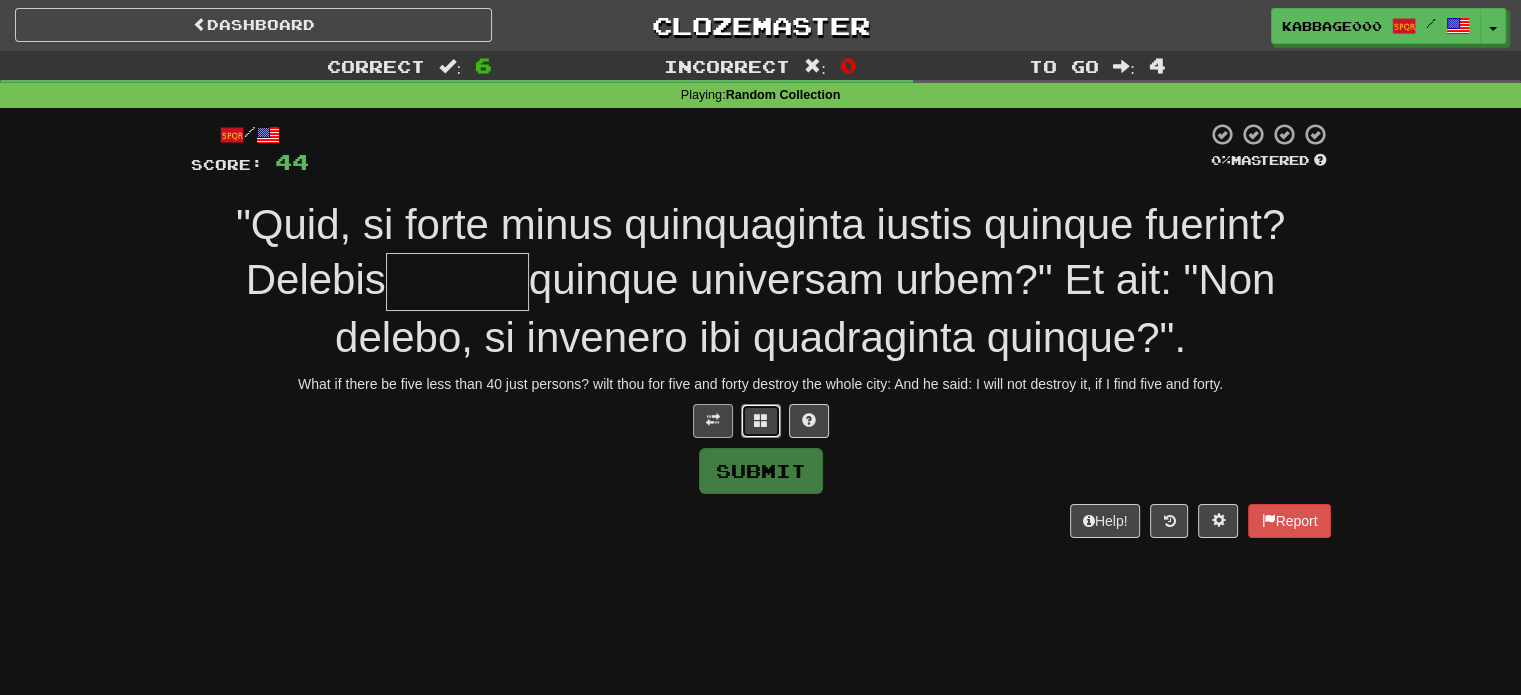 click at bounding box center [761, 421] 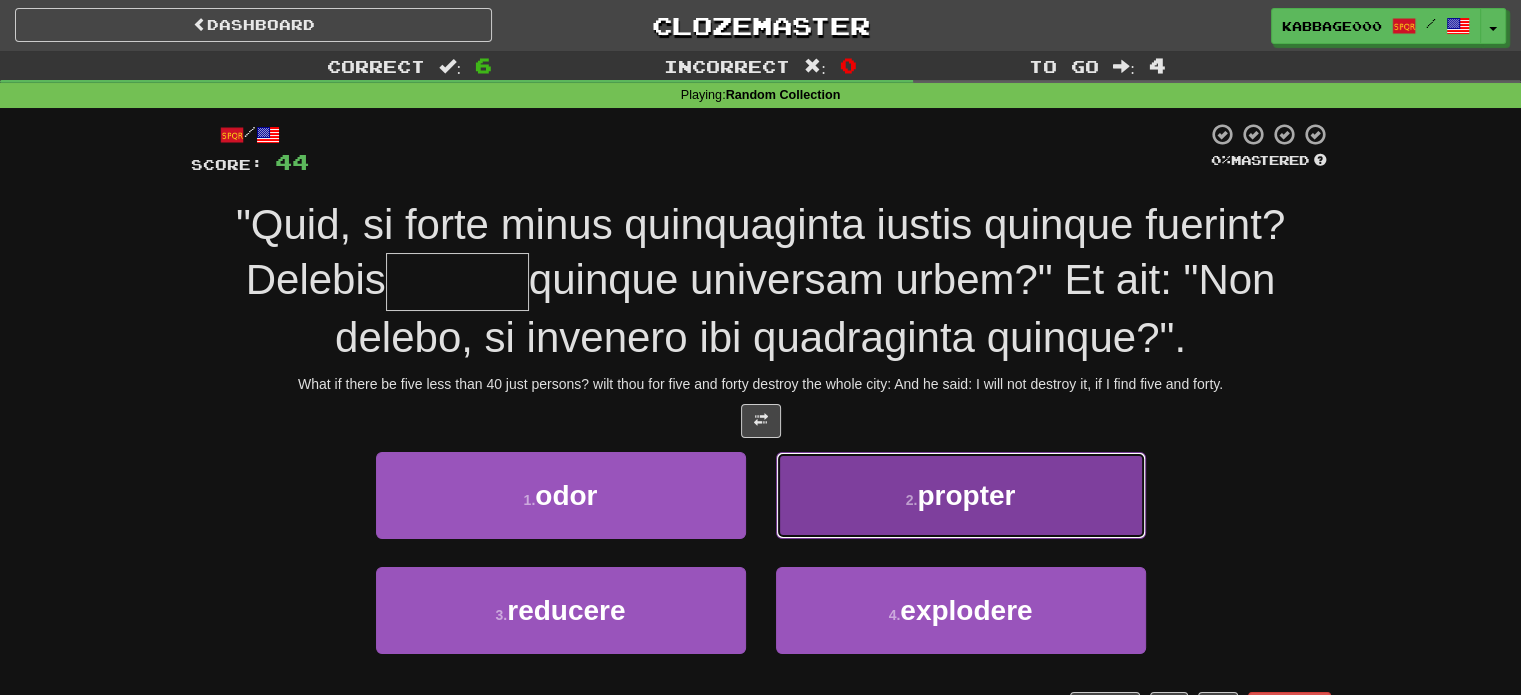 click on "2 .  propter" at bounding box center [961, 495] 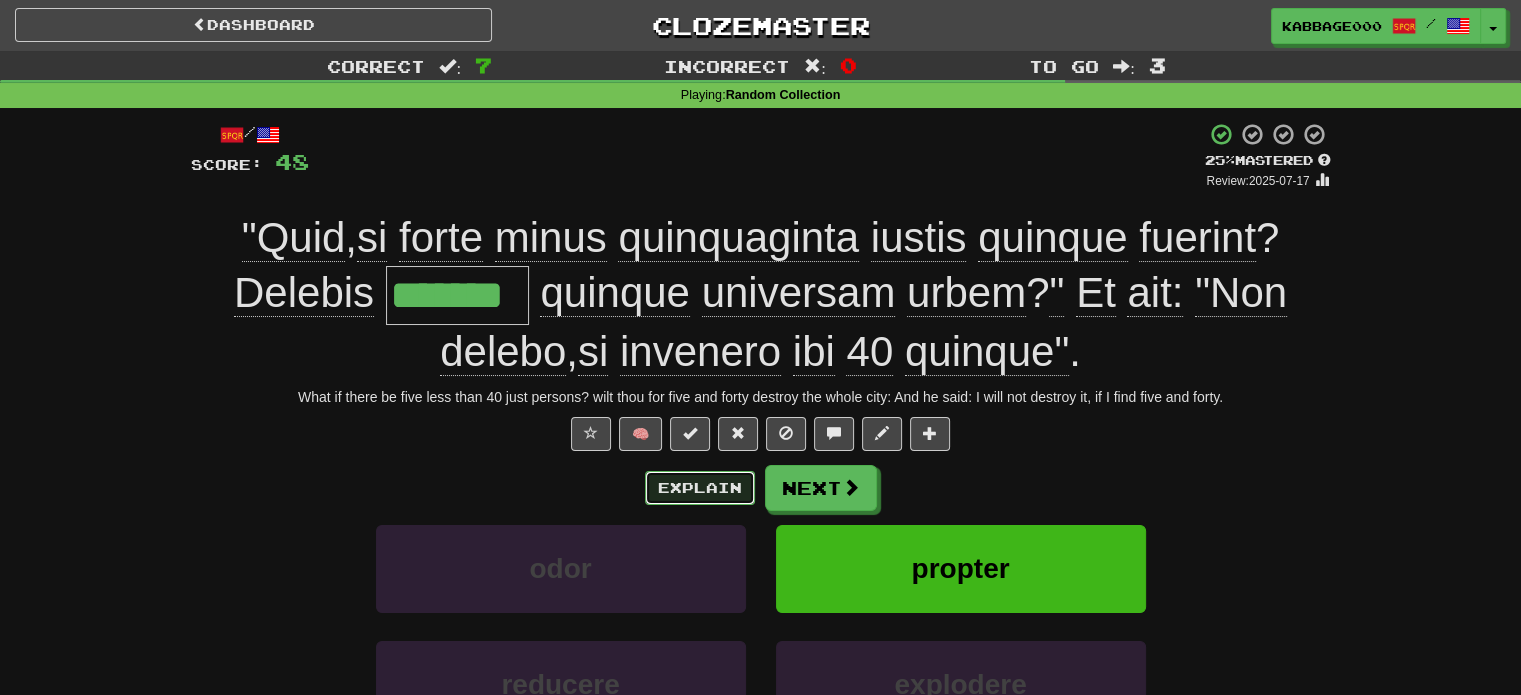 click on "Explain" at bounding box center [700, 488] 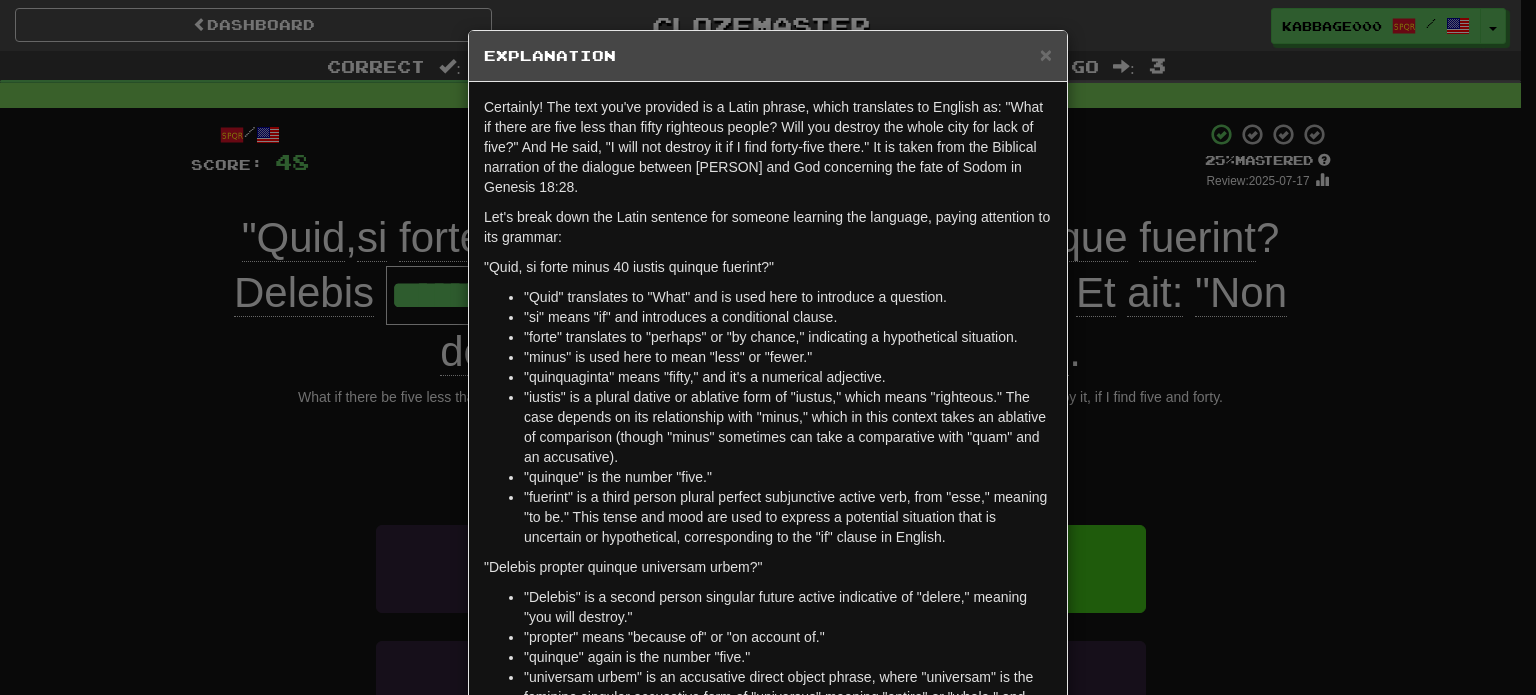 scroll, scrollTop: 200, scrollLeft: 0, axis: vertical 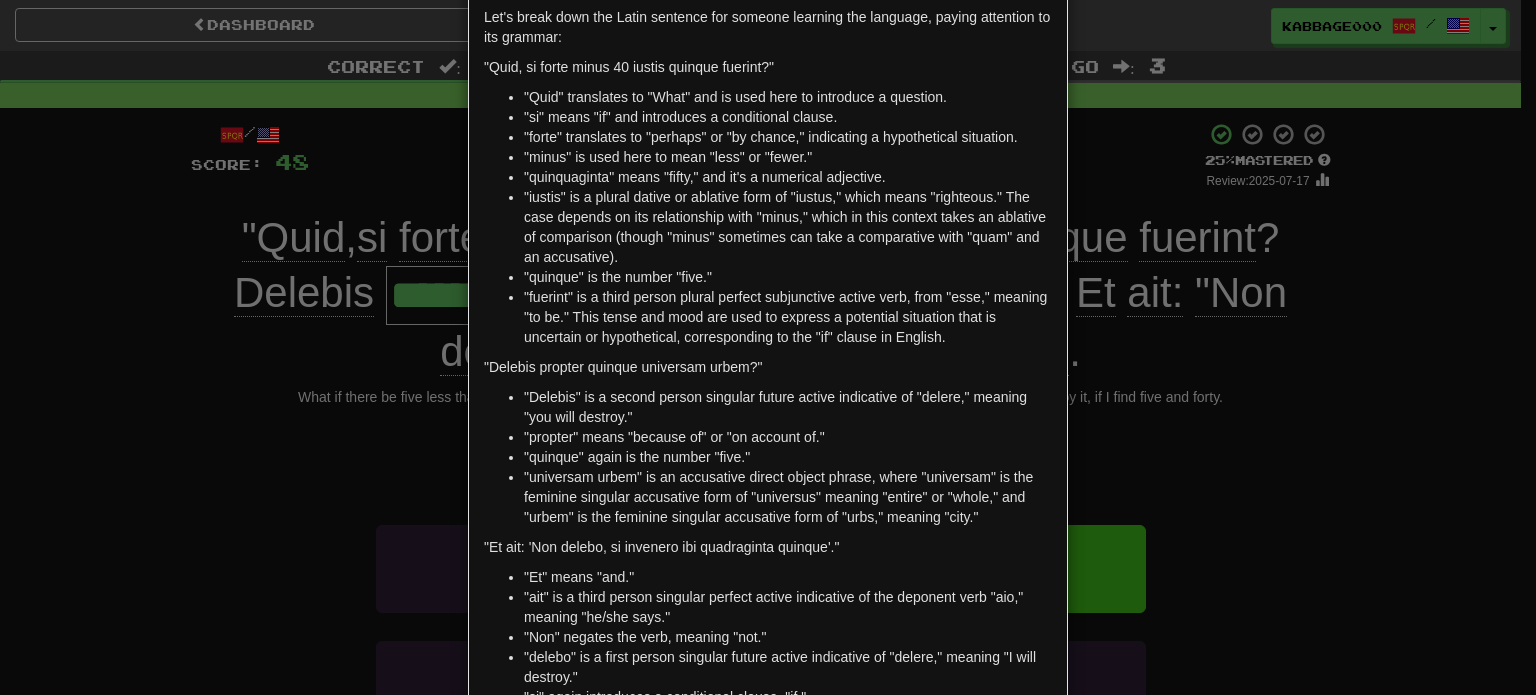click on "× Explanation Certainly! The text you've provided is a Latin phrase, which translates to English as: "What if there are five less than fifty righteous people? Will you destroy the whole city for lack of five?" And He said, "I will not destroy it if I find forty-five there." It is taken from the Biblical narration of the dialogue between Abraham and God concerning the fate of Sodom in Genesis 18:28.
Let's break down the Latin sentence for someone learning the language, paying attention to its grammar:
"Quid, si forte minus quinquaginta iustis quinque fuerint?"
"Quid" translates to "What" and is used here to introduce a question.
"si" means "if" and introduces a conditional clause.
"forte" translates to "perhaps" or "by chance," indicating a hypothetical situation.
"minus" is used here to mean "less" or "fewer."
"quinquaginta" means "fifty," and it's a numerical adjective.
"quinque" is the number "five."
"Delebis propter quinque universam urbem?"
"Et" means "and."" at bounding box center (768, 347) 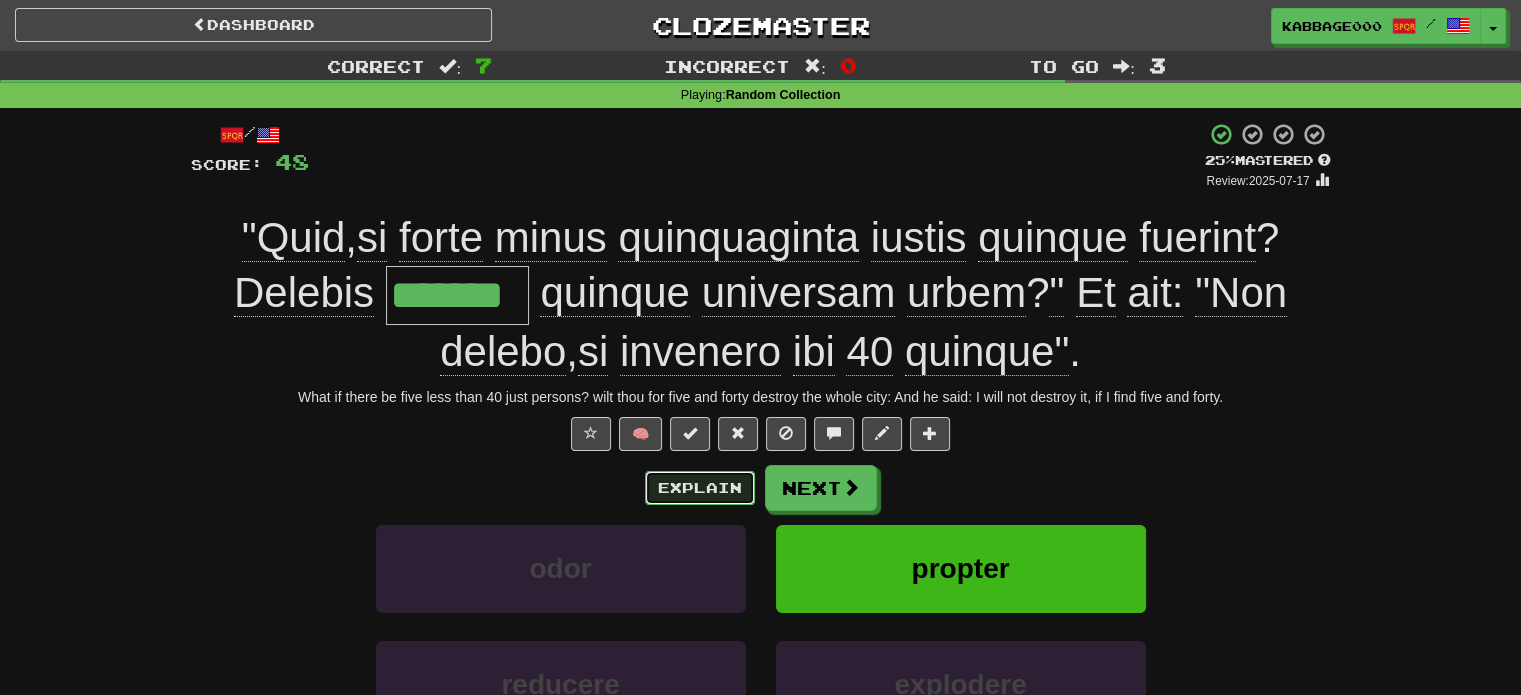 click on "Explain" at bounding box center [700, 488] 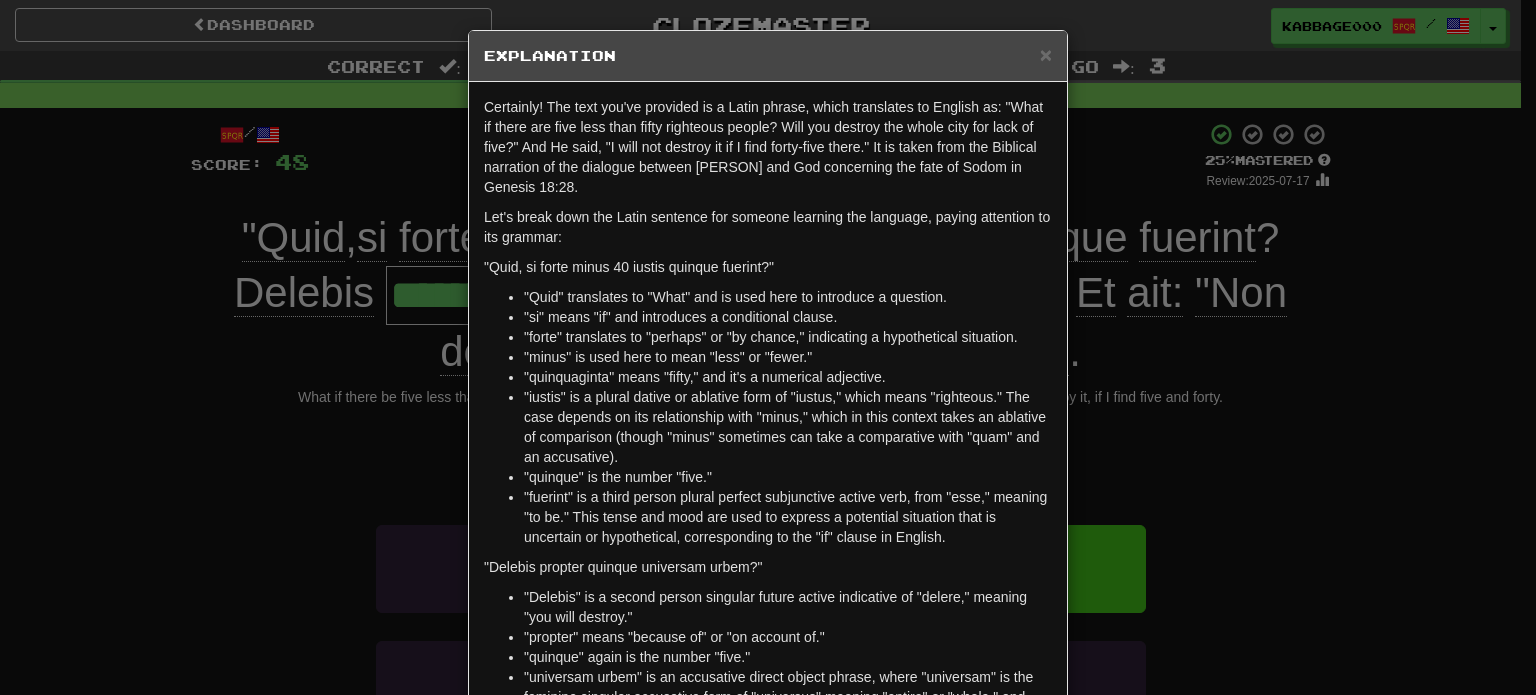 scroll, scrollTop: 100, scrollLeft: 0, axis: vertical 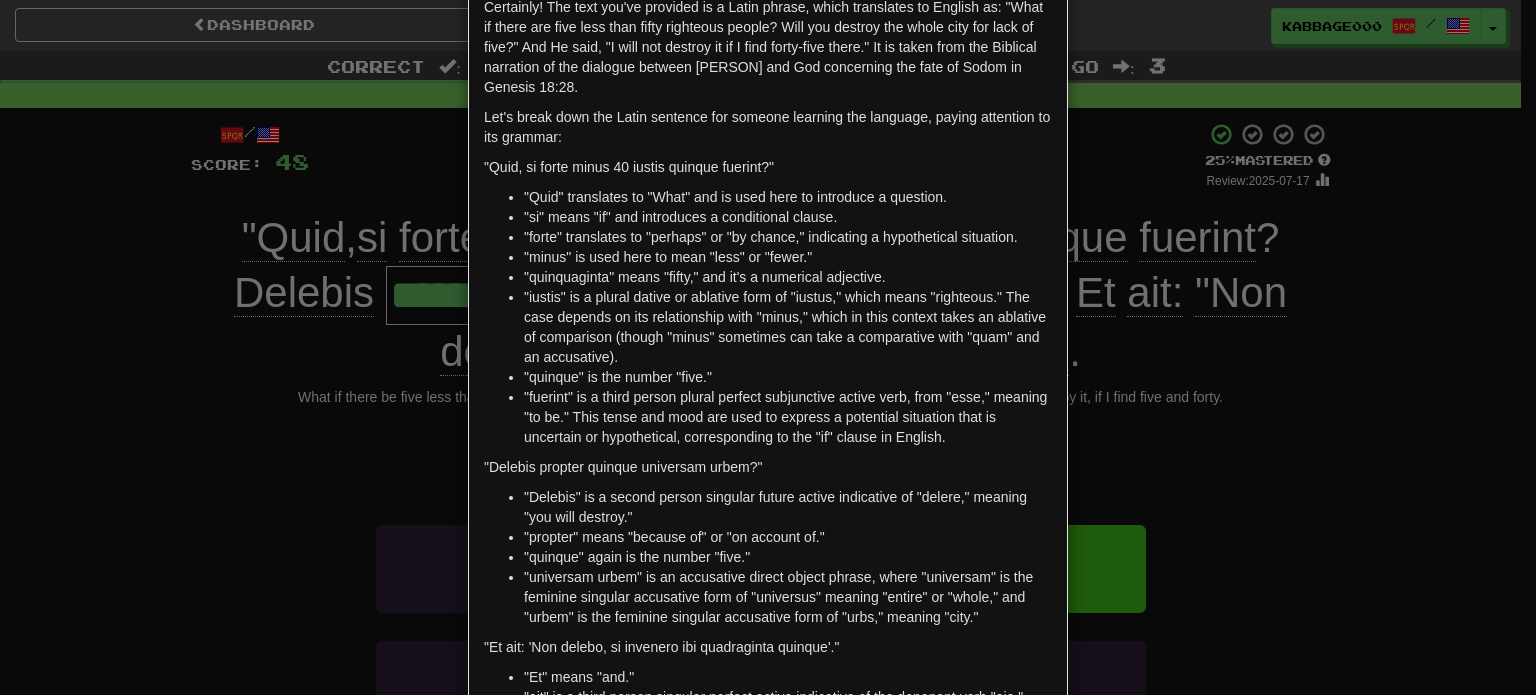 click on "× Explanation Certainly! The text you've provided is a Latin phrase, which translates to English as: "What if there are five less than fifty righteous people? Will you destroy the whole city for lack of five?" And He said, "I will not destroy it if I find forty-five there." It is taken from the Biblical narration of the dialogue between Abraham and God concerning the fate of Sodom in Genesis 18:28.
Let's break down the Latin sentence for someone learning the language, paying attention to its grammar:
"Quid, si forte minus quinquaginta iustis quinque fuerint?"
"Quid" translates to "What" and is used here to introduce a question.
"si" means "if" and introduces a conditional clause.
"forte" translates to "perhaps" or "by chance," indicating a hypothetical situation.
"minus" is used here to mean "less" or "fewer."
"quinquaginta" means "fifty," and it's a numerical adjective.
"quinque" is the number "five."
"Delebis propter quinque universam urbem?"
"Et" means "and."" at bounding box center (768, 347) 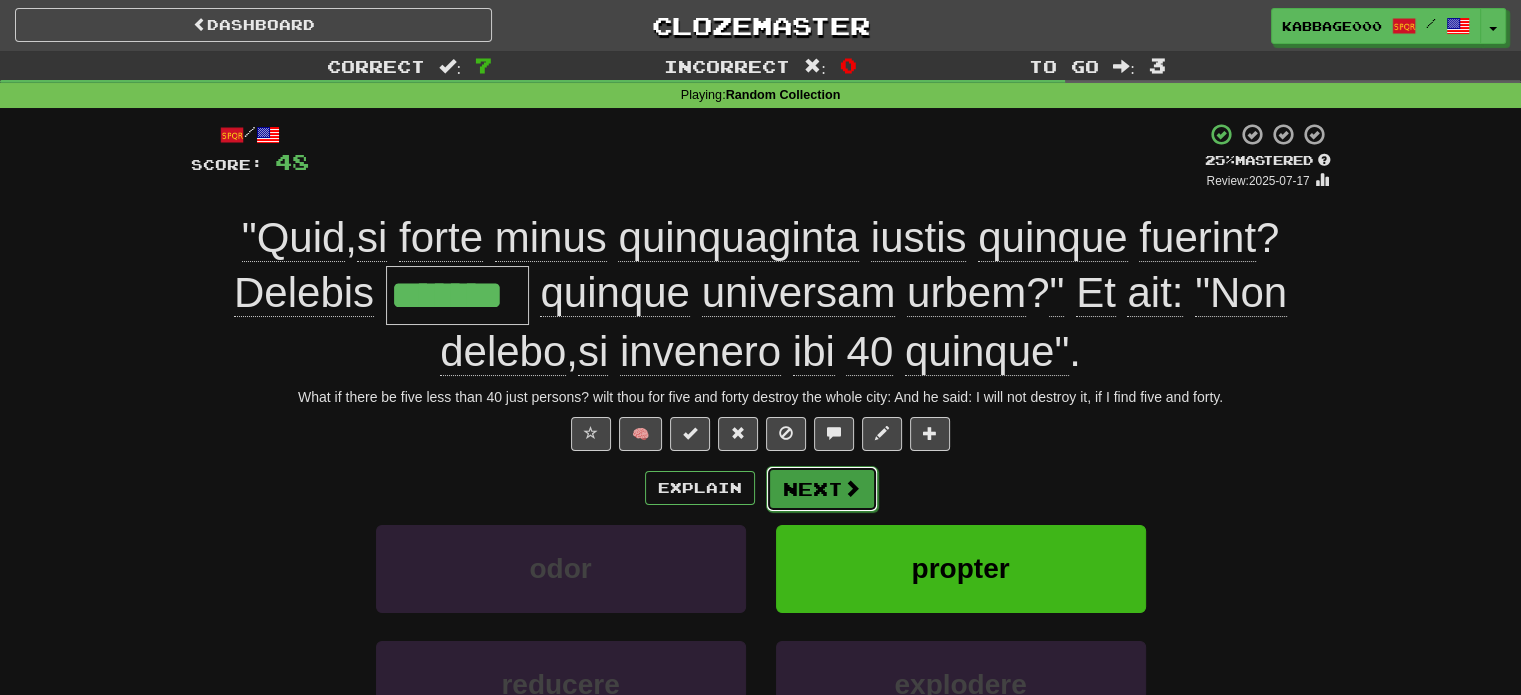 click on "Next" at bounding box center (822, 489) 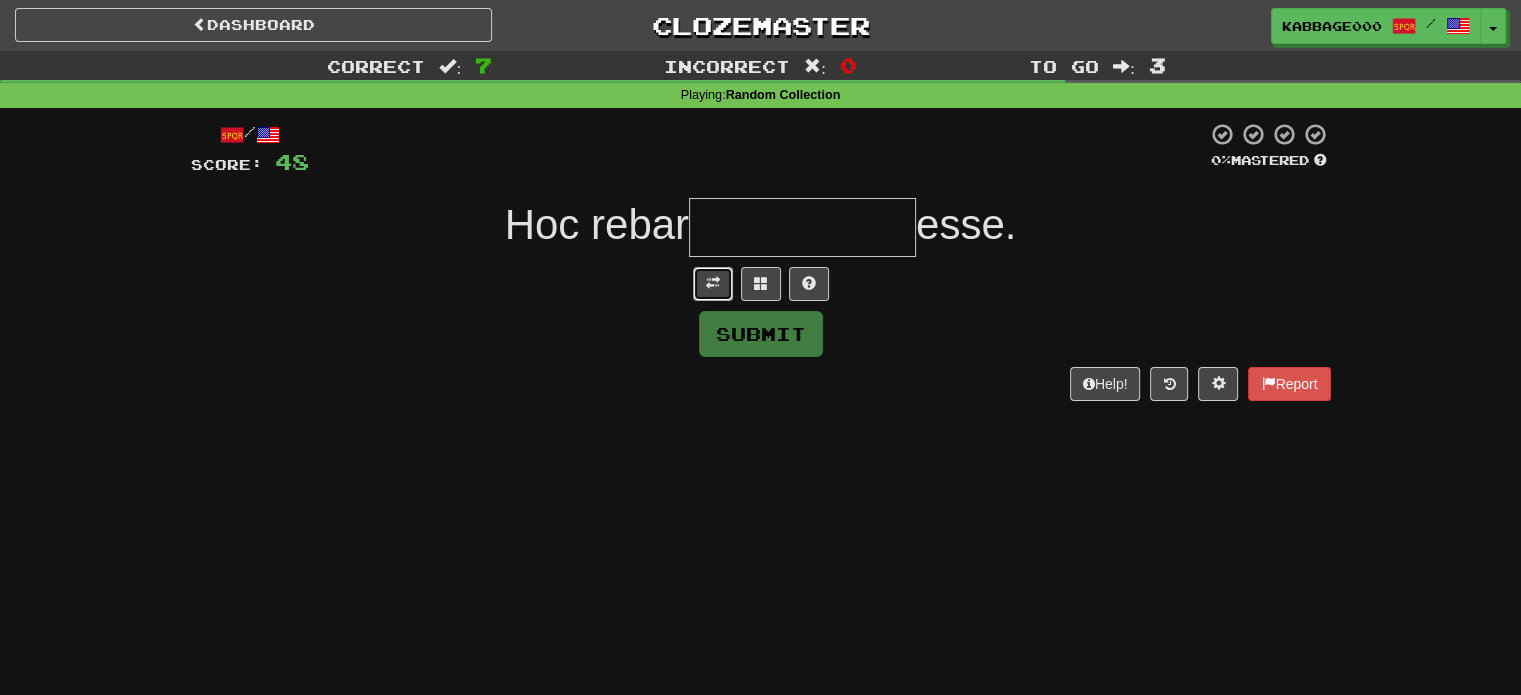 click at bounding box center (713, 283) 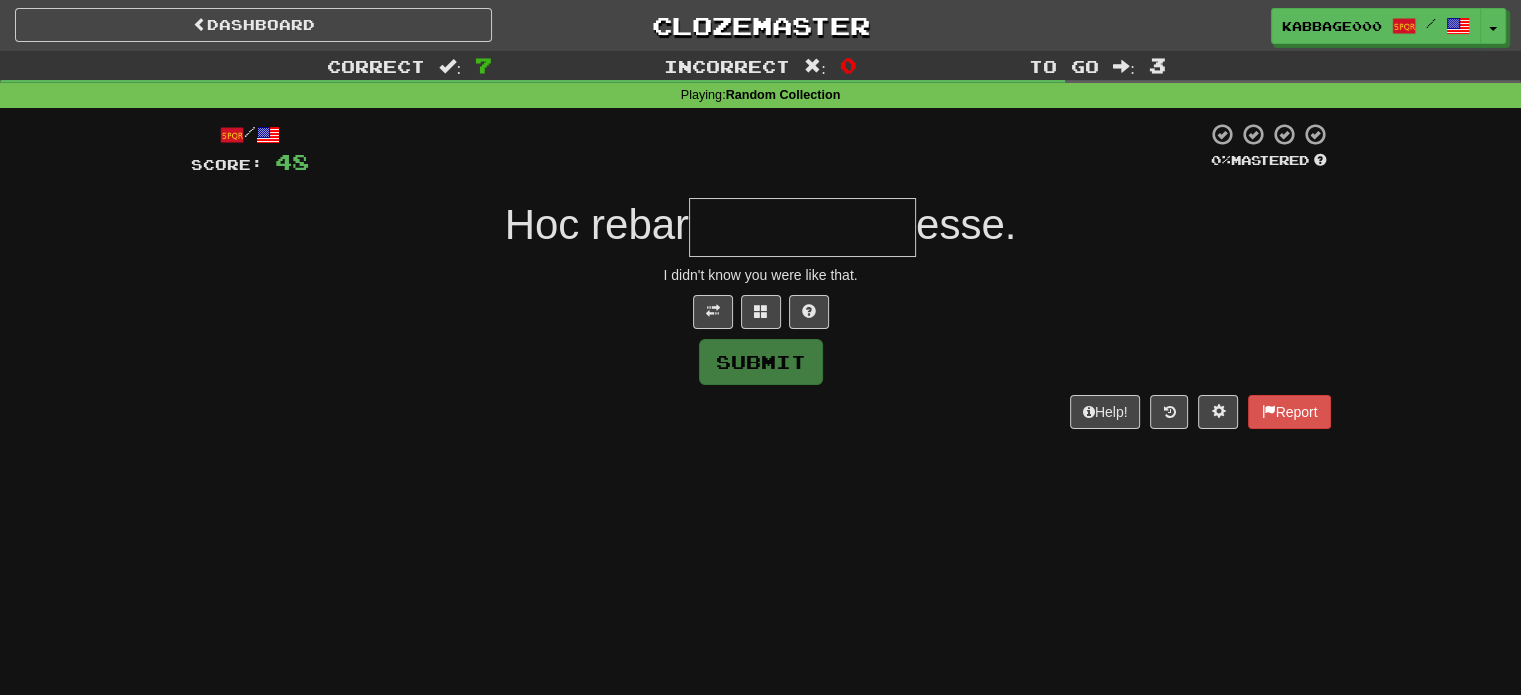 click at bounding box center [802, 227] 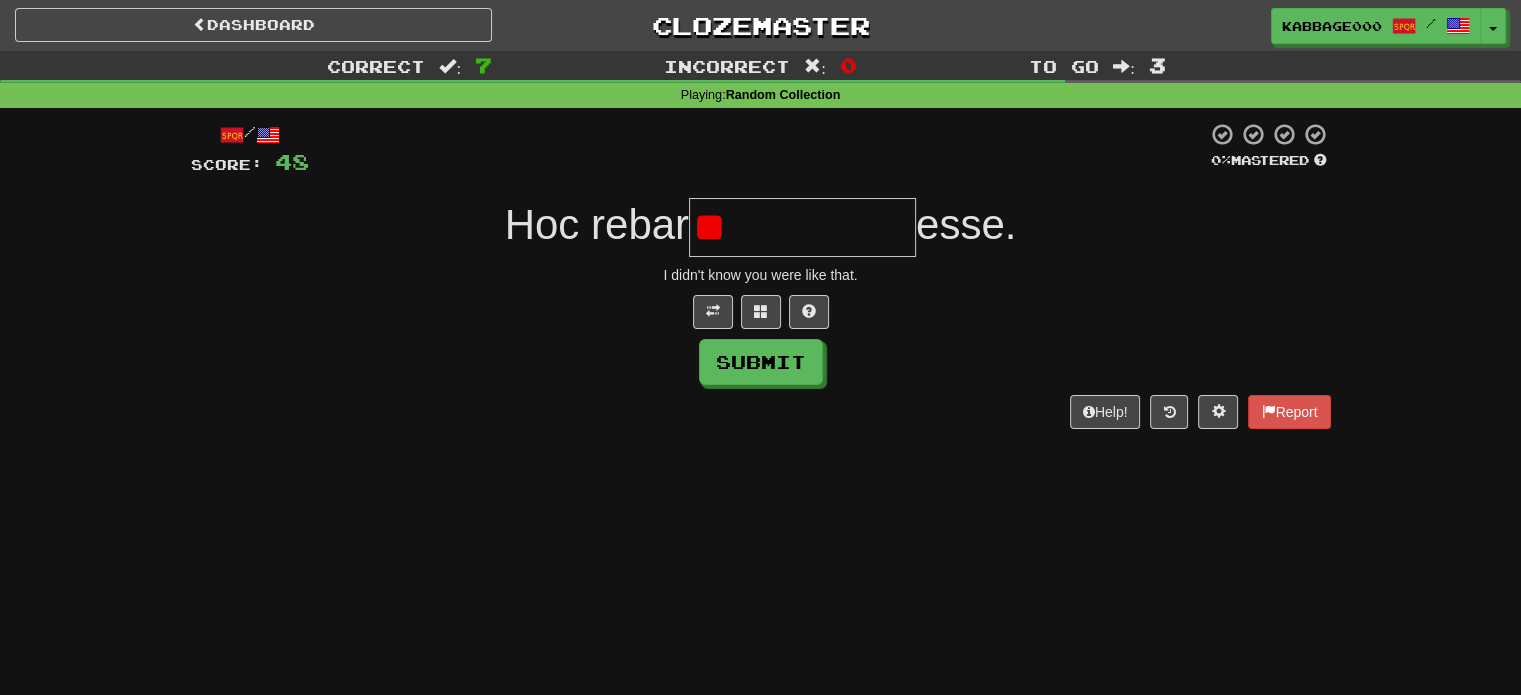 type on "*" 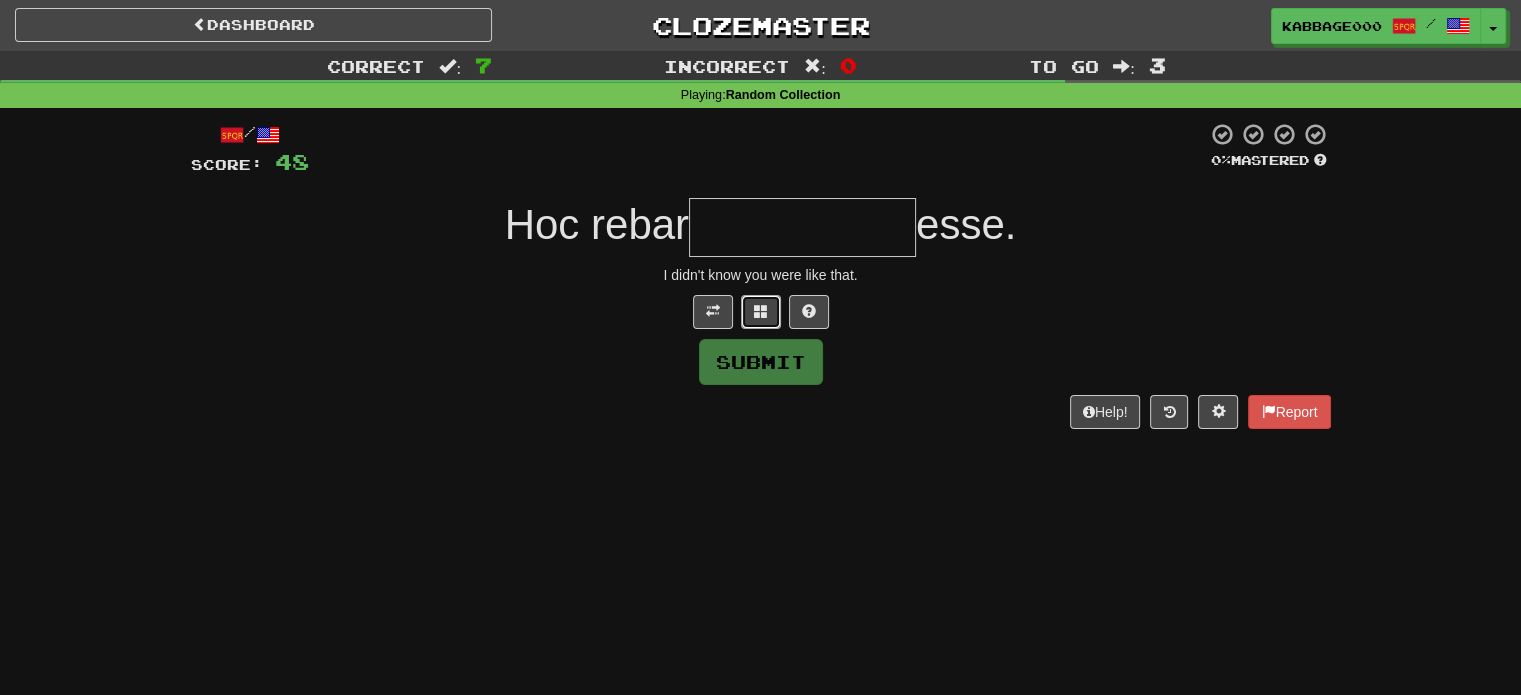 click at bounding box center [761, 312] 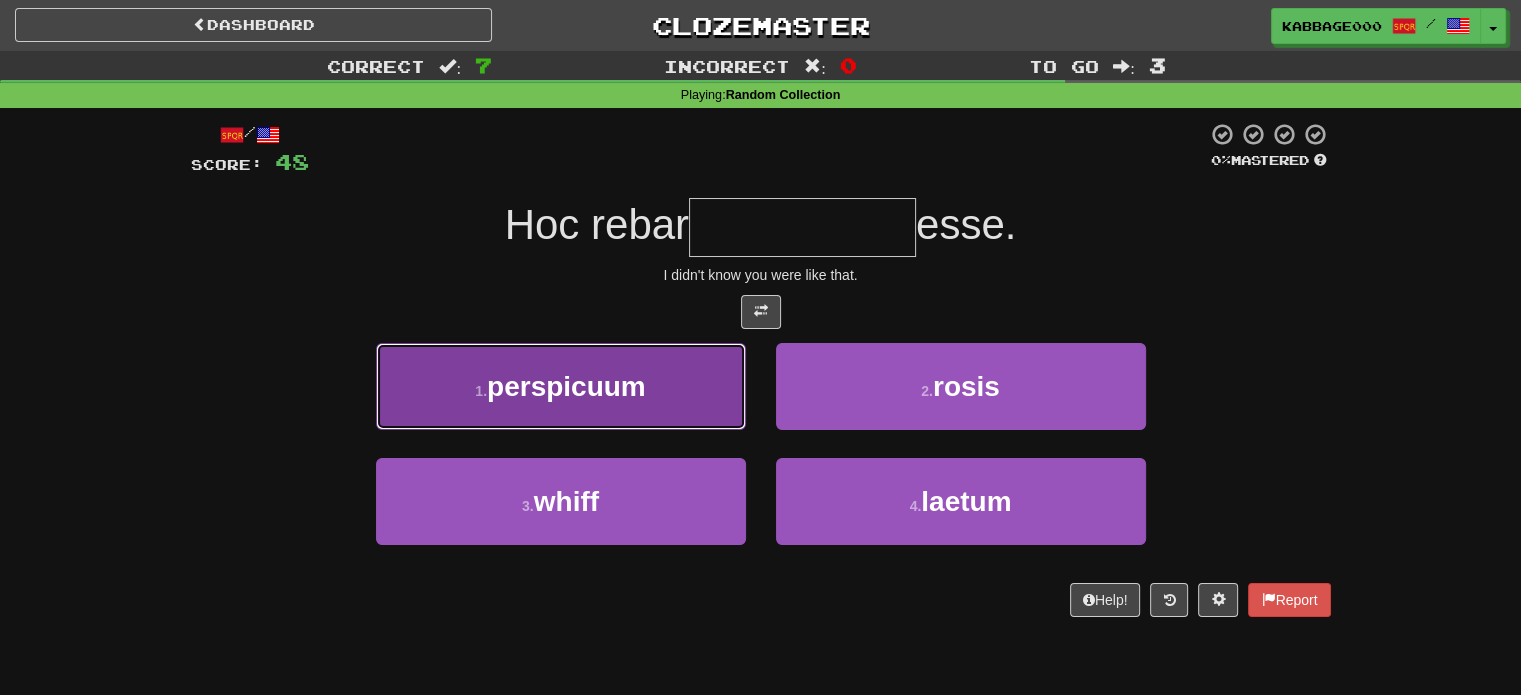 click on "1 .  perspicuum" at bounding box center [561, 386] 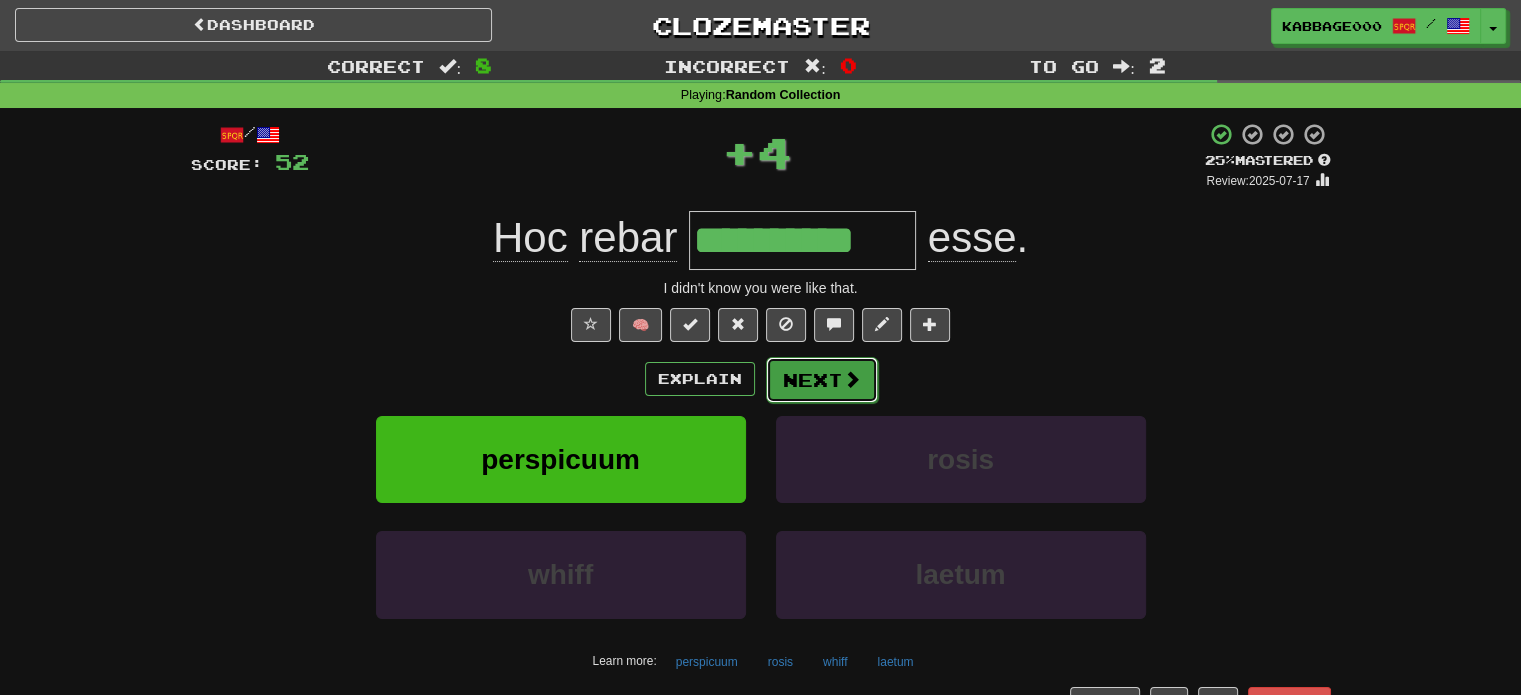 click on "Next" at bounding box center (822, 380) 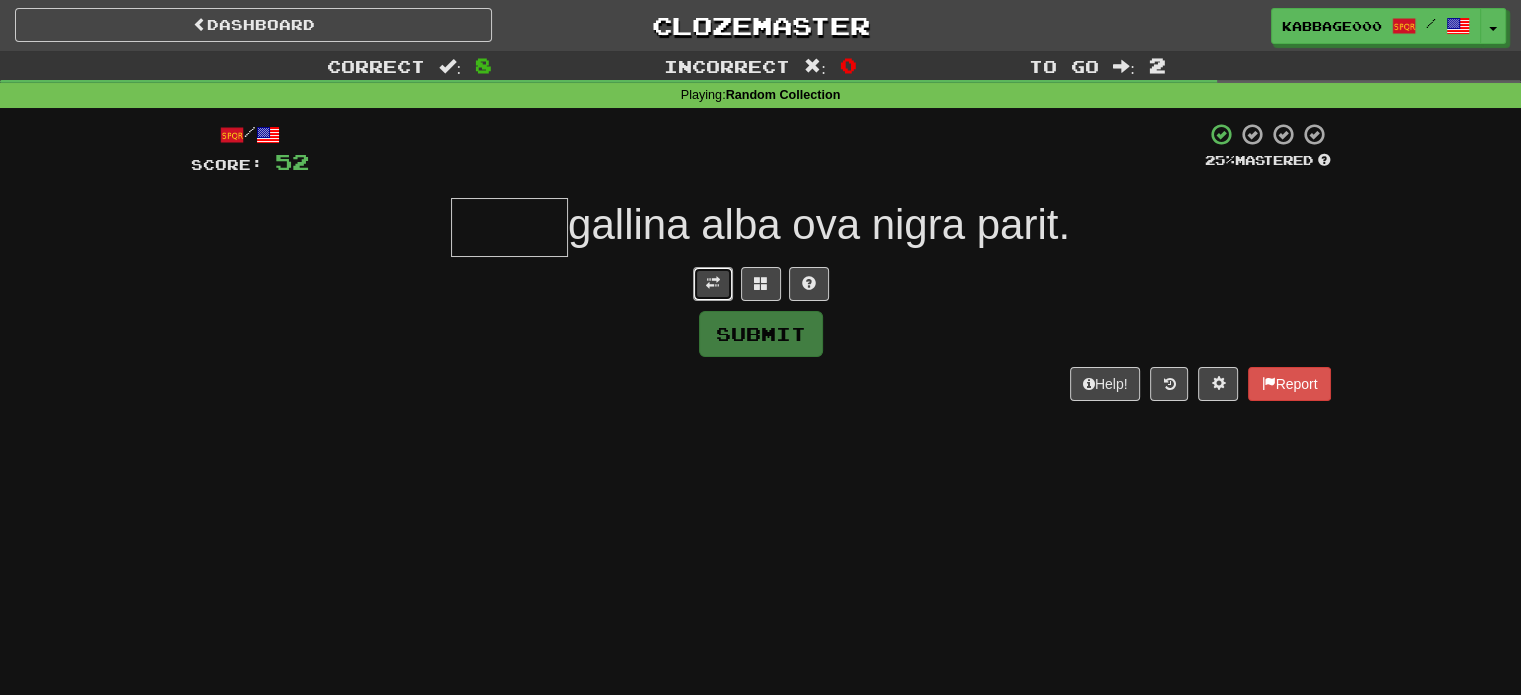click at bounding box center (713, 284) 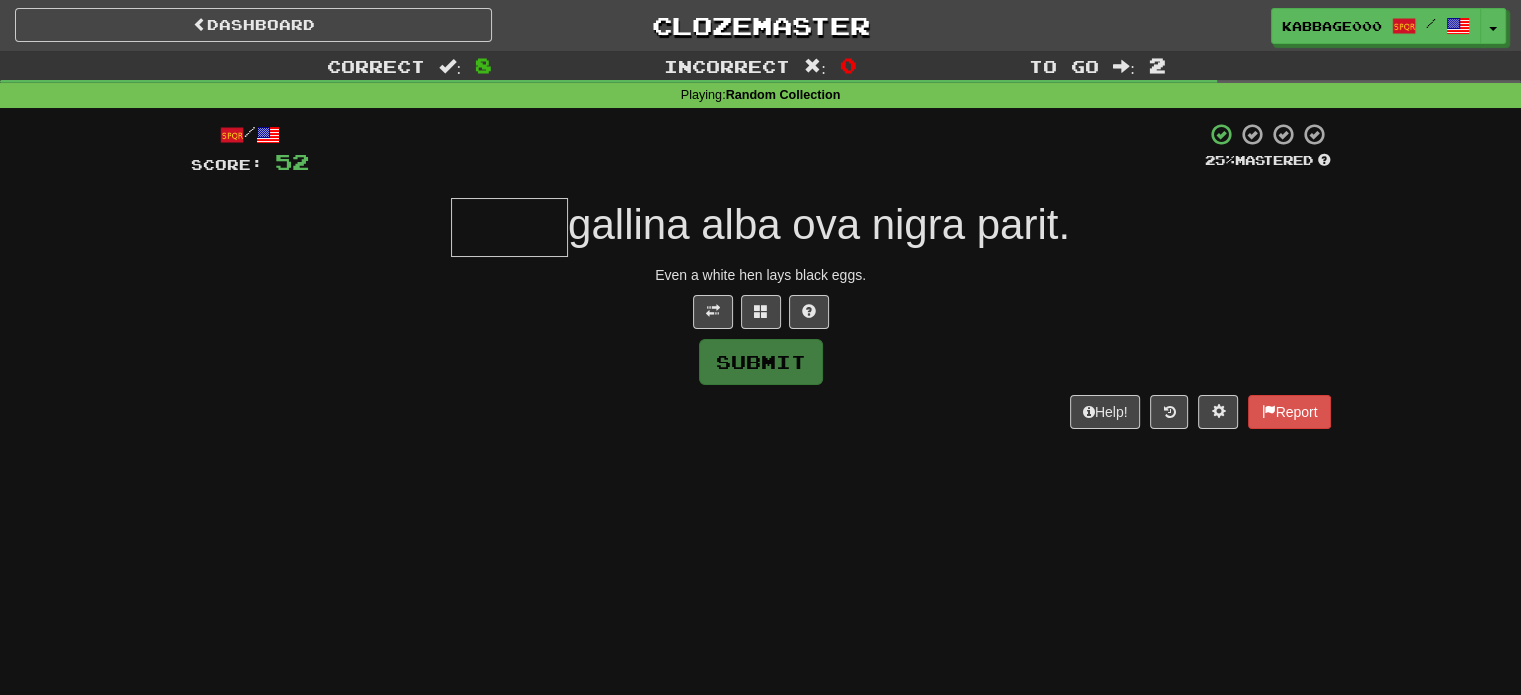 click at bounding box center [509, 227] 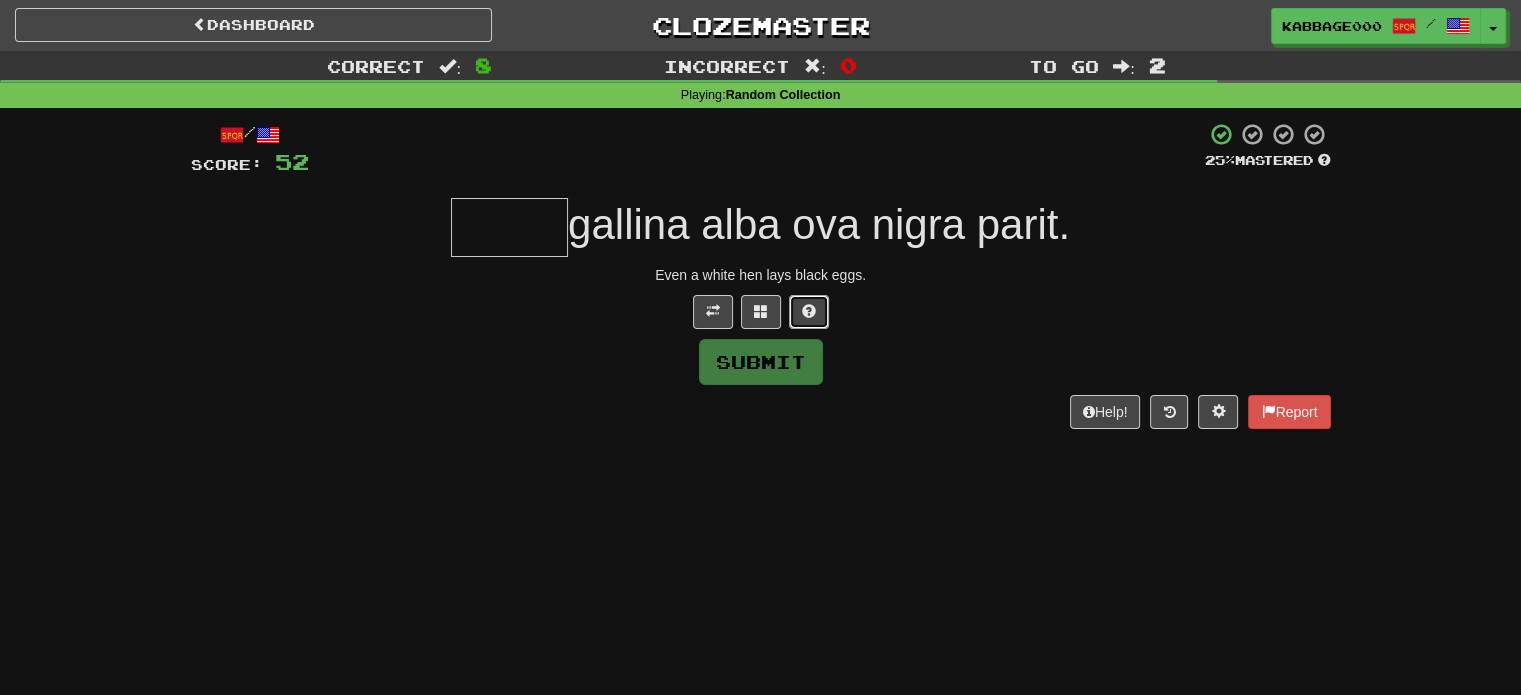 click at bounding box center [809, 312] 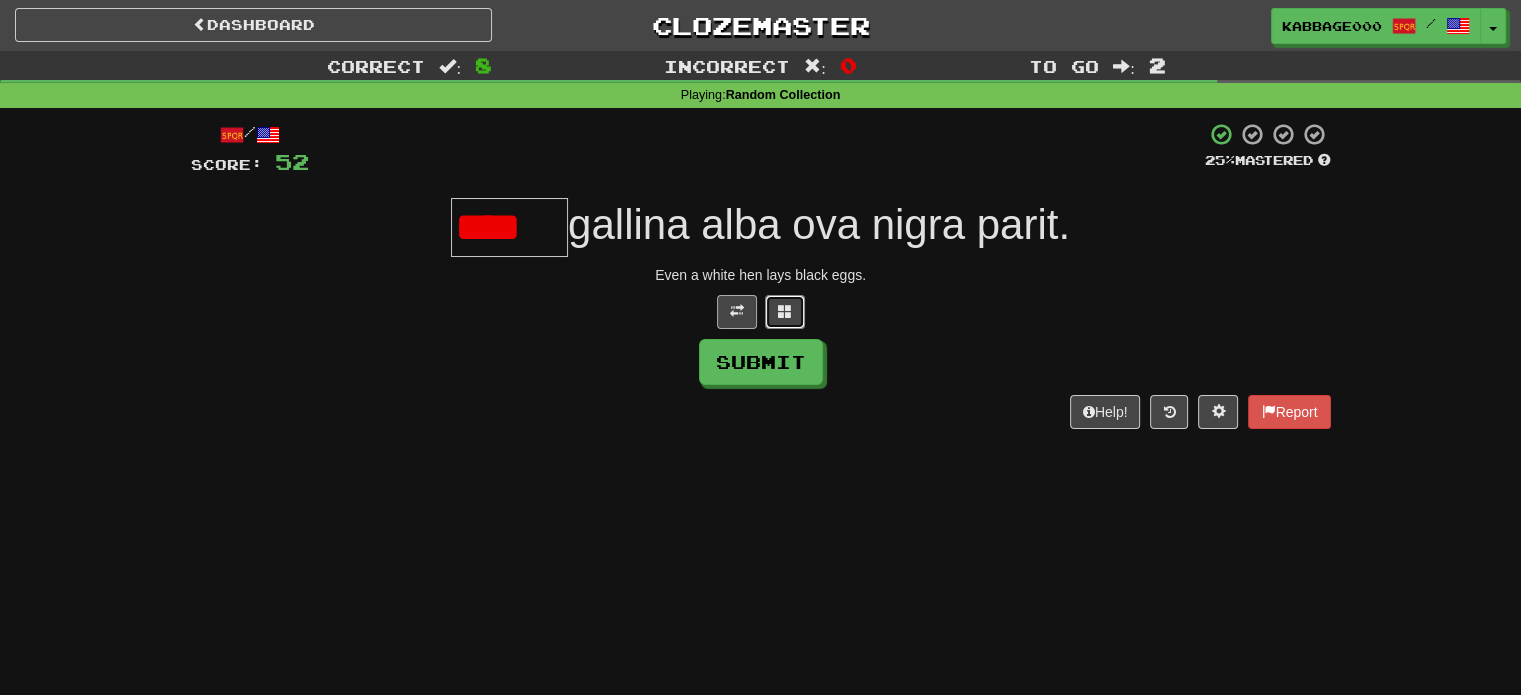 click at bounding box center (785, 311) 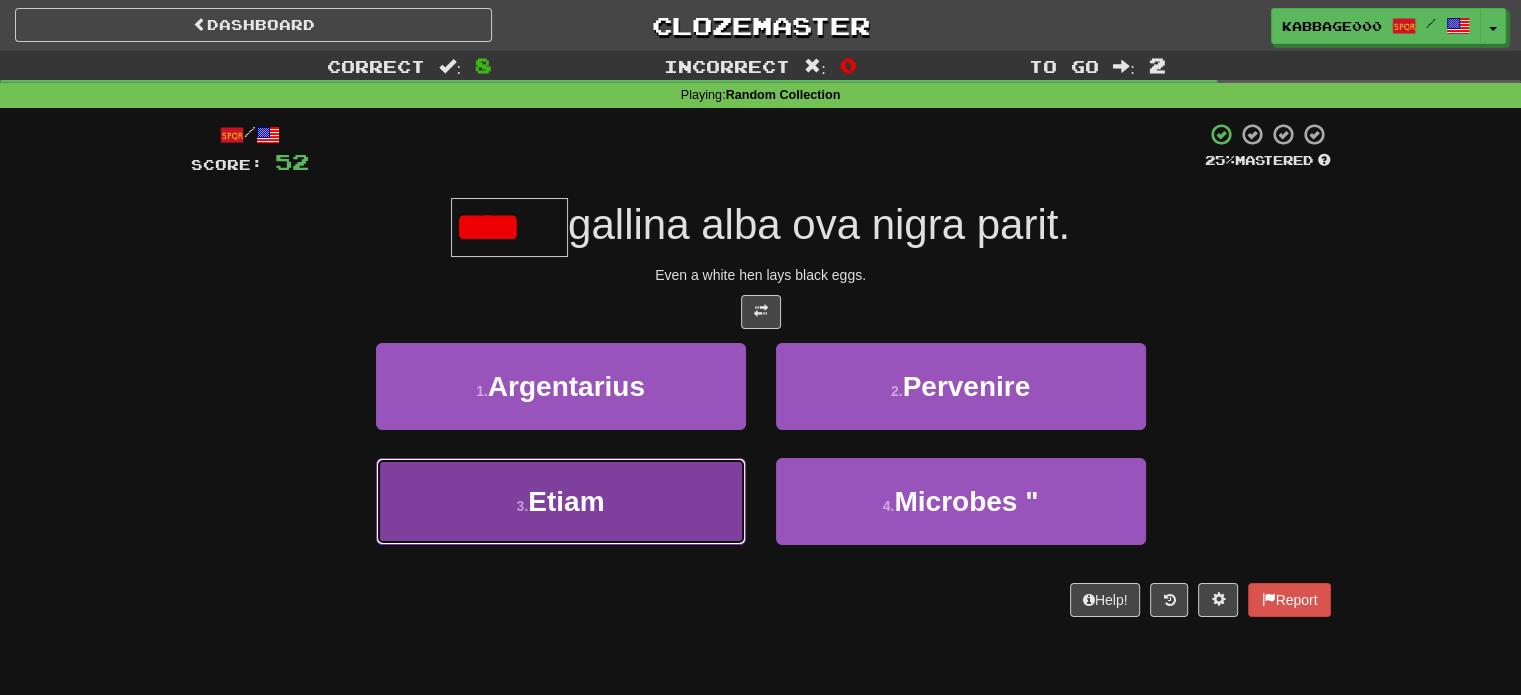 click on "3 .  Etiam" at bounding box center [561, 501] 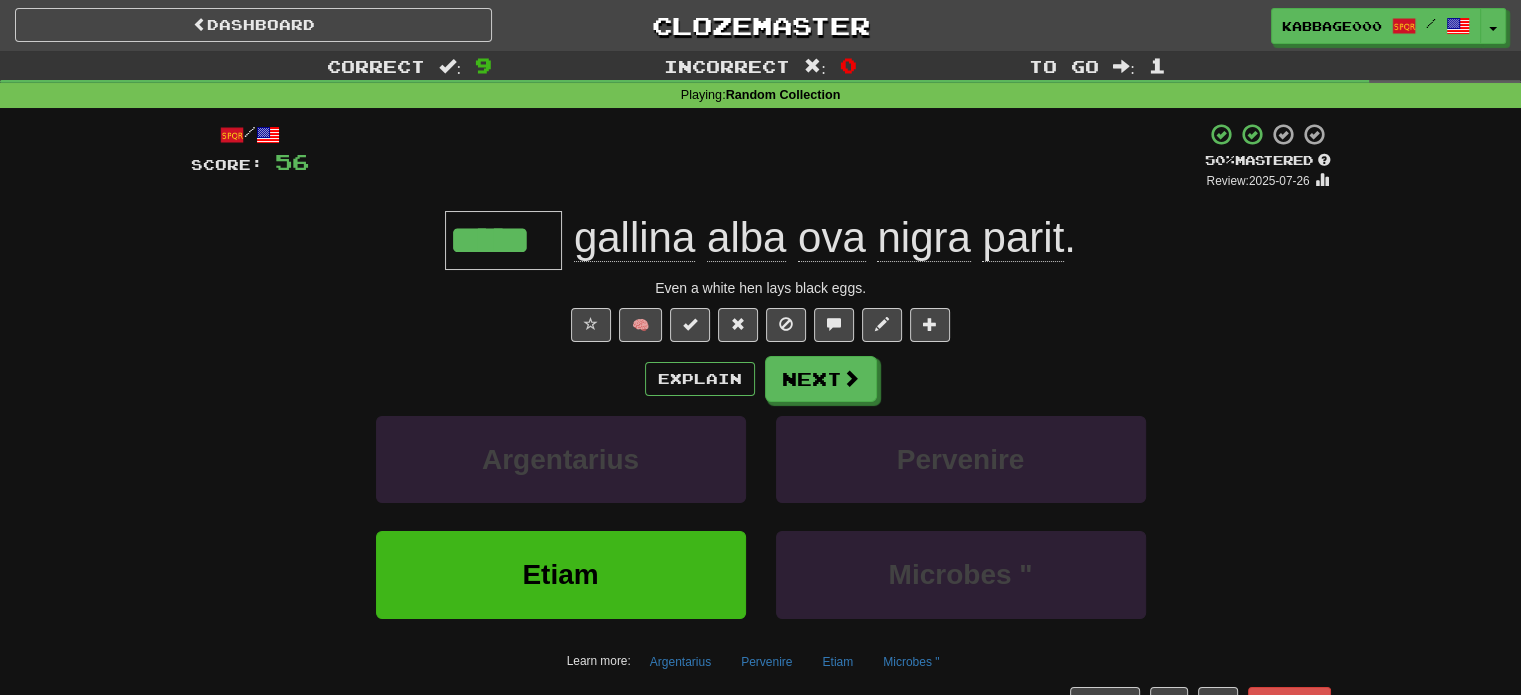 click on "alba" at bounding box center [746, 238] 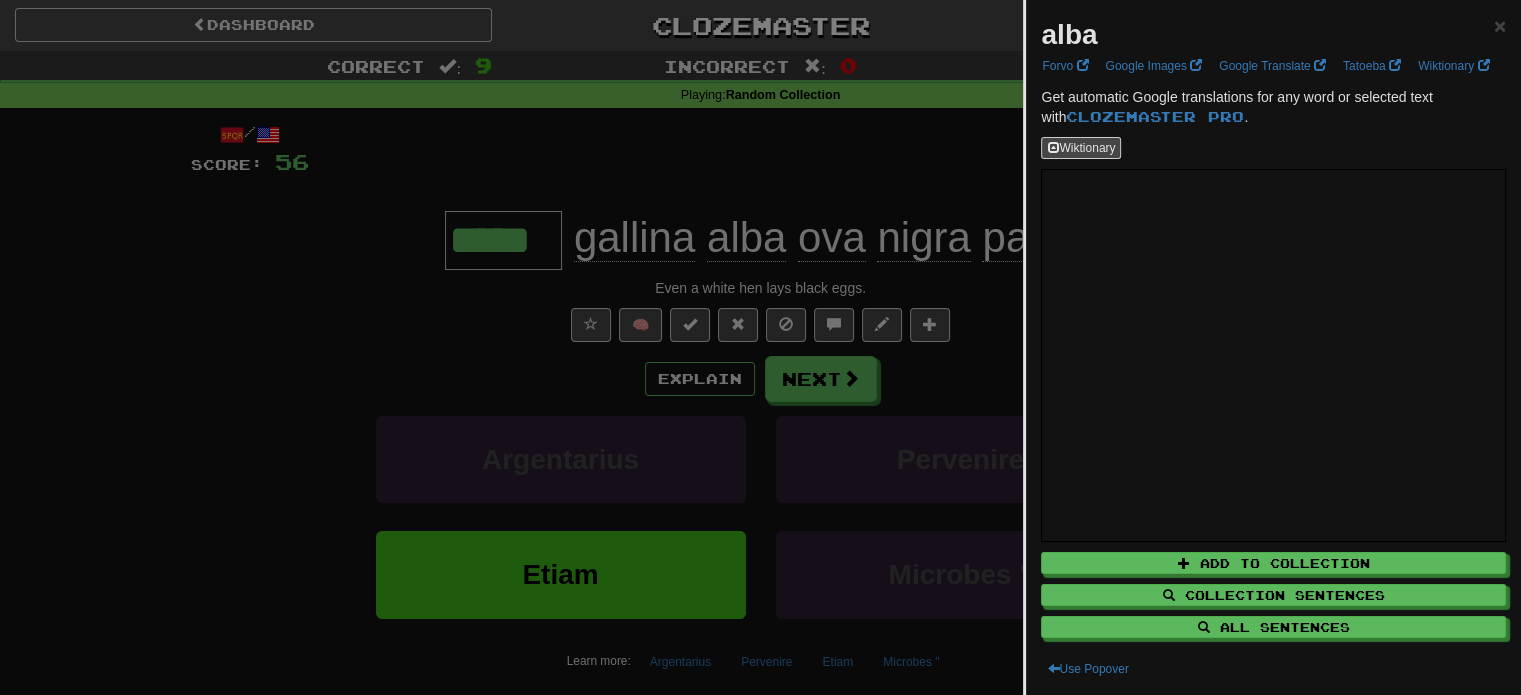 drag, startPoint x: 730, startPoint y: 435, endPoint x: 688, endPoint y: 396, distance: 57.31492 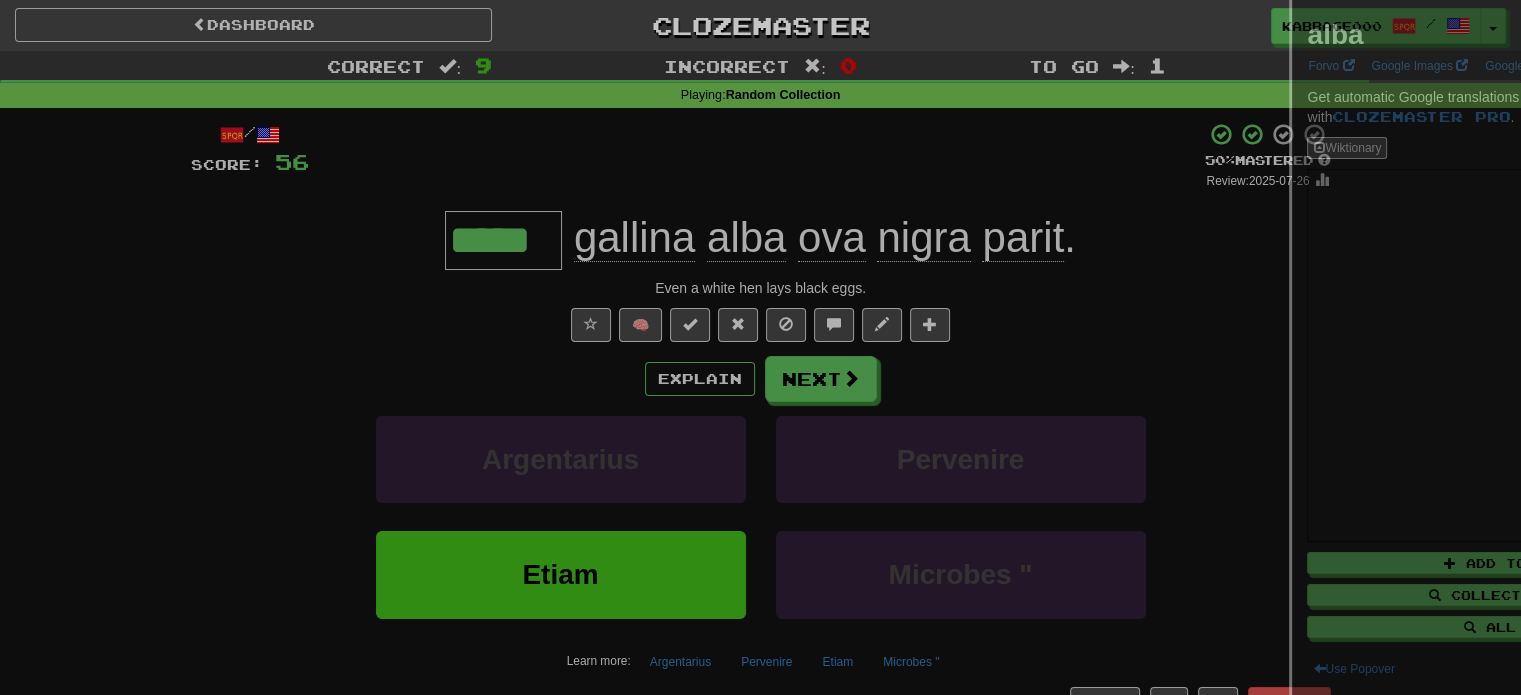click at bounding box center [760, 347] 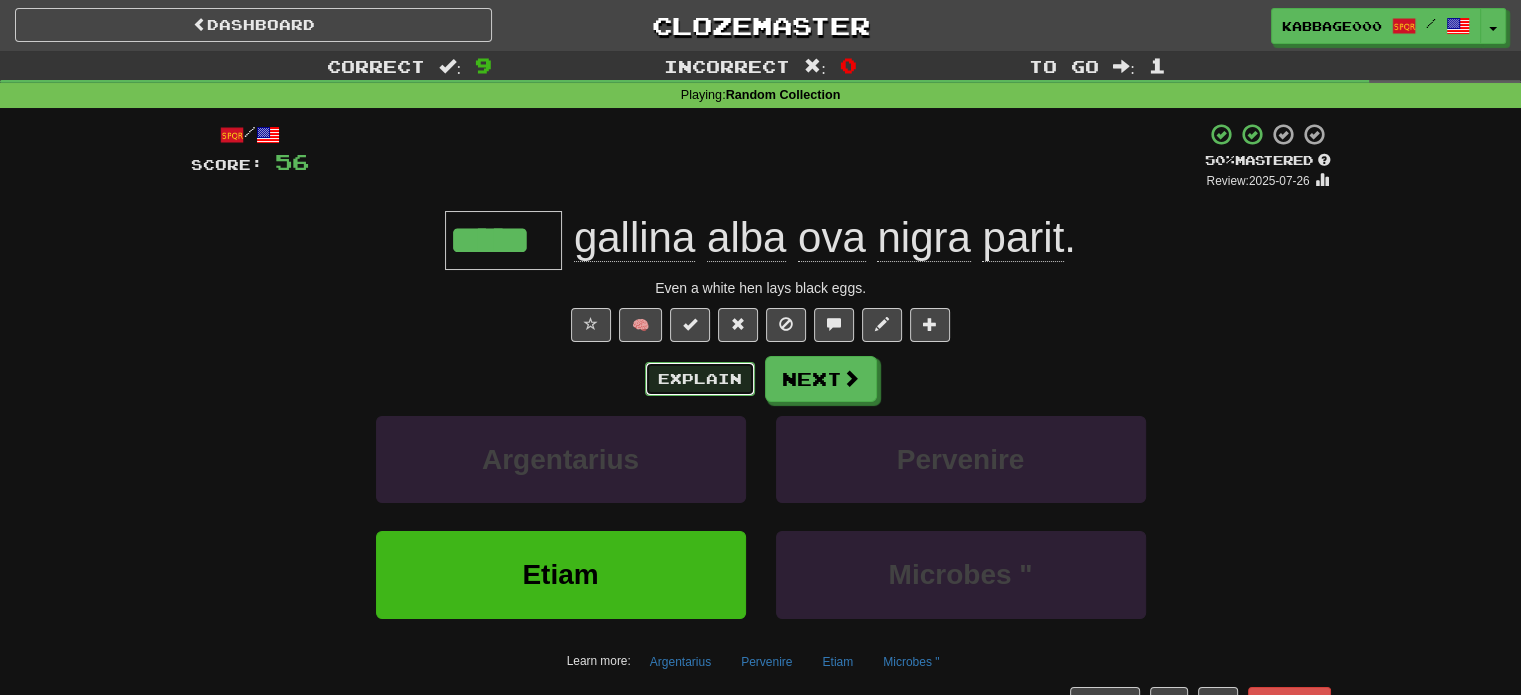 click on "Explain" at bounding box center [700, 379] 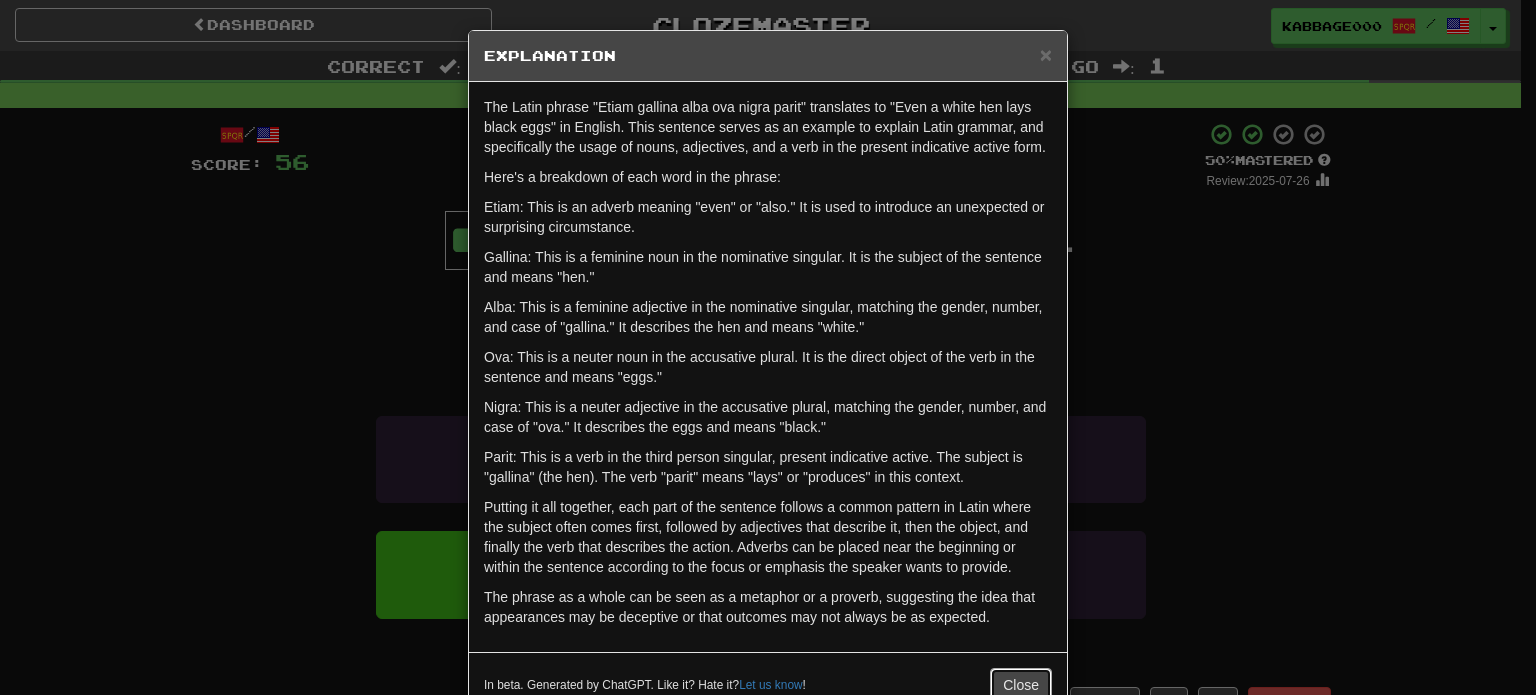 click on "Close" at bounding box center (1021, 685) 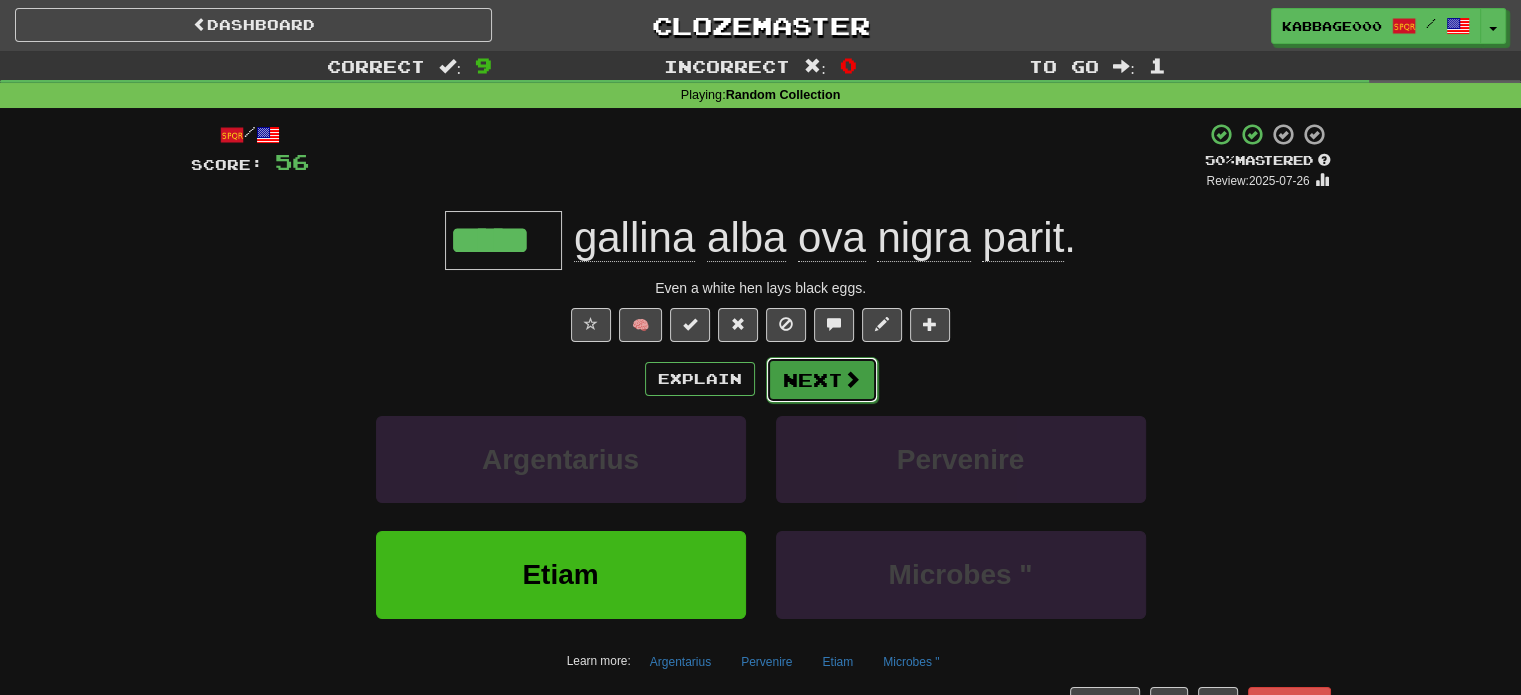 click on "Next" at bounding box center (822, 380) 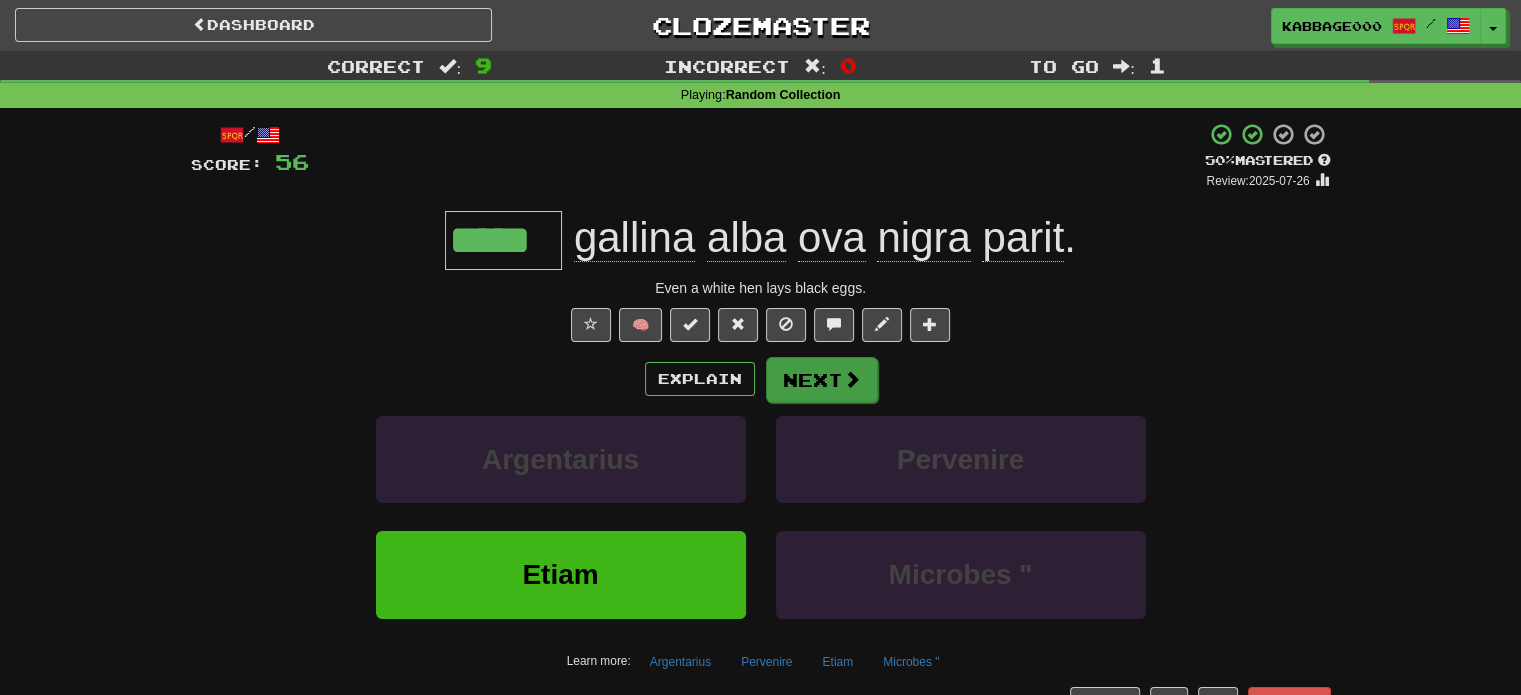 type 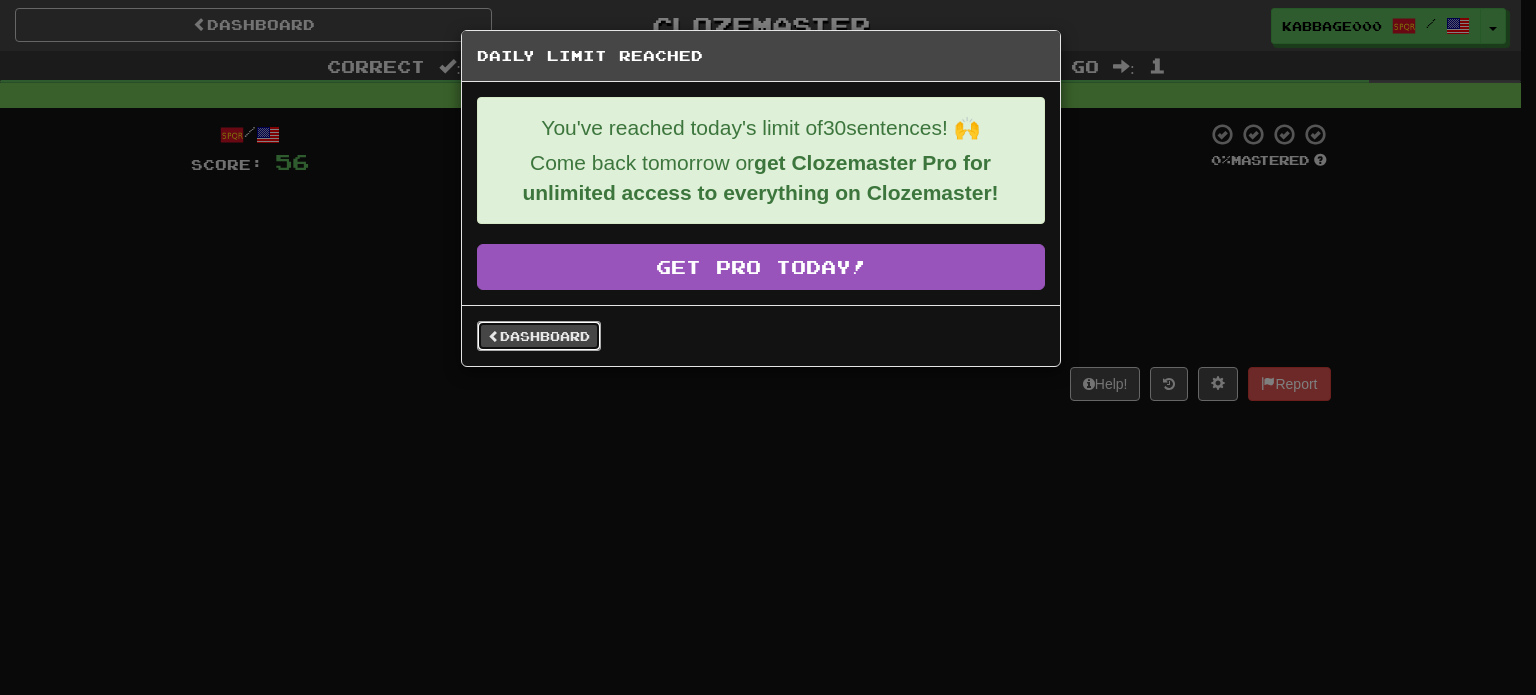 click on "Dashboard" at bounding box center [539, 336] 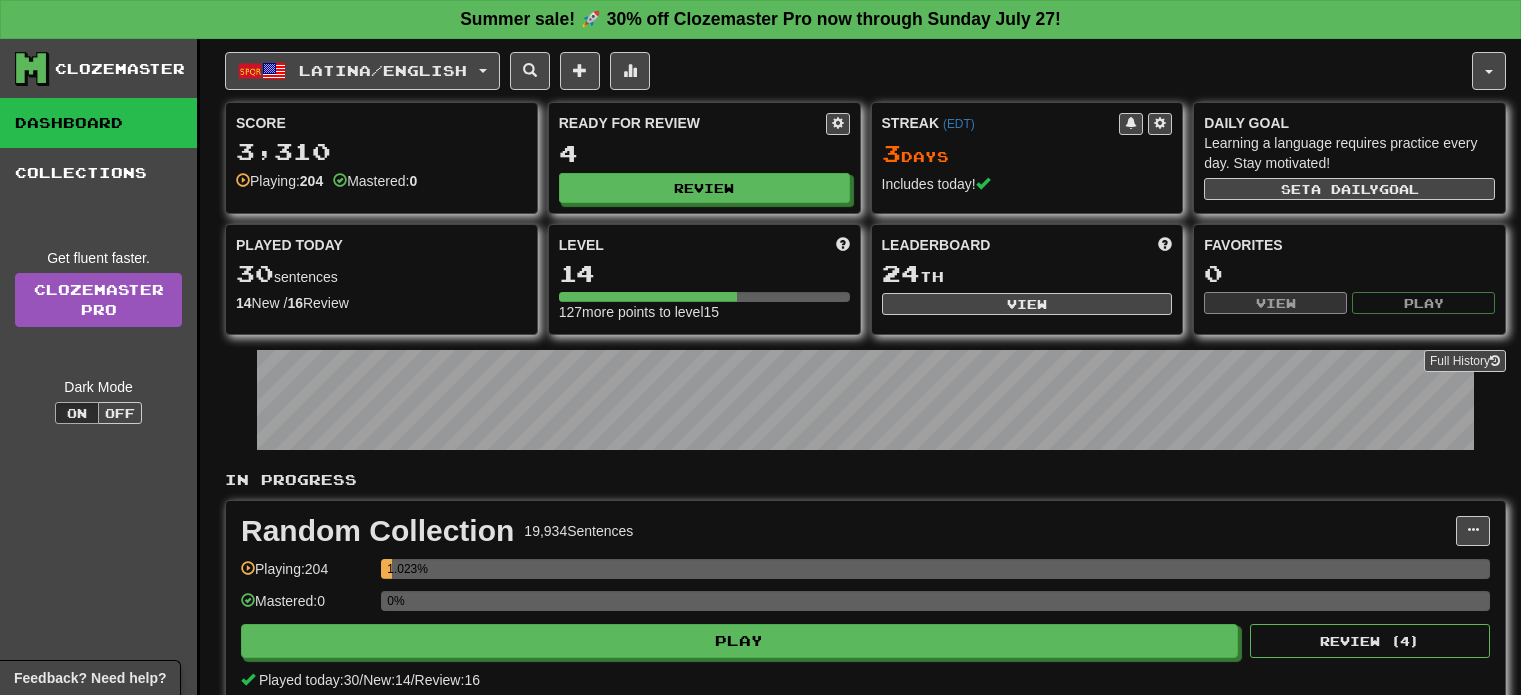 scroll, scrollTop: 0, scrollLeft: 0, axis: both 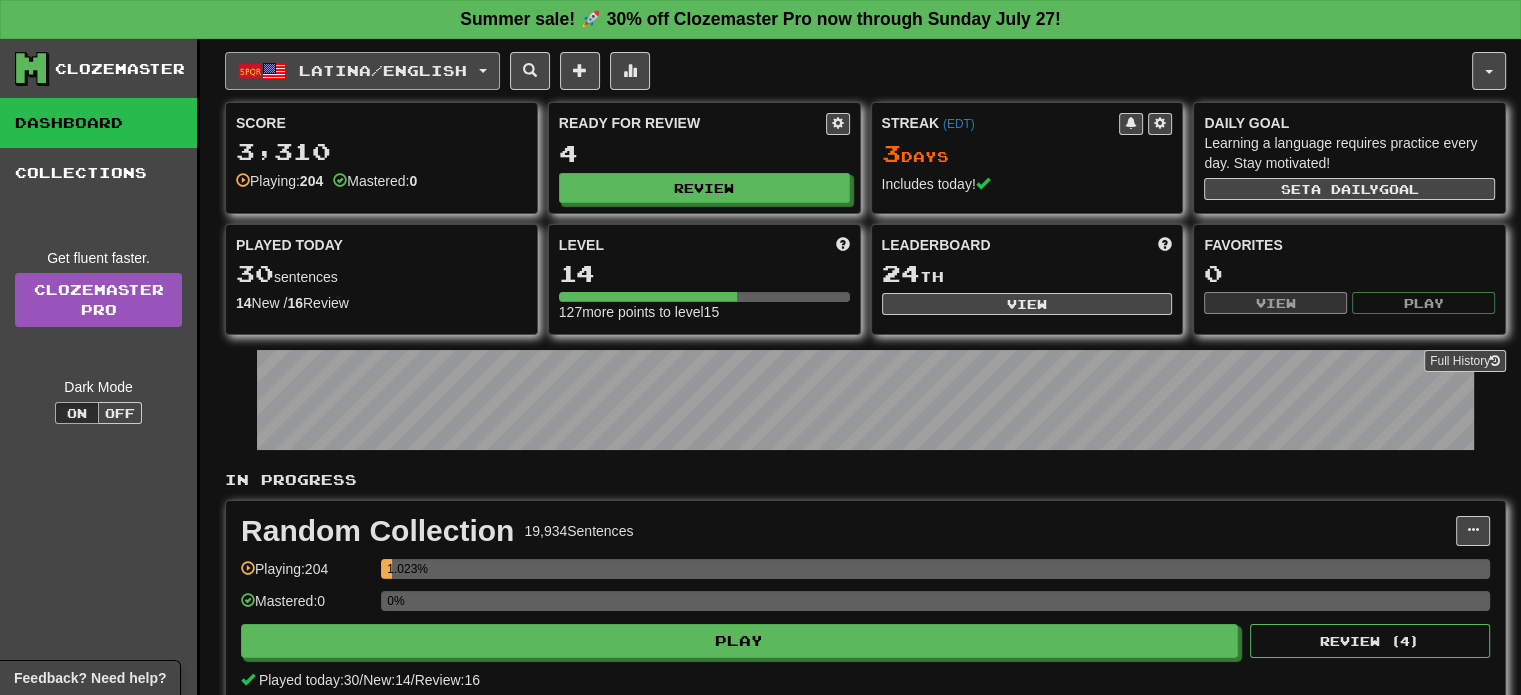 click at bounding box center [250, 71] 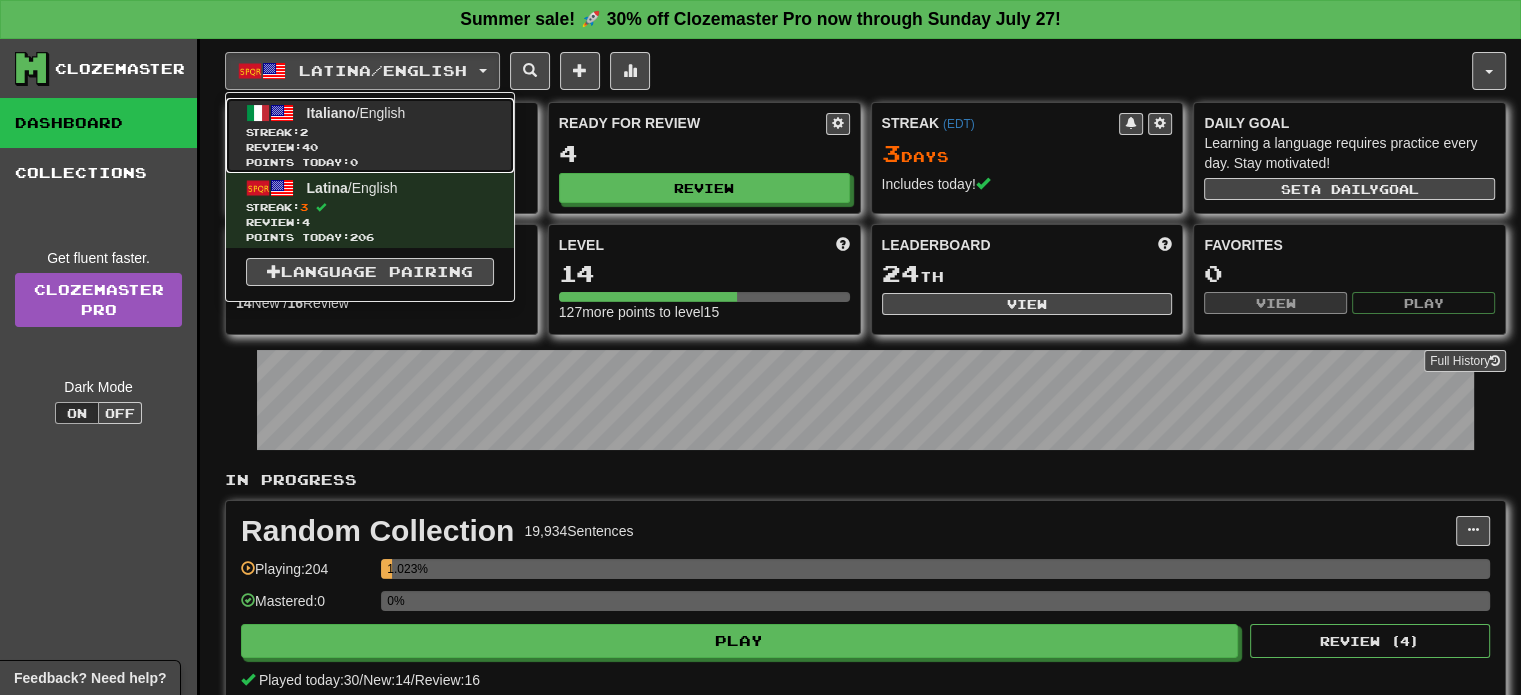drag, startPoint x: 279, startPoint y: 137, endPoint x: 268, endPoint y: 136, distance: 11.045361 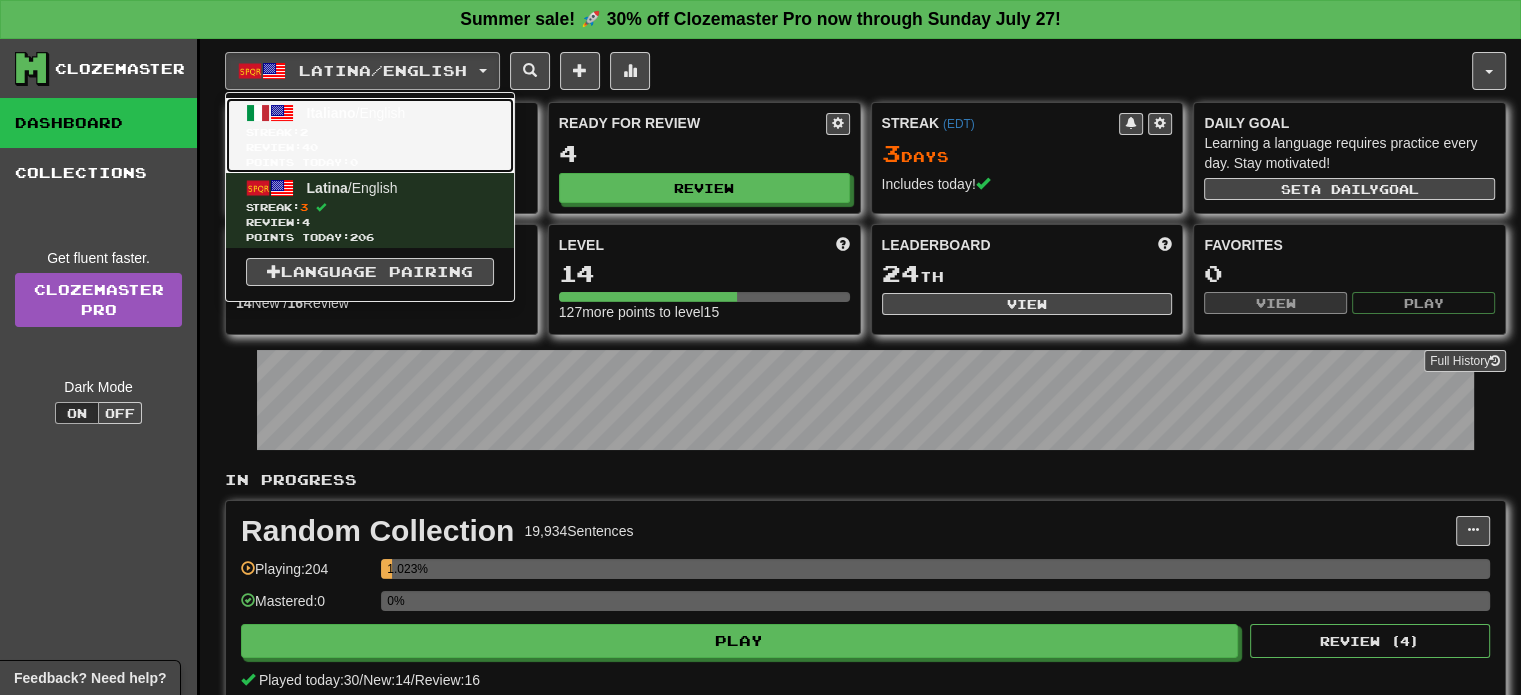 click on "Streak:  2" at bounding box center [370, 132] 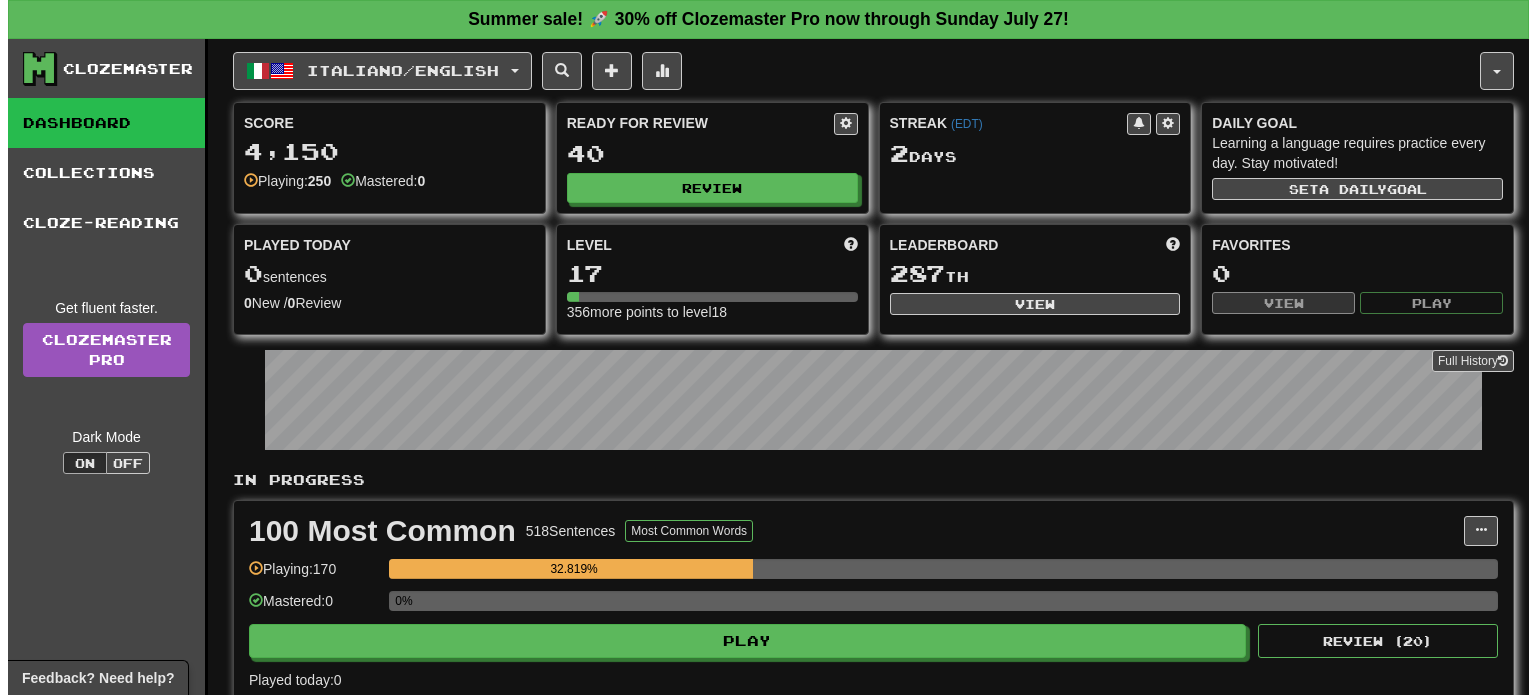 scroll, scrollTop: 0, scrollLeft: 0, axis: both 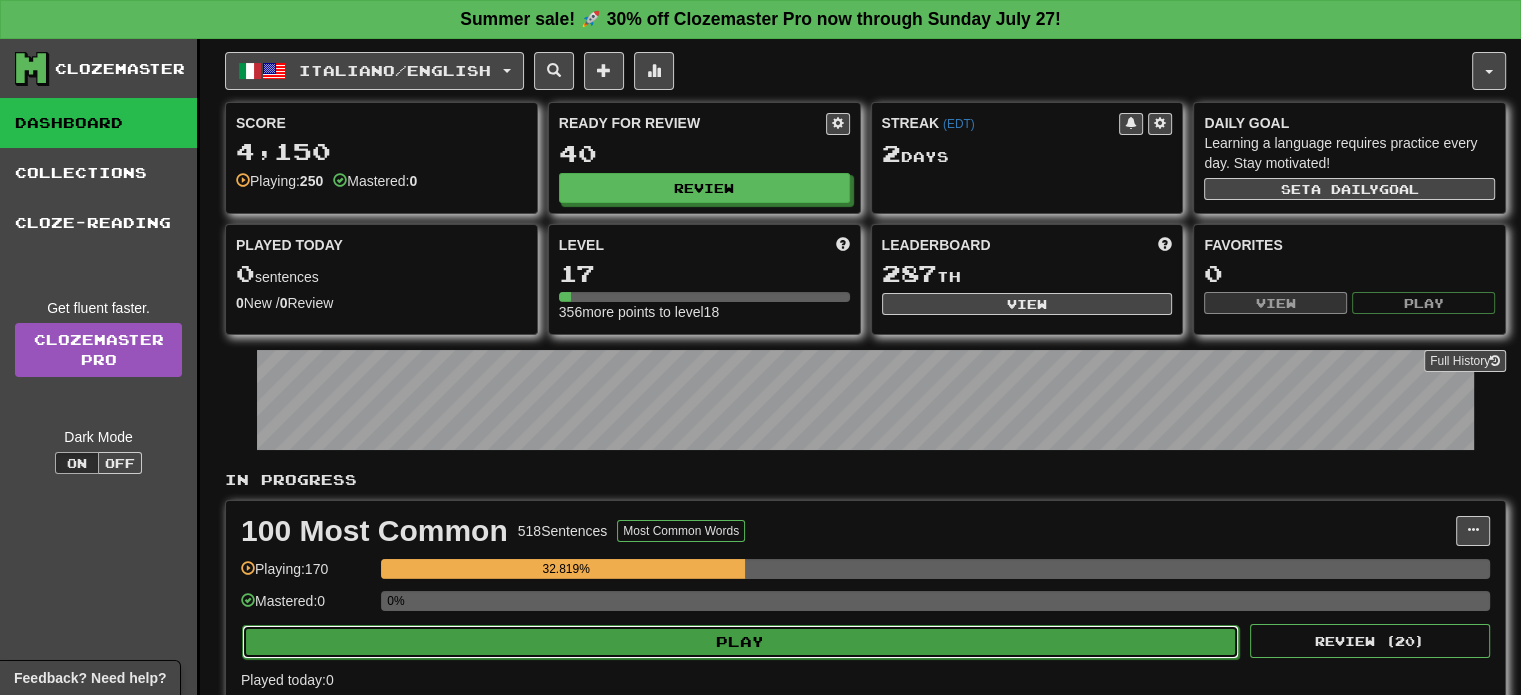 click on "Play" at bounding box center (740, 642) 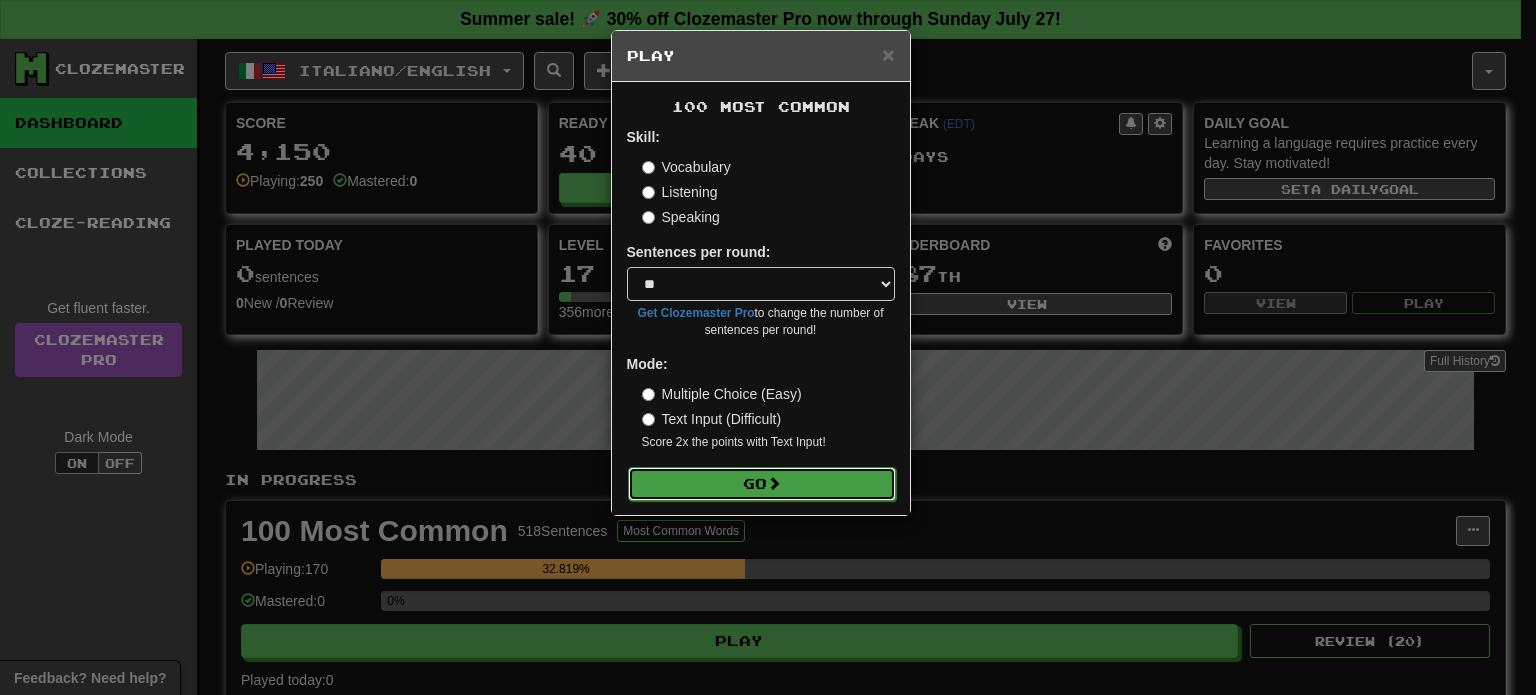click on "Go" at bounding box center (762, 484) 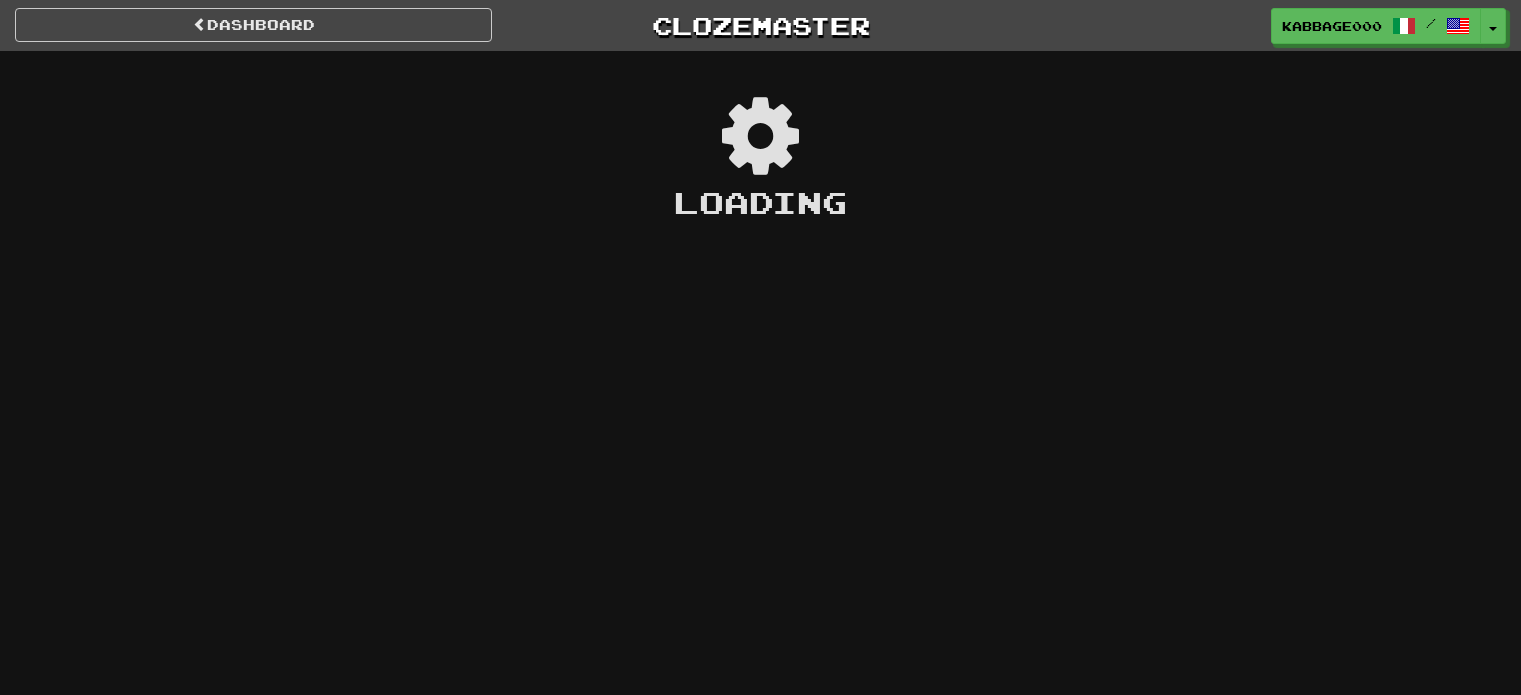 scroll, scrollTop: 0, scrollLeft: 0, axis: both 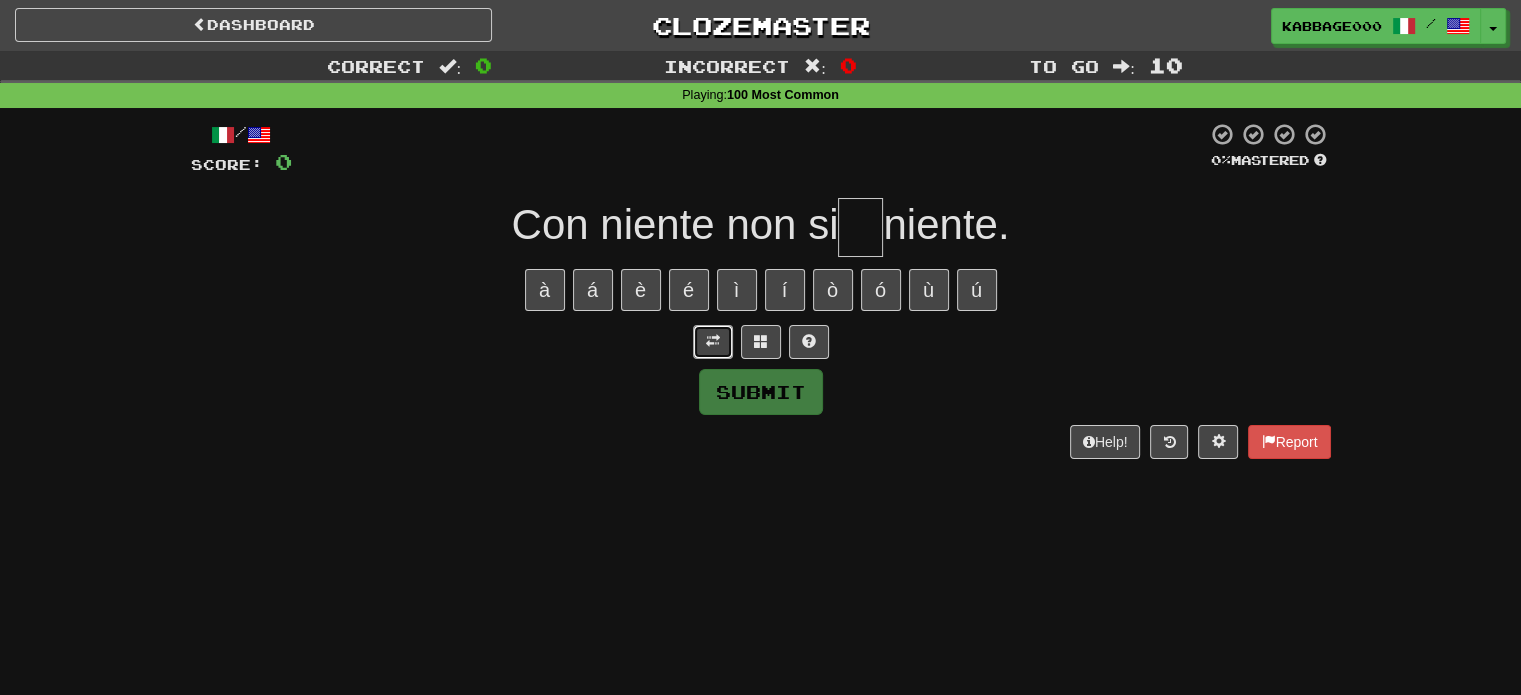 click at bounding box center [713, 341] 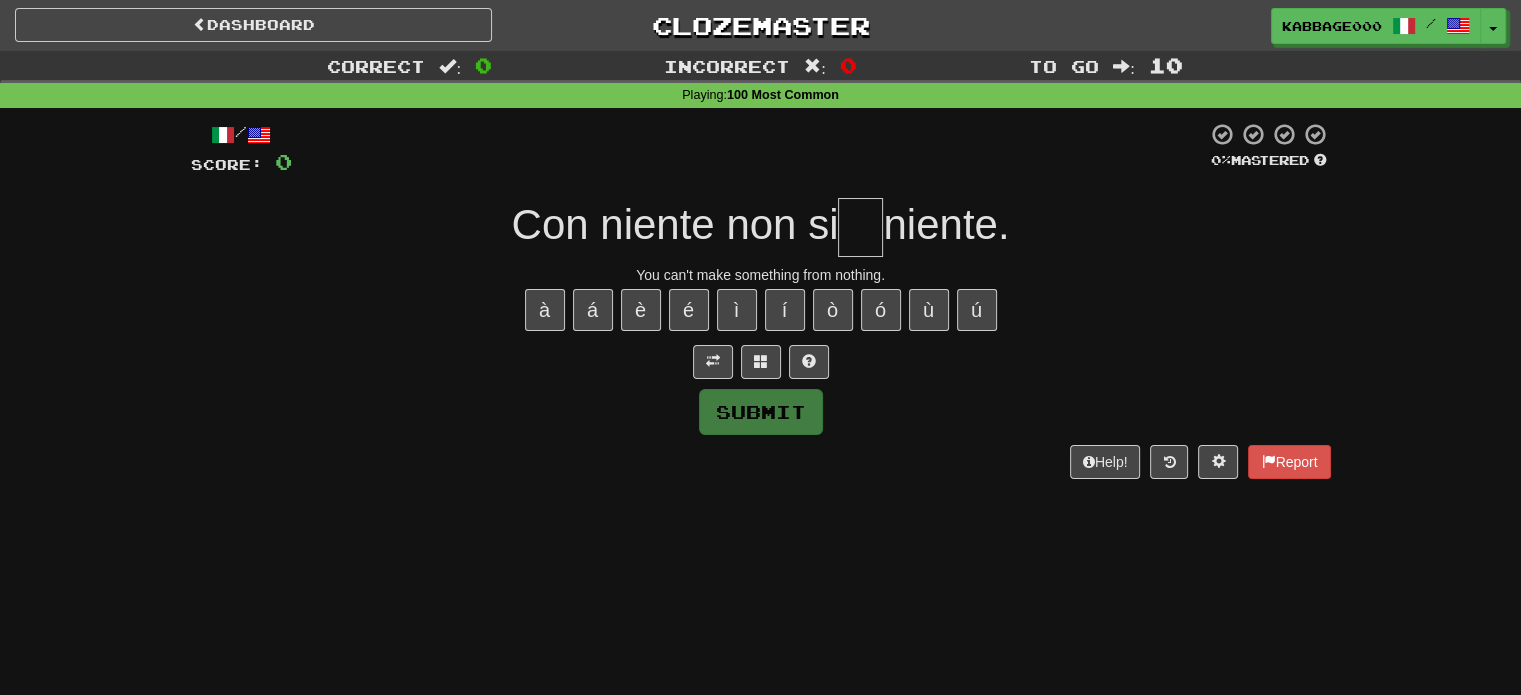 click at bounding box center (860, 227) 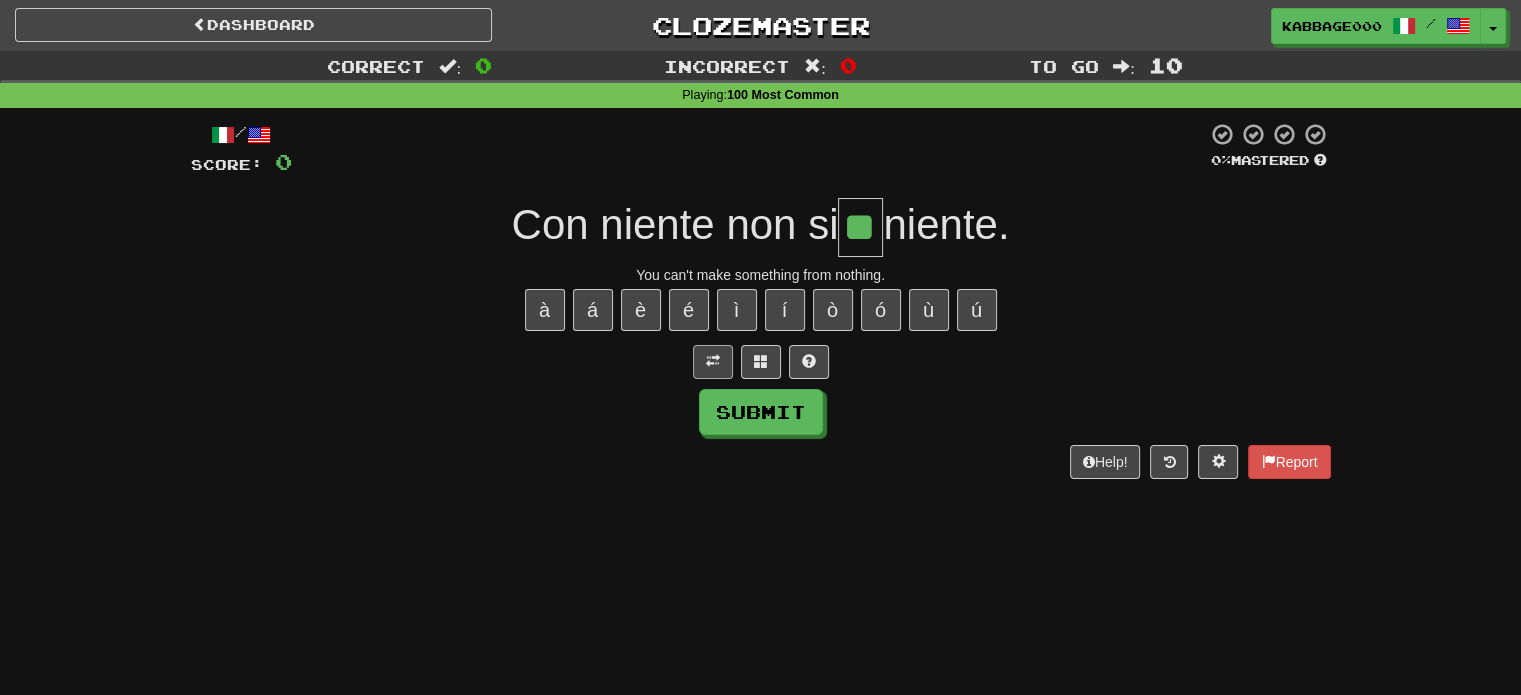 type on "**" 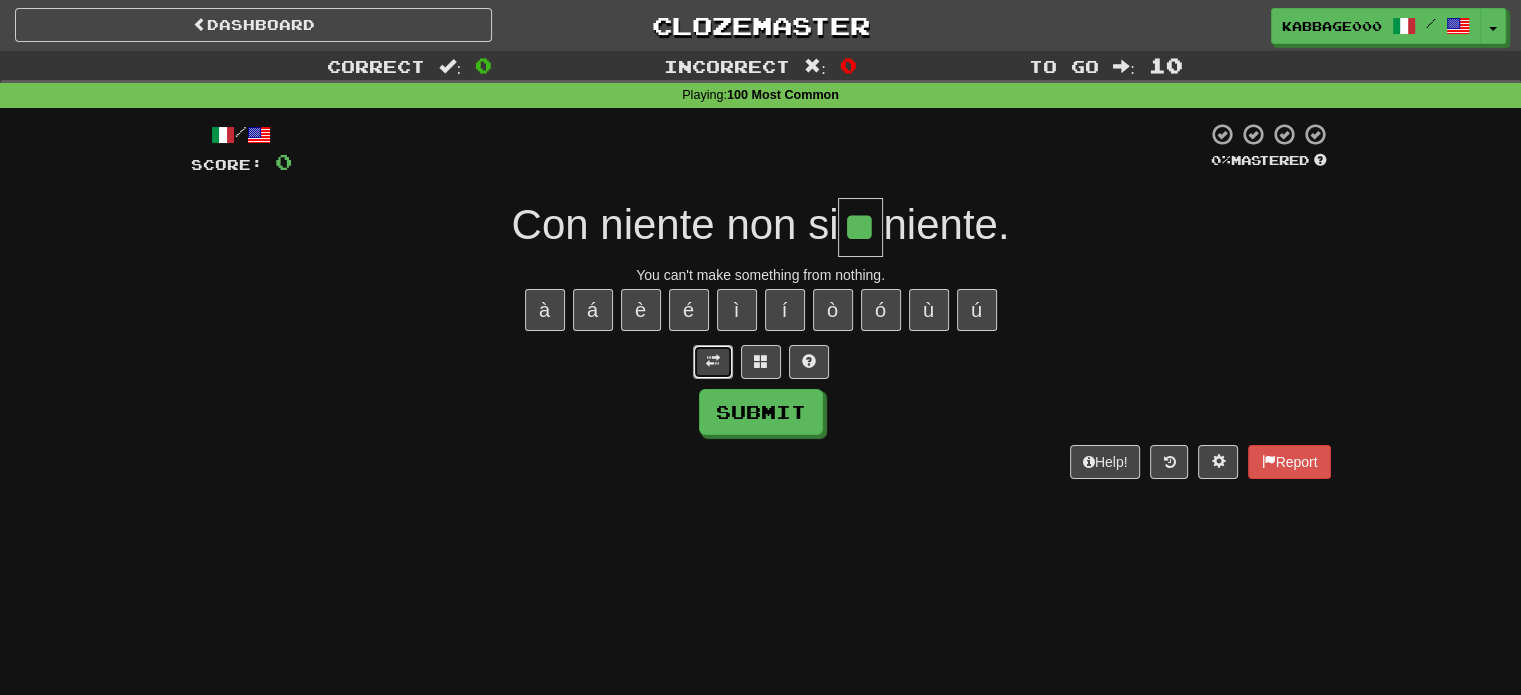 click at bounding box center [713, 362] 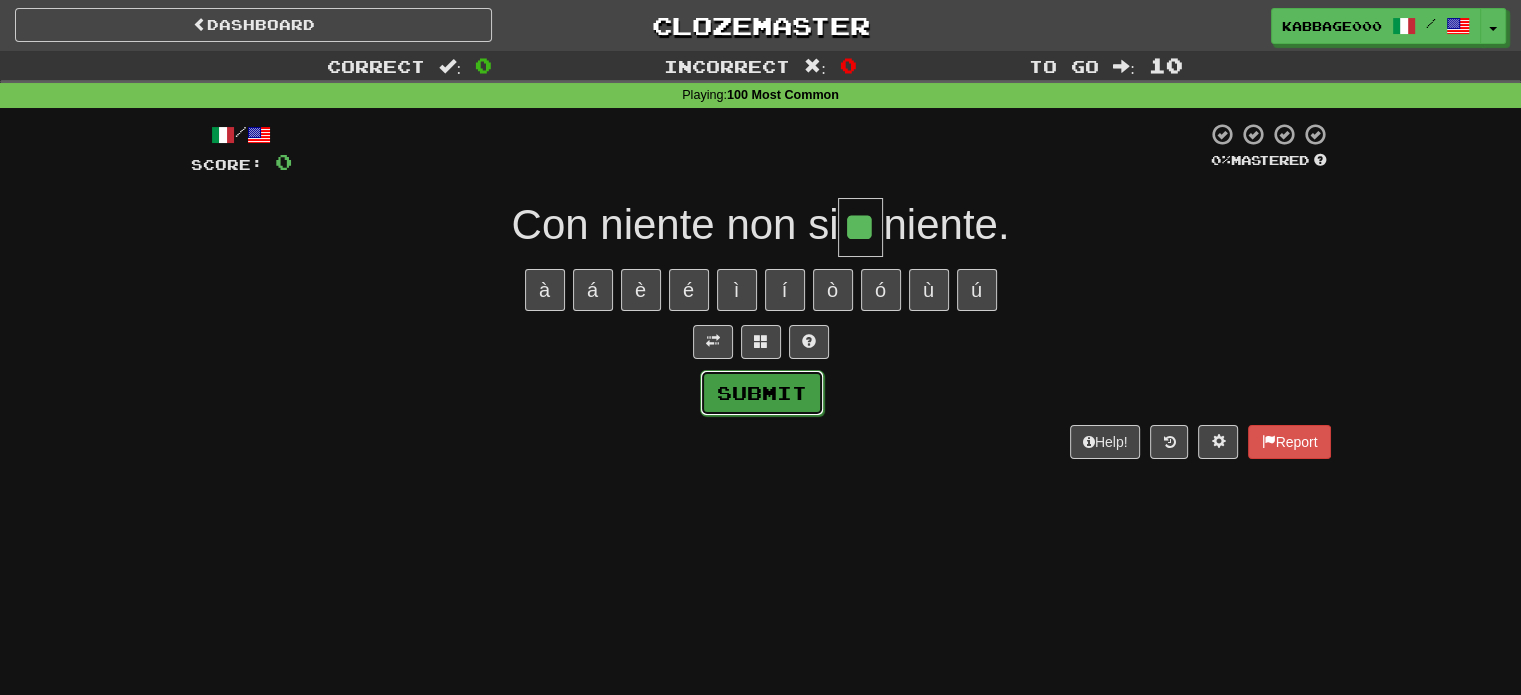 click on "Submit" at bounding box center [762, 393] 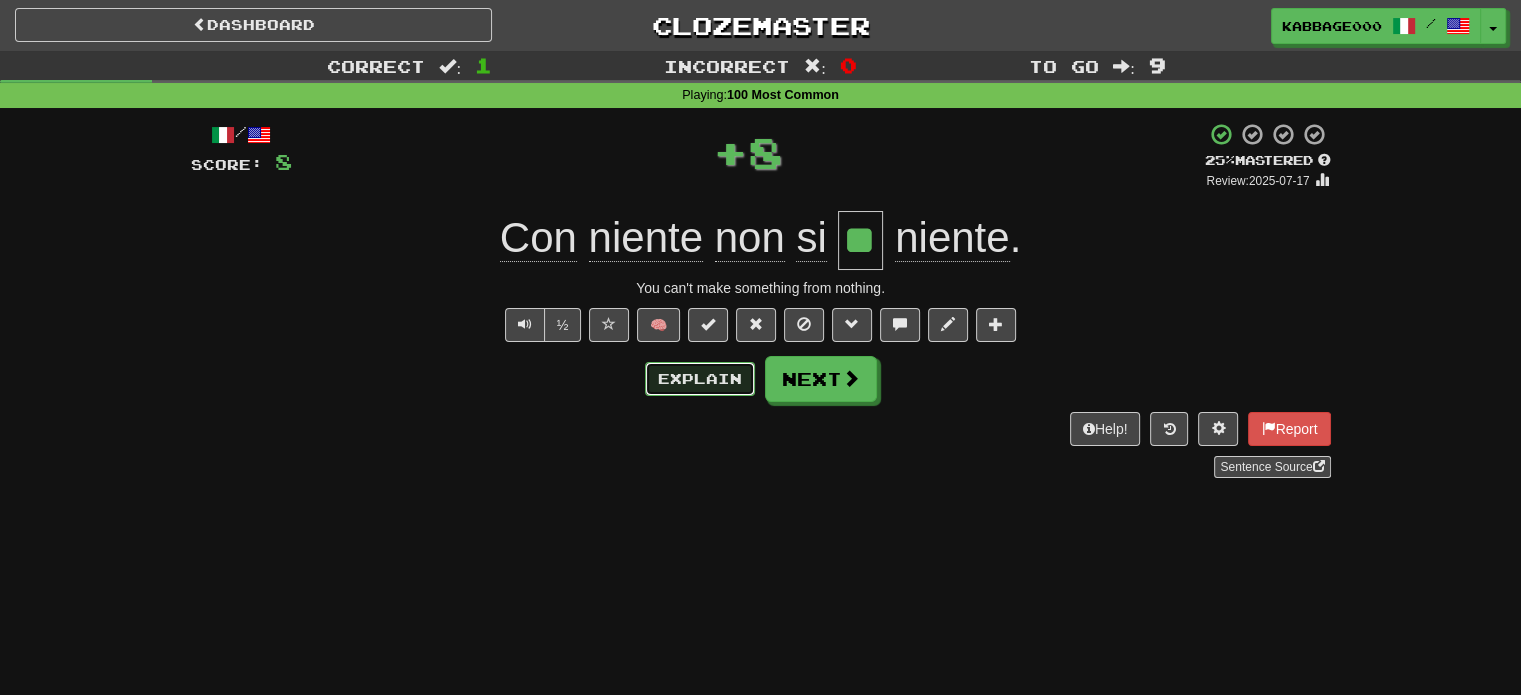 click on "Explain" at bounding box center [700, 379] 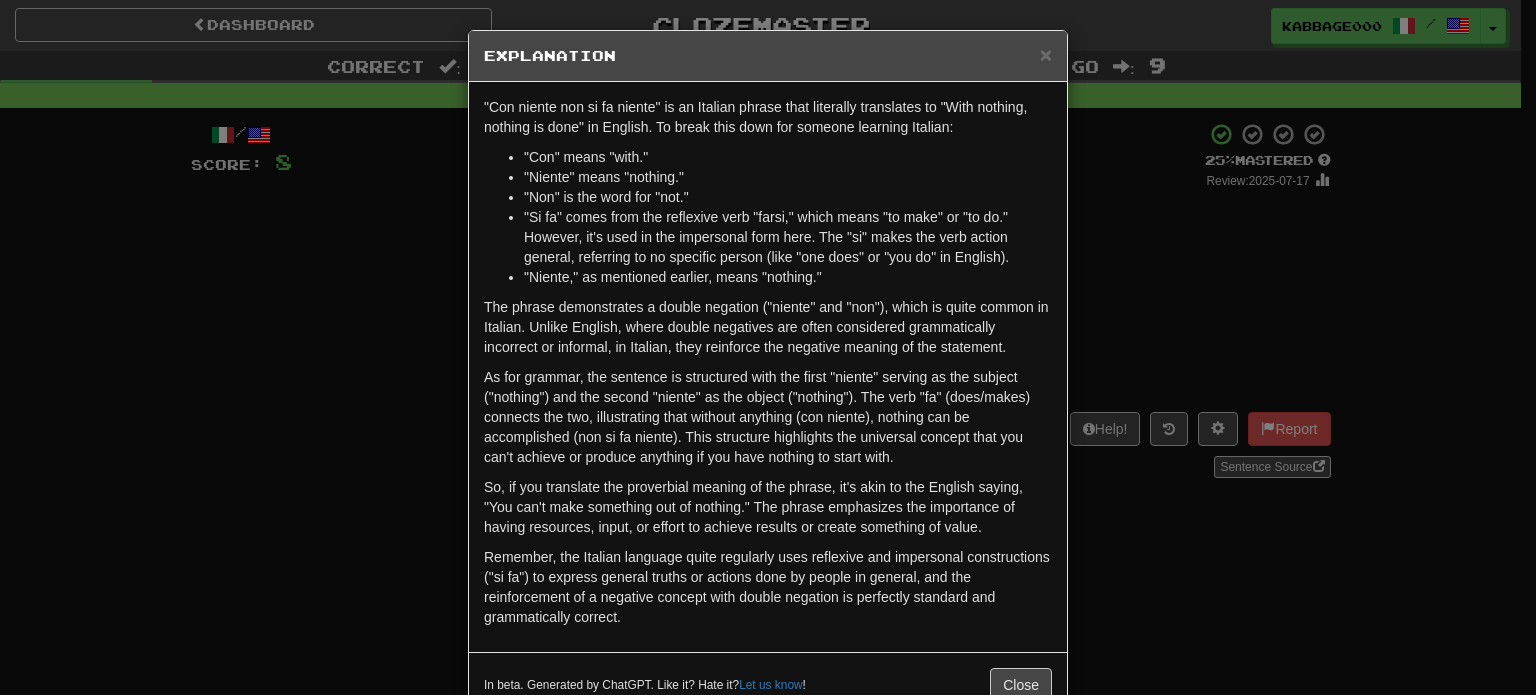 drag, startPoint x: 162, startPoint y: 335, endPoint x: 147, endPoint y: 331, distance: 15.524175 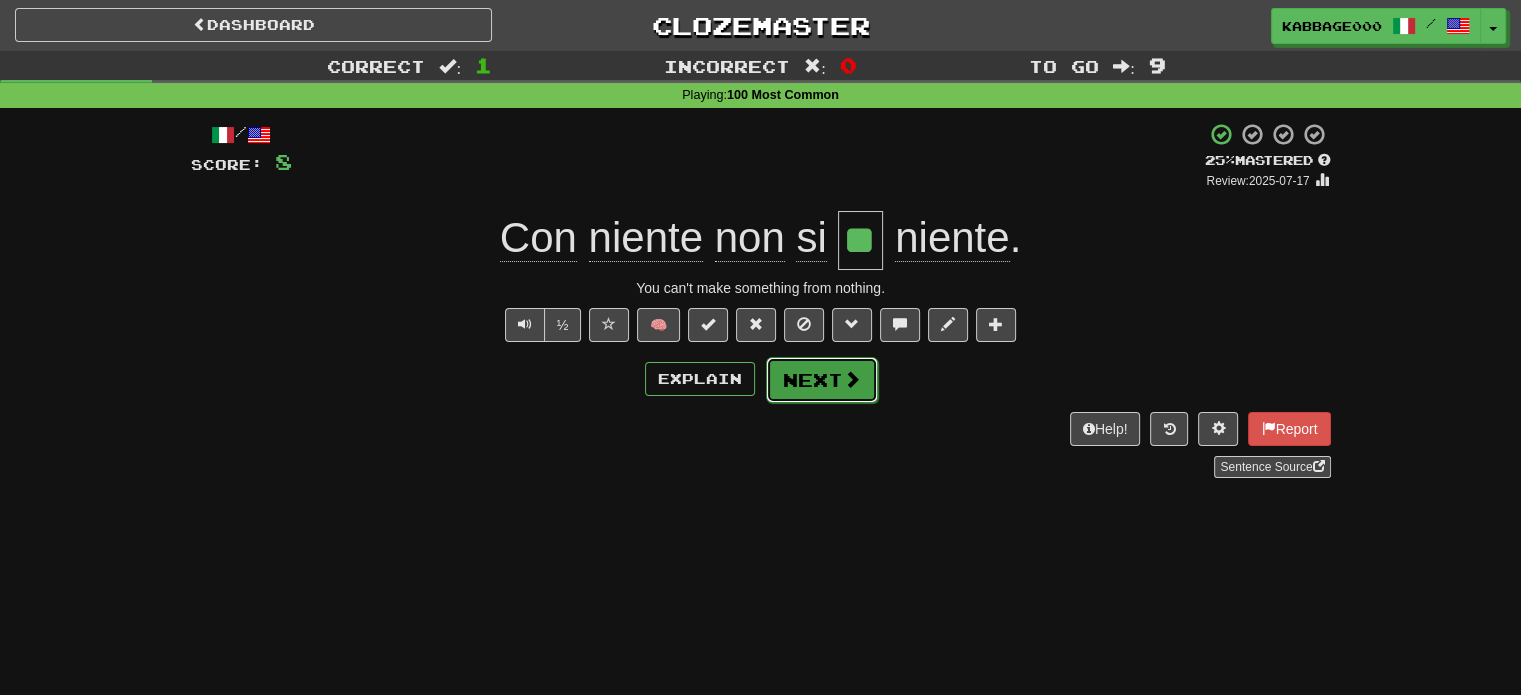 click on "Next" at bounding box center [822, 380] 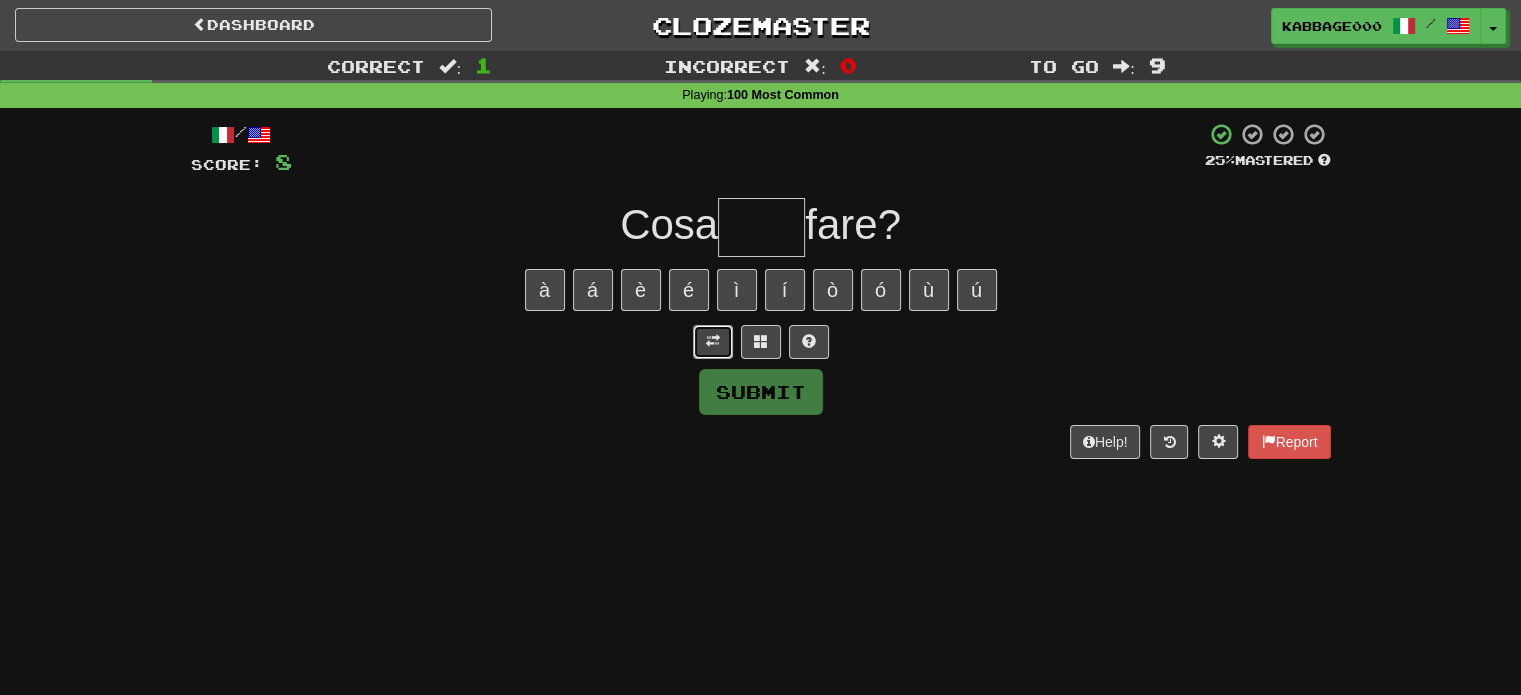 click at bounding box center [713, 342] 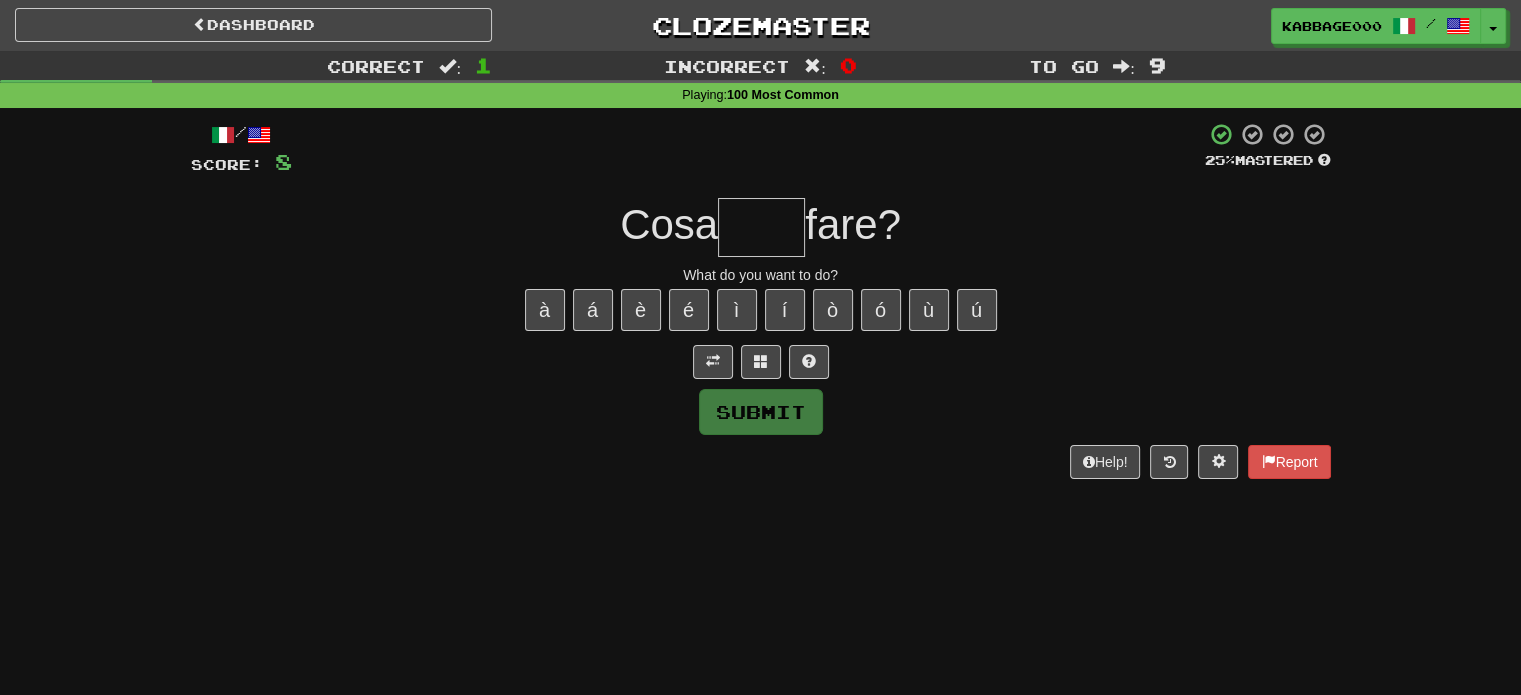 click at bounding box center (761, 227) 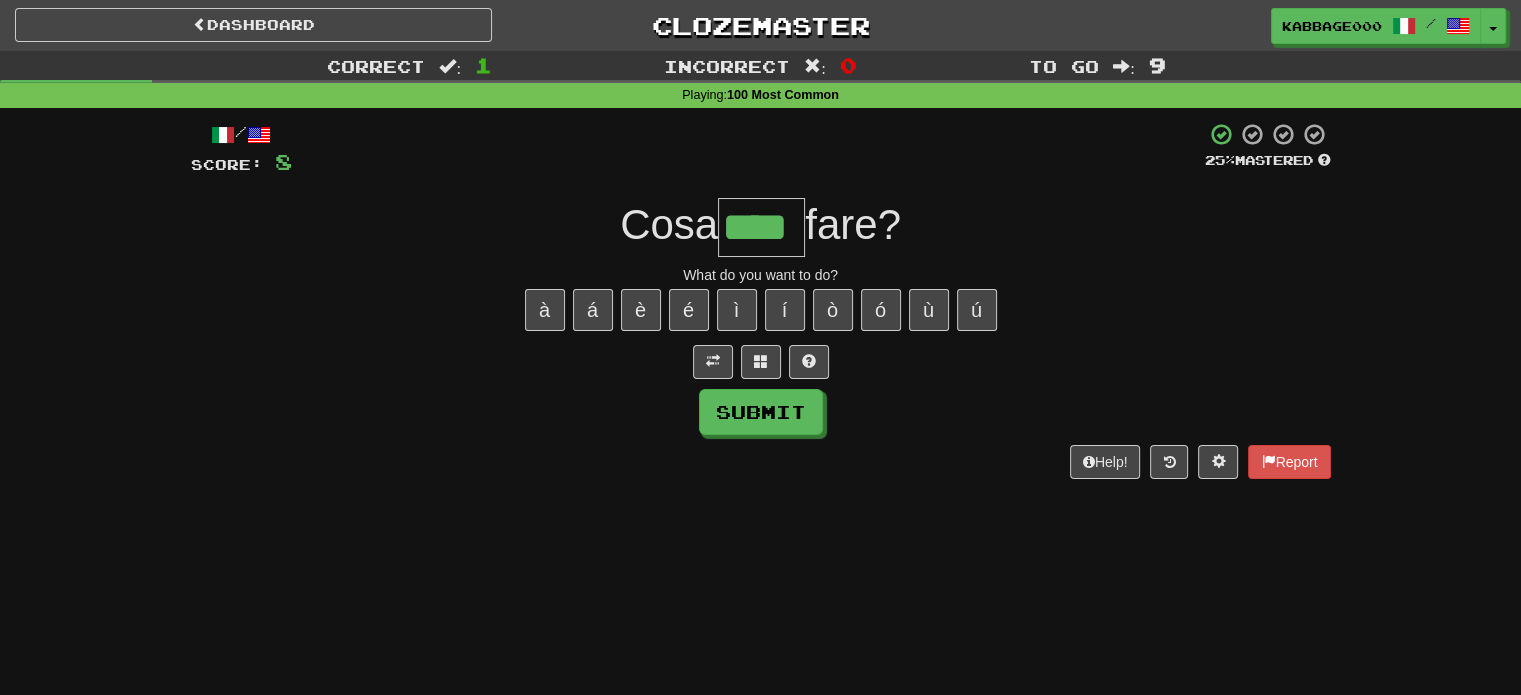 type on "****" 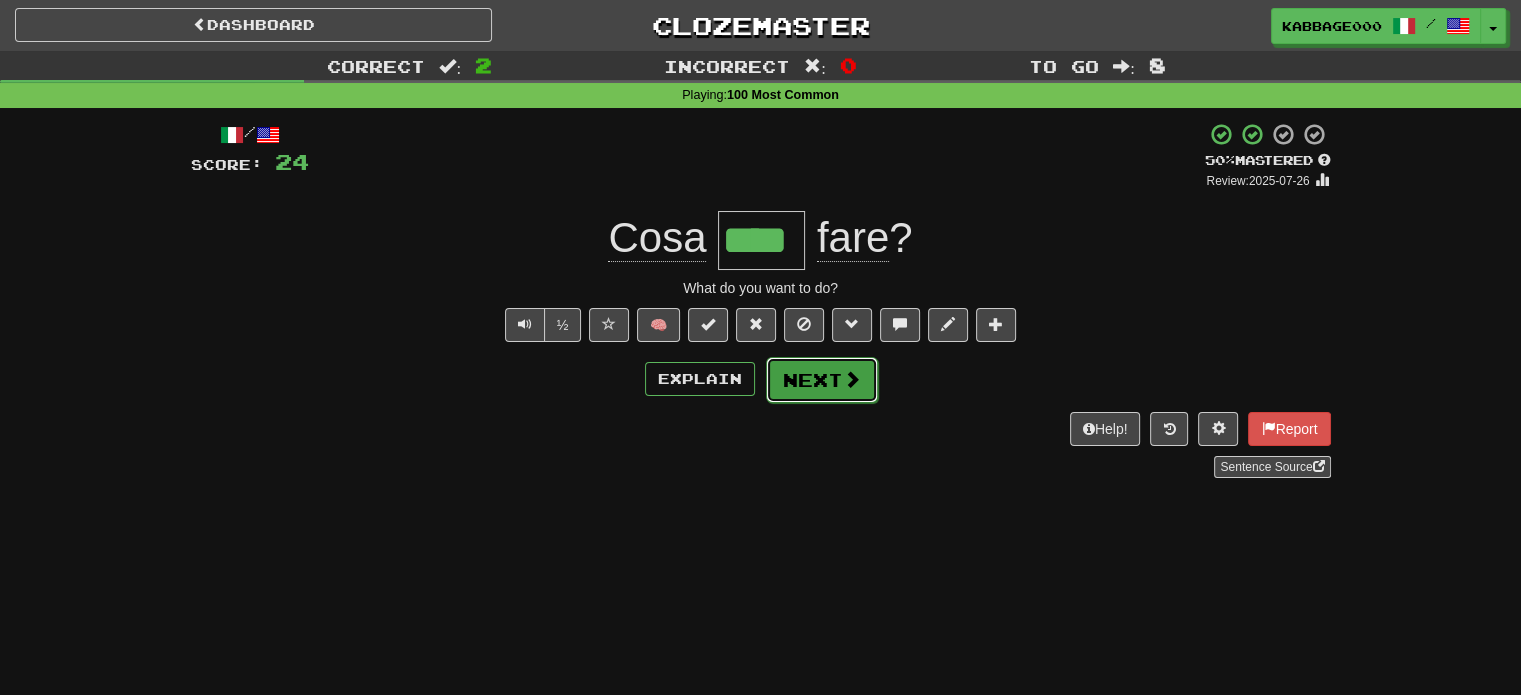 click on "Next" at bounding box center (822, 380) 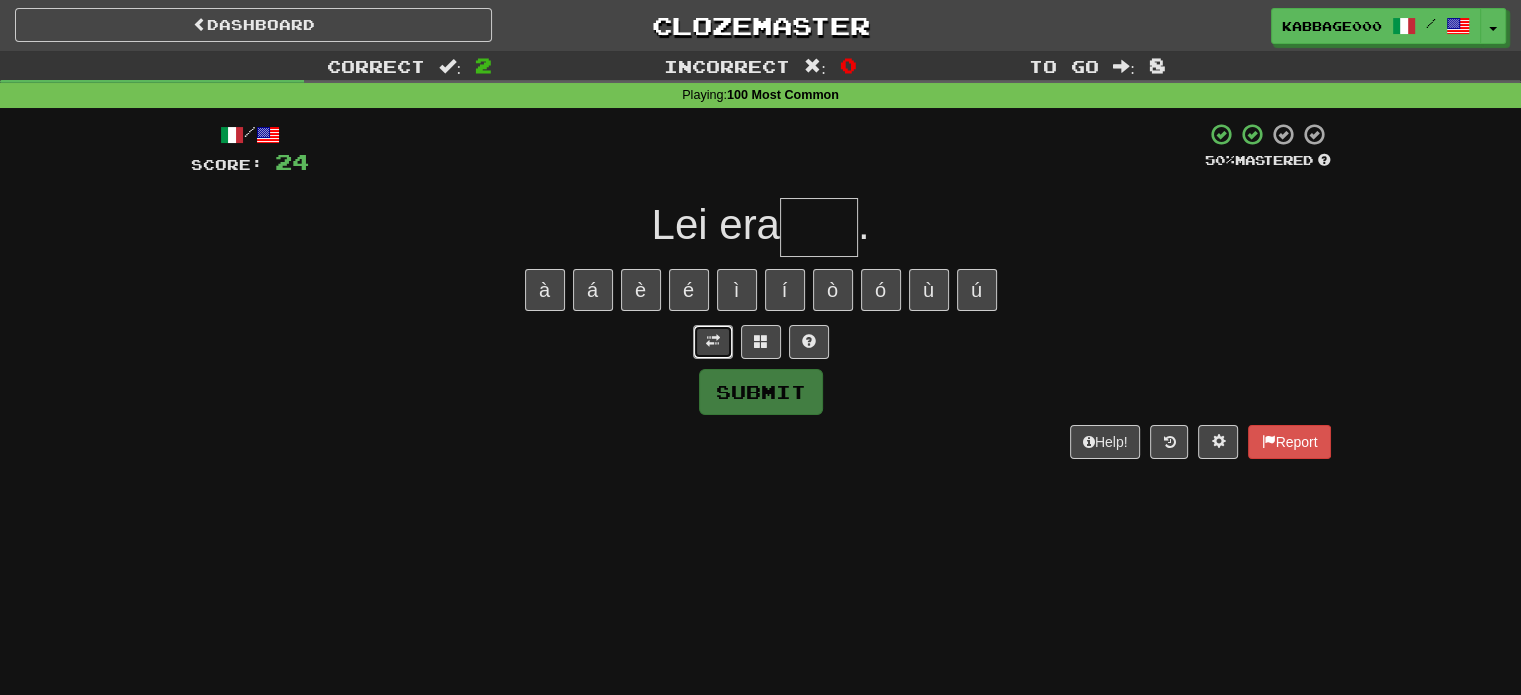 click at bounding box center (713, 342) 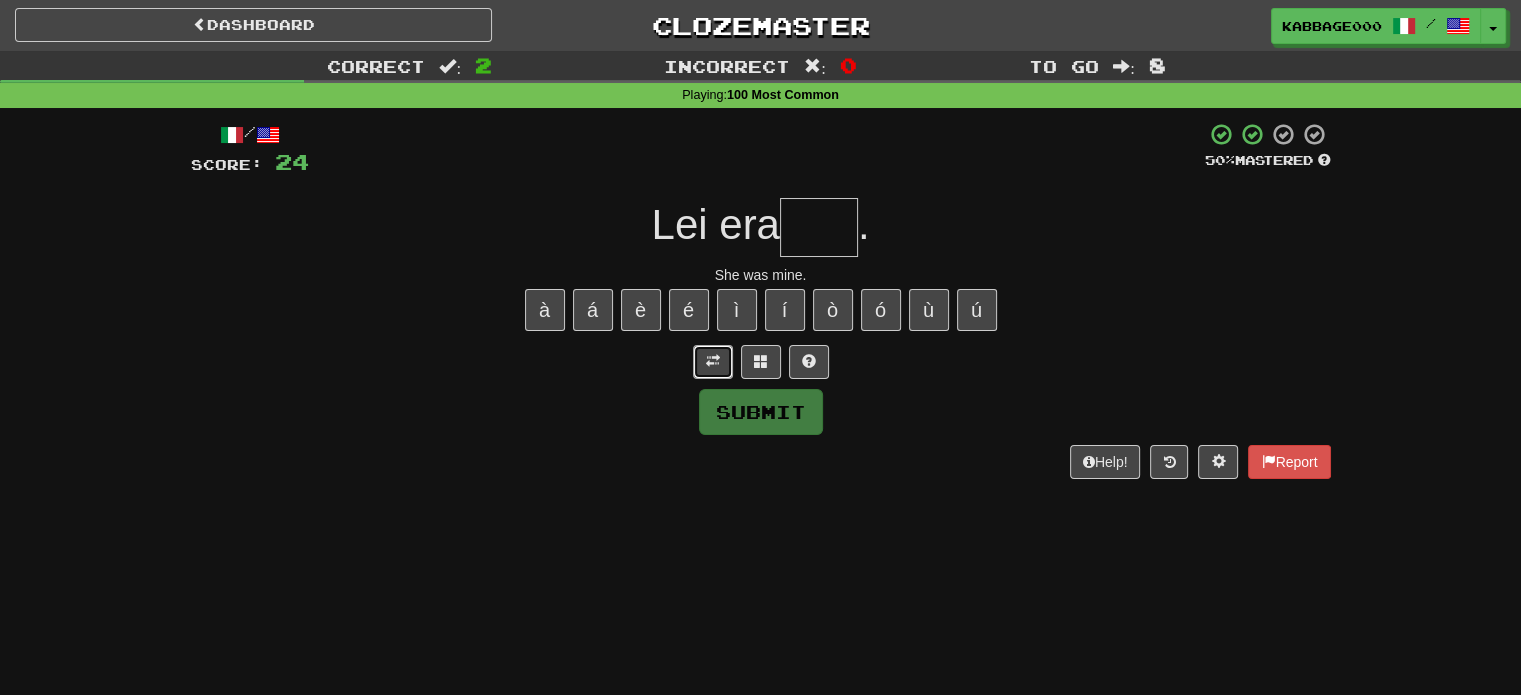 click at bounding box center [713, 362] 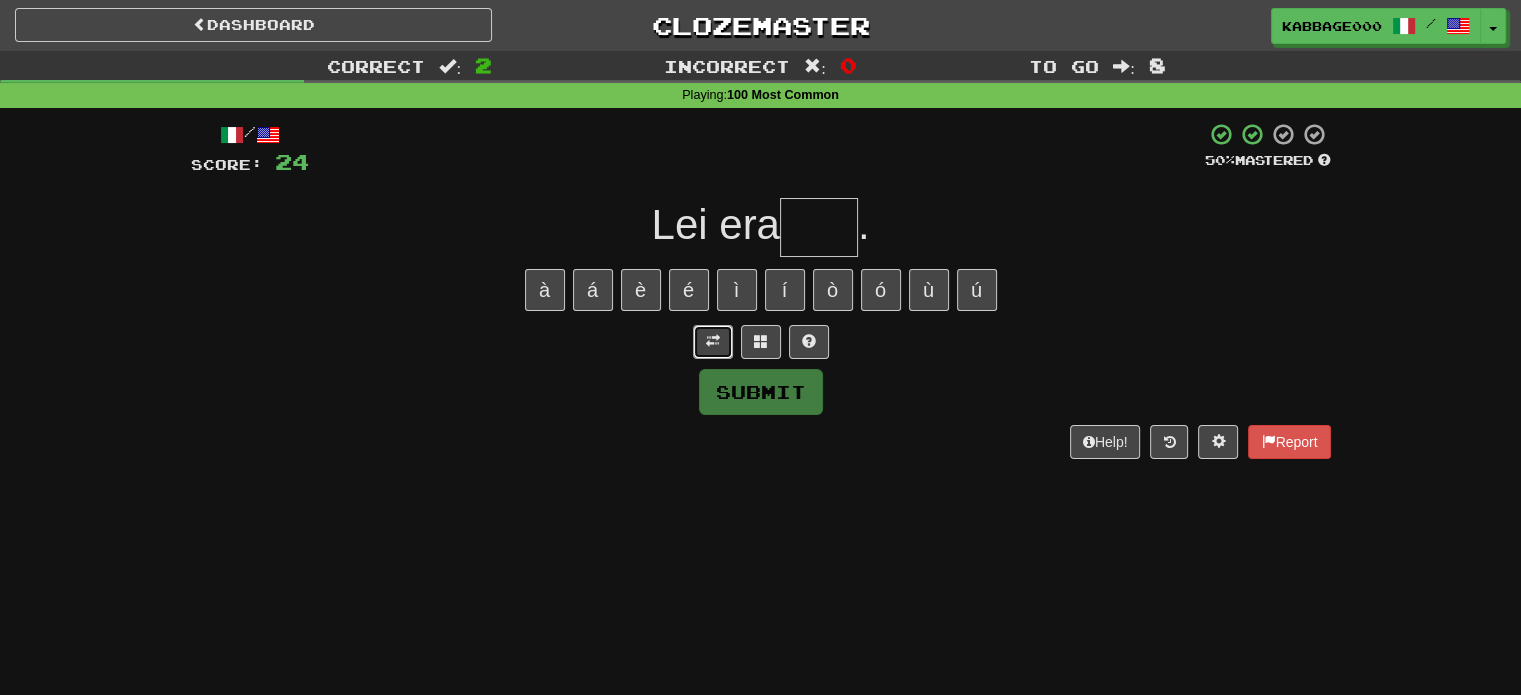 click at bounding box center [713, 341] 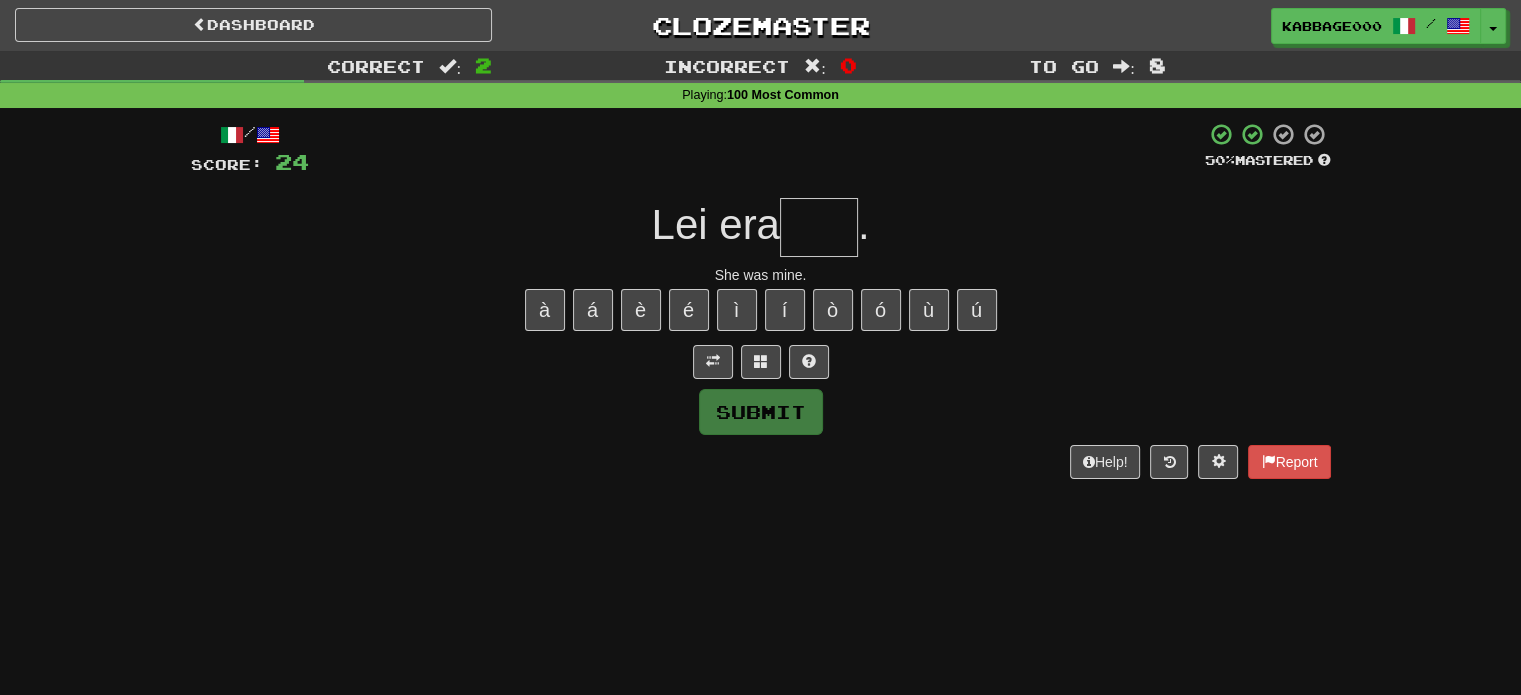 click at bounding box center (819, 227) 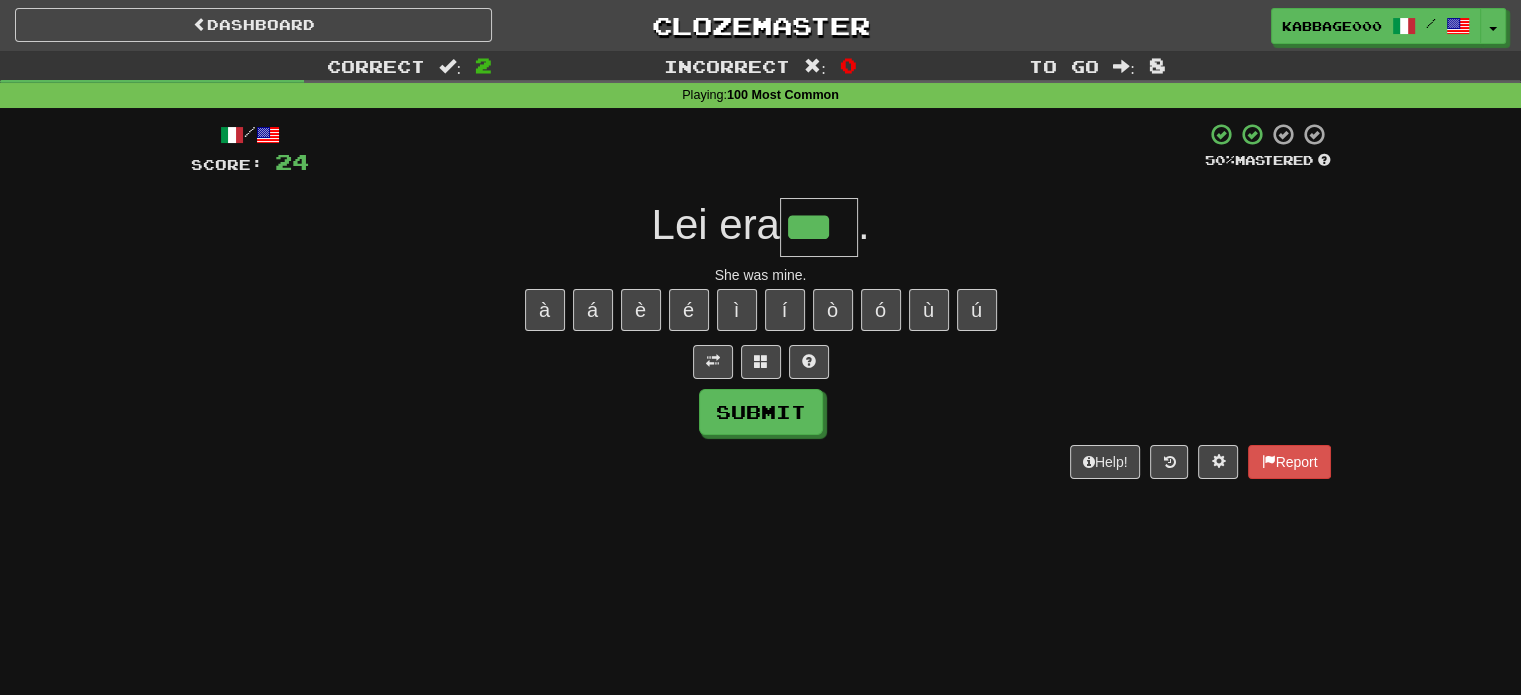 type on "***" 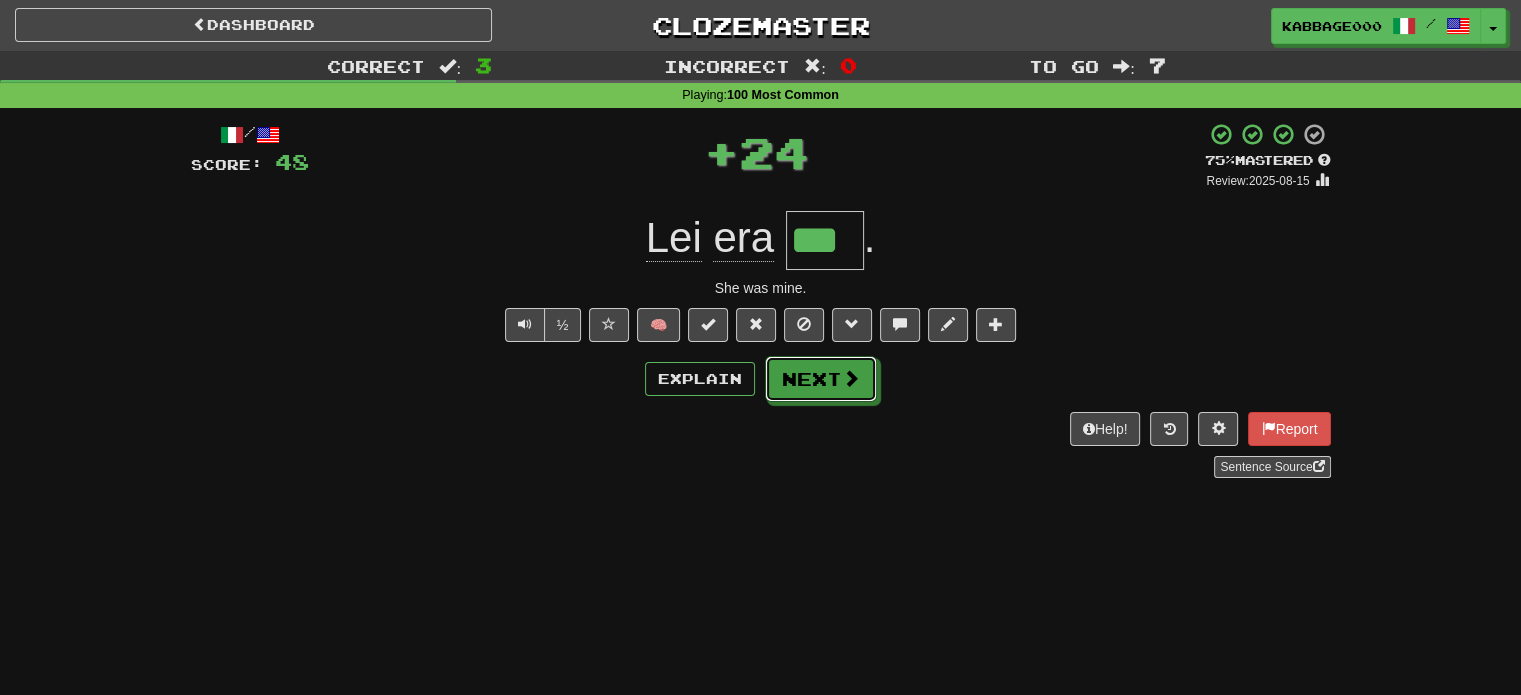 click at bounding box center (851, 378) 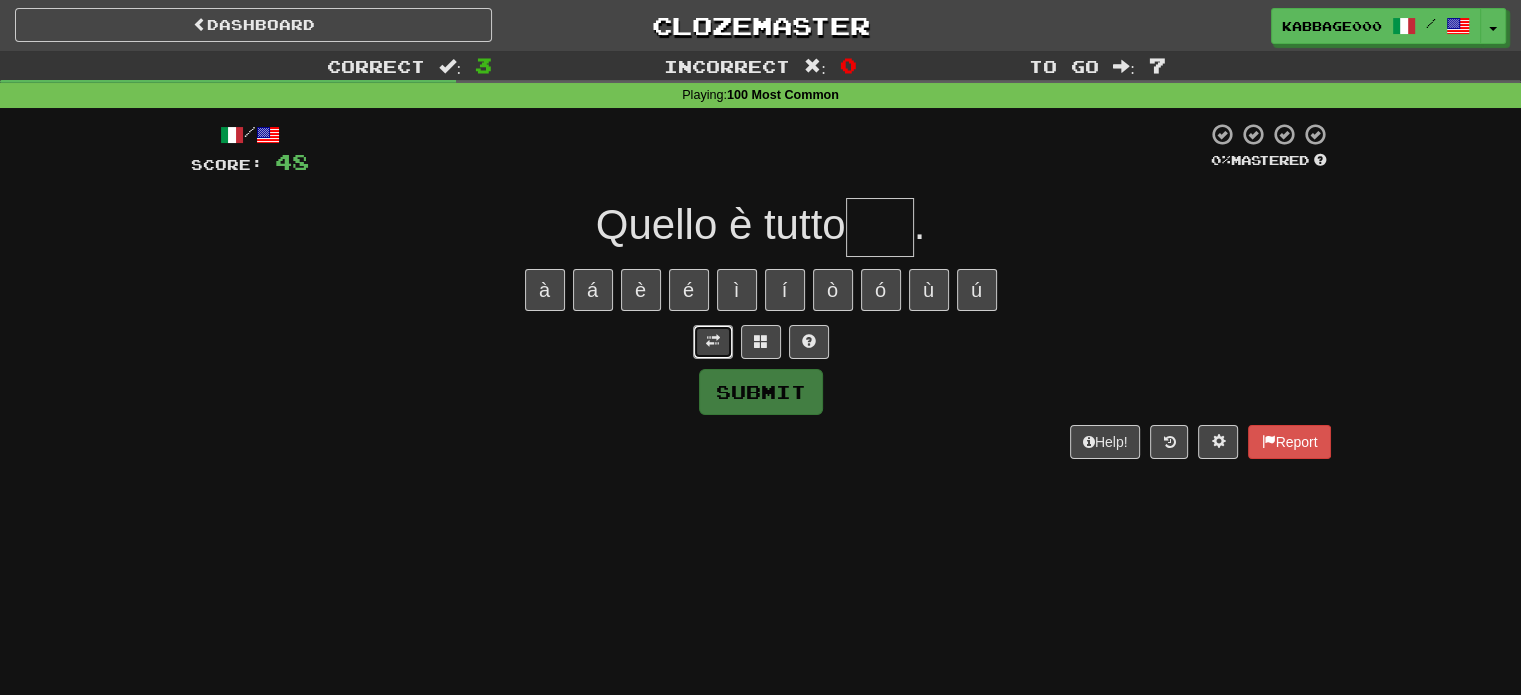 click at bounding box center (713, 342) 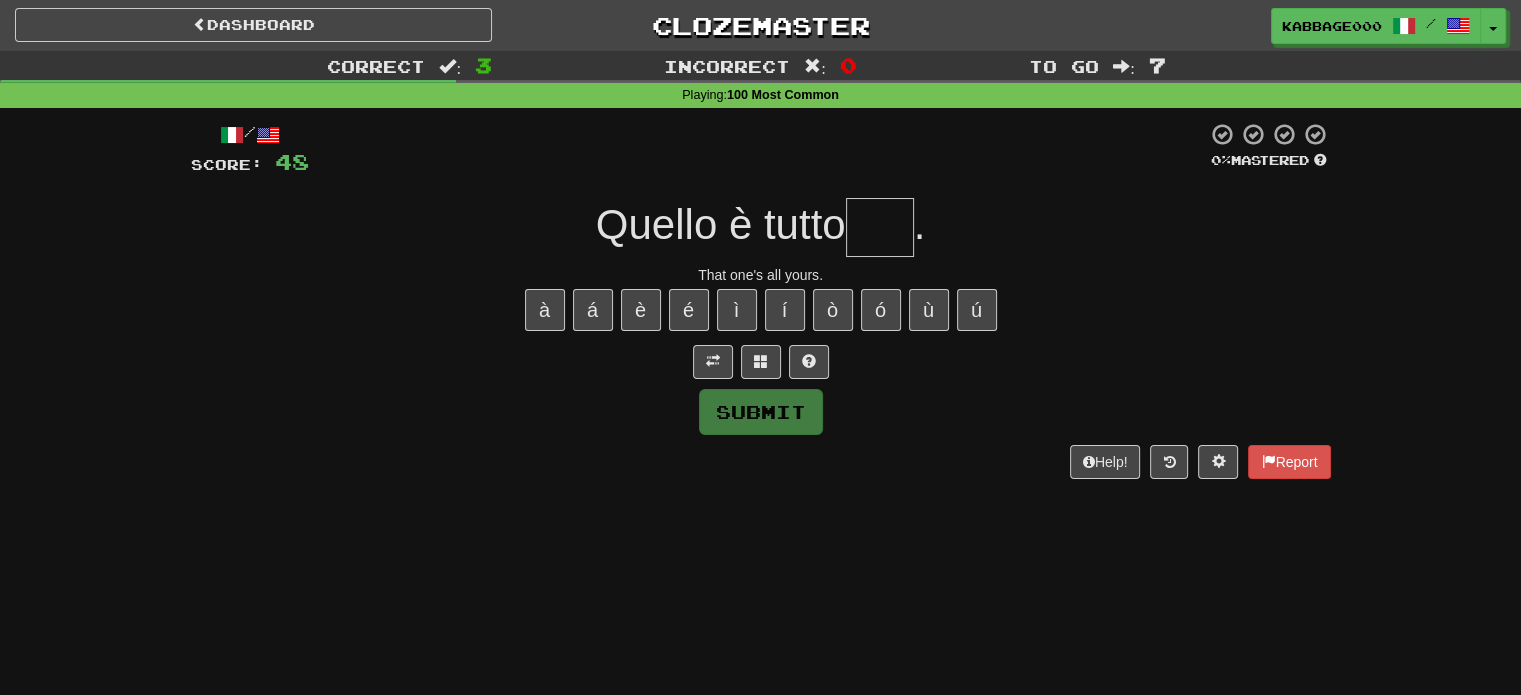 click at bounding box center (880, 227) 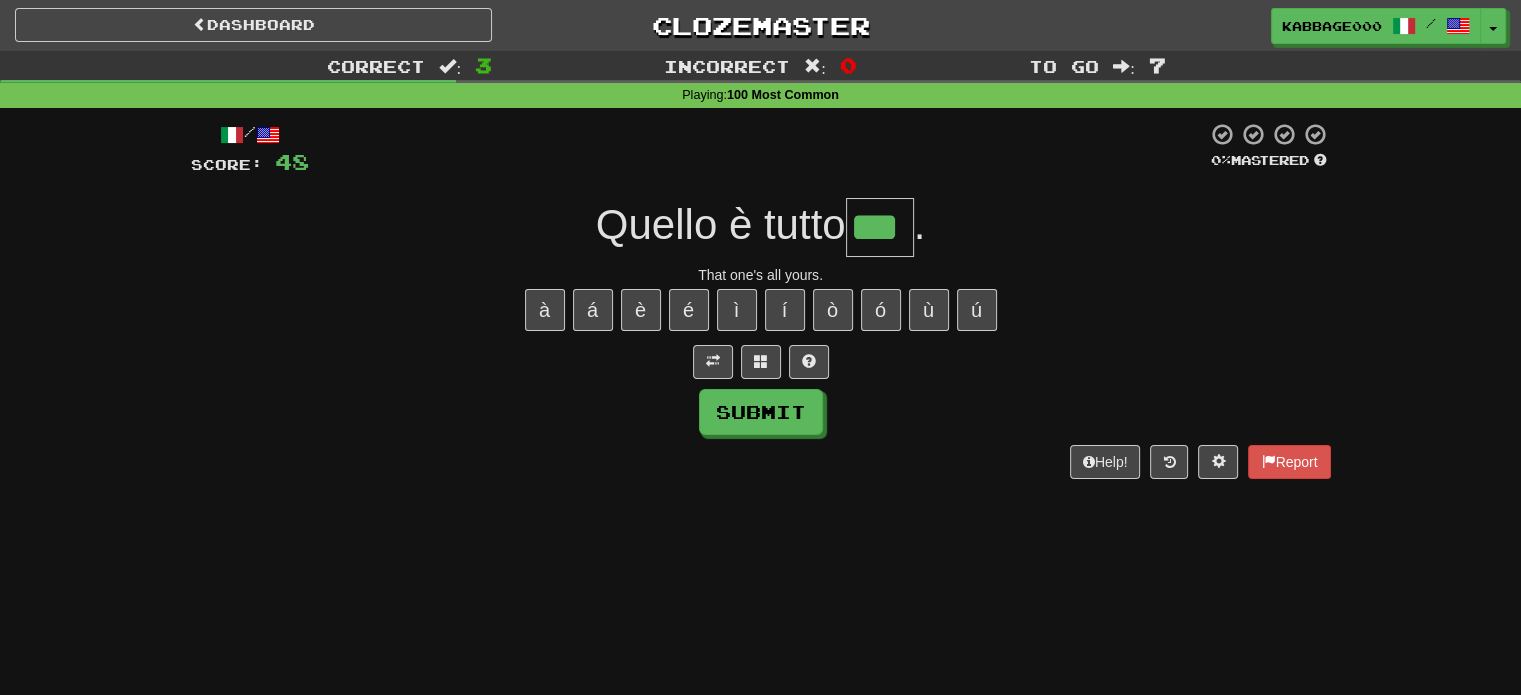 type on "***" 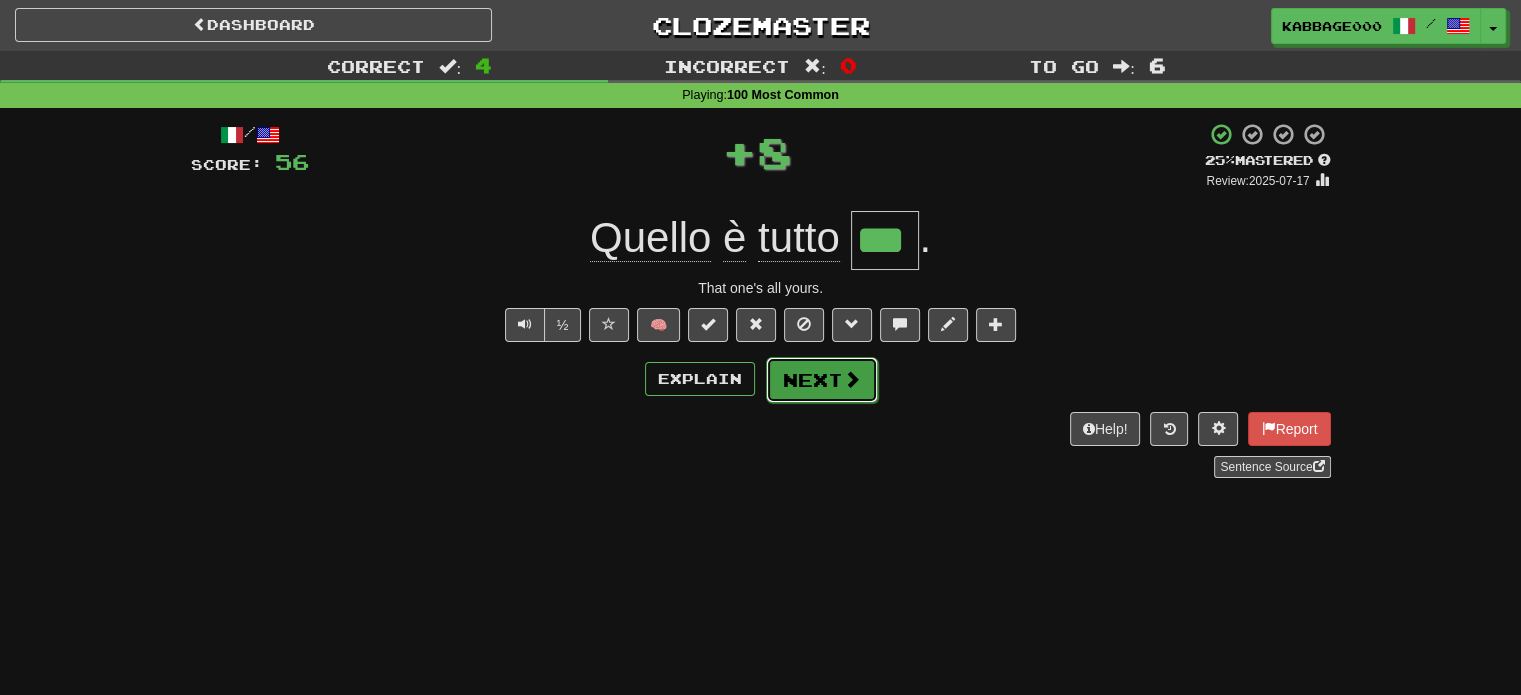 click on "Next" at bounding box center [822, 380] 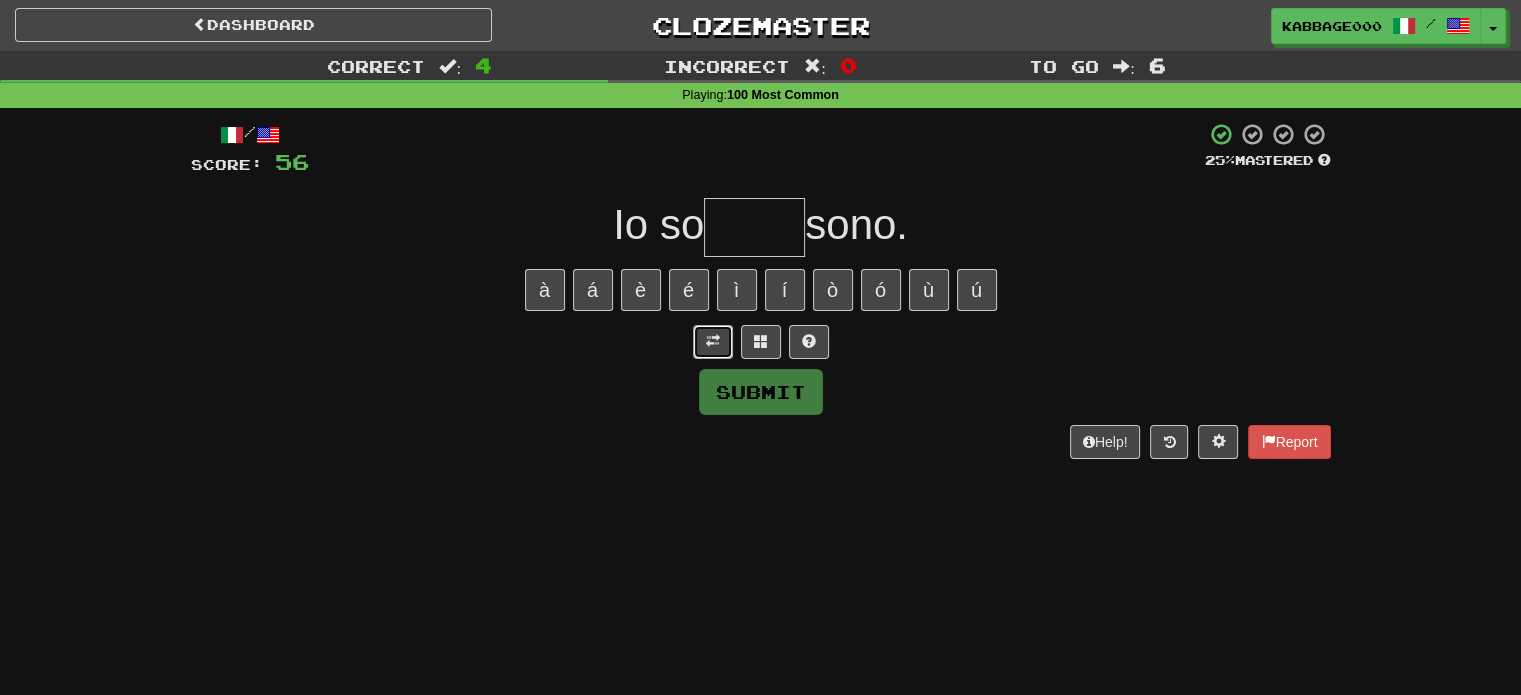 click at bounding box center [713, 342] 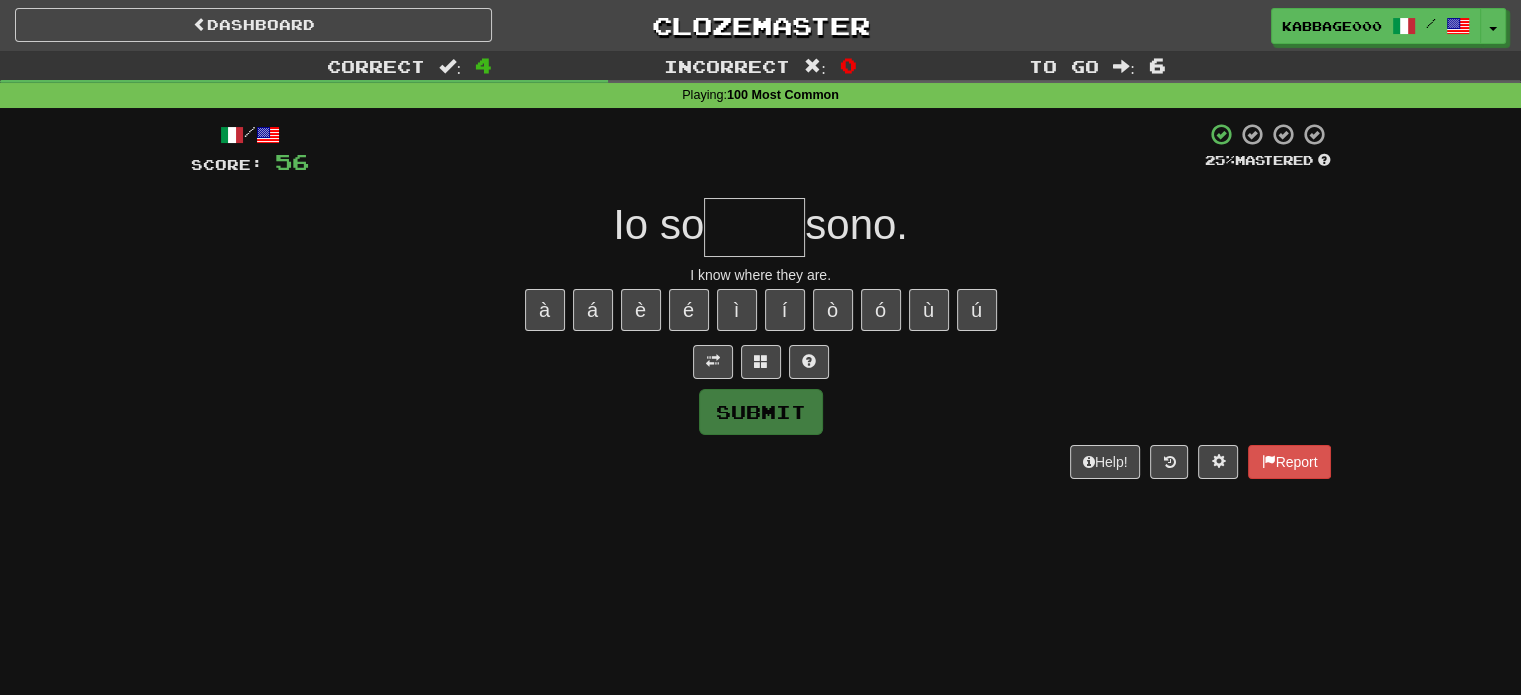 click at bounding box center (754, 227) 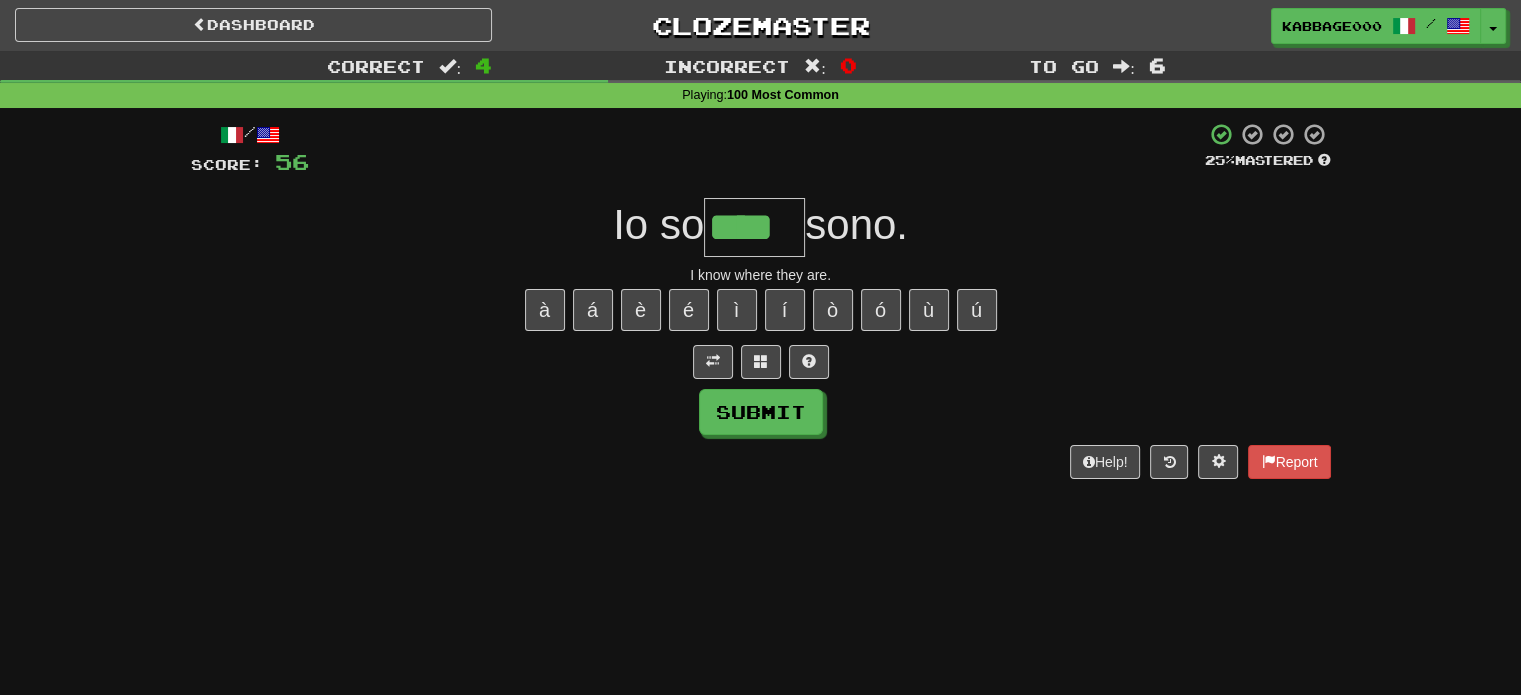 type on "****" 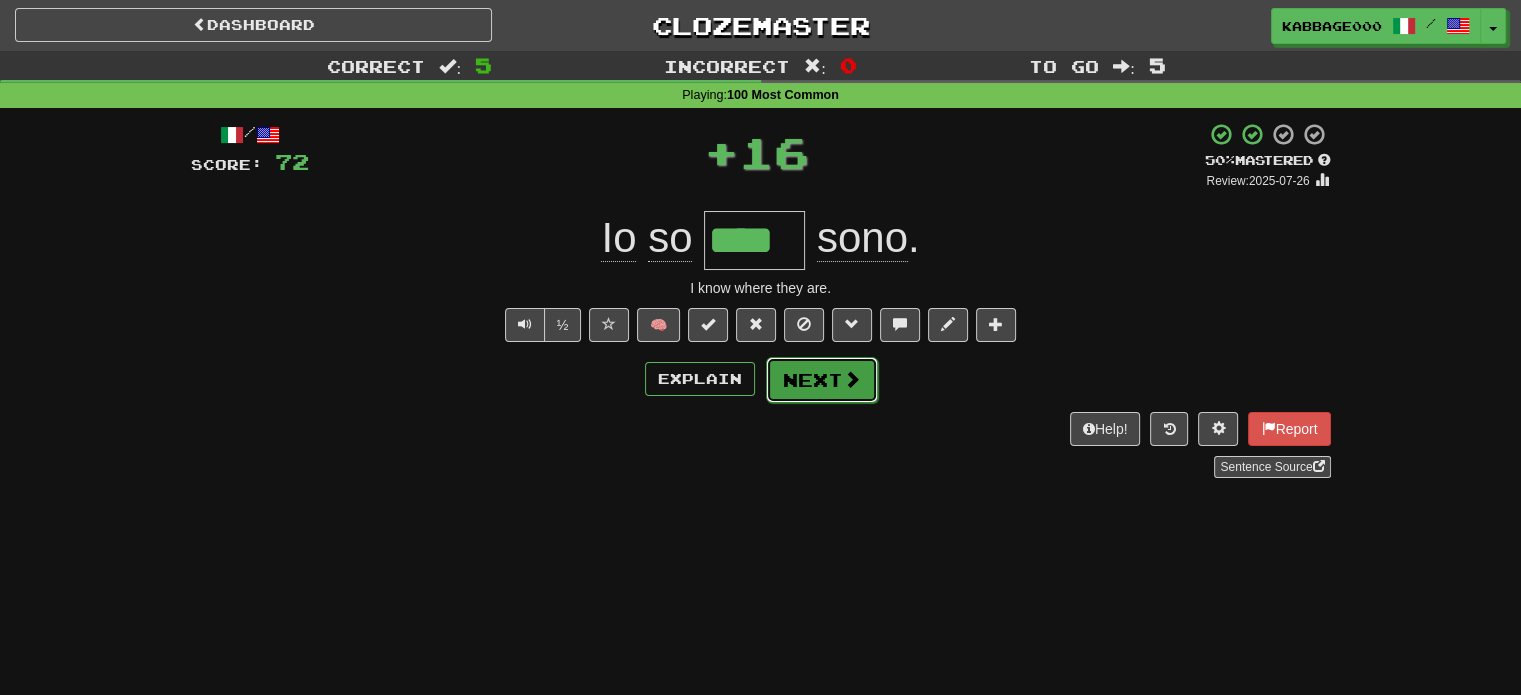 click on "Next" at bounding box center (822, 380) 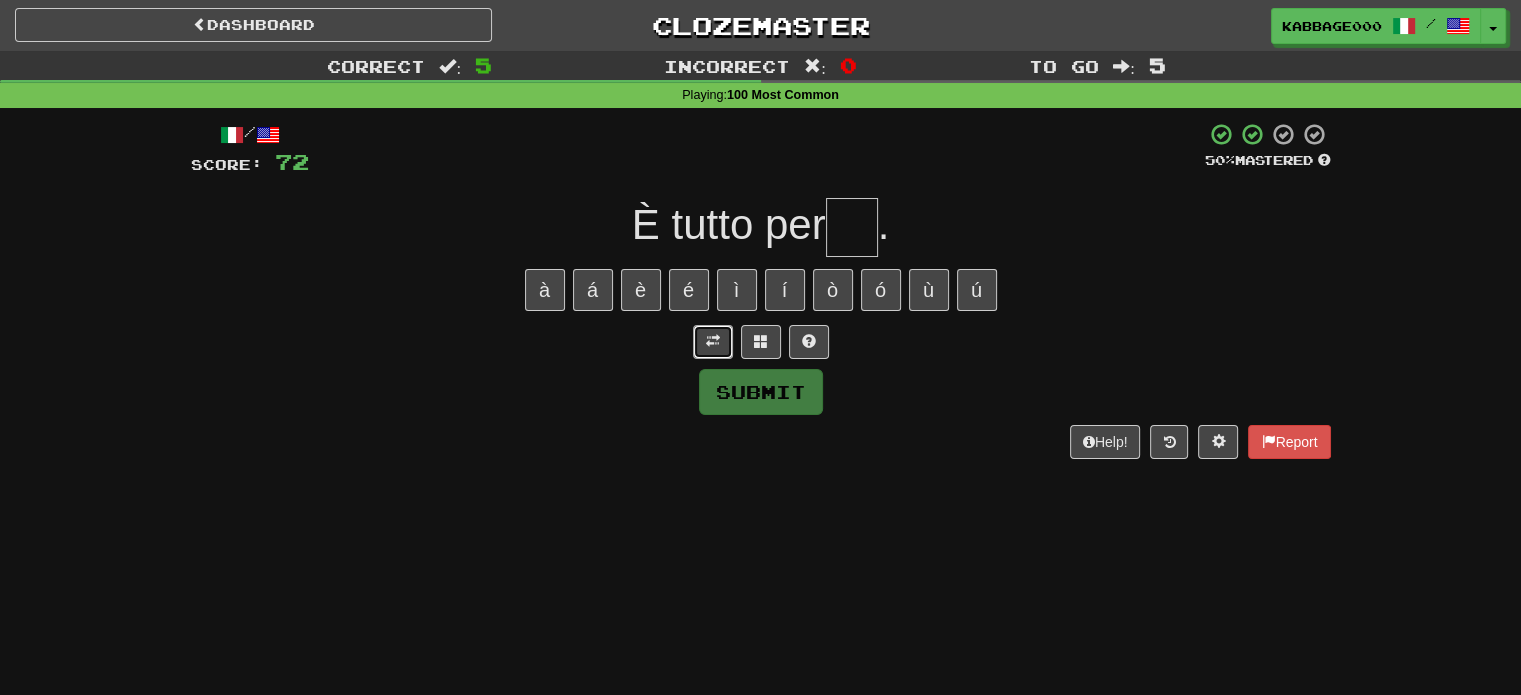 click at bounding box center (713, 342) 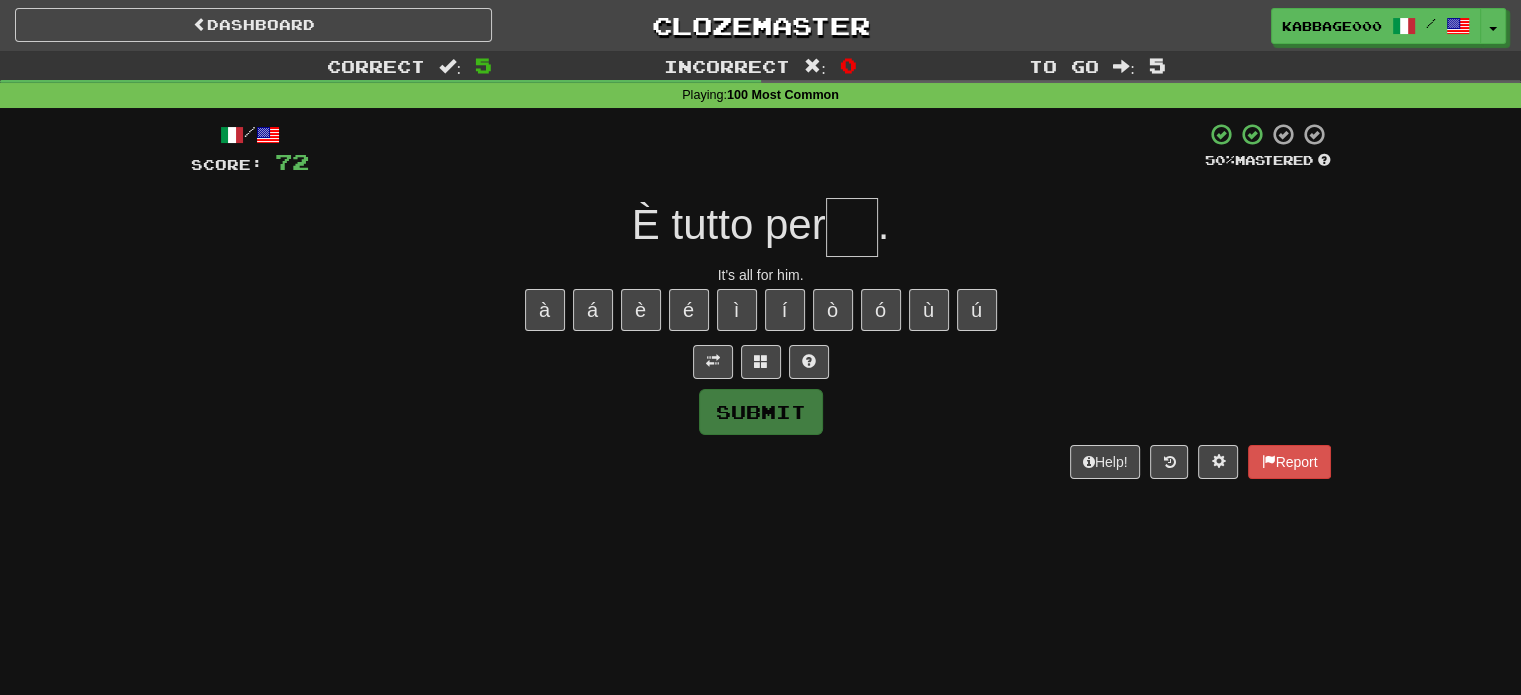 click at bounding box center (852, 227) 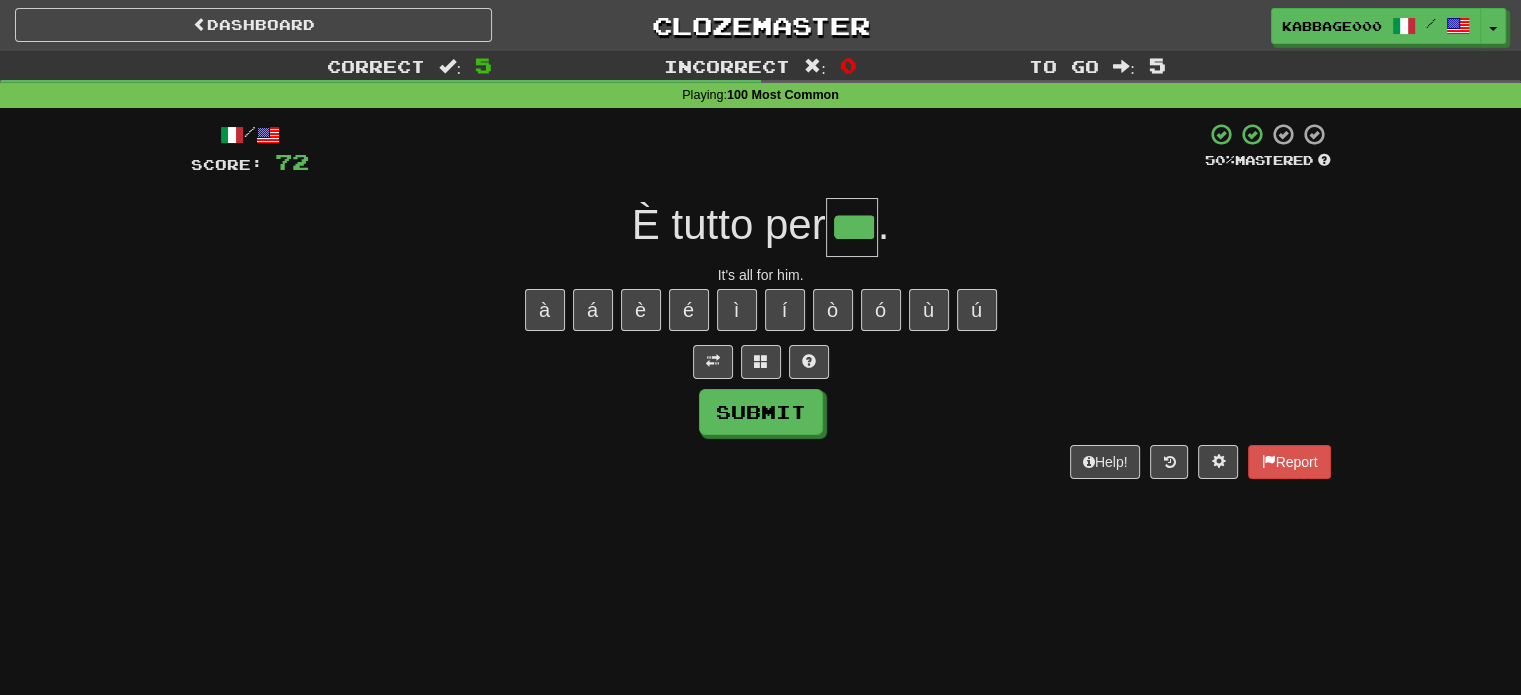 type on "***" 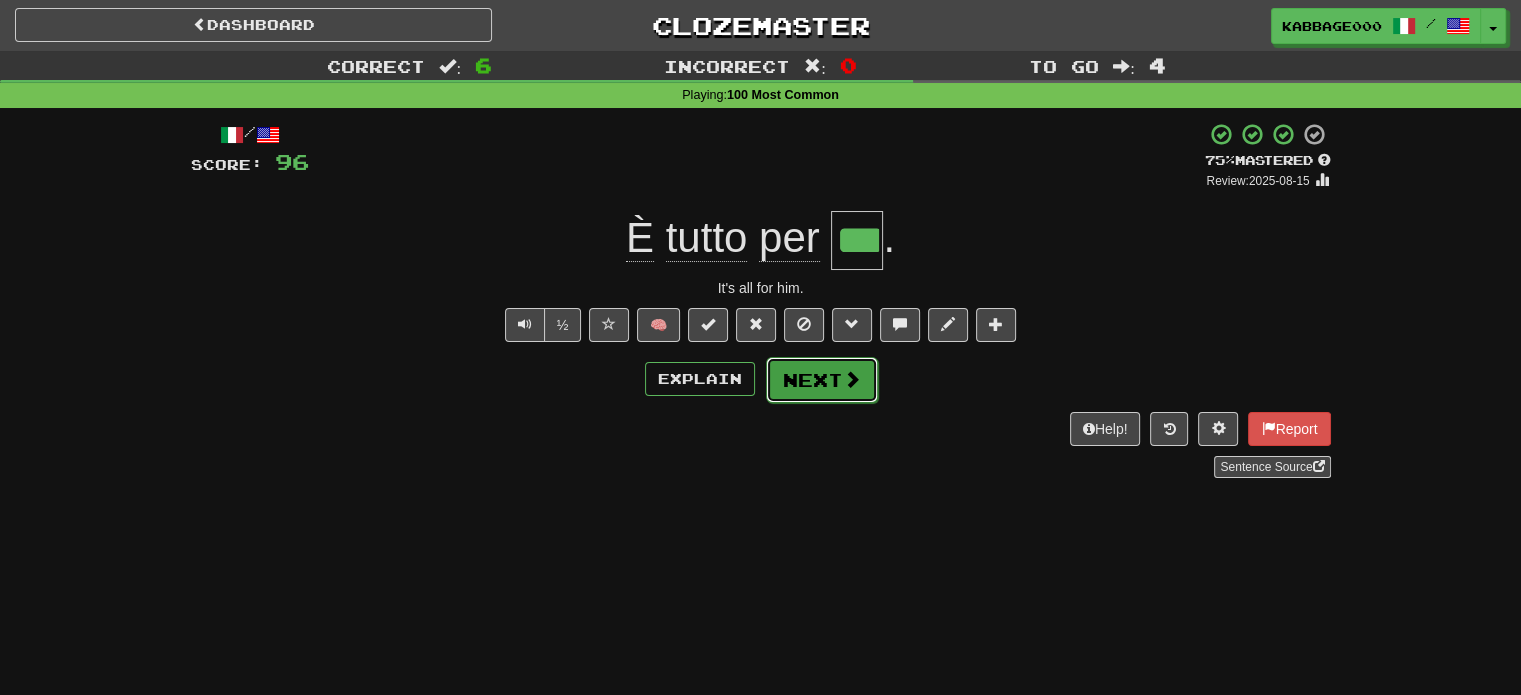 click on "Next" at bounding box center [822, 380] 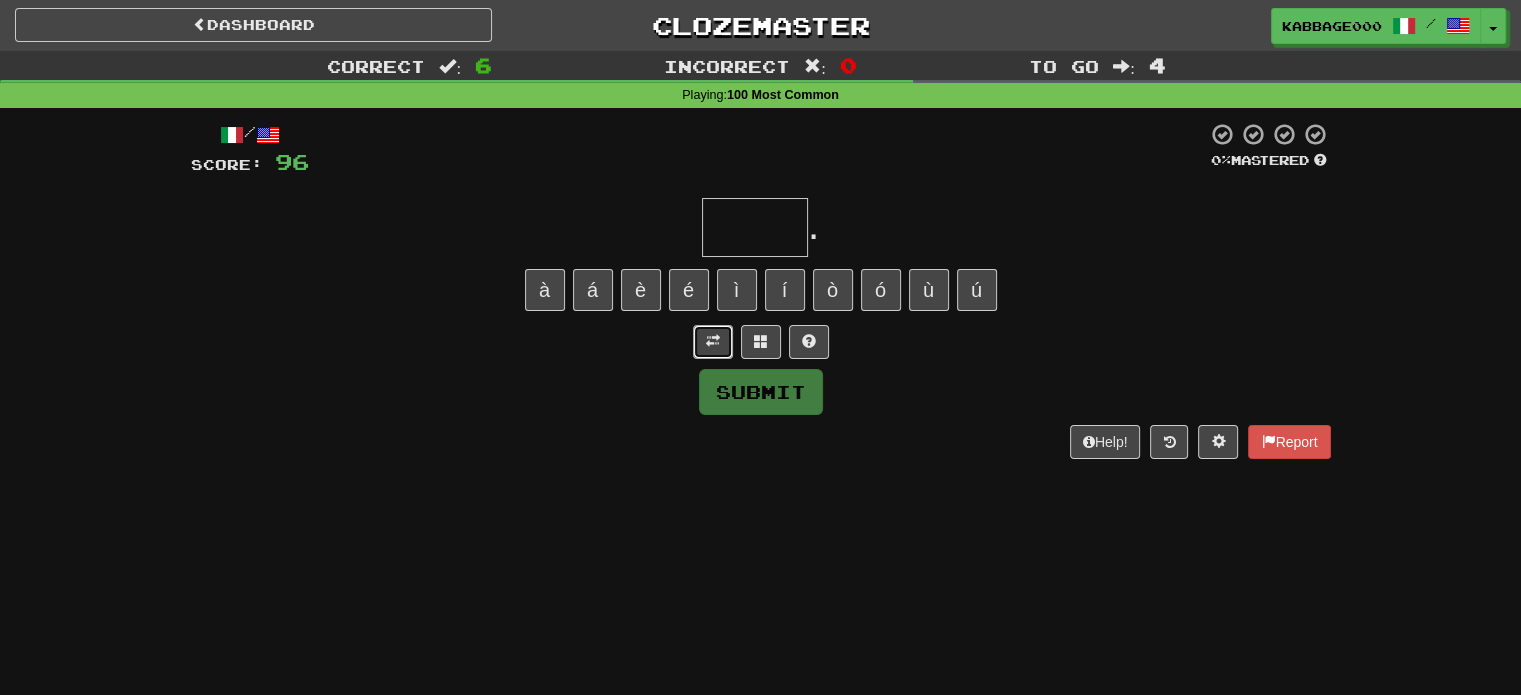 click at bounding box center [713, 341] 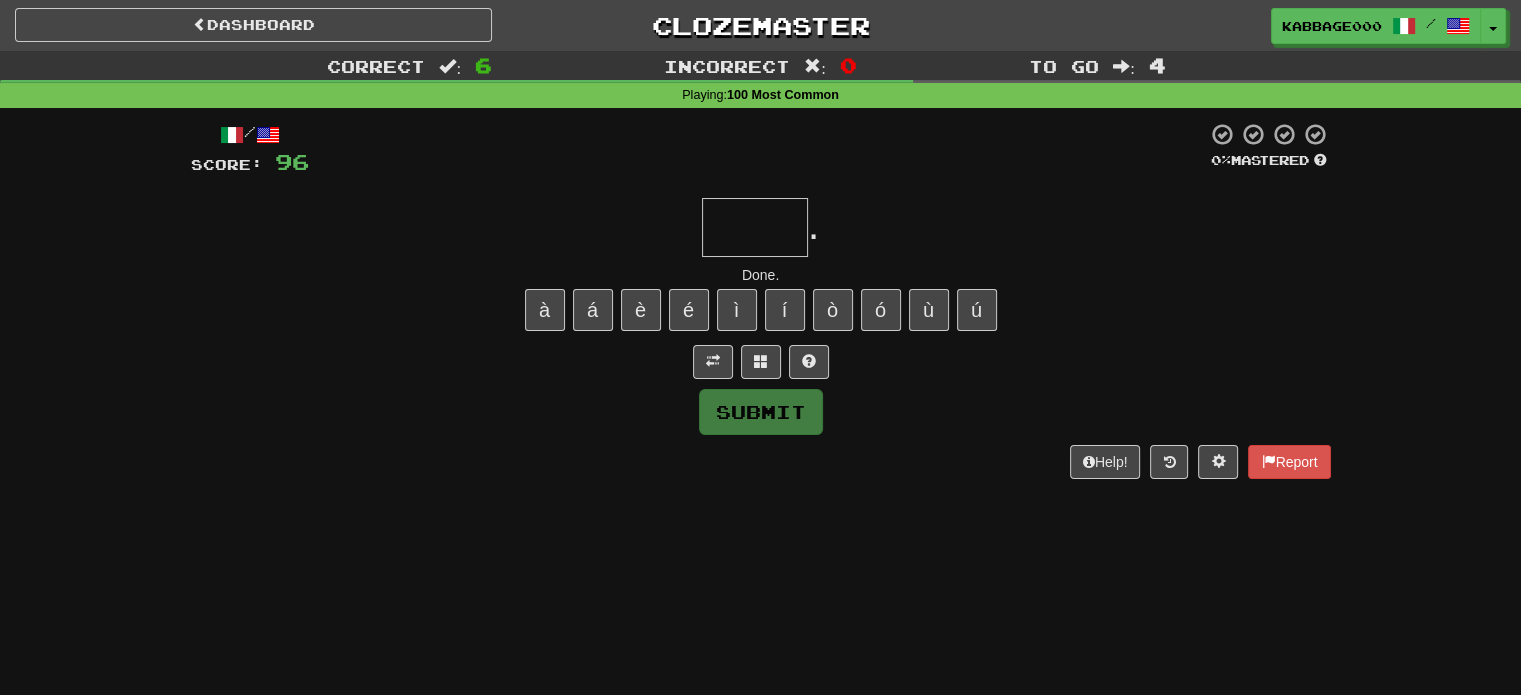 click at bounding box center [755, 227] 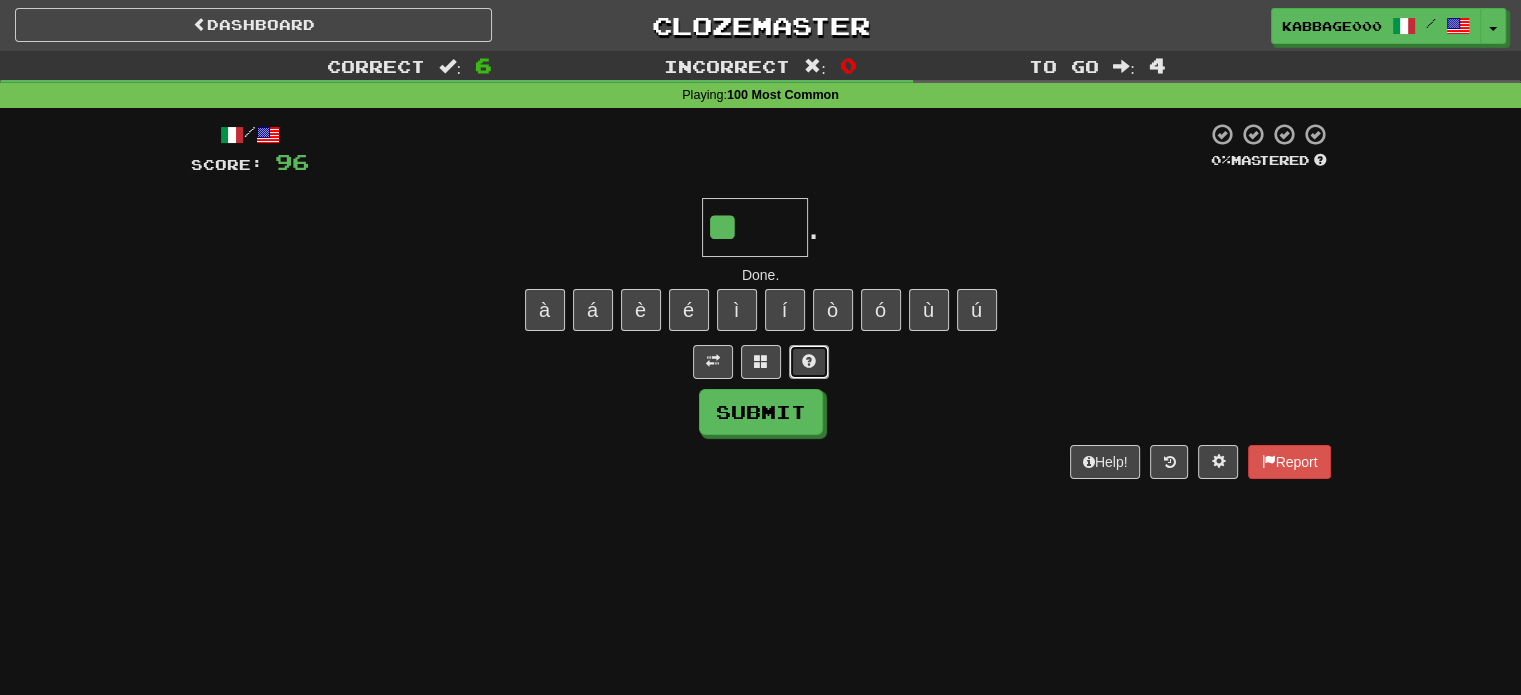 click at bounding box center [809, 361] 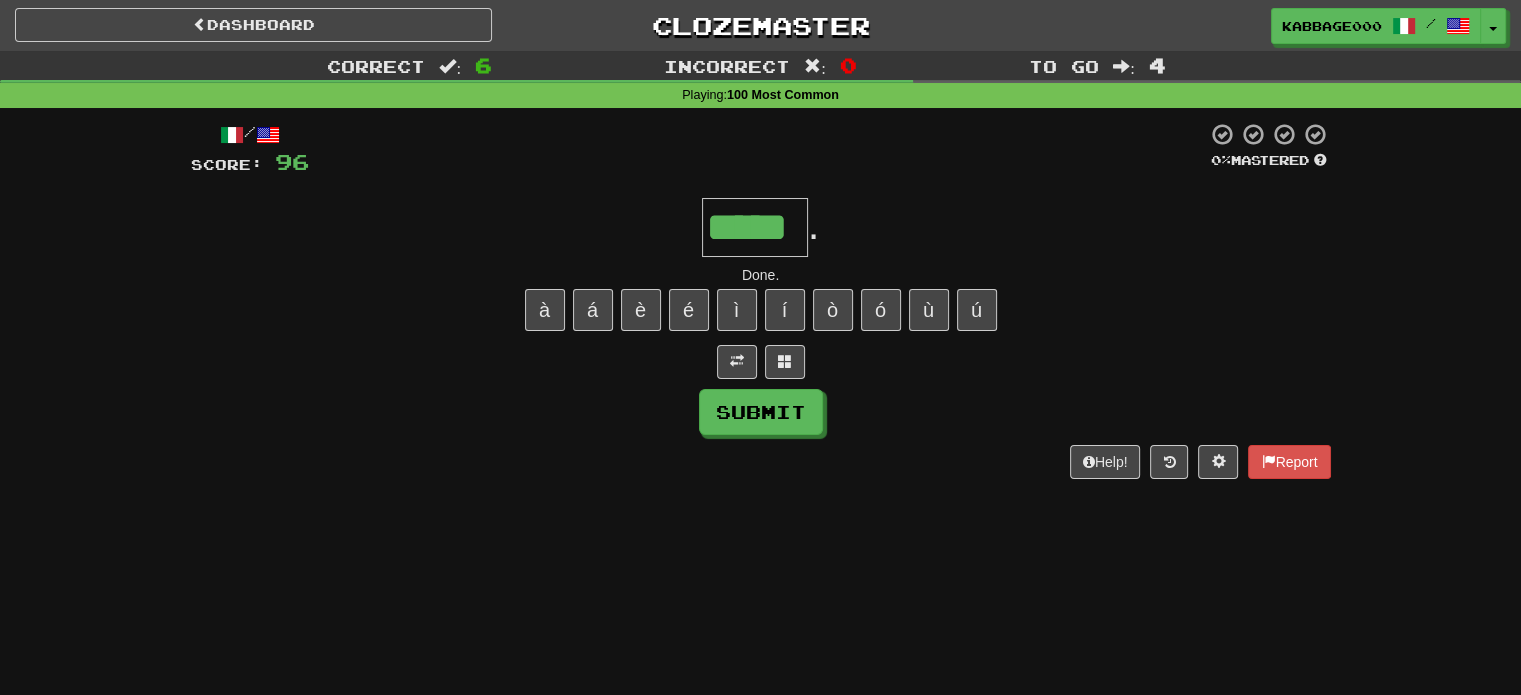 type on "*****" 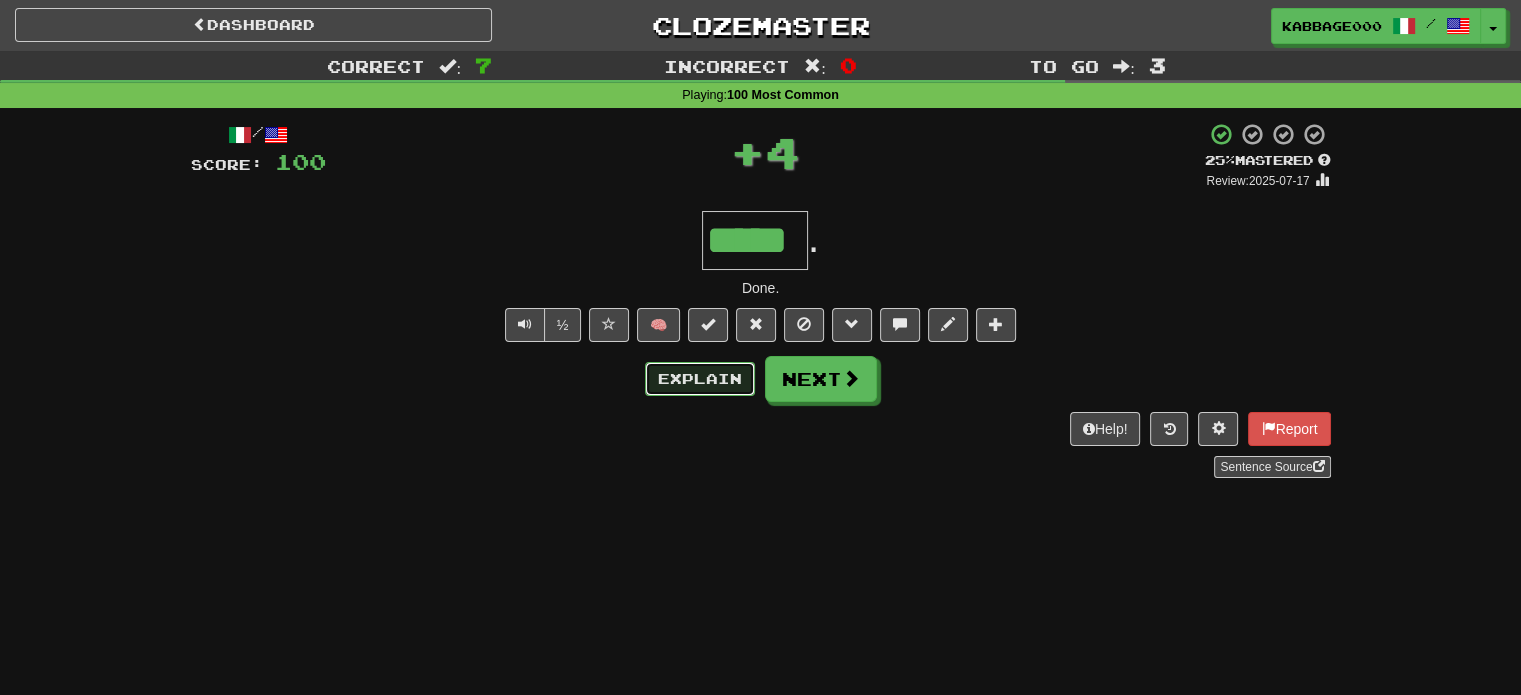 click on "Explain" at bounding box center [700, 379] 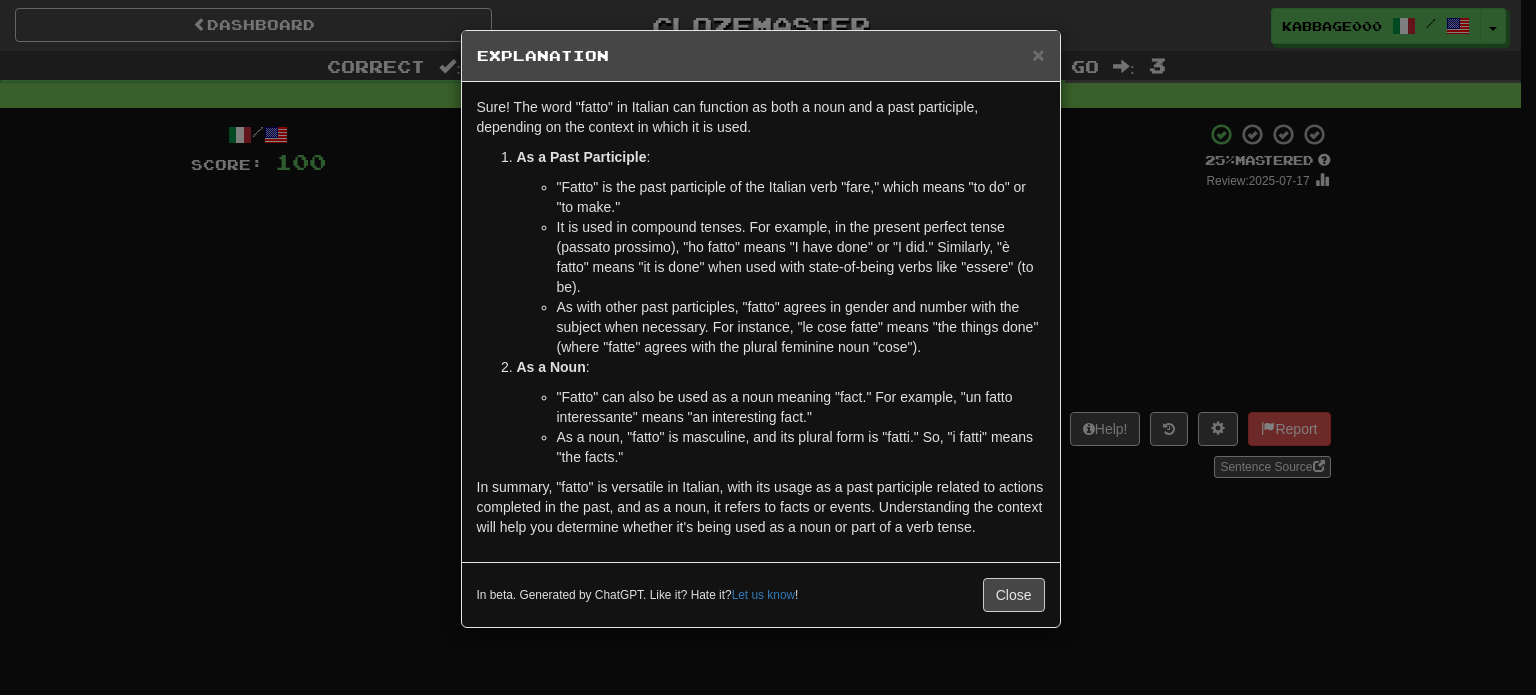 click on "× Explanation Sure! The word "fatto" in Italian can function as both a noun and a past participle, depending on the context in which it is used.
As a Past Participle :
"Fatto" is the past participle of the Italian verb "fare," which means "to do" or "to make."
It is used in compound tenses. For example, in the present perfect tense (passato prossimo), "ho fatto" means "I have done" or "I did." Similarly, "è fatto" means "it is done" when used with state-of-being verbs like "essere" (to be).
As with other past participles, "fatto" agrees in gender and number with the subject when necessary. For instance, "le cose fatte" means "the things done" (where "fatte" agrees with the plural feminine noun "cose").
As a Noun :
"Fatto" can also be used as a noun meaning "fact." For example, "un fatto interessante" means "an interesting fact."
As a noun, "fatto" is masculine, and its plural form is "fatti." So, "i fatti" means "the facts."
Let us know ! Close" at bounding box center (768, 347) 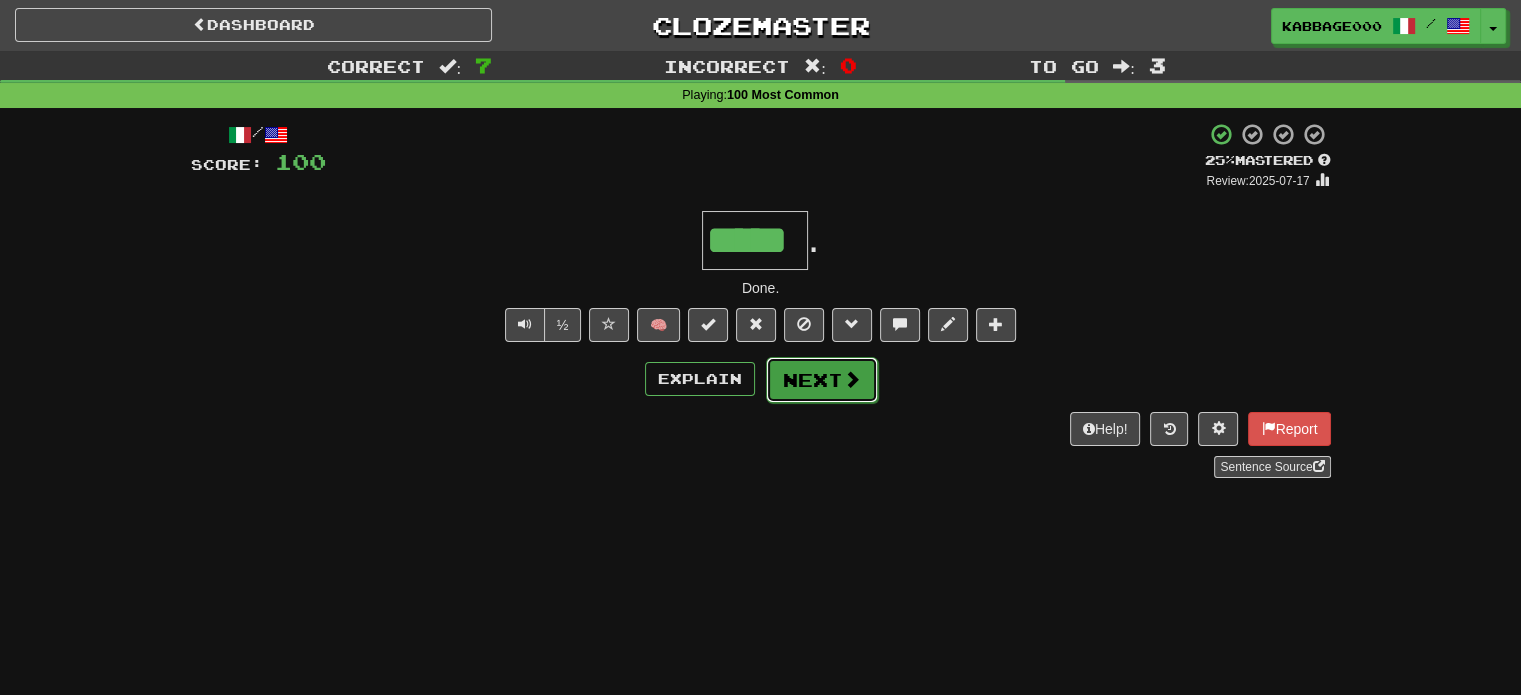 click on "Next" at bounding box center (822, 380) 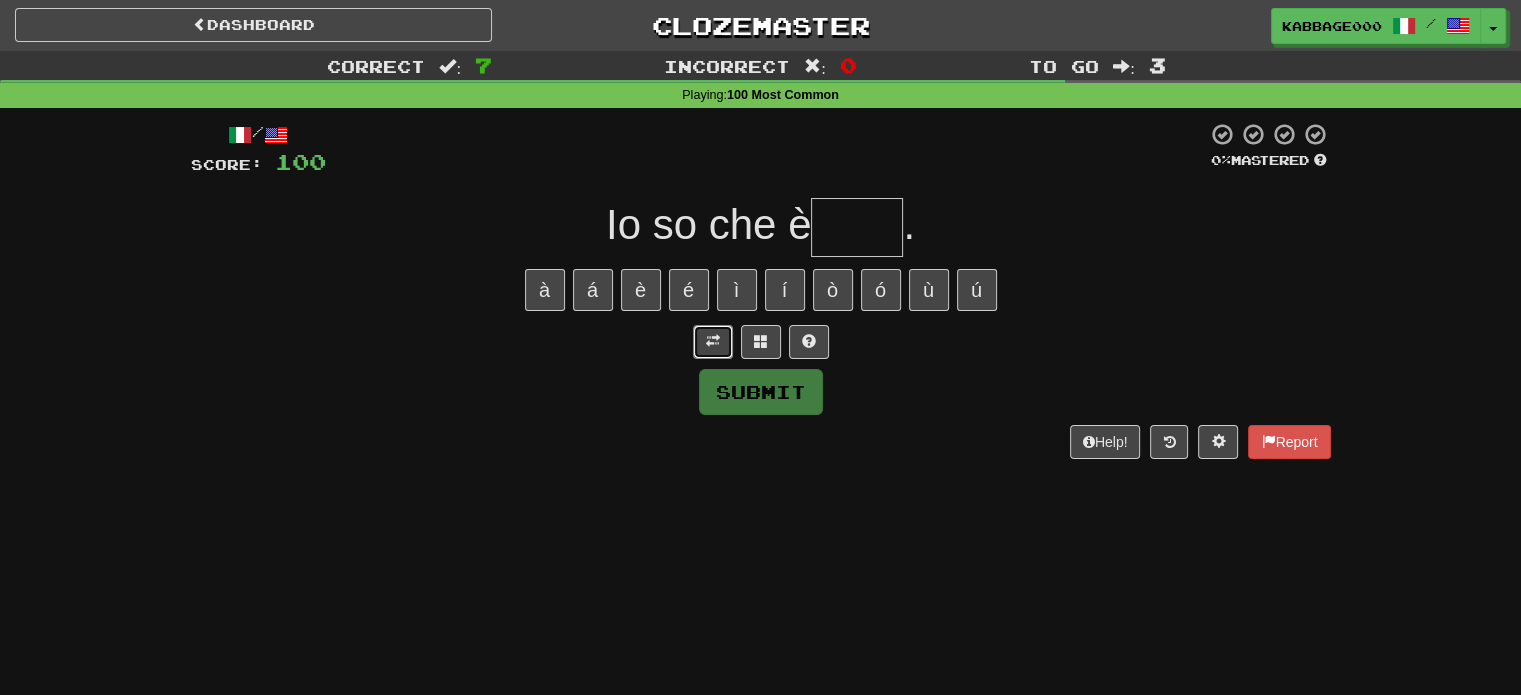 click at bounding box center [713, 342] 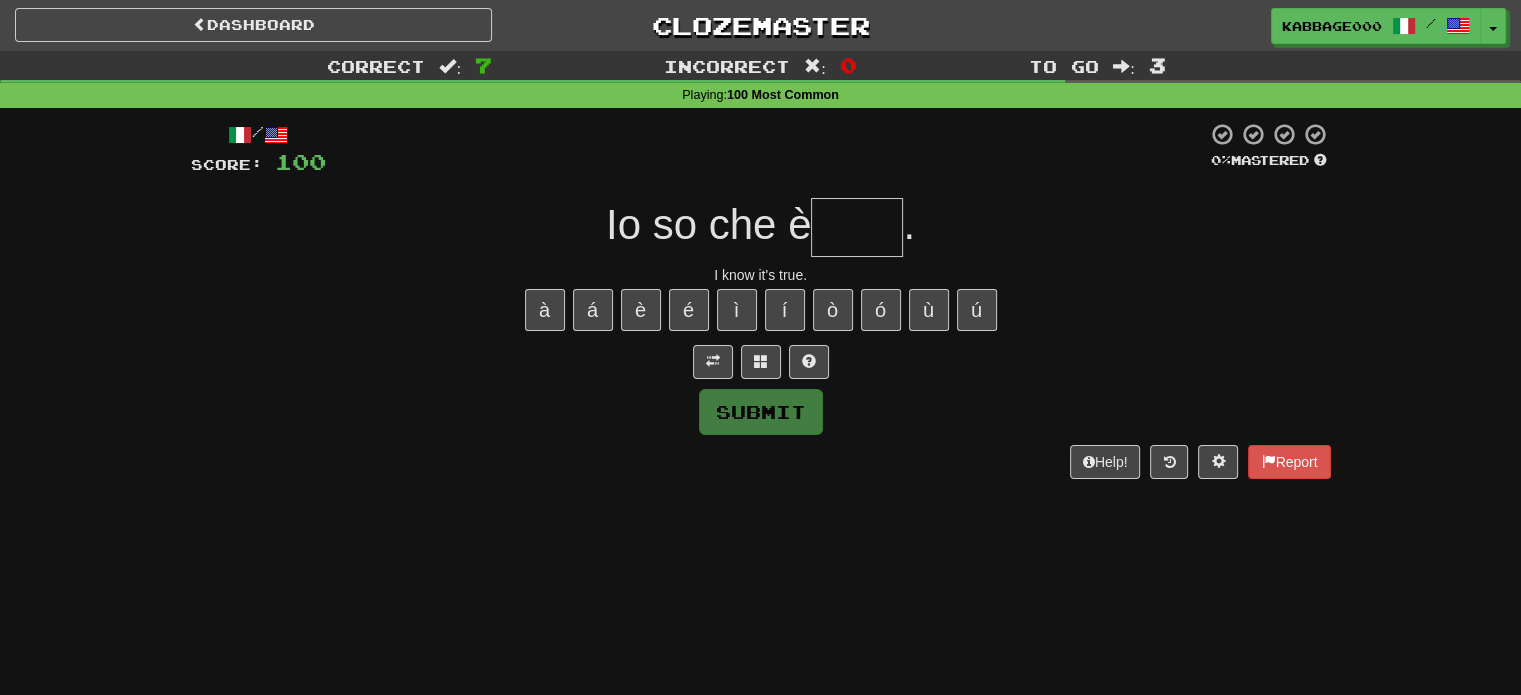 click at bounding box center [857, 227] 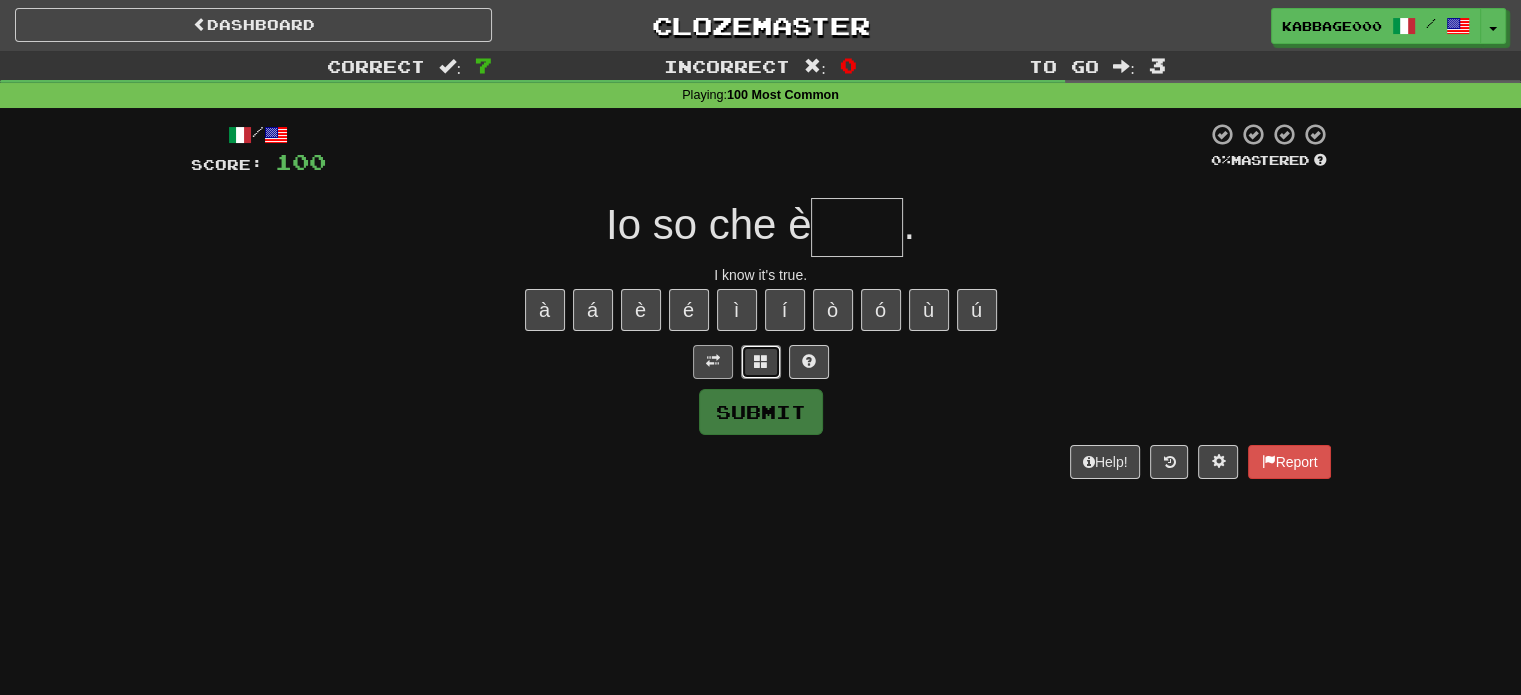 click at bounding box center [761, 361] 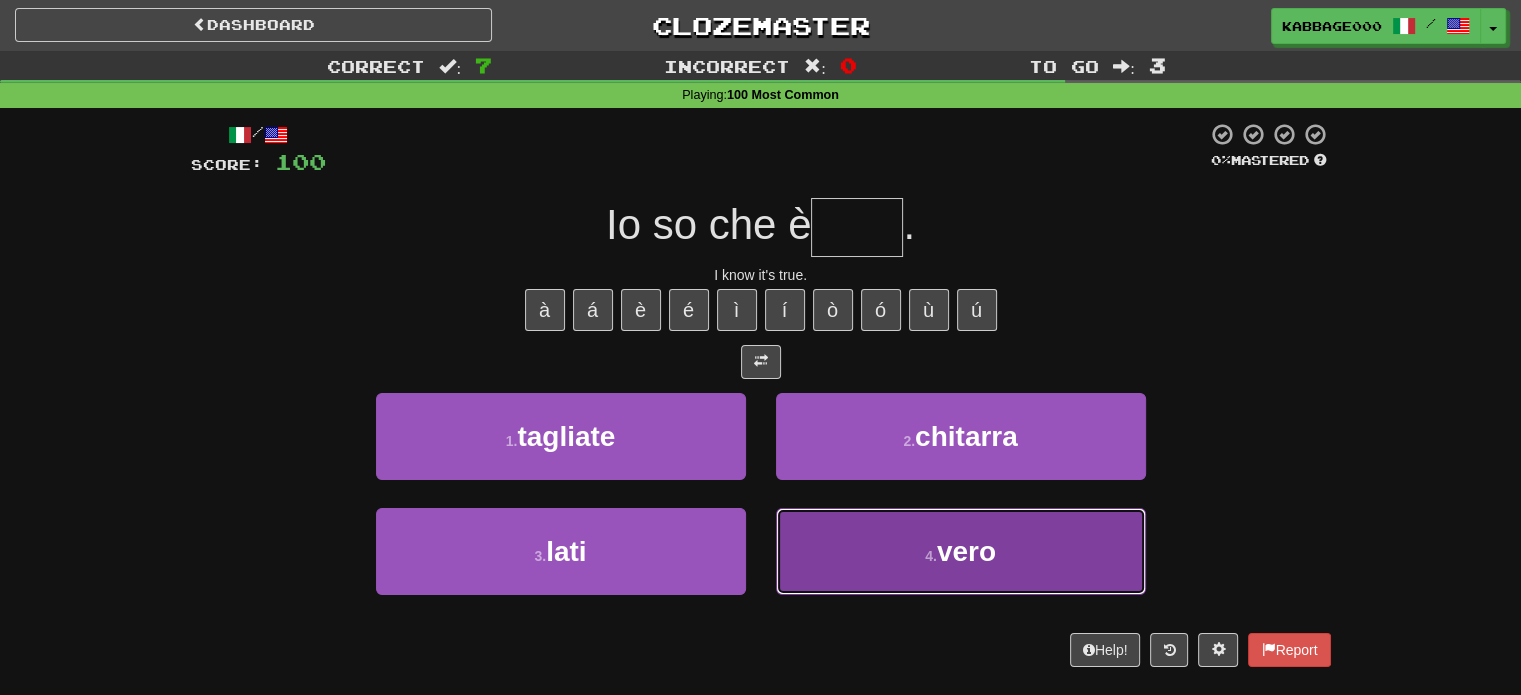click on "4 .  vero" at bounding box center [961, 551] 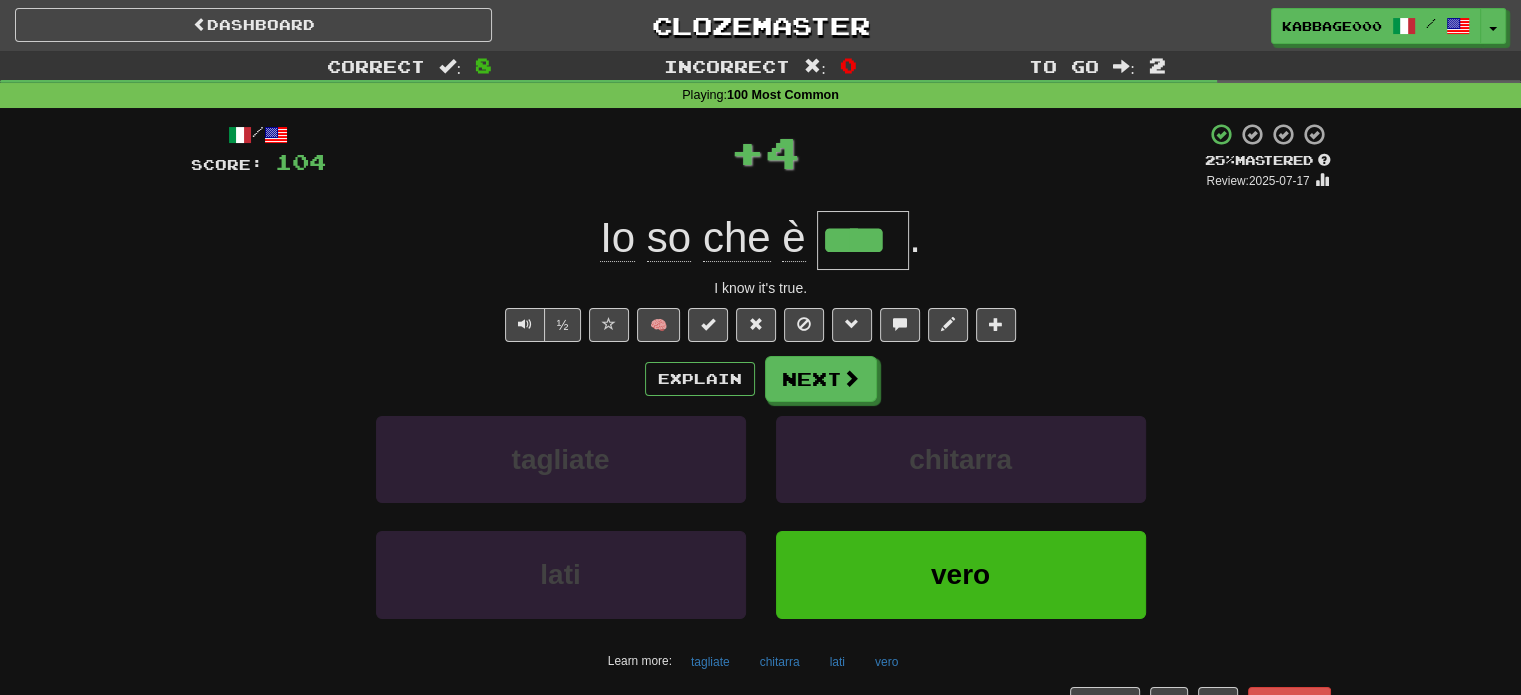 click on "/  Score:   104 + 4 25 %  Mastered Review:  2025-07-17 Io   so   che   è   **** . I know it's true. ½ 🧠 Explain Next tagliate chitarra lati vero Learn more: tagliate chitarra lati vero  Help!  Report Sentence Source" at bounding box center [761, 437] 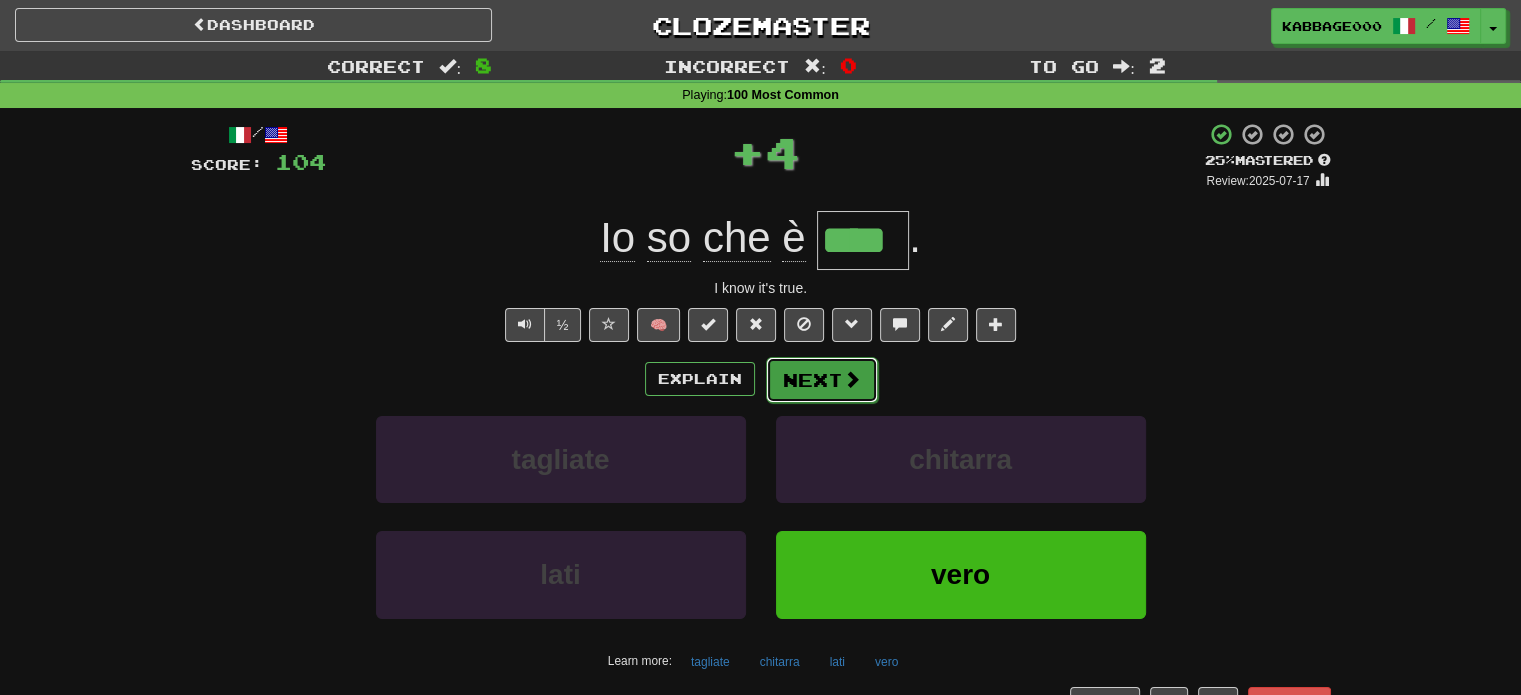 click on "Next" at bounding box center (822, 380) 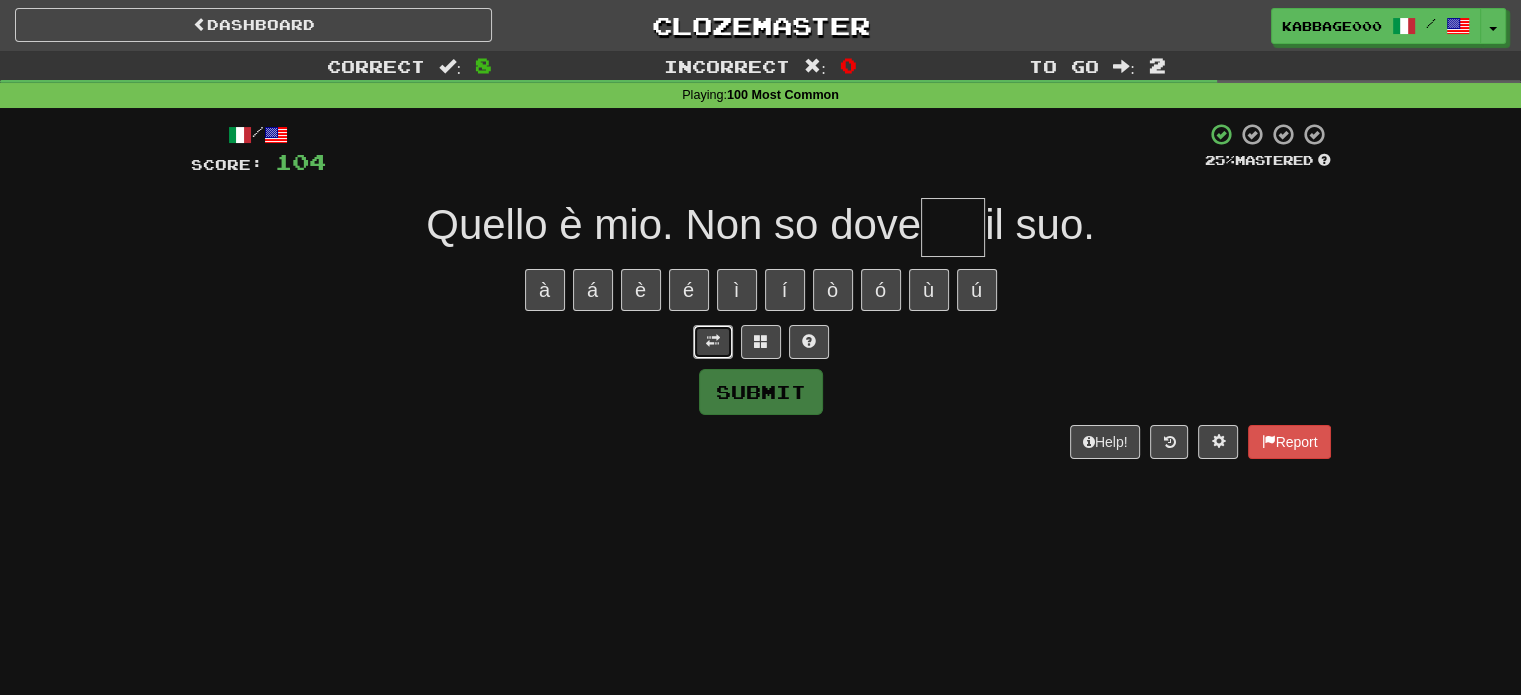click at bounding box center (713, 342) 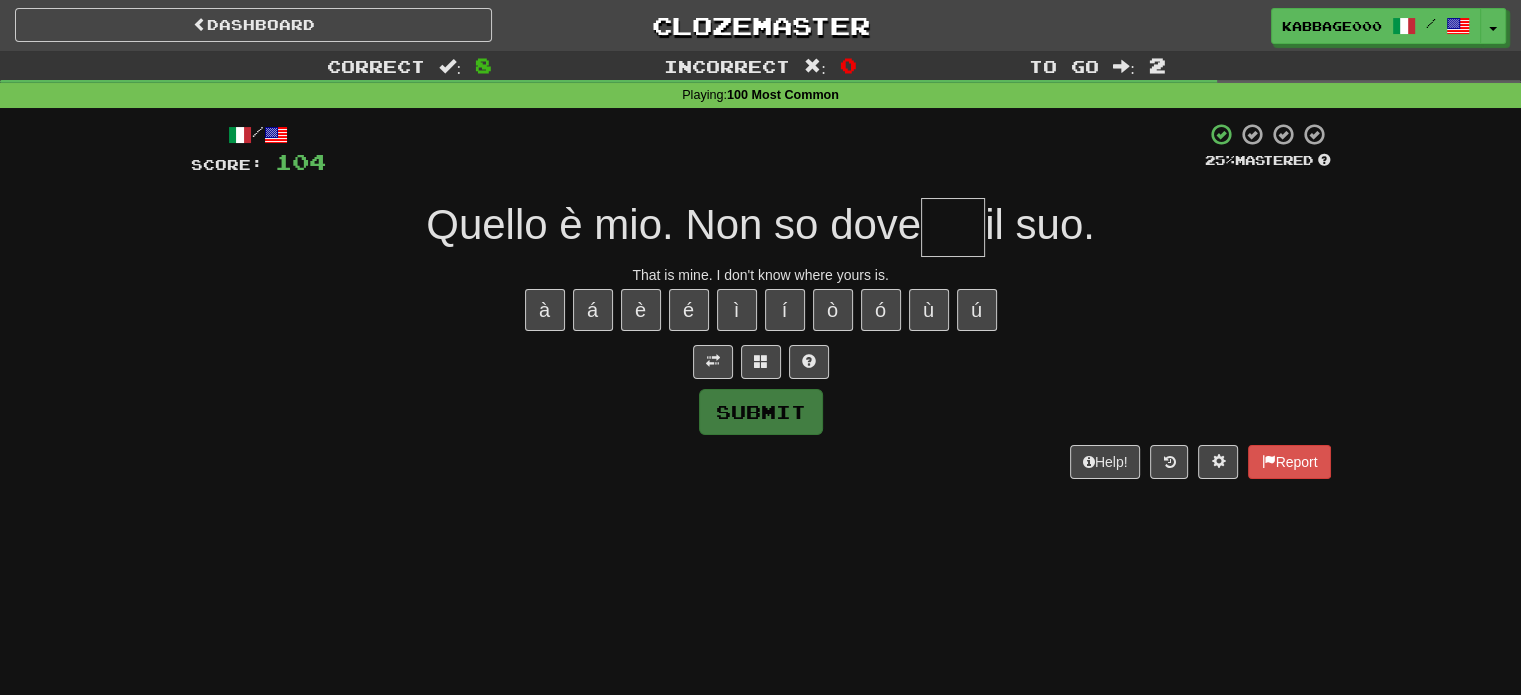 click at bounding box center (953, 227) 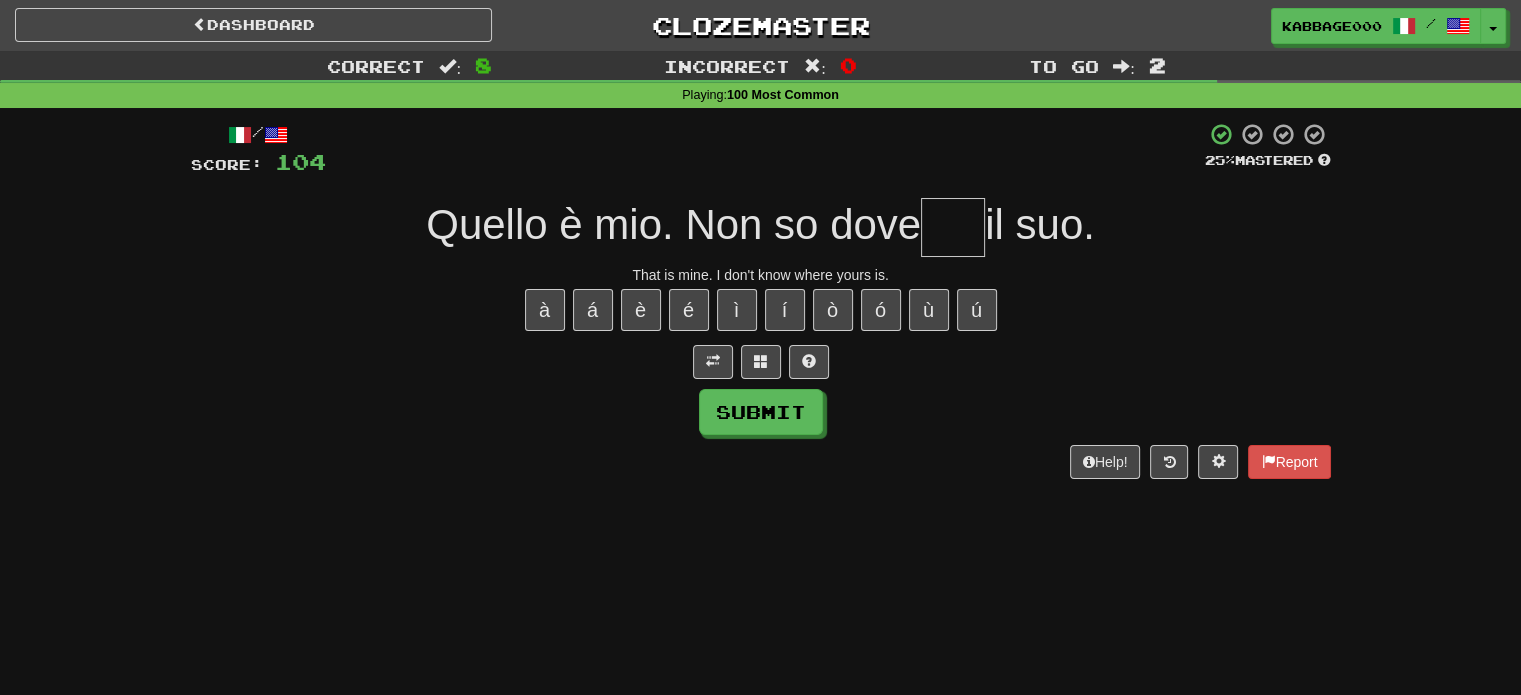 type on "*" 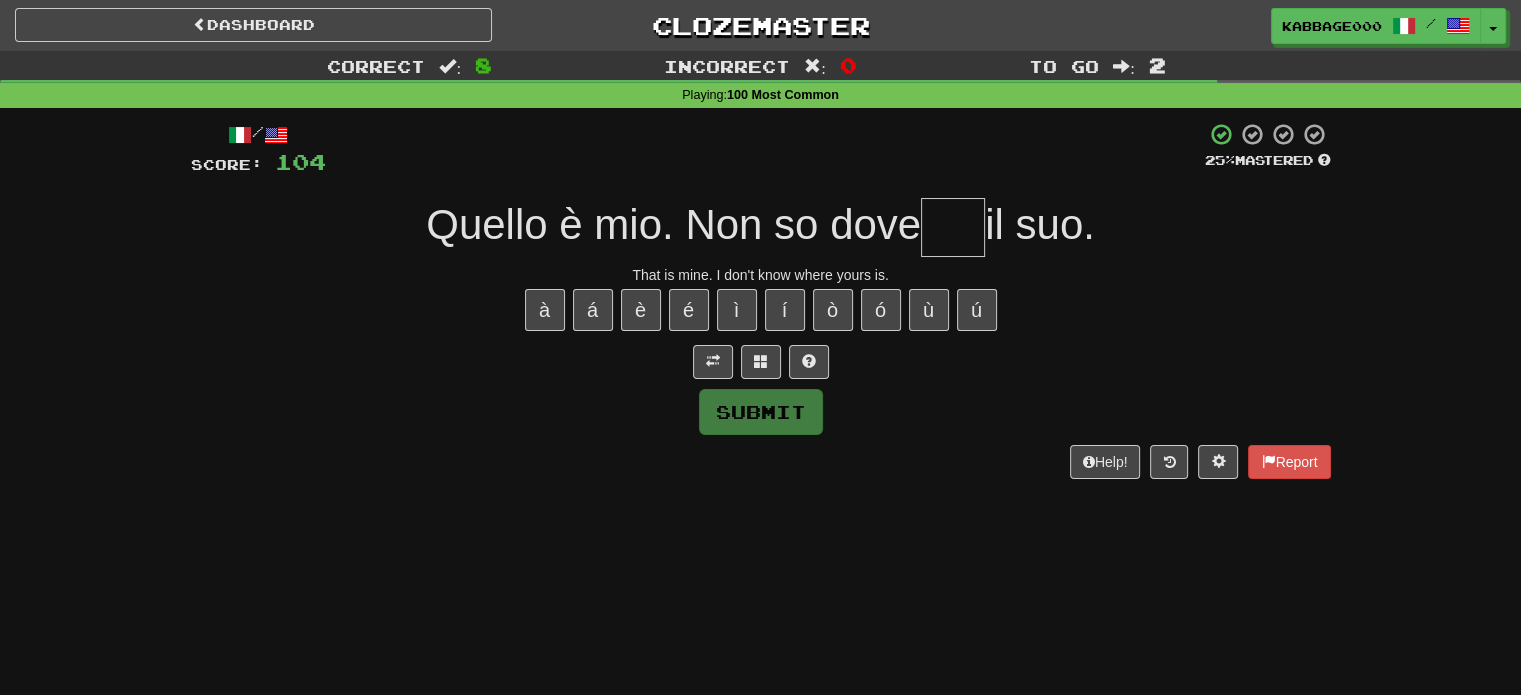 type on "*" 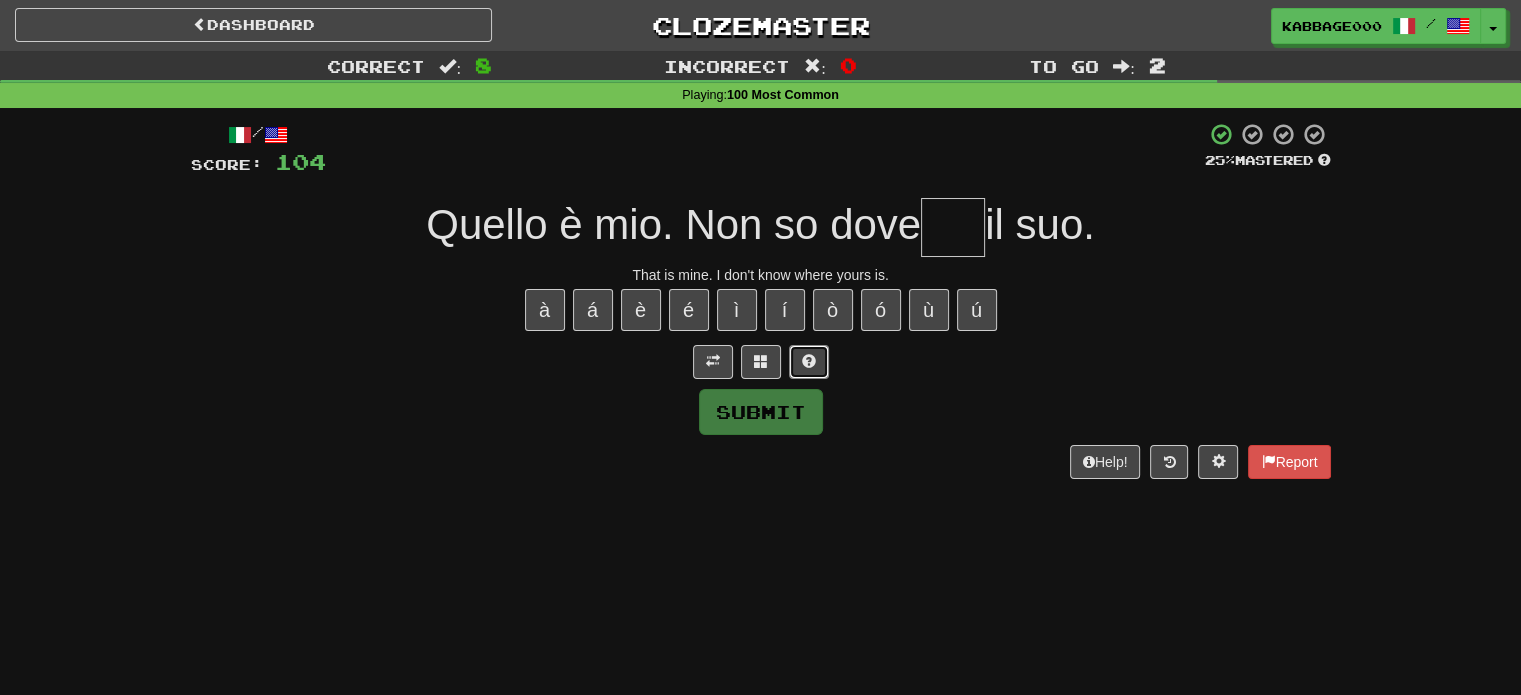 click at bounding box center (809, 362) 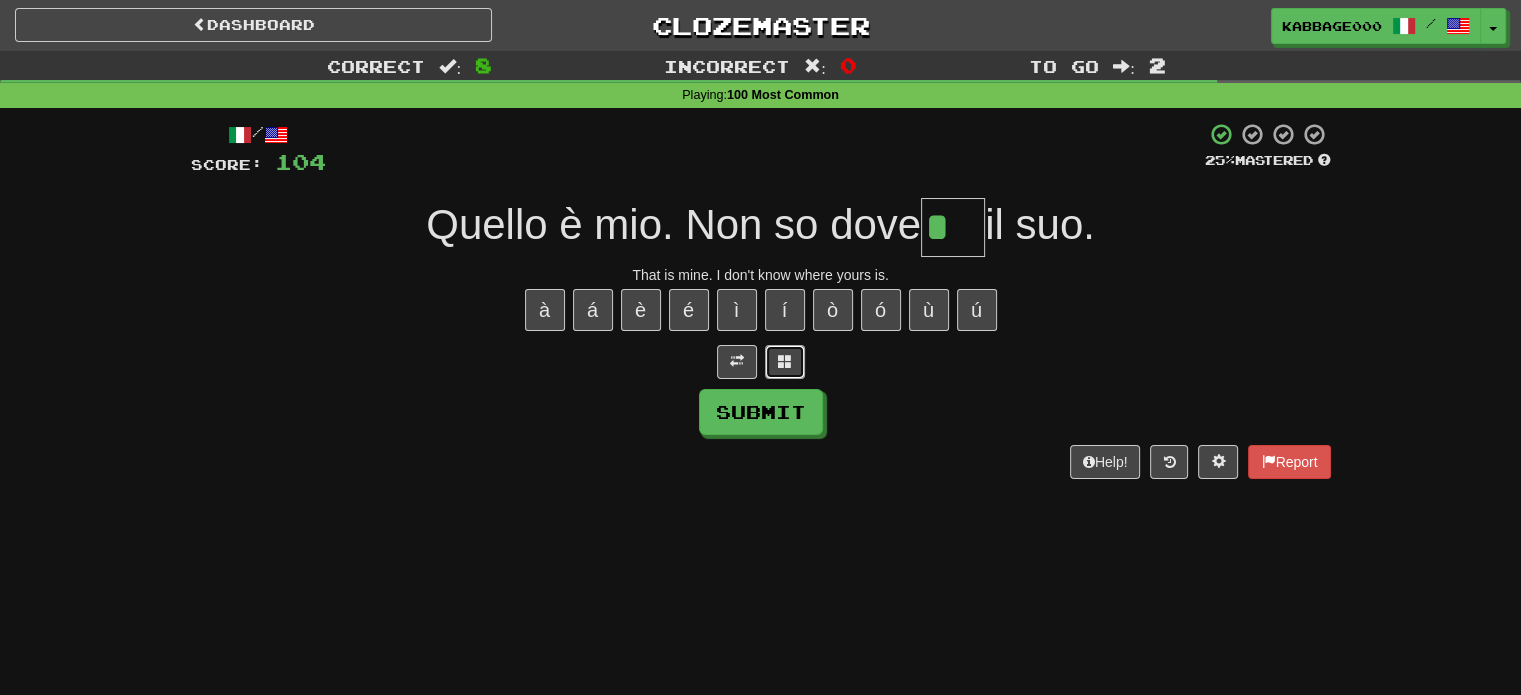 click at bounding box center (785, 362) 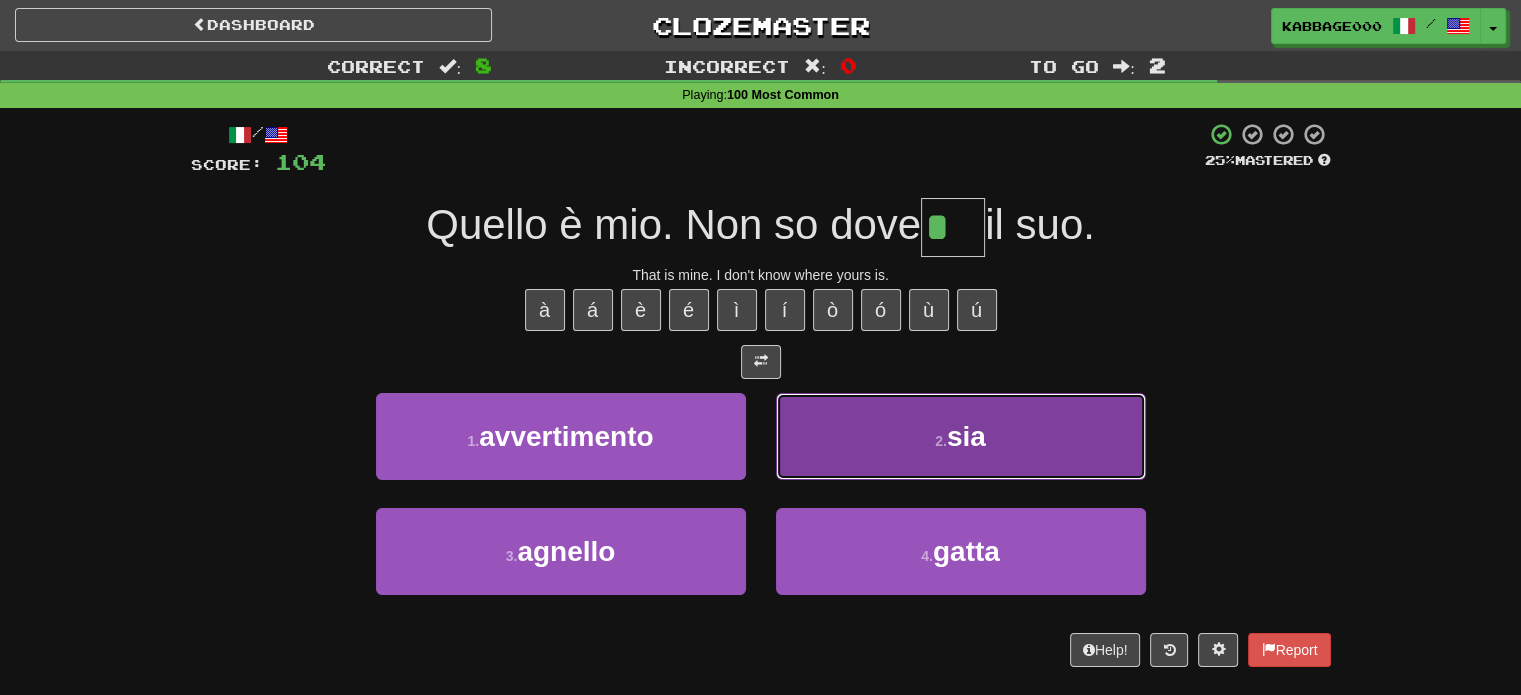 click on "2 .  sia" at bounding box center (961, 436) 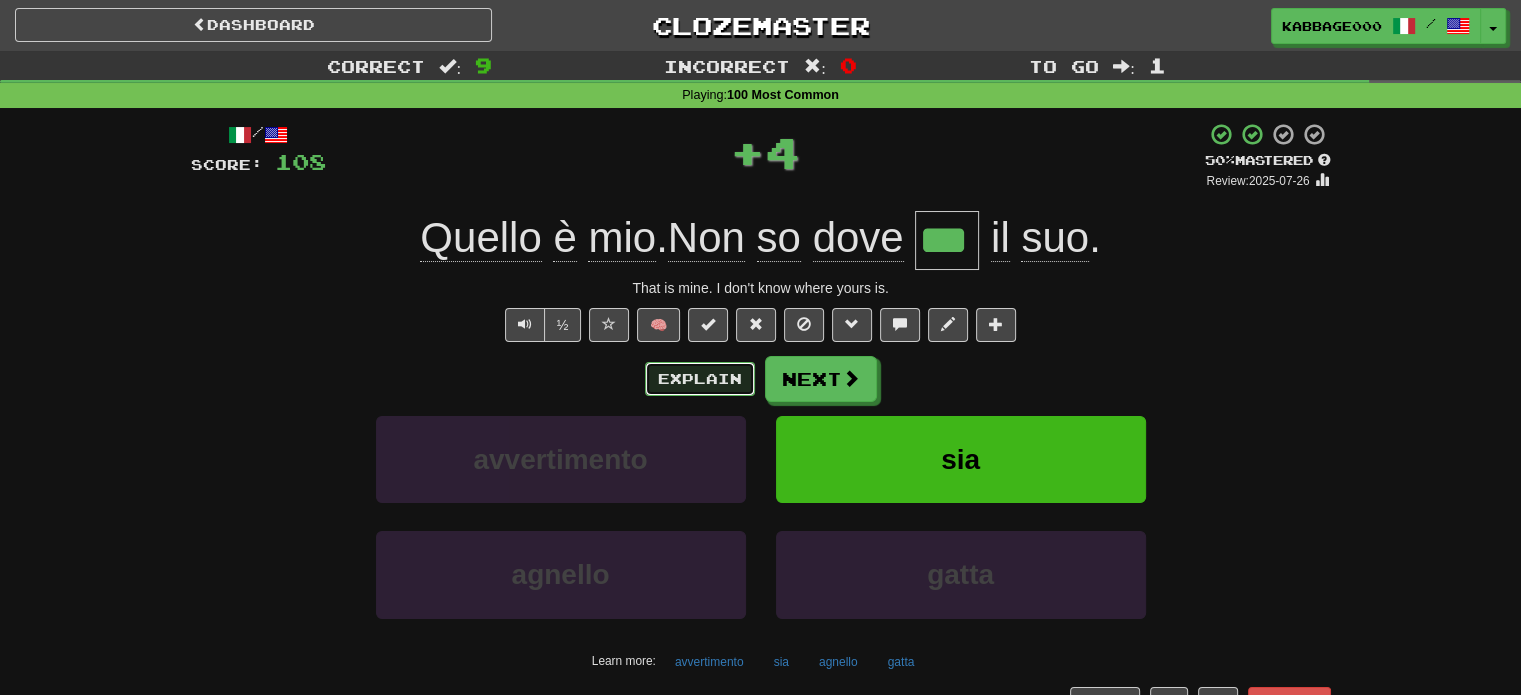 click on "Explain" at bounding box center (700, 379) 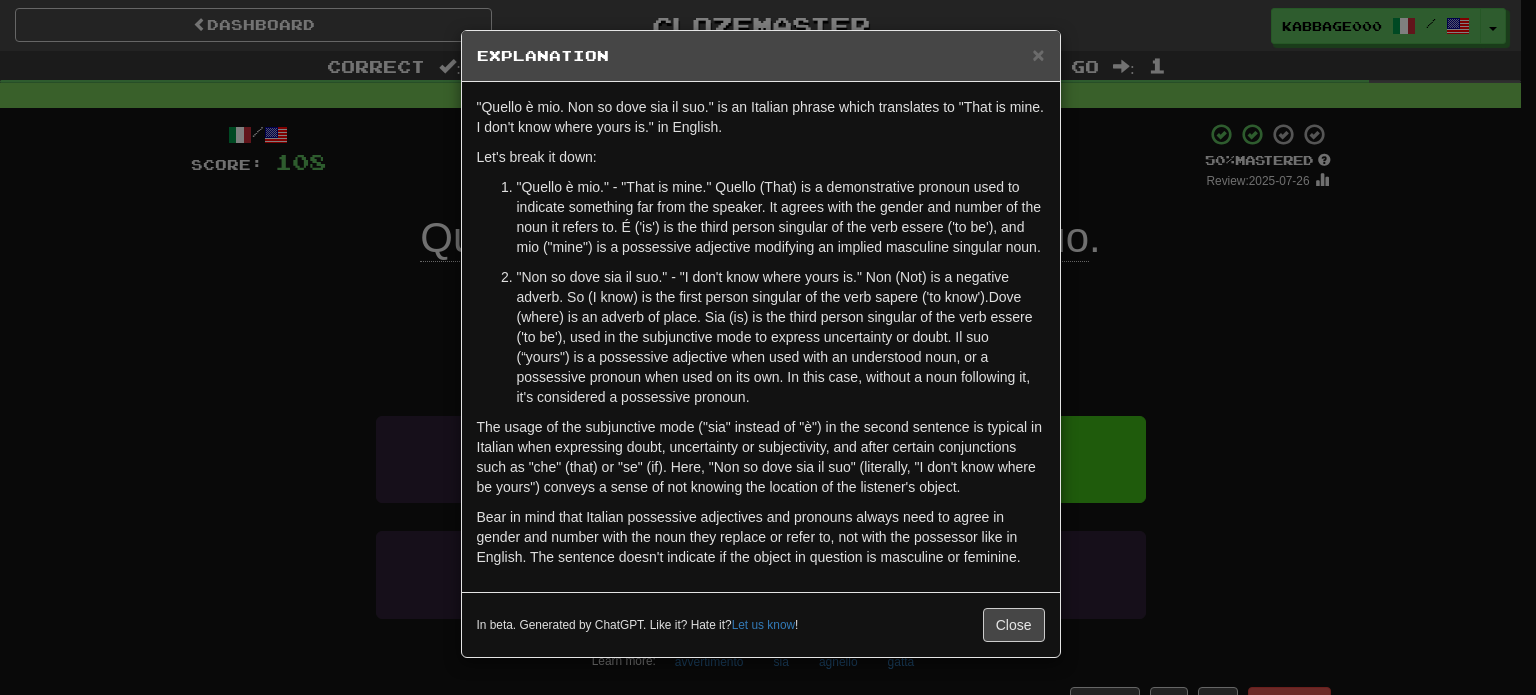 click on "× Explanation "Quello è mio. Non so dove sia il suo." is an Italian phrase which translates to "That is mine. I don't know where yours is." in English.
Let's break it down:
"Quello è mio." - "That is mine."
Quello (That) is a demonstrative pronoun used to indicate something far from the speaker. It agrees with the gender and number of the noun it refers to. É ('is') is the third person singular of the verb essere ('to be'), and mio ("mine") is a possessive adjective modifying an implied masculine singular noun.
The usage of the subjunctive mode ("sia" instead of "è") in the second sentence is typical in Italian when expressing doubt, uncertainty or subjectivity, and after certain conjunctions such as "che" (that) or "se" (if). Here, "Non so dove sia il suo" (literally, "I don't know where be yours") conveys a sense of not knowing the location of the listener's object.
In beta. Generated by ChatGPT. Like it? Hate it?  Let us know ! Close" at bounding box center [768, 347] 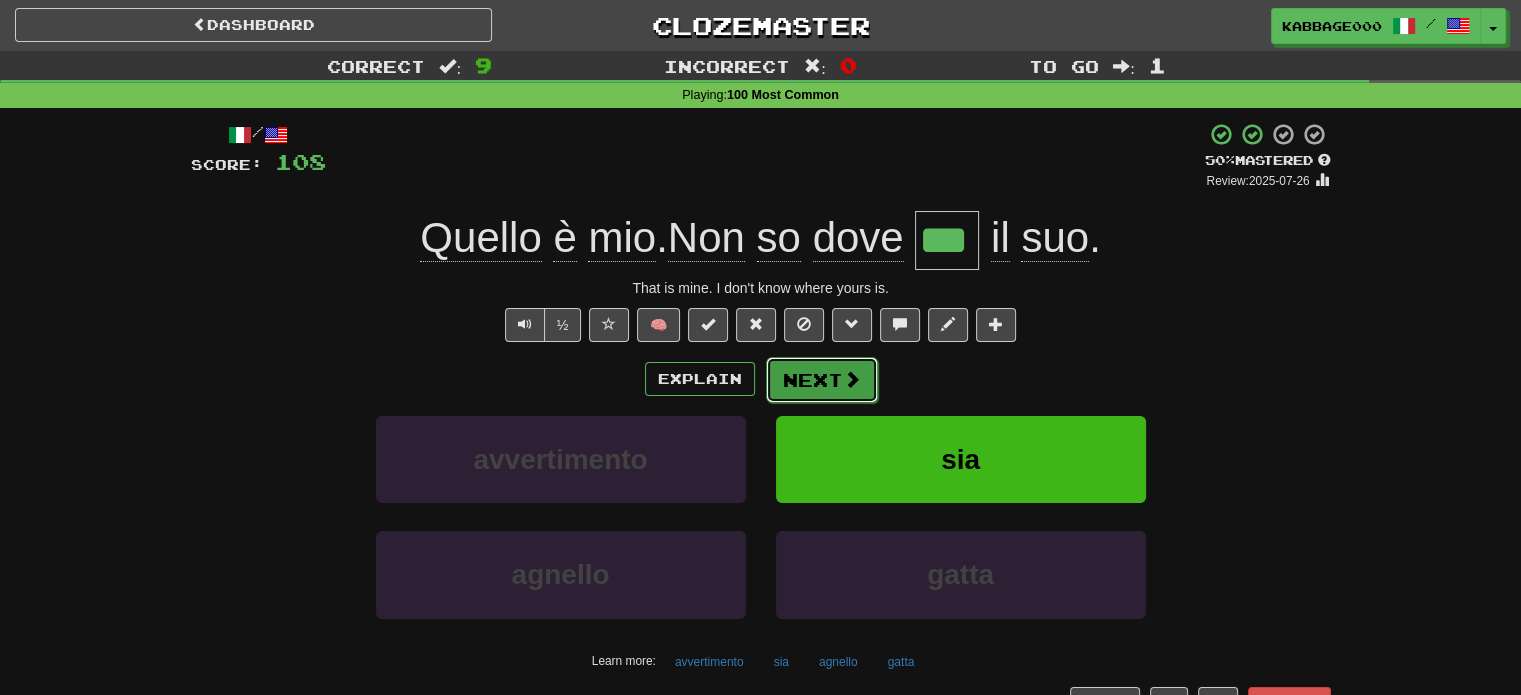 click on "Next" at bounding box center [822, 380] 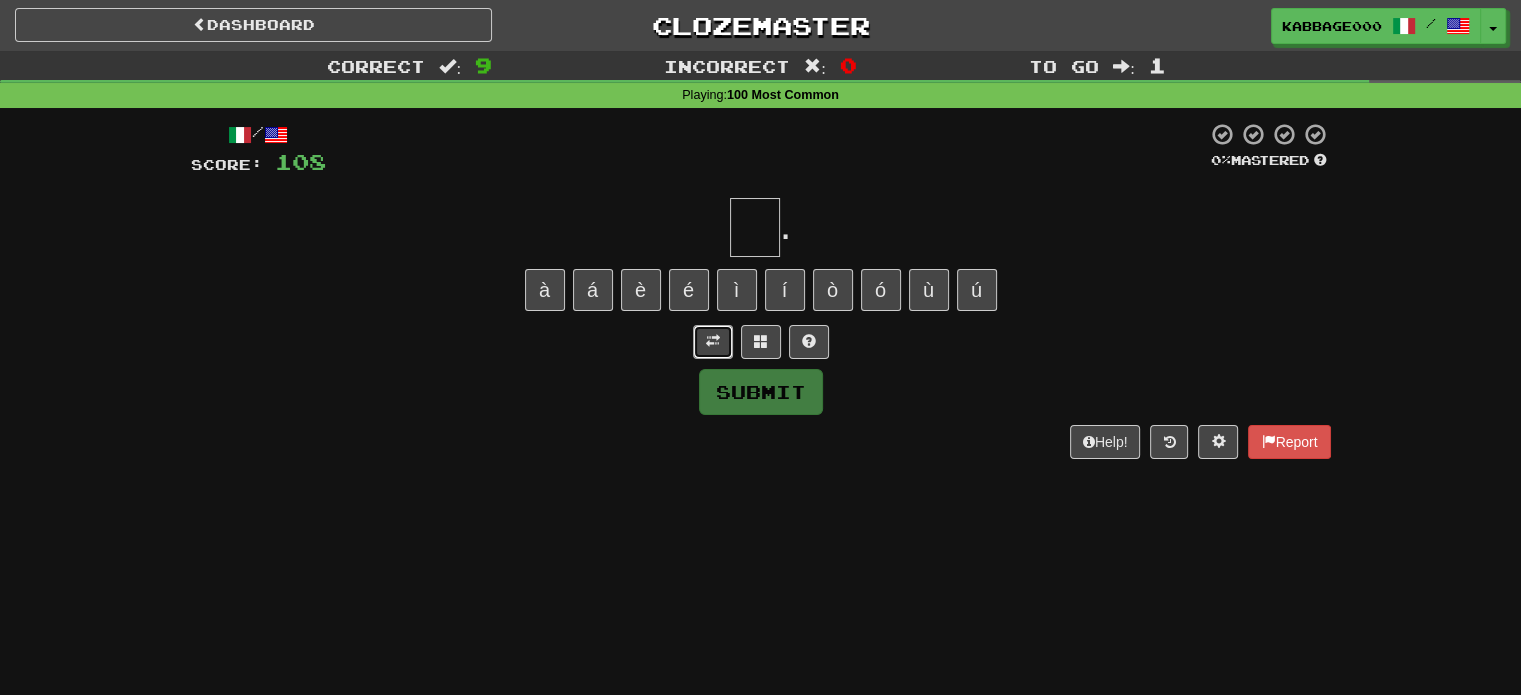 click at bounding box center (713, 341) 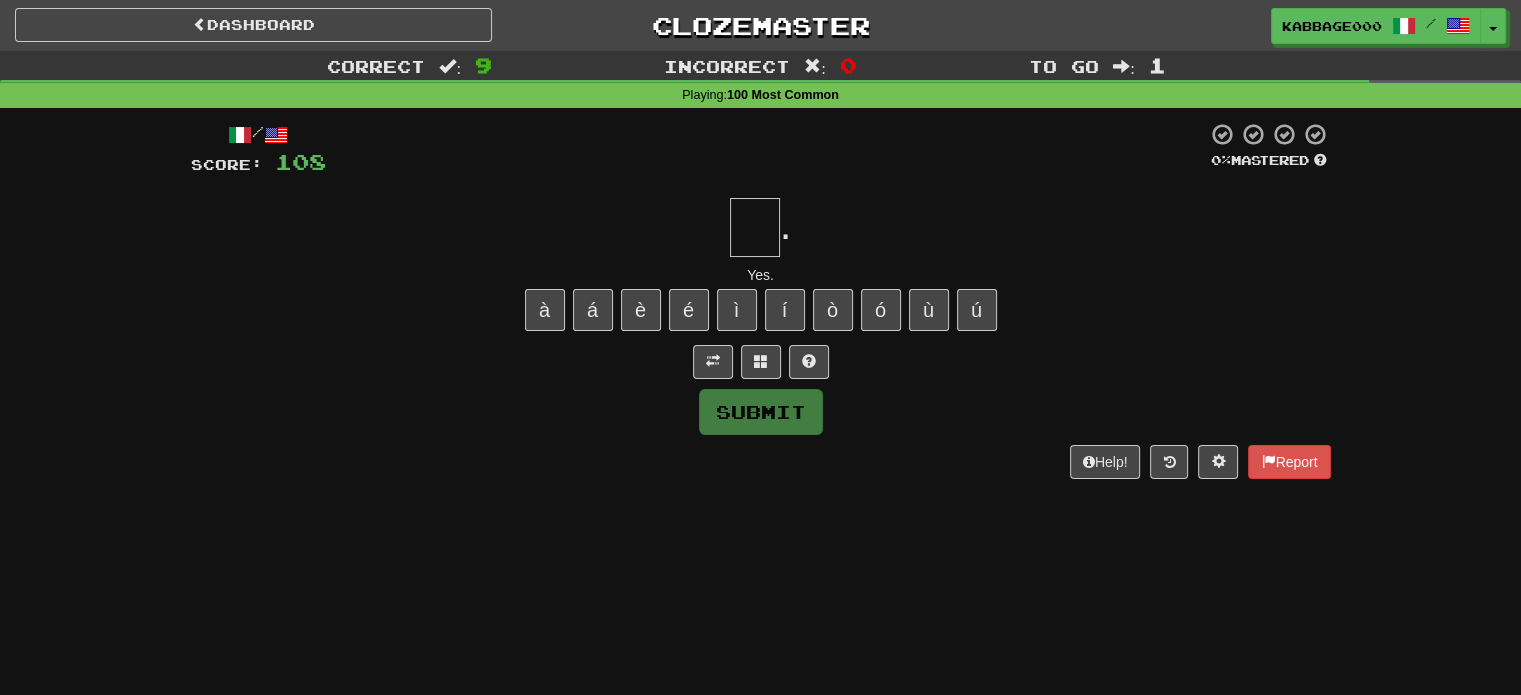 click at bounding box center [755, 227] 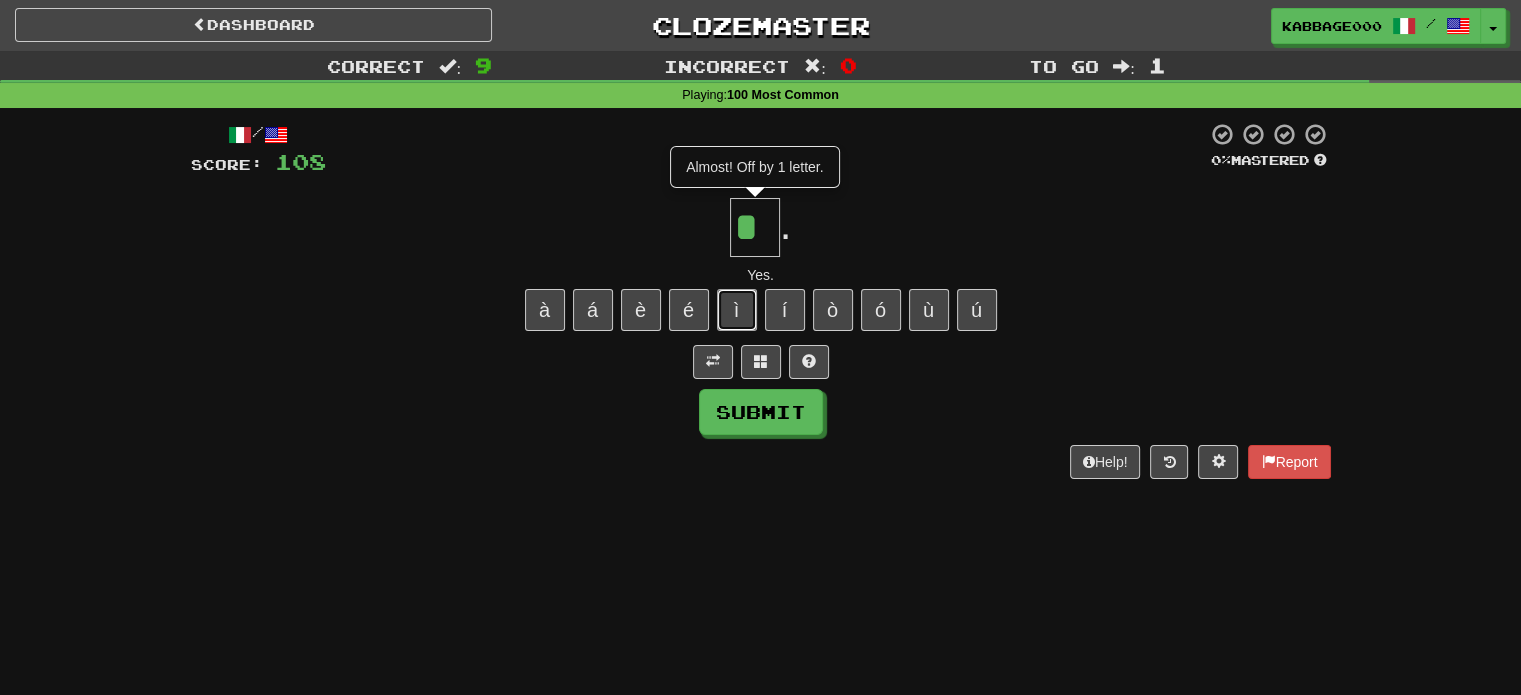 click on "ì" at bounding box center (737, 310) 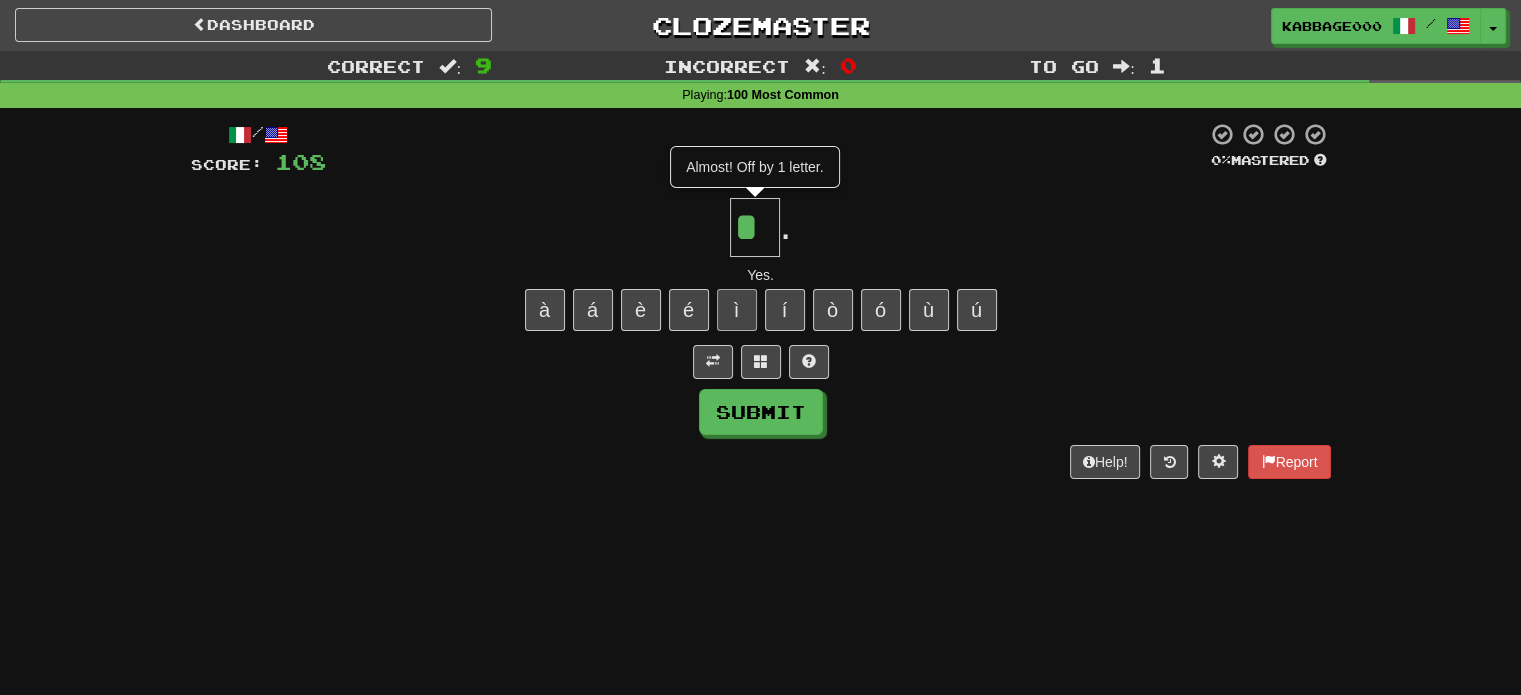 type on "**" 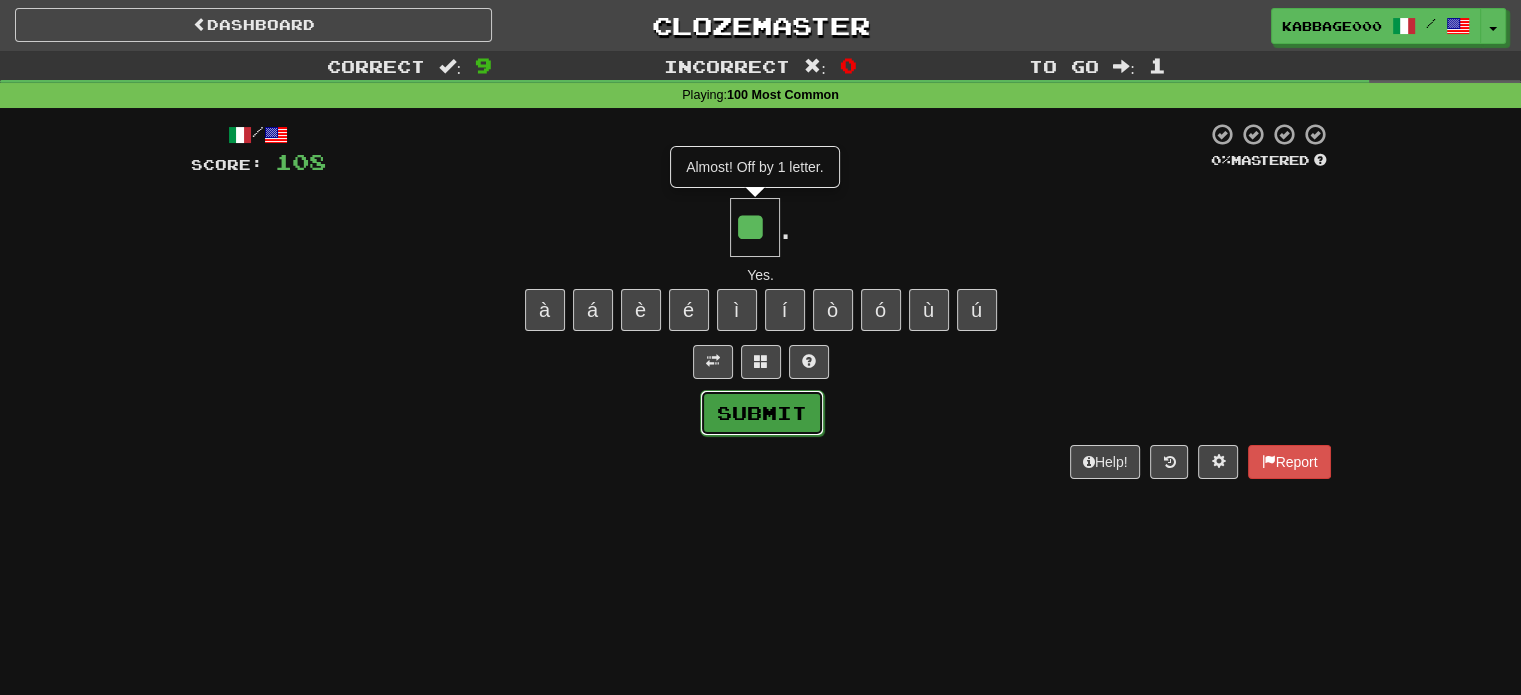 click on "Submit" at bounding box center (762, 413) 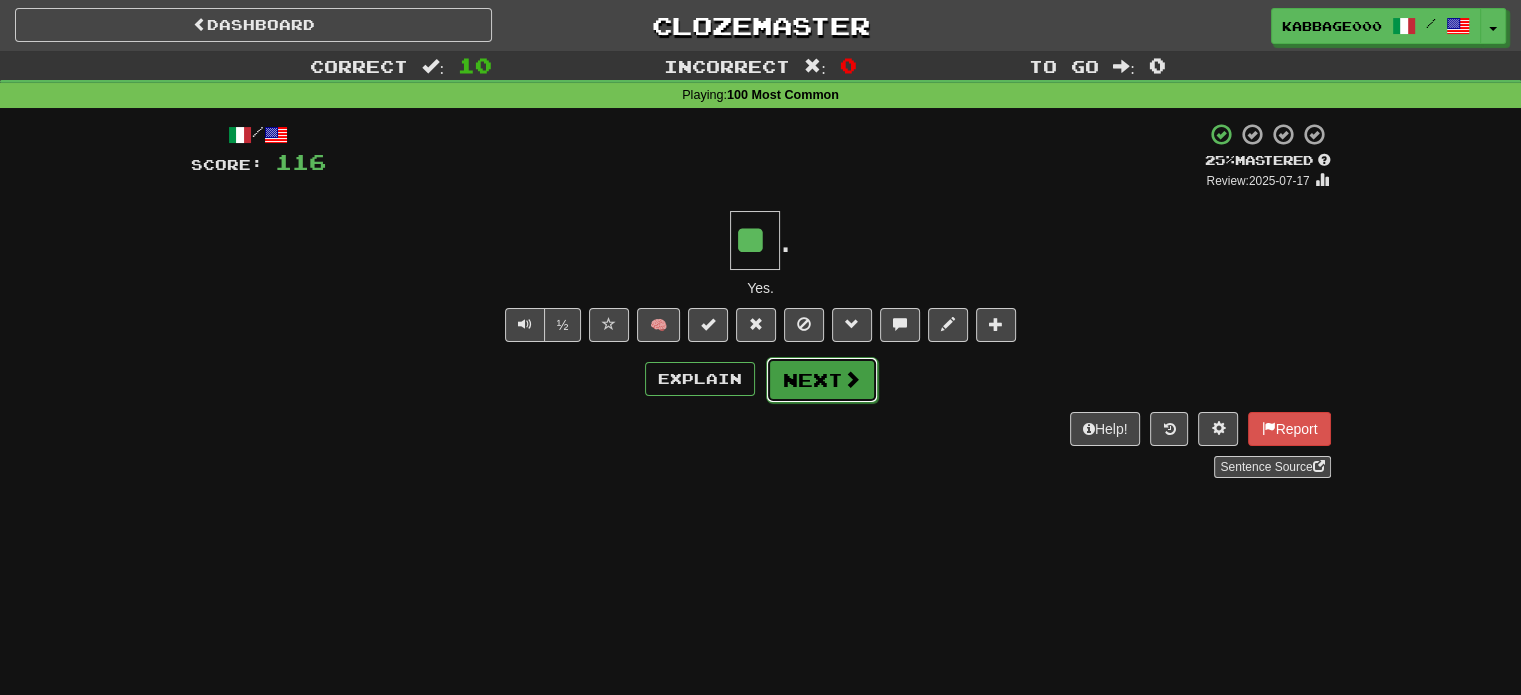 click on "Next" at bounding box center (822, 380) 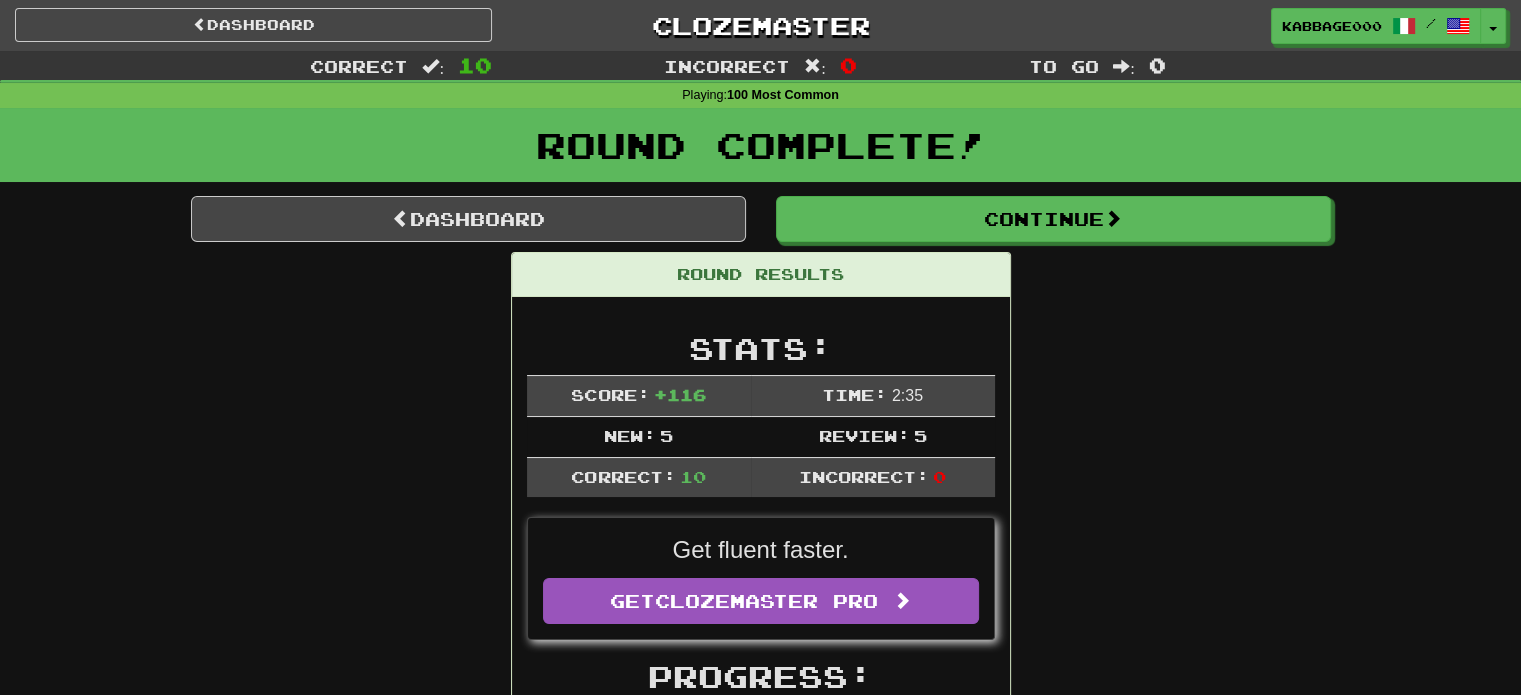 click on "Round Results Stats: Score:   + 116 Time:   2 : 35 New:   5 Review:   5 Correct:   10 Incorrect:   0 Get fluent faster. Get  Clozemaster Pro   Progress: 100 Most Common Playing:  175  /  518 + 5 32.819% 33.784% Mastered:  0  /  518 0% Ready for Review:  15  /  Level:  17 240  points to level  18  - keep going! Ranked:  238 th  this week Sentences:  Report Con niente non si  fa  niente. You can't make something from nothing.  Report Cosa  vuoi  fare? What do you want to do?  Report Lei era  mia . She was mine.  Report Quello è tutto  tuo . That one's all yours.  Report Io so  dove  sono. I know where they are.  Report È tutto per  lui . It's all for him.  Report Fatto . Done.  Report Io so che è  vero . I know it's true.  Report Quello è mio. Non so dove  sia  il suo. That is mine. I don't know where yours is.  Report Sì . Yes." at bounding box center [761, 1178] 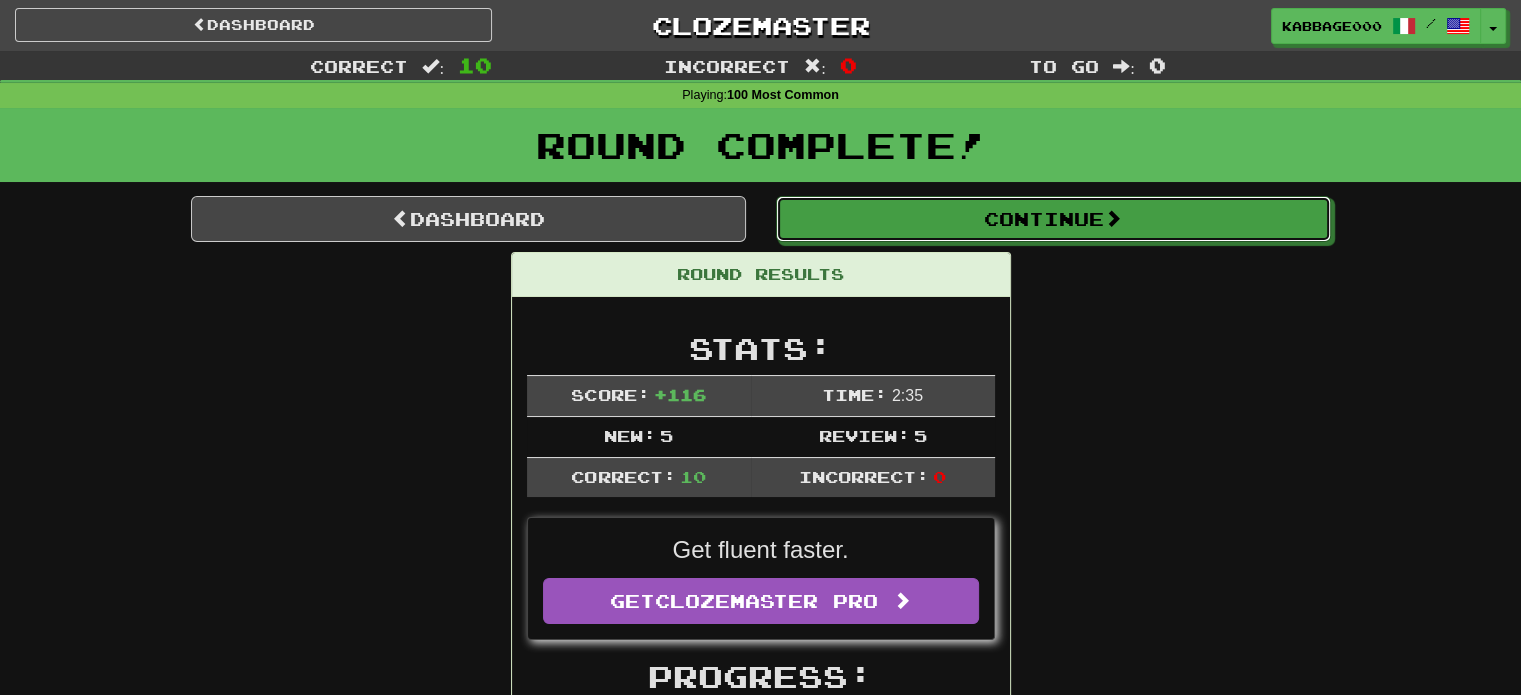 click on "Continue" at bounding box center [1053, 219] 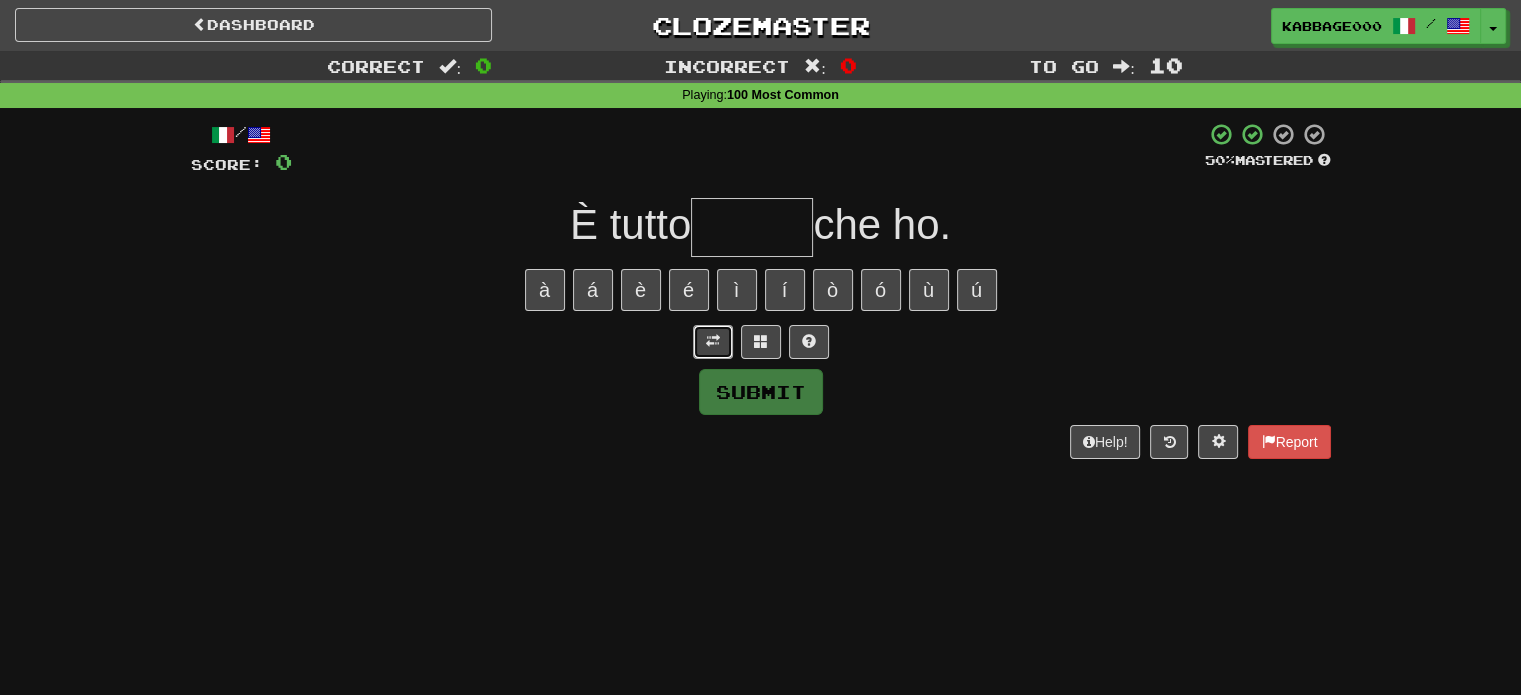 click at bounding box center (713, 342) 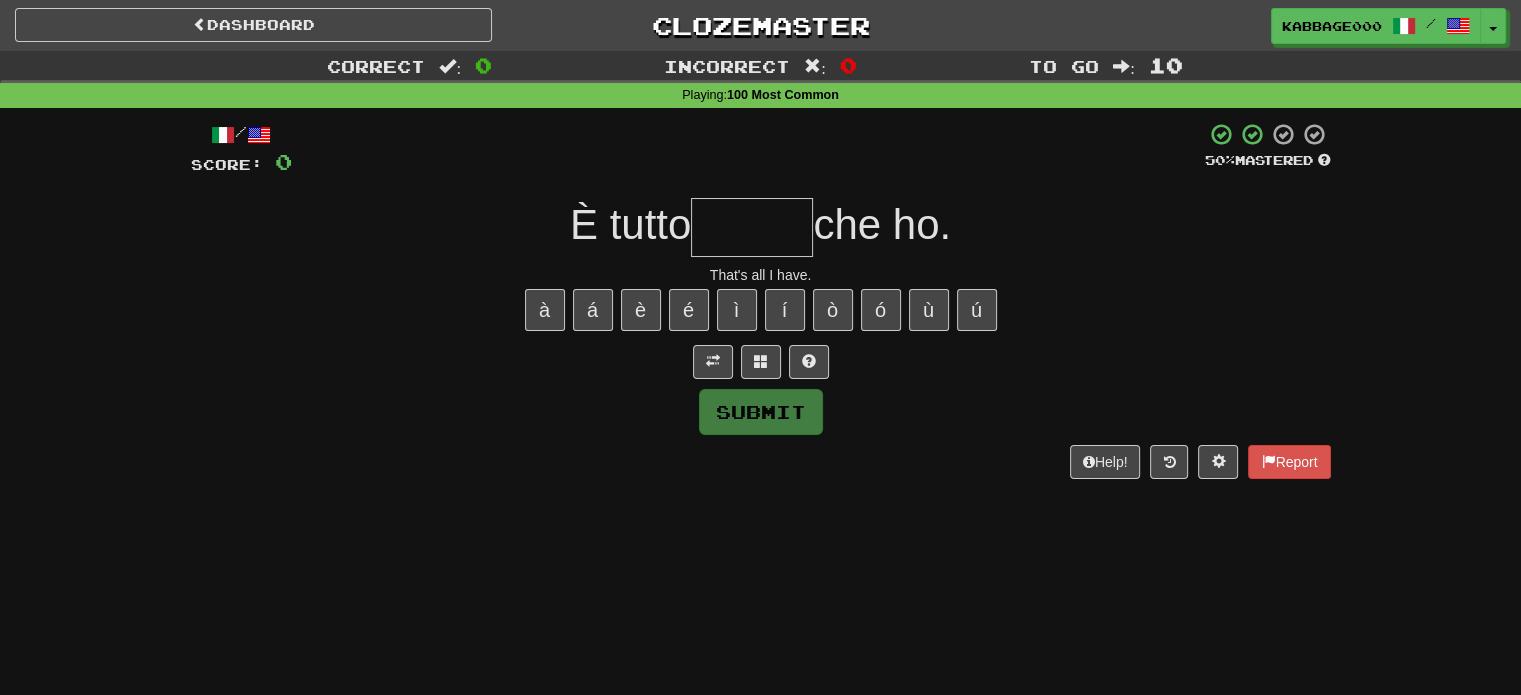 click at bounding box center (752, 227) 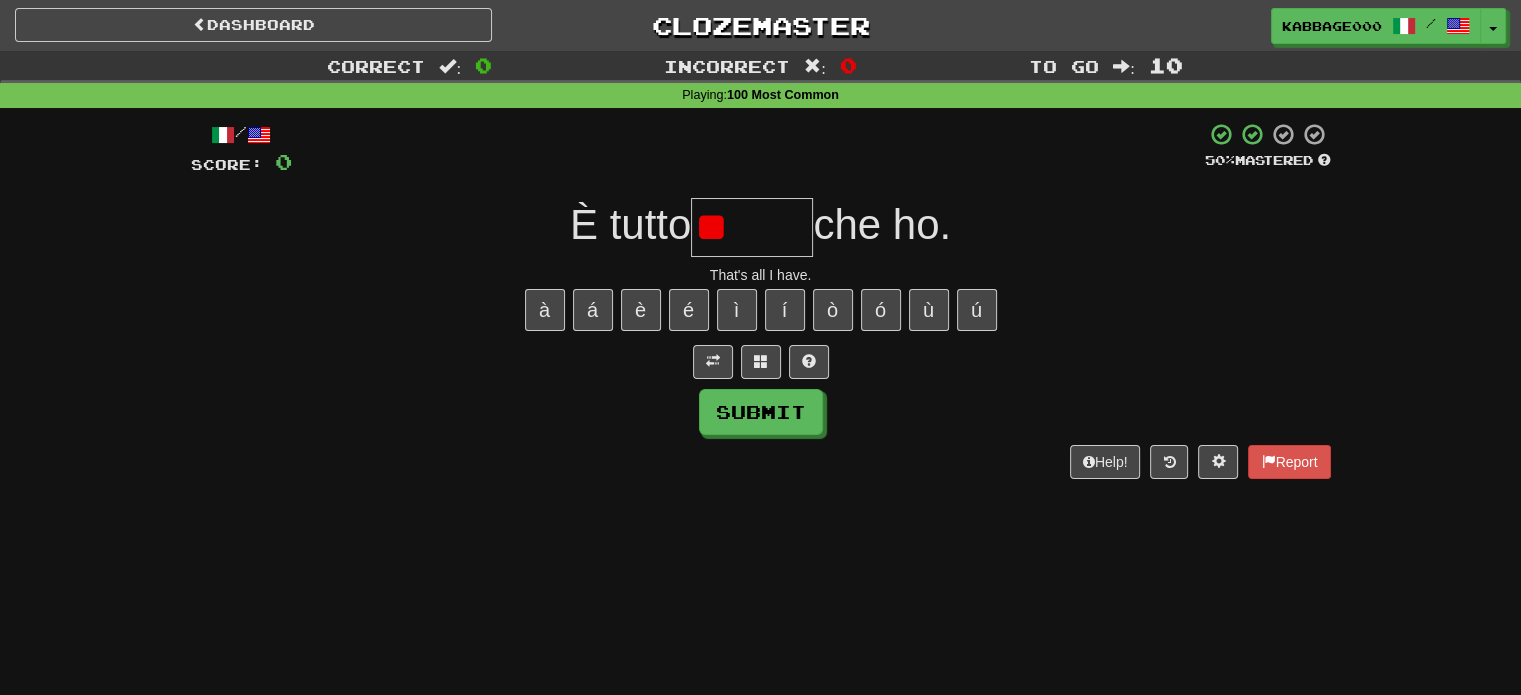 type on "*" 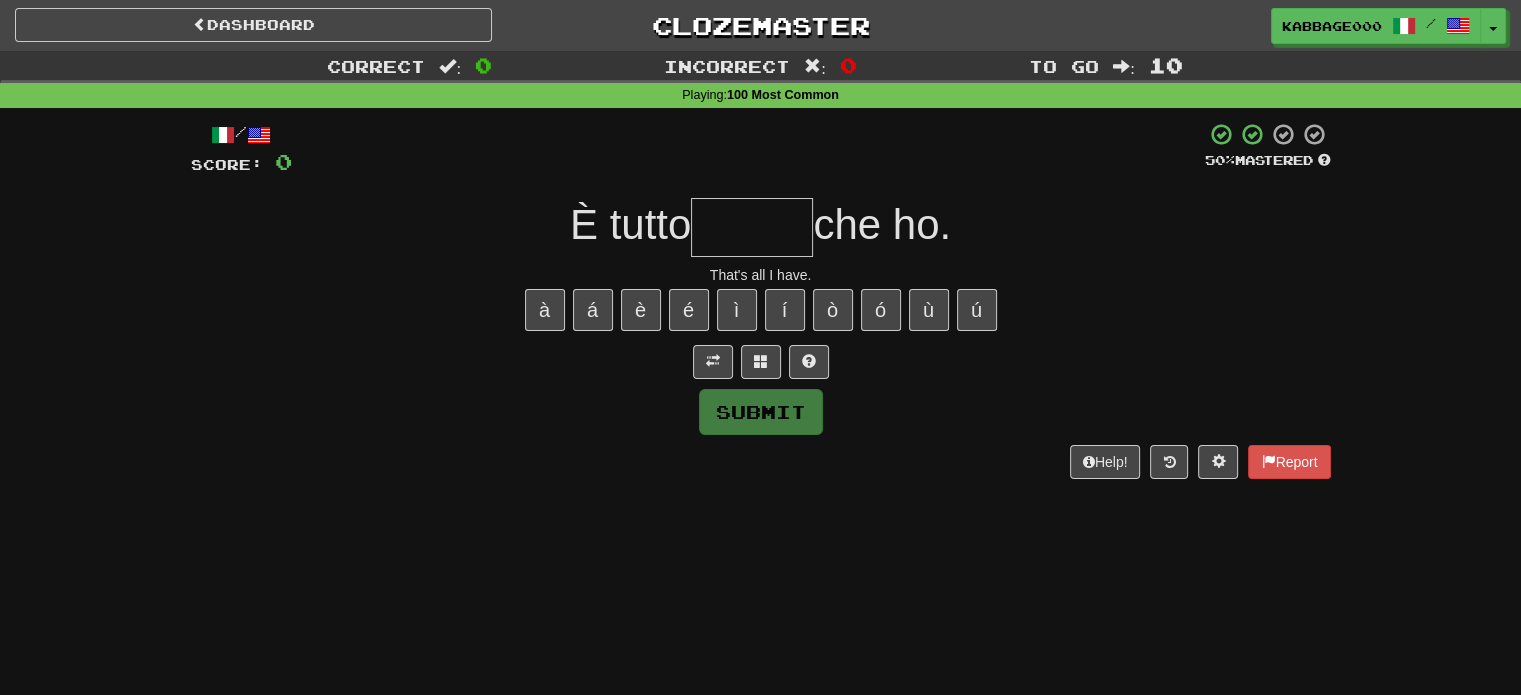 click on "/ Score: 0 50 % Mastered È tutto che ho. That's all I have. à á è é ì í ò ó ù ú Submit Help! Report" at bounding box center (761, 300) 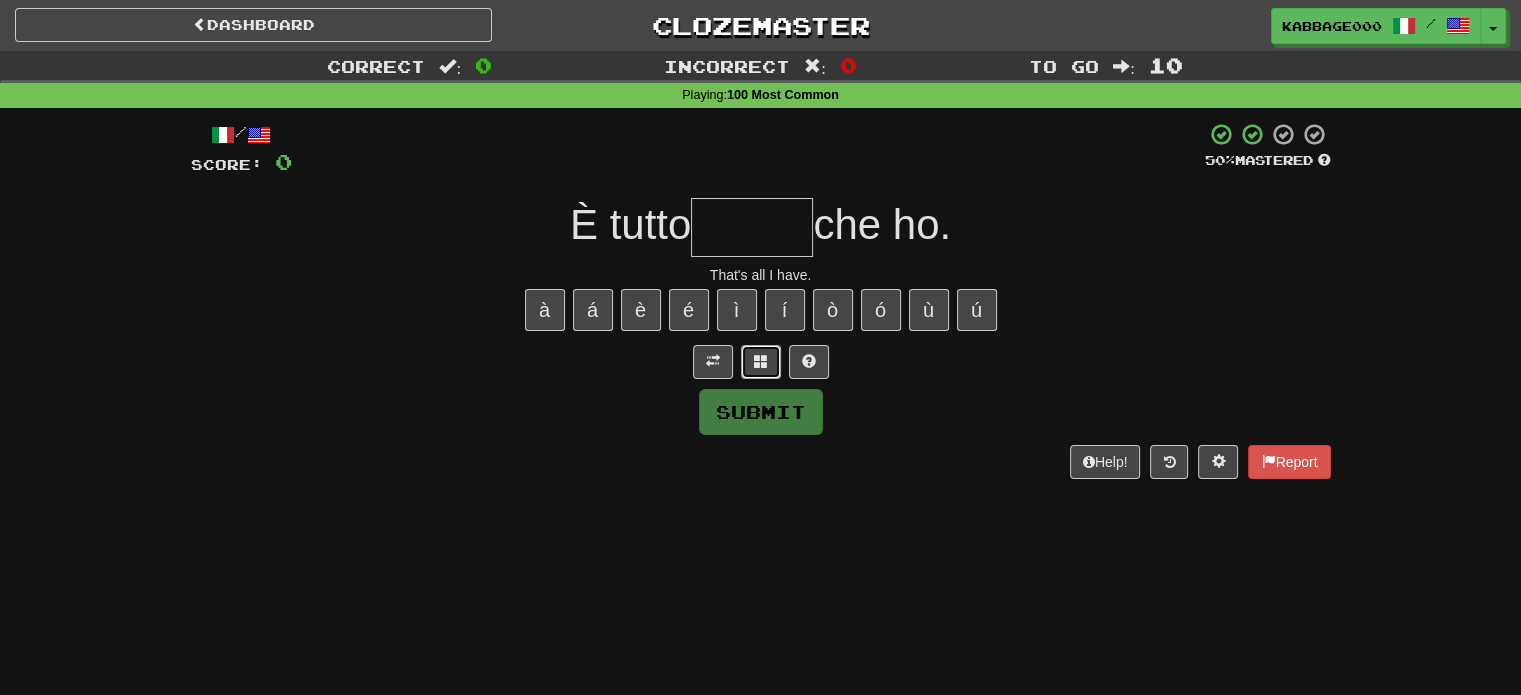 click at bounding box center (761, 362) 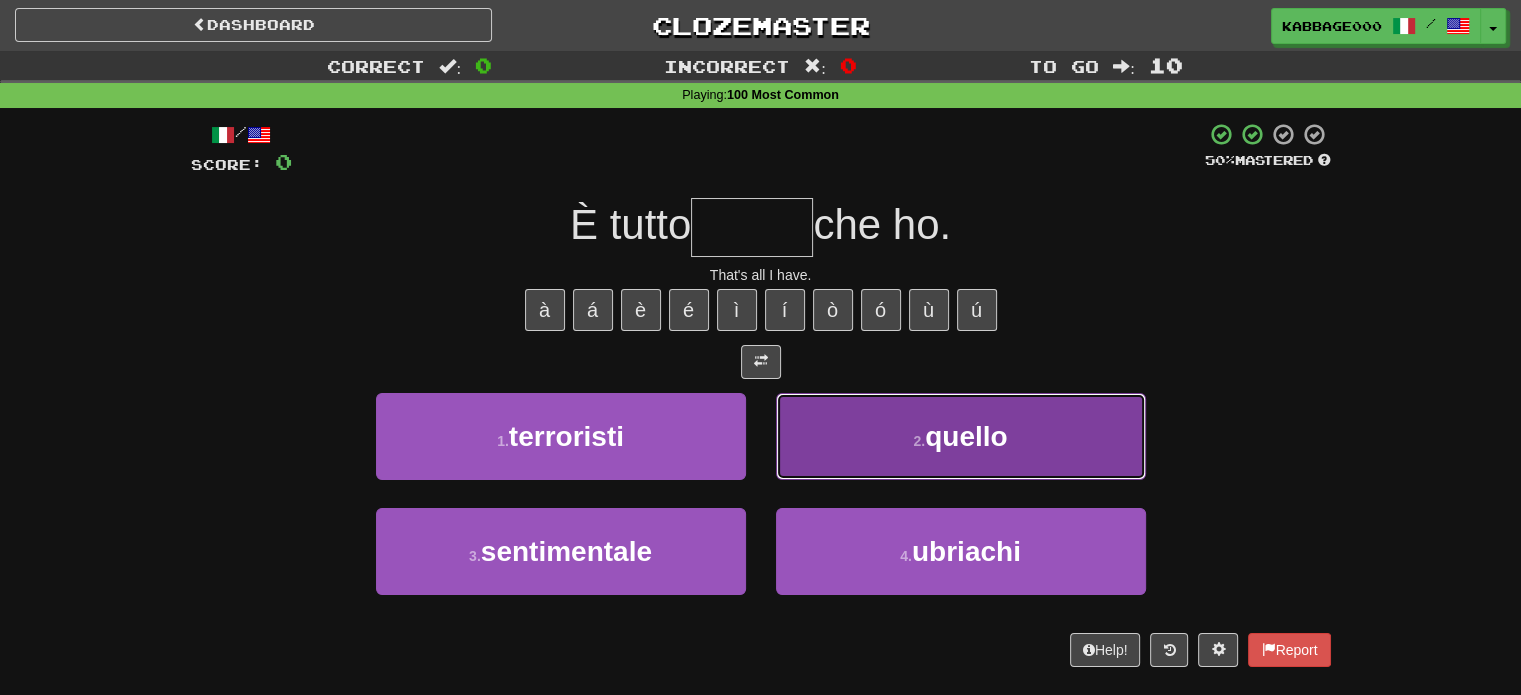 click on "2 . quello" at bounding box center (961, 436) 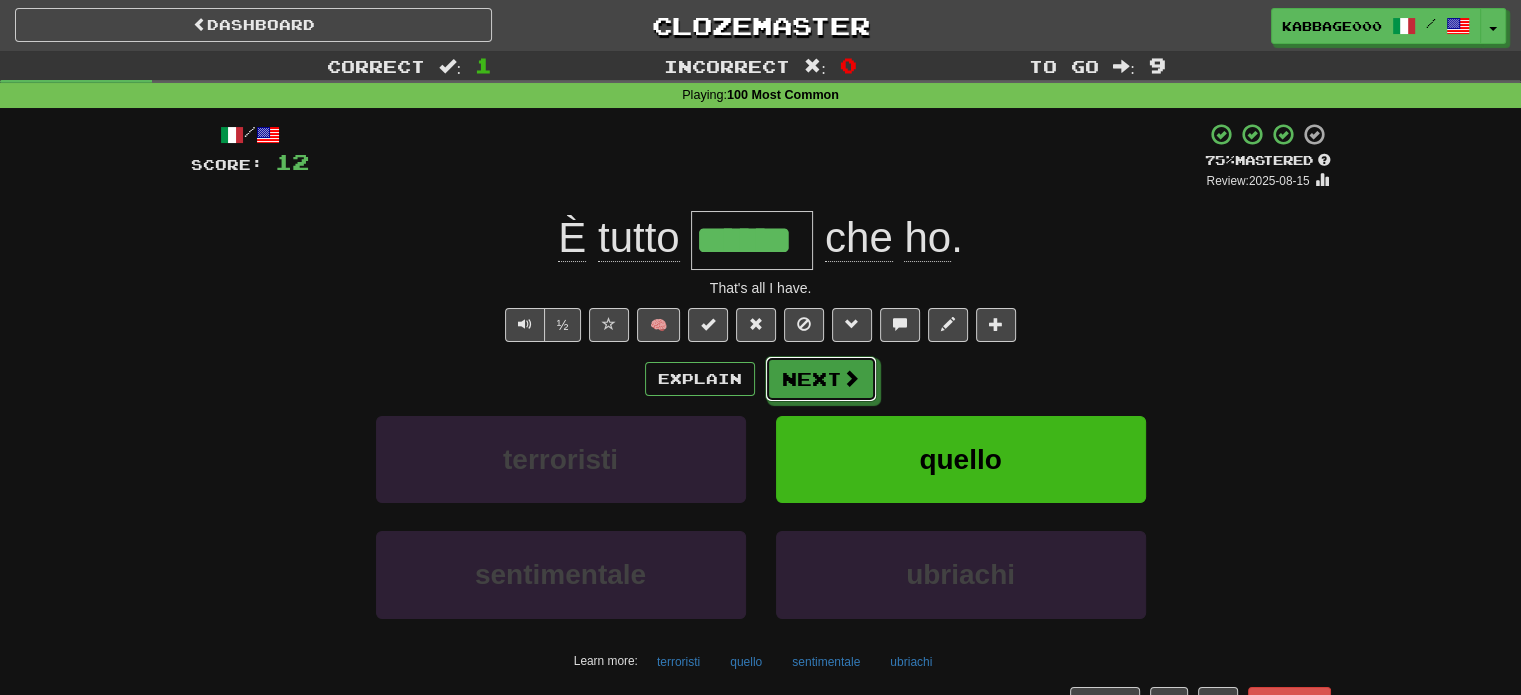 click at bounding box center (851, 378) 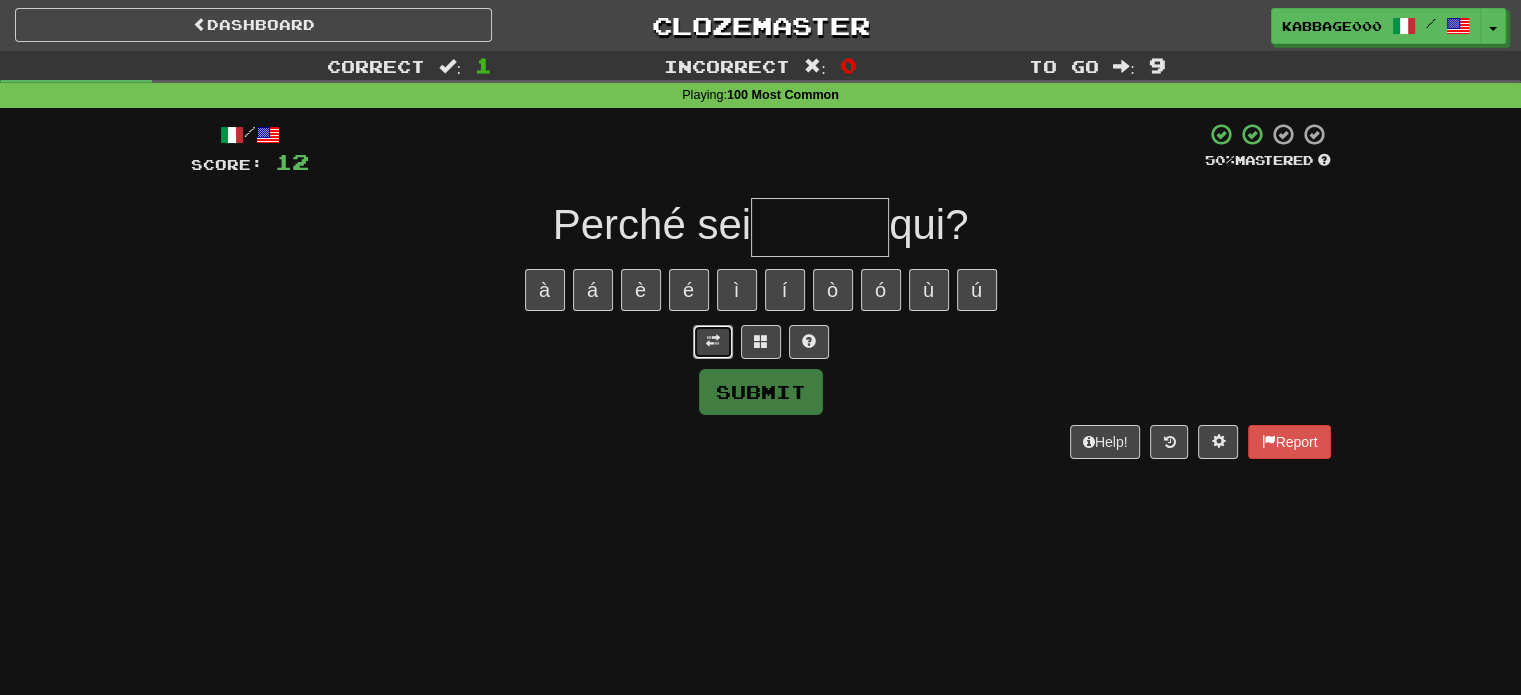 click at bounding box center (713, 342) 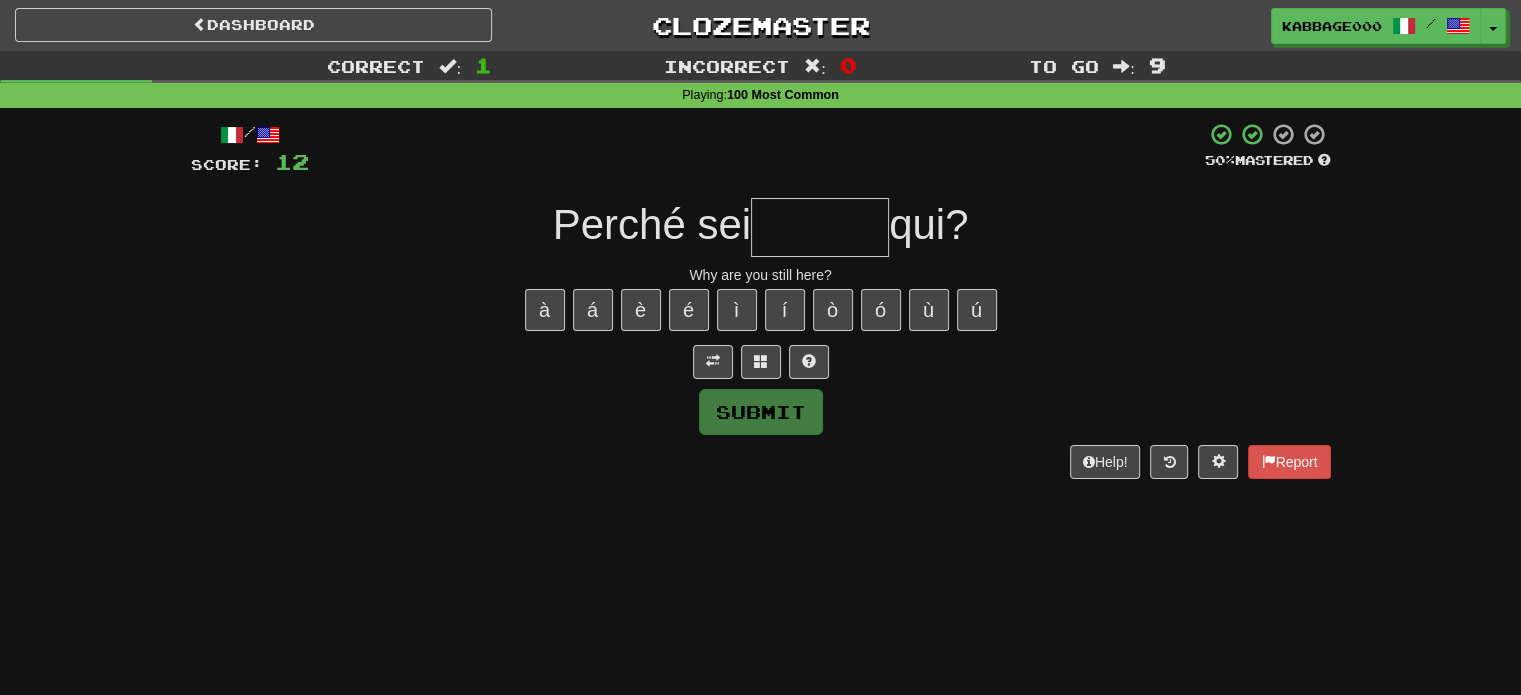click at bounding box center (820, 227) 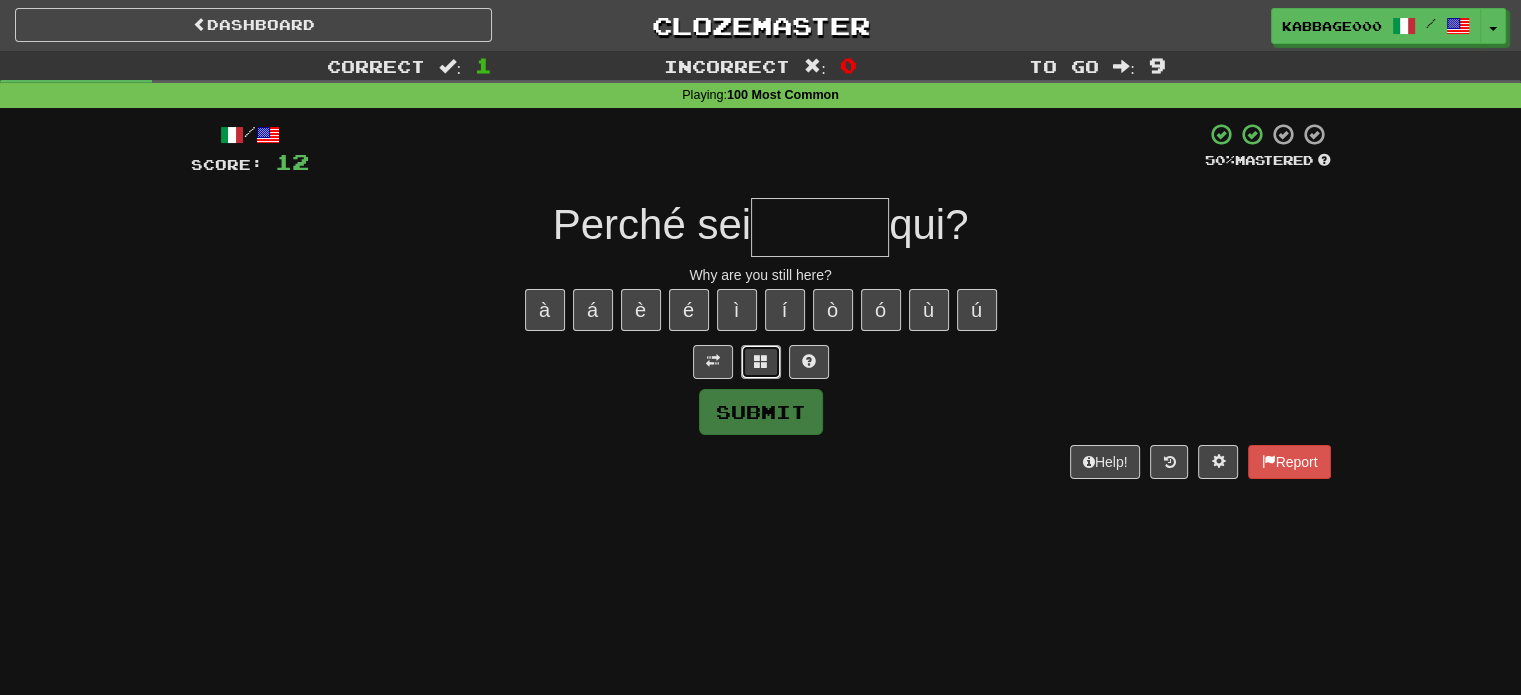 click at bounding box center (761, 362) 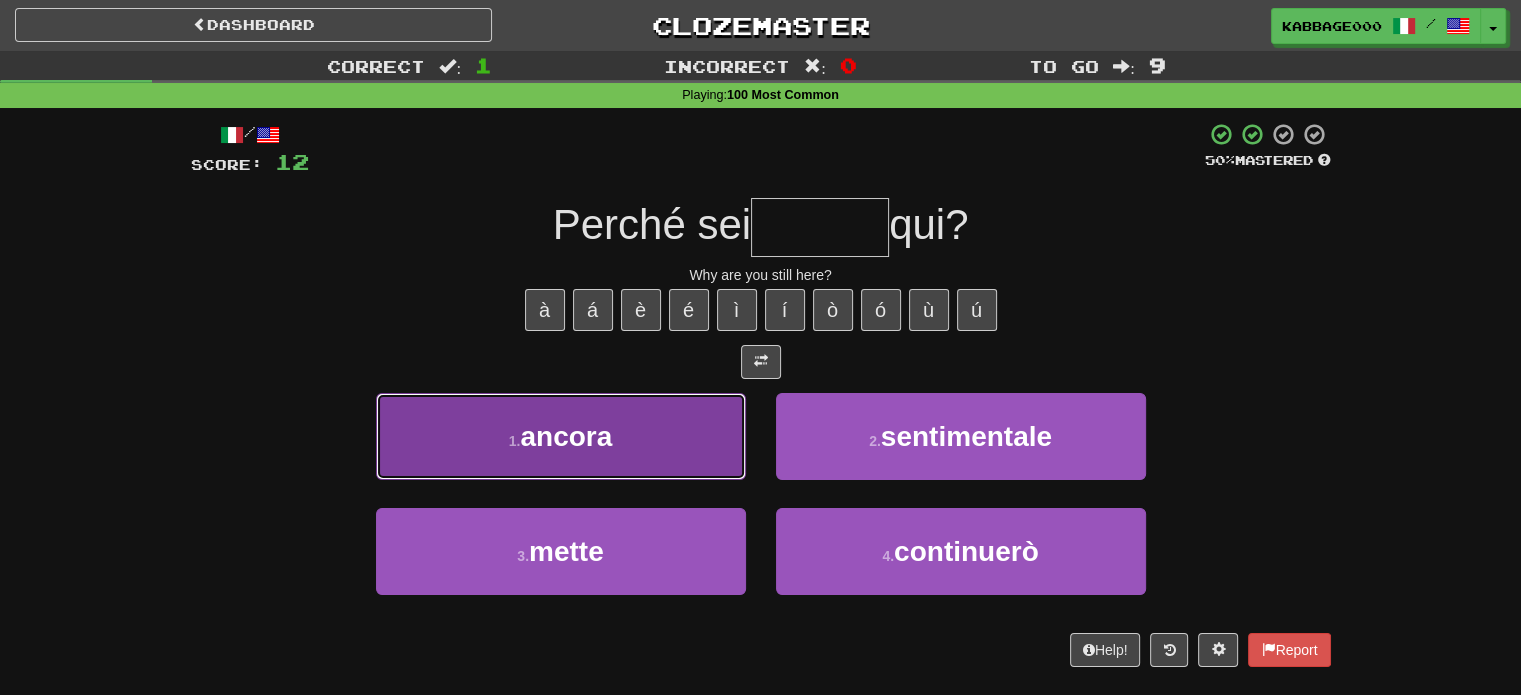 click on "1 .  ancora" at bounding box center (561, 436) 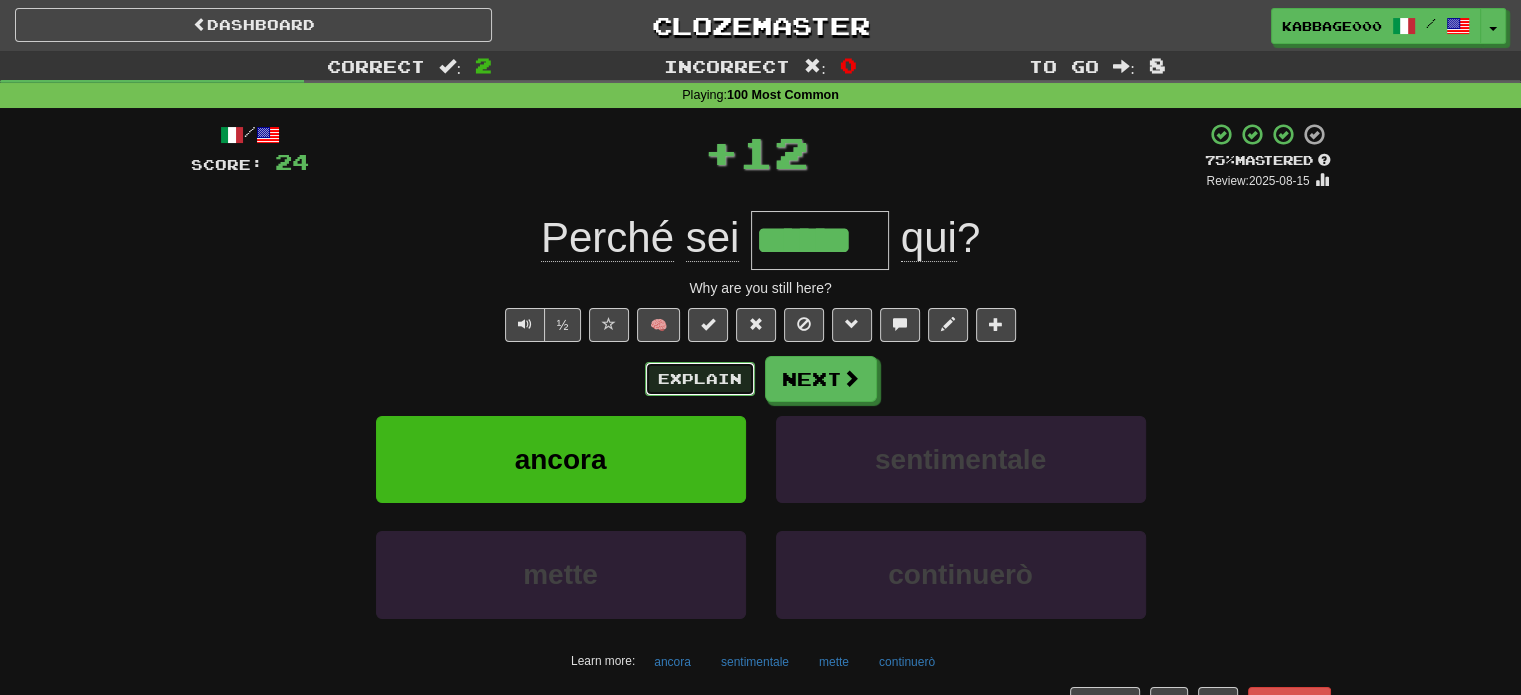 click on "Explain" at bounding box center [700, 379] 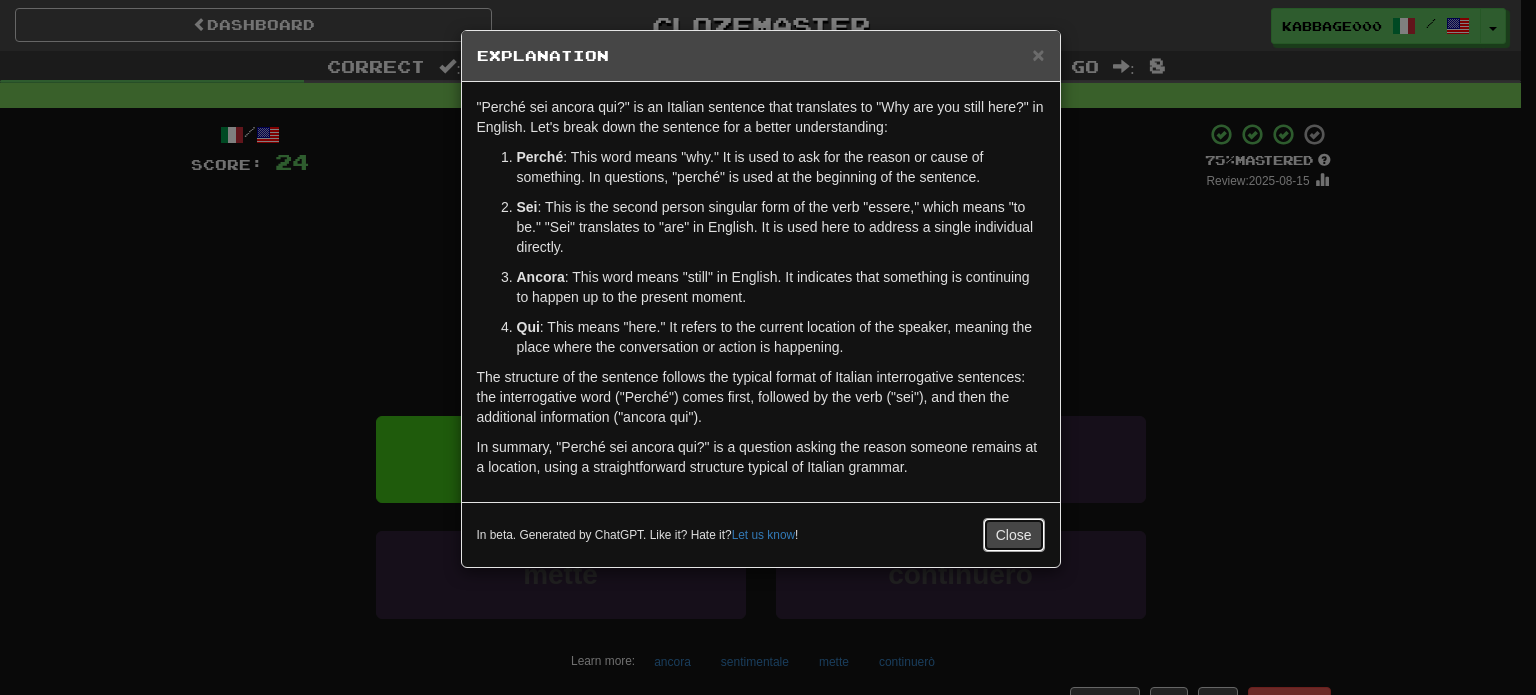 click on "Close" at bounding box center [1014, 535] 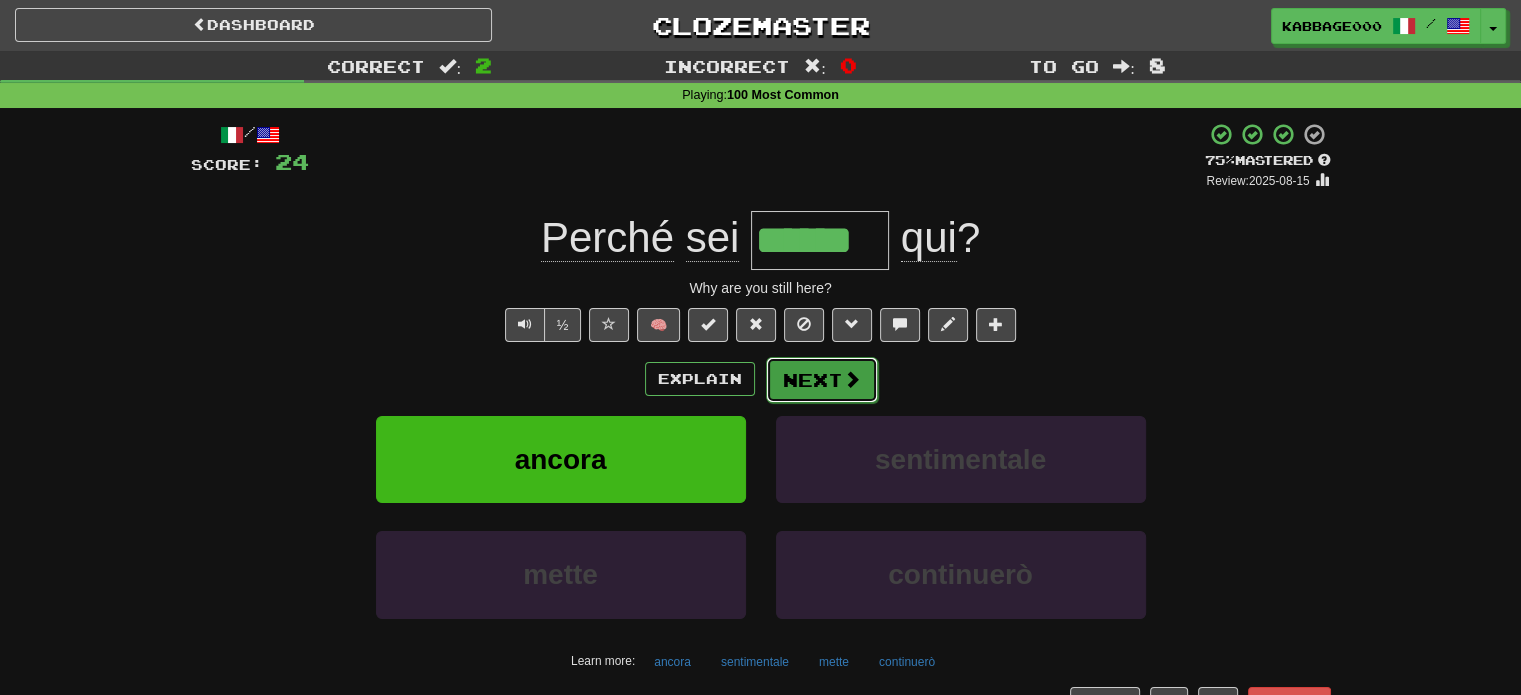 click at bounding box center (852, 379) 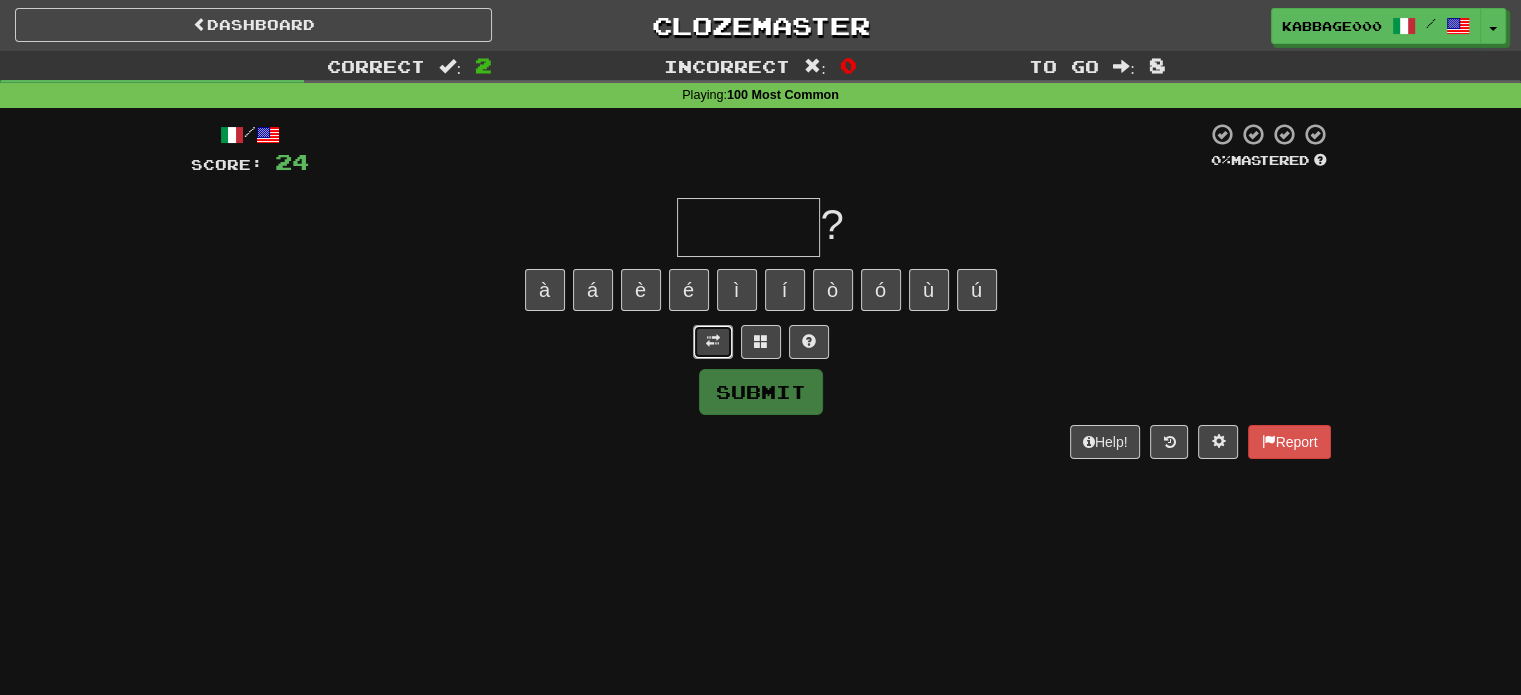 click at bounding box center [713, 342] 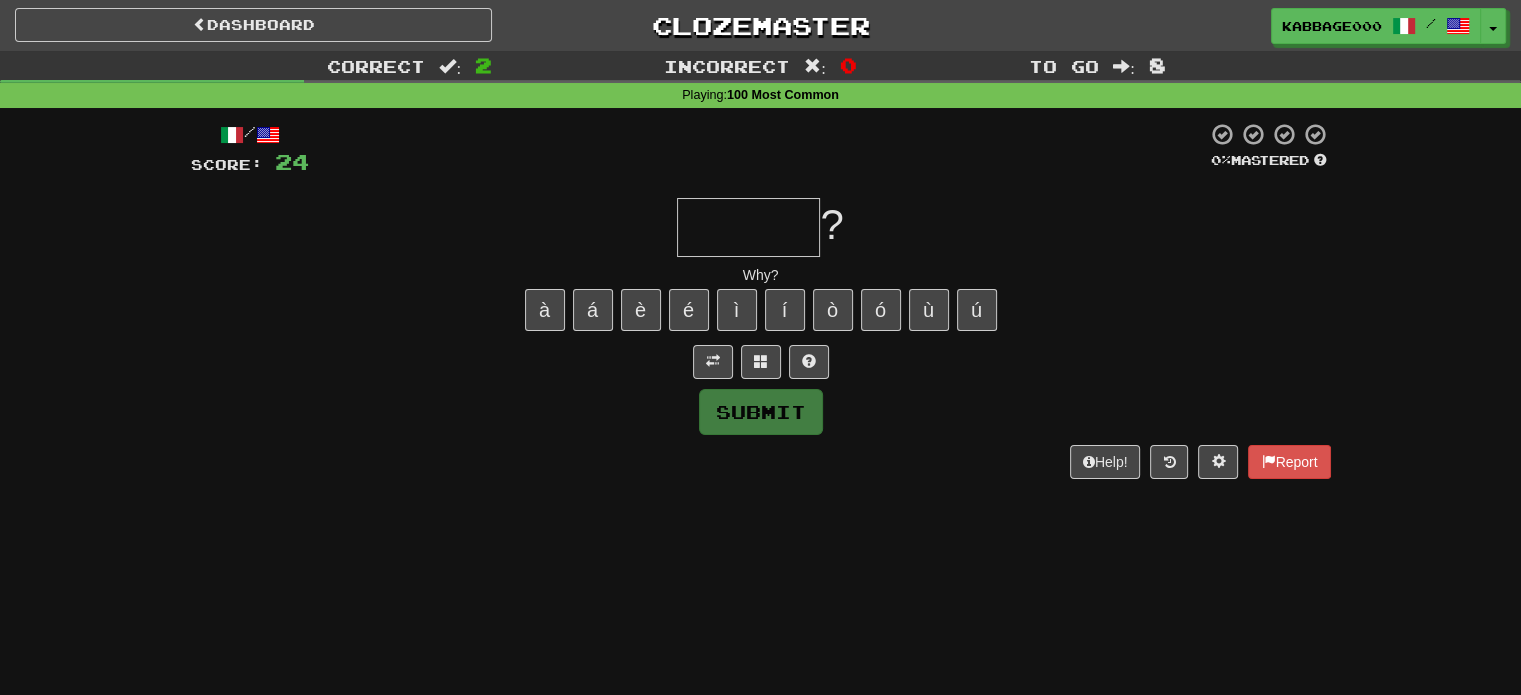 click at bounding box center [748, 227] 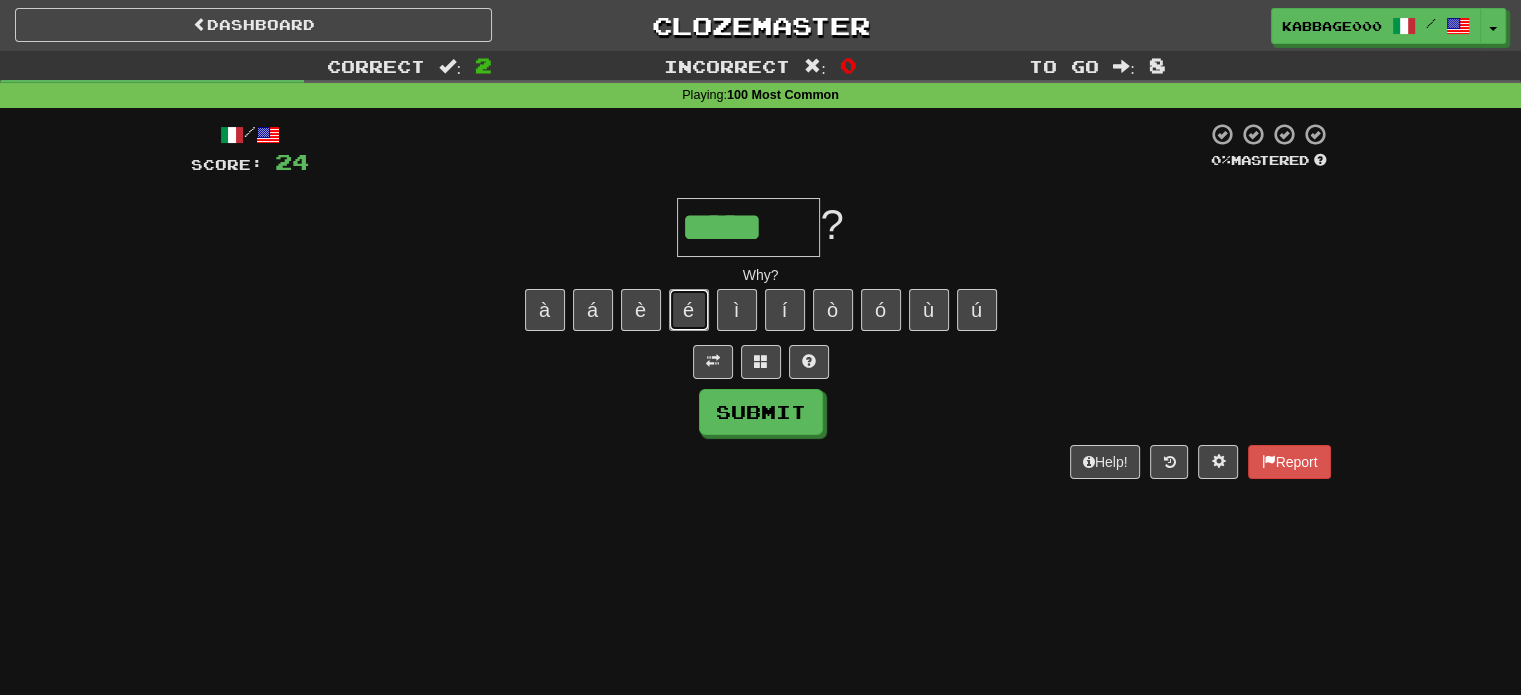 click on "é" at bounding box center [689, 310] 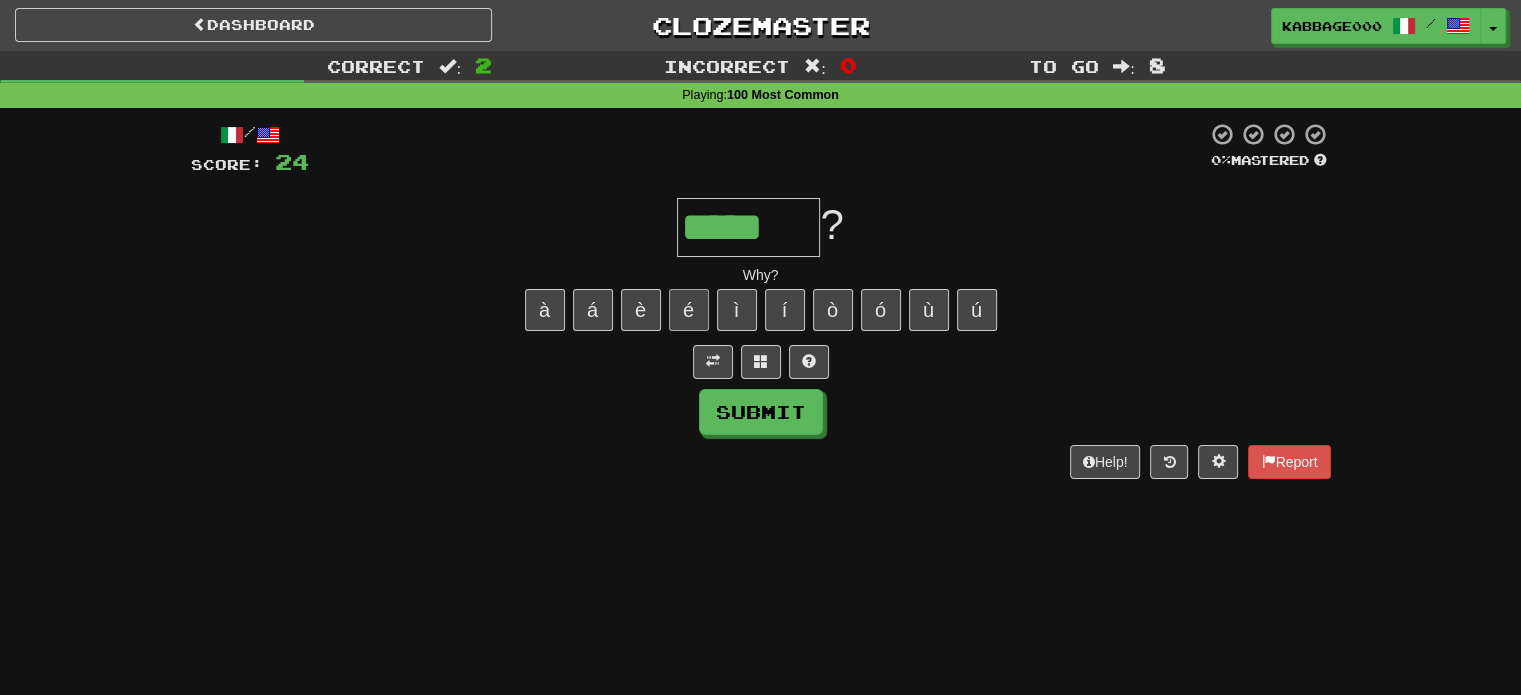 type on "******" 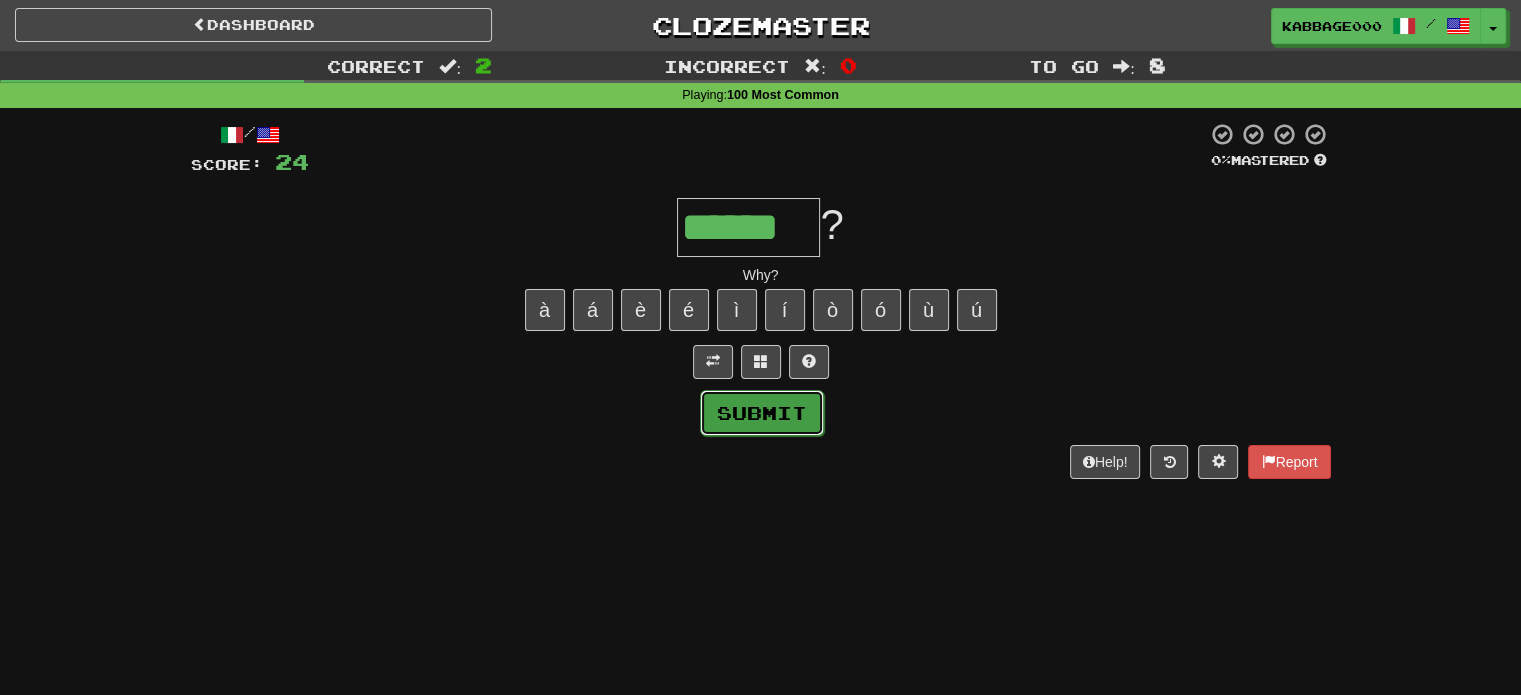 click on "Submit" at bounding box center [762, 413] 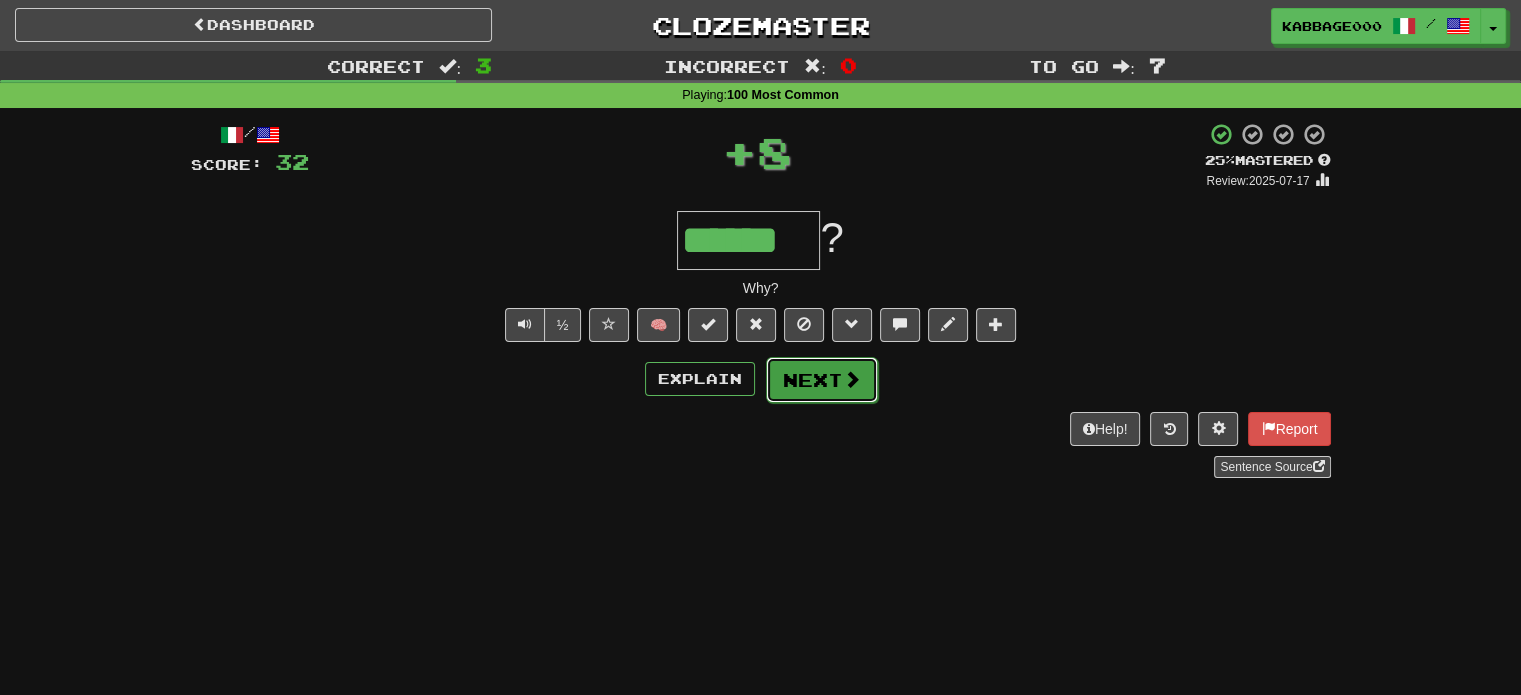 click on "Next" at bounding box center (822, 380) 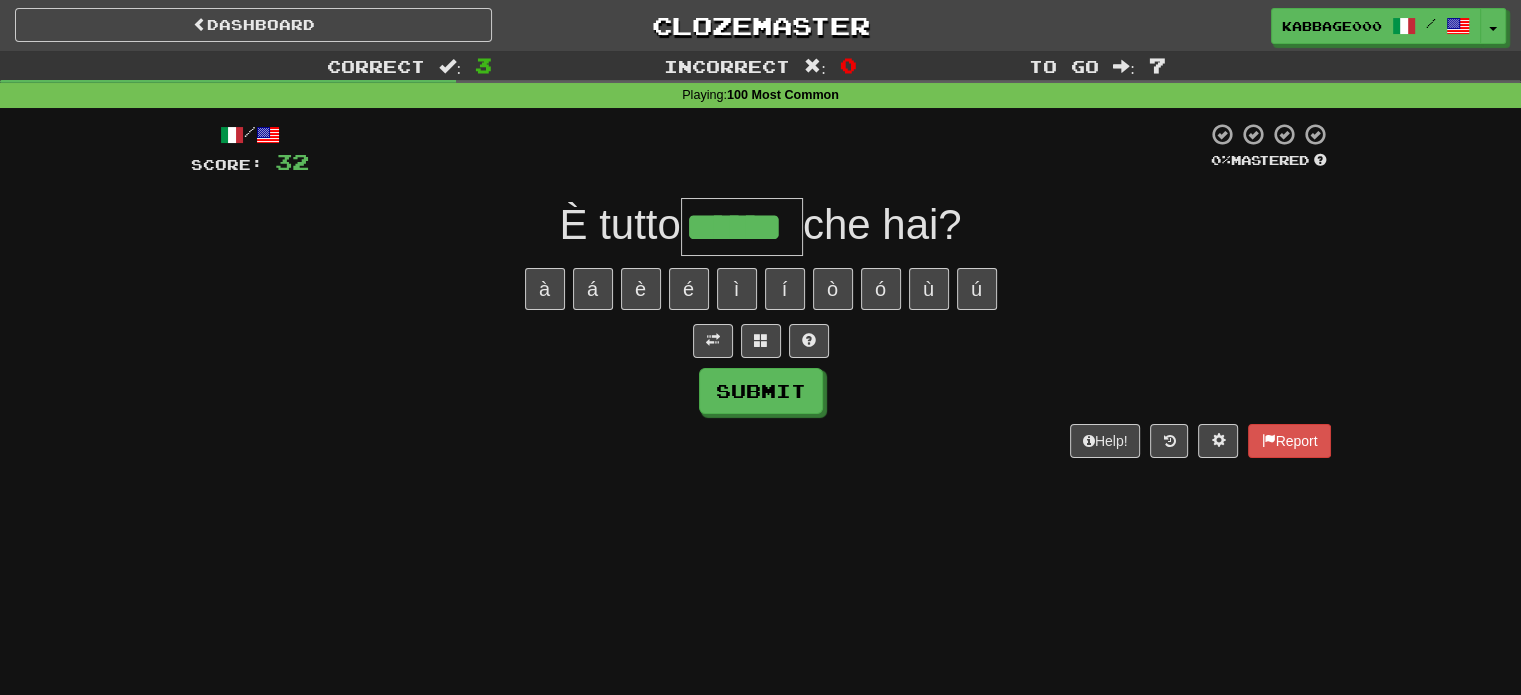 scroll, scrollTop: 0, scrollLeft: 0, axis: both 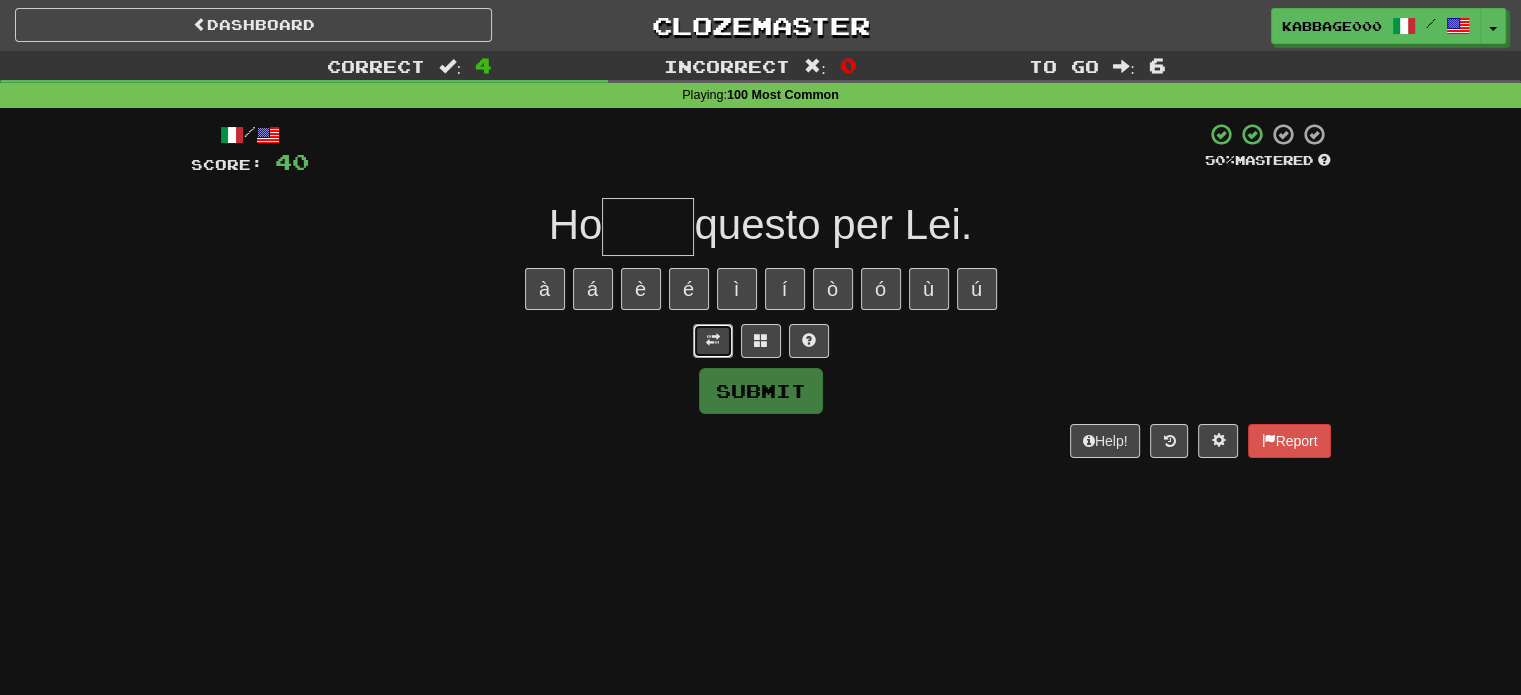 click at bounding box center [713, 341] 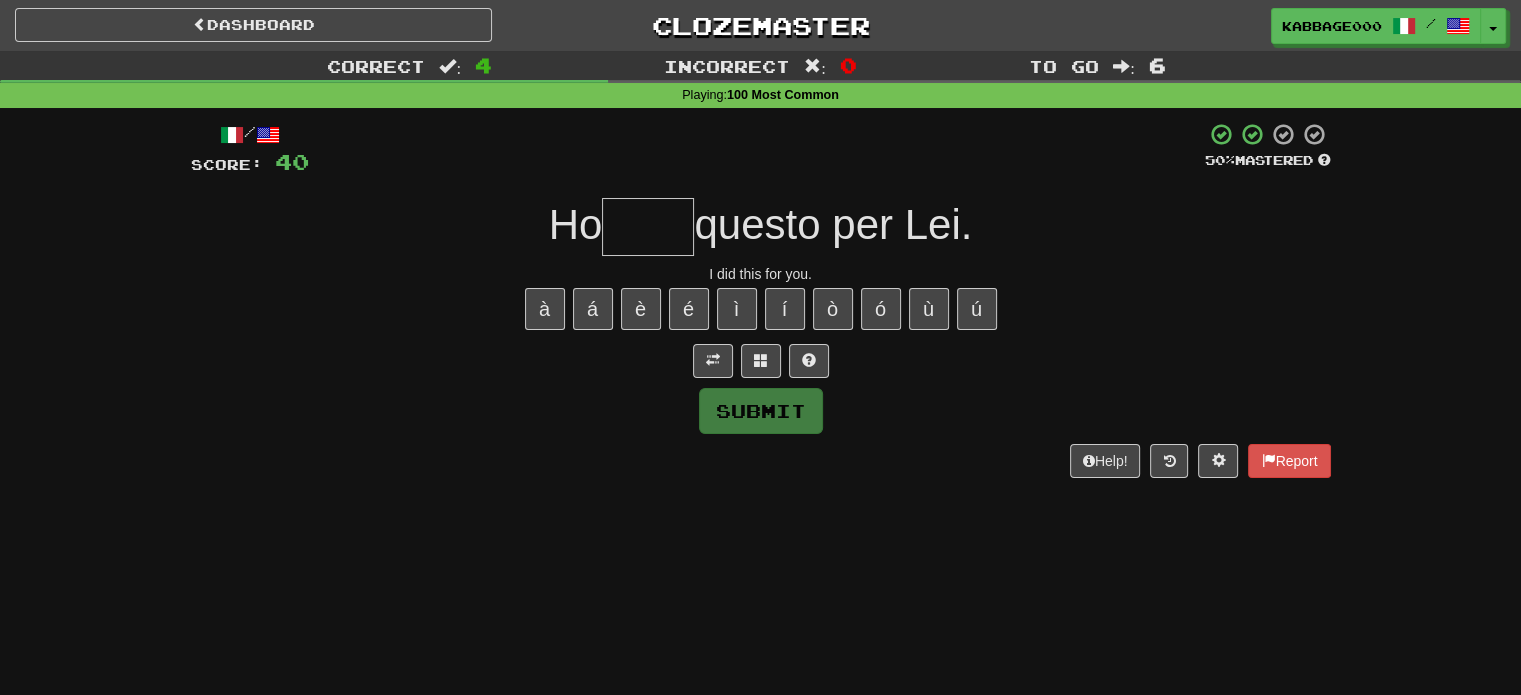 click at bounding box center [648, 227] 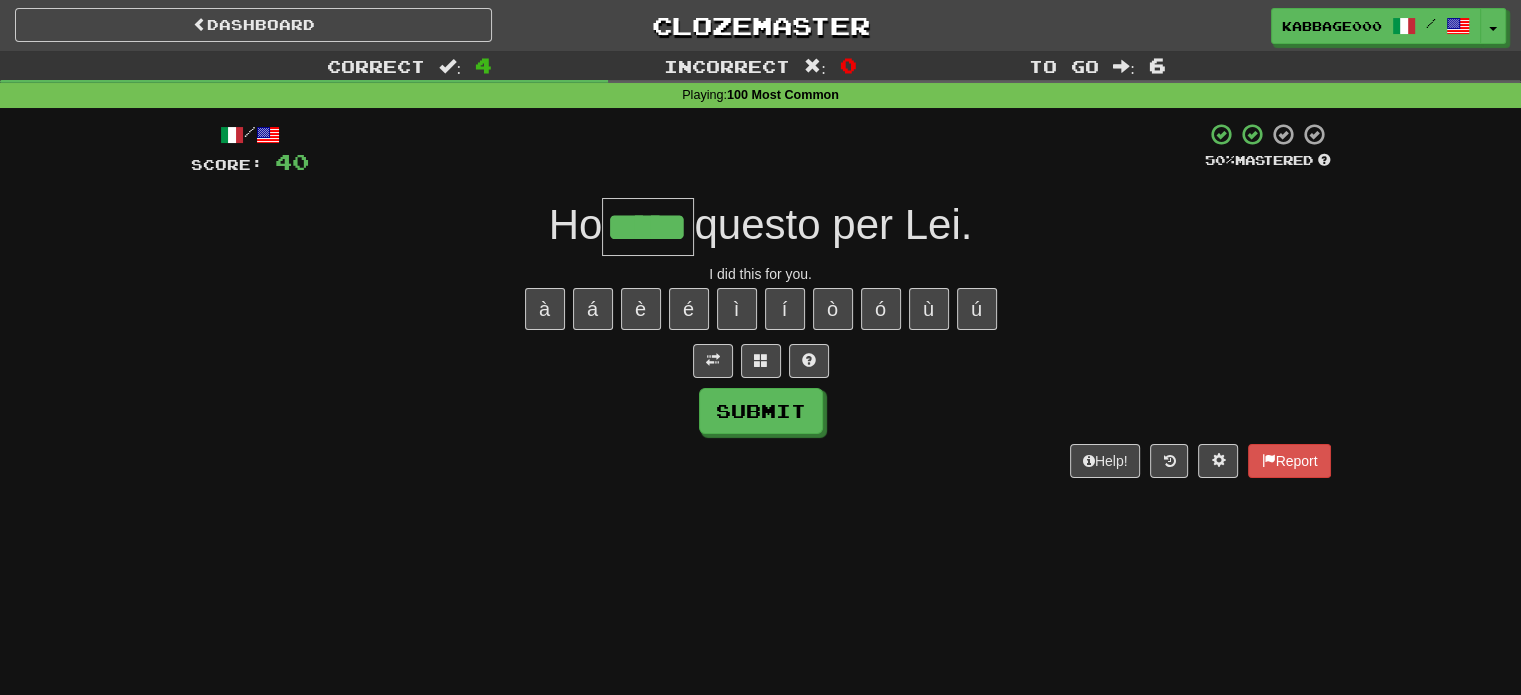 type on "*****" 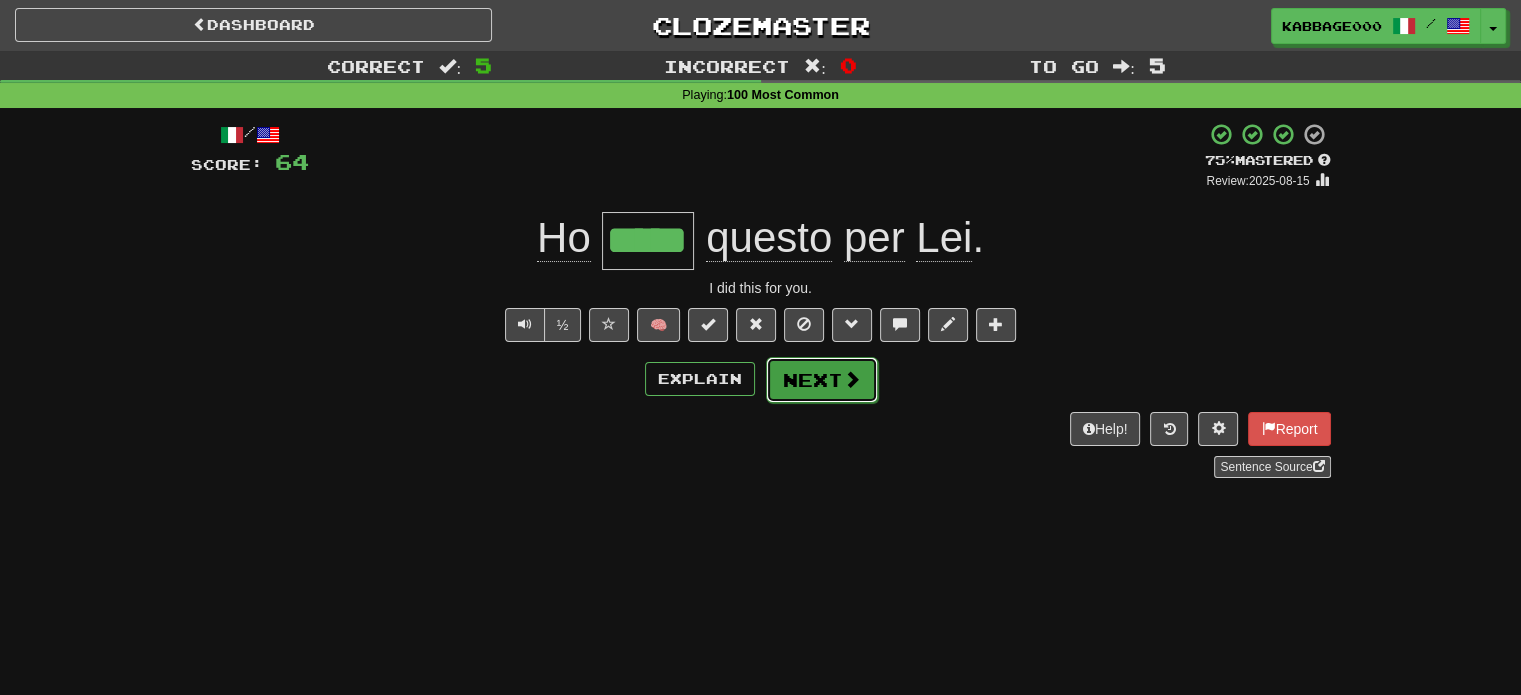 click on "Next" at bounding box center [822, 380] 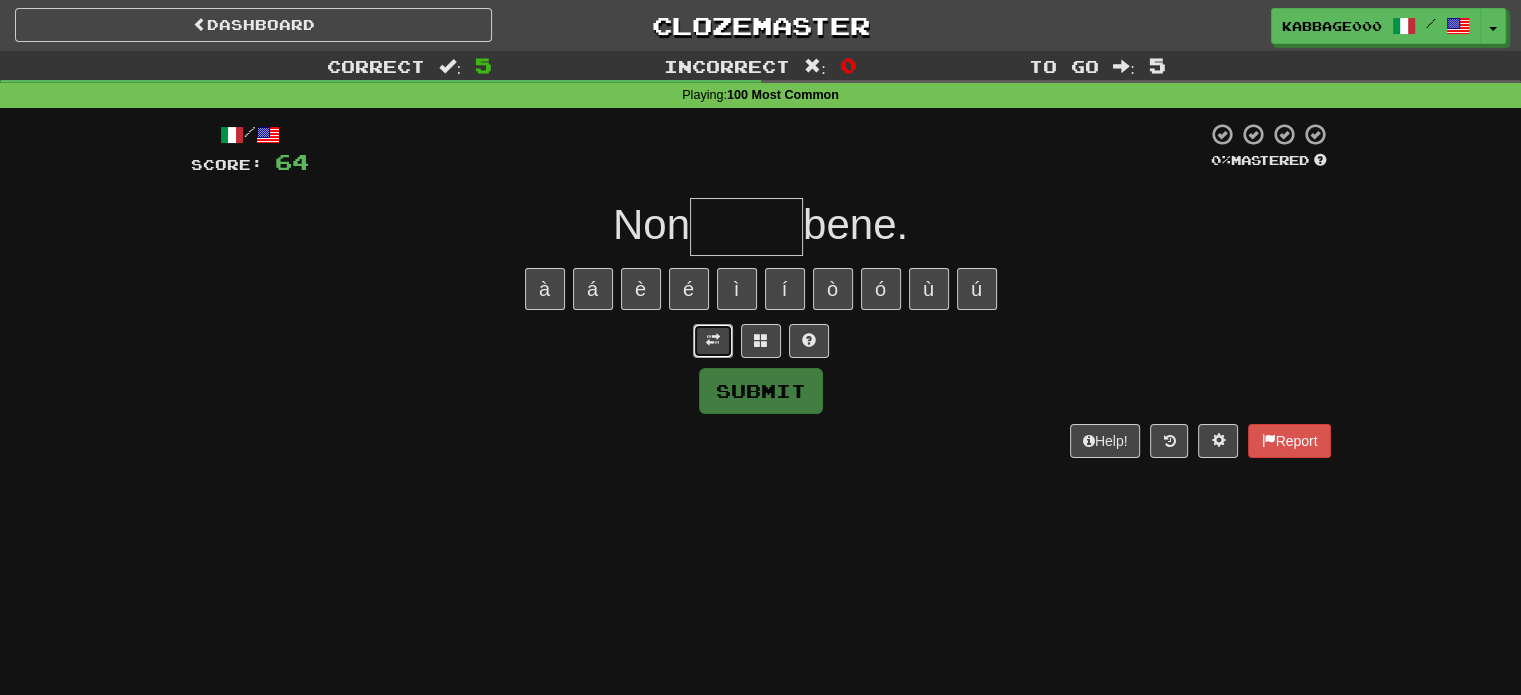 click at bounding box center (713, 341) 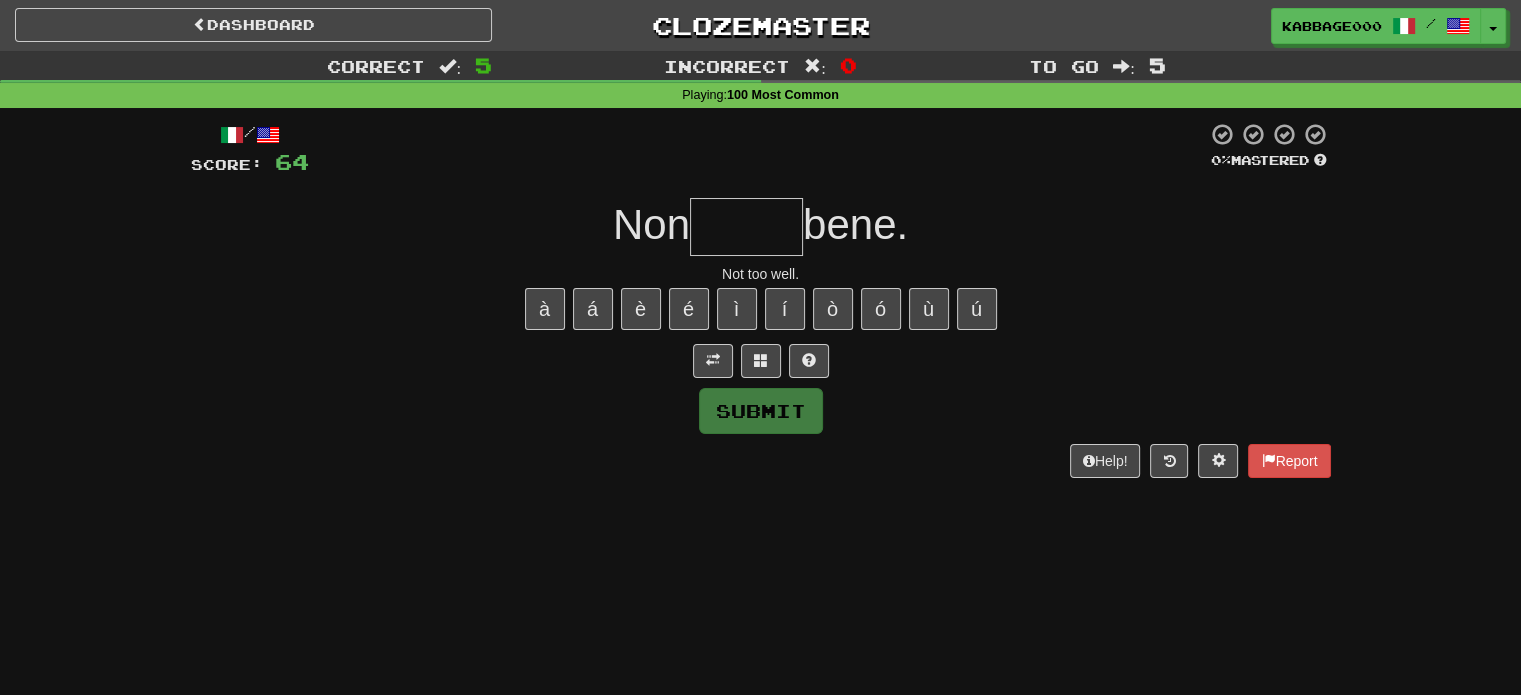 click at bounding box center (746, 227) 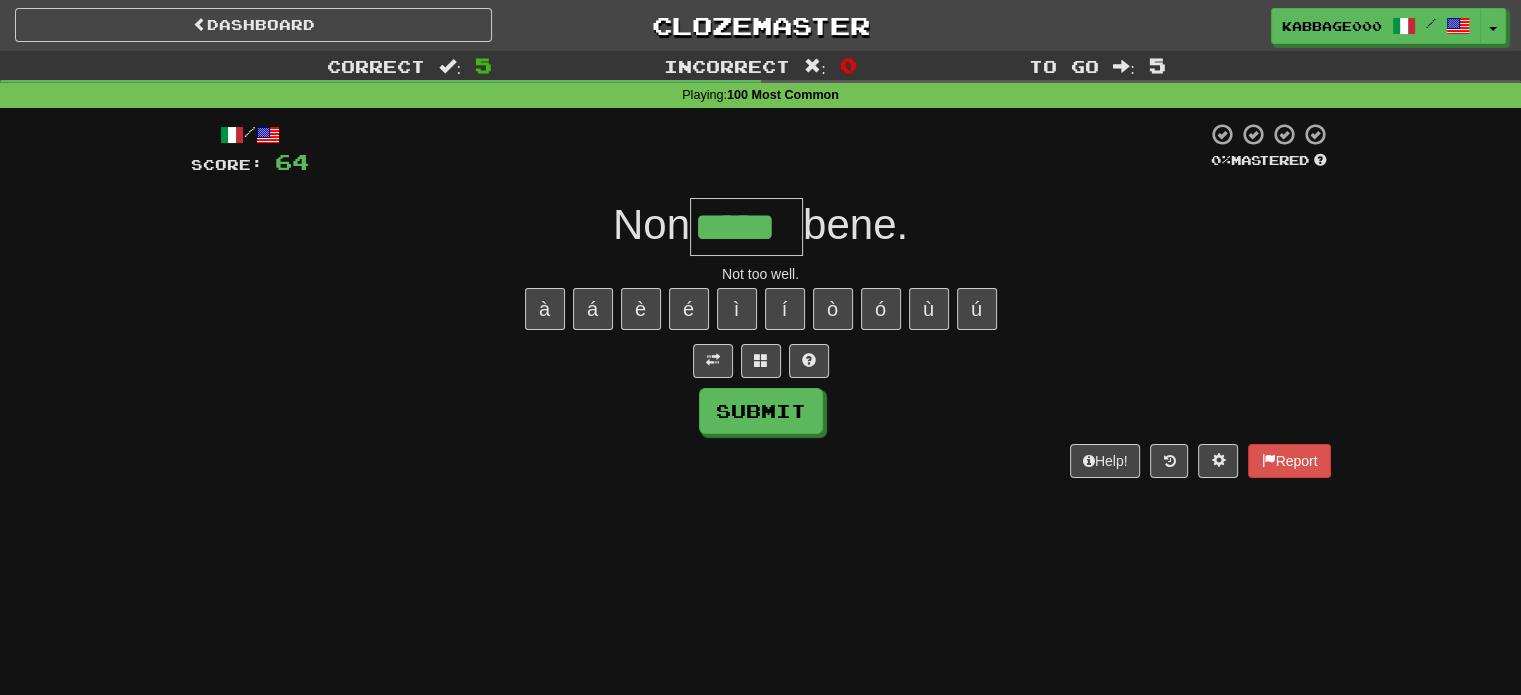 type on "*****" 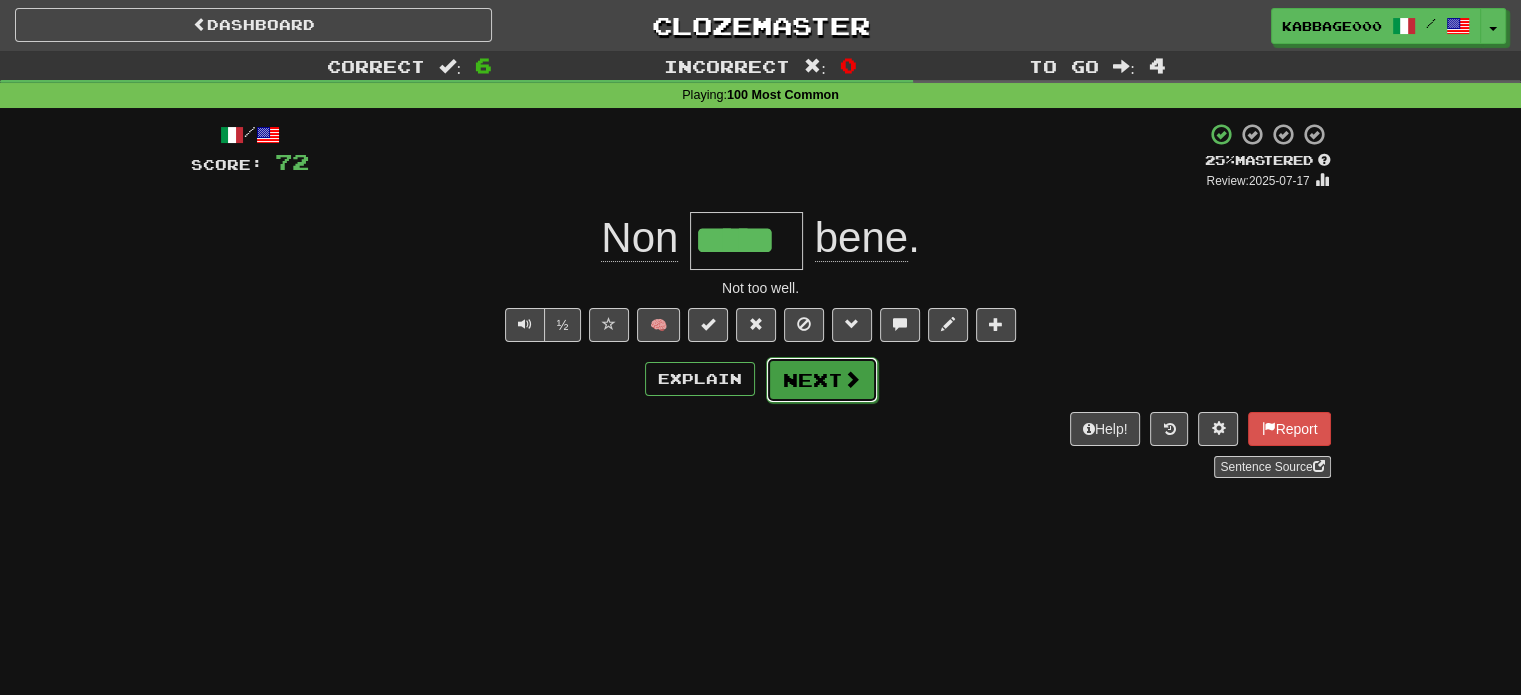 click at bounding box center [852, 379] 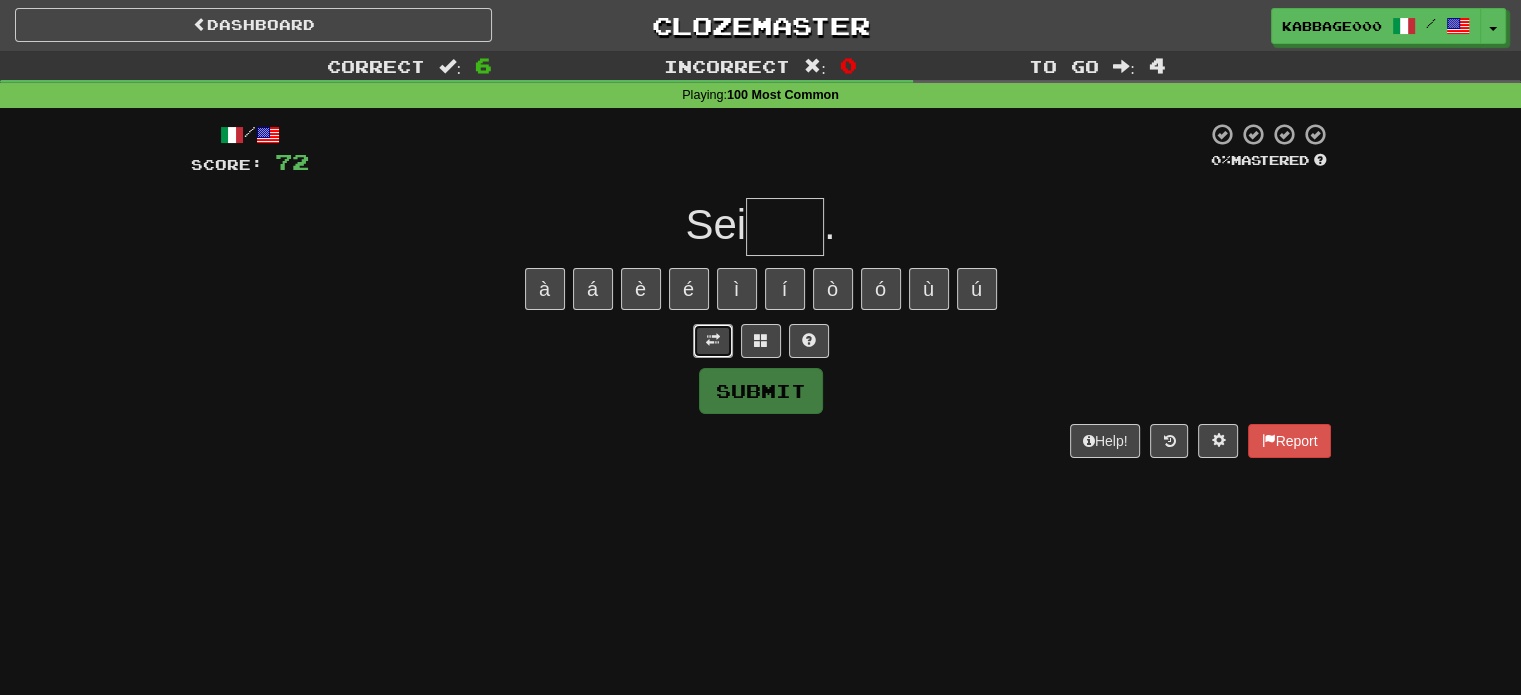 click at bounding box center (713, 341) 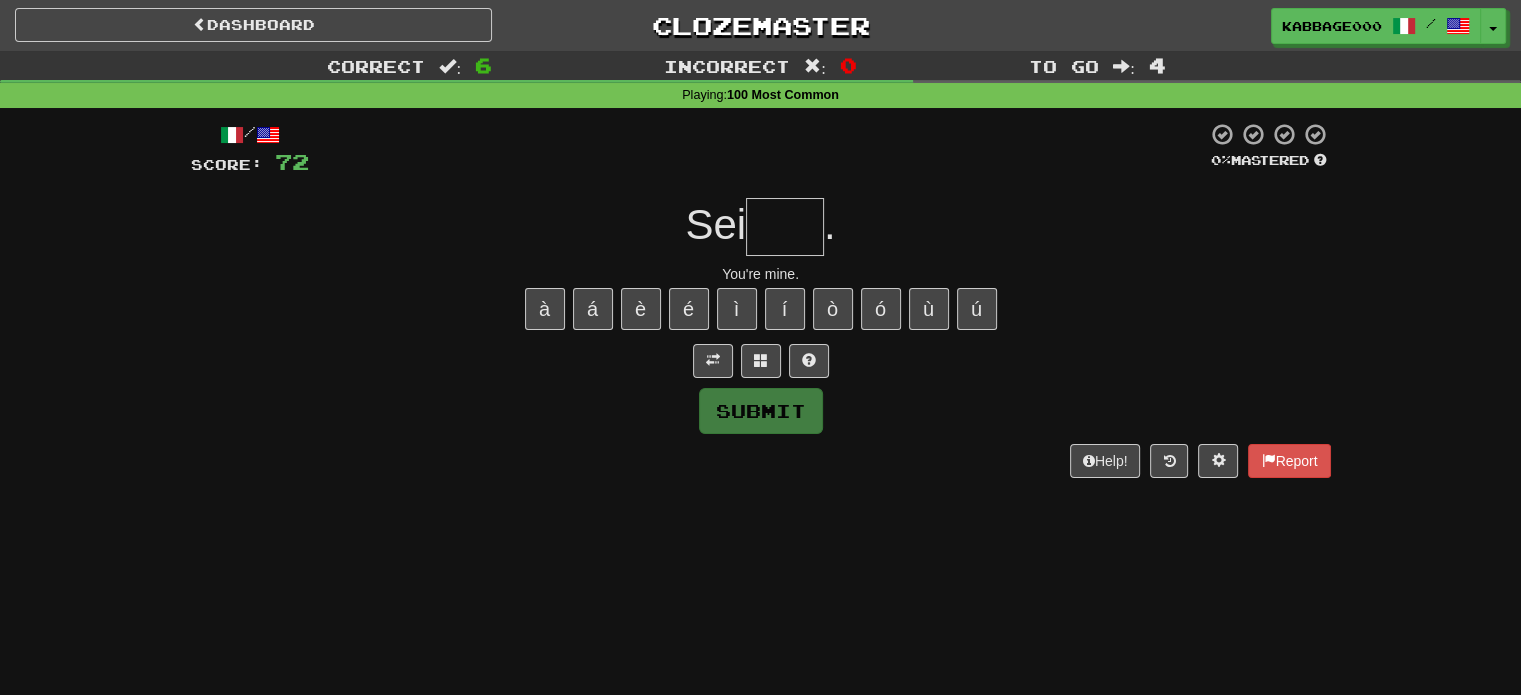 click at bounding box center (785, 227) 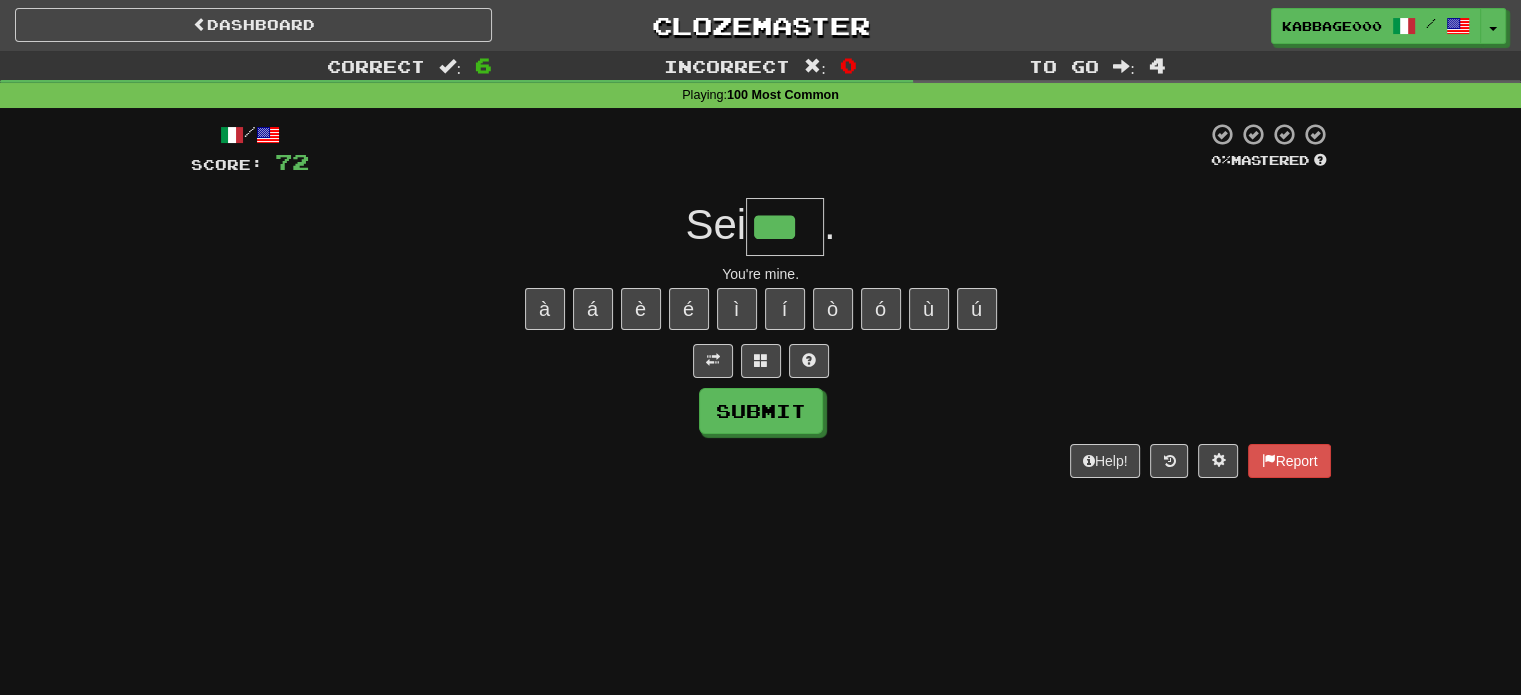 type on "***" 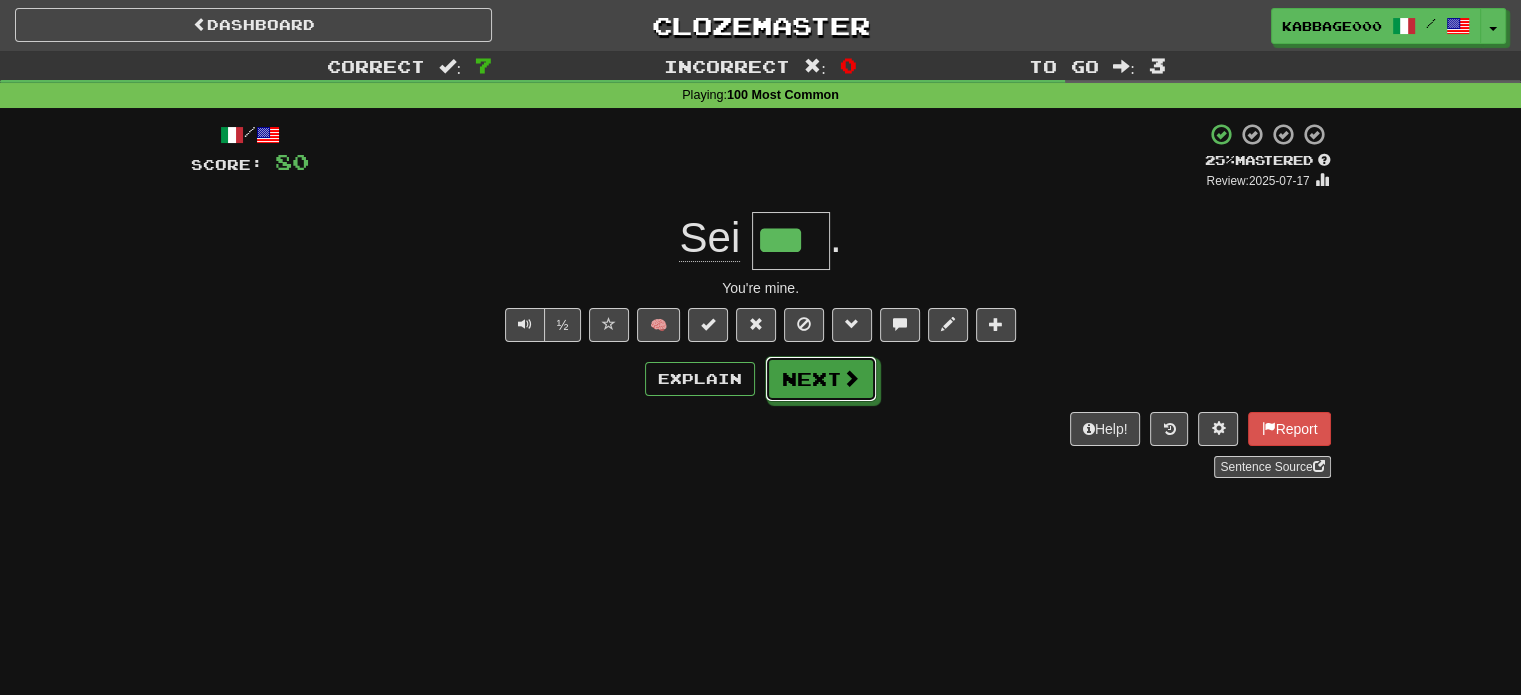 click at bounding box center [851, 378] 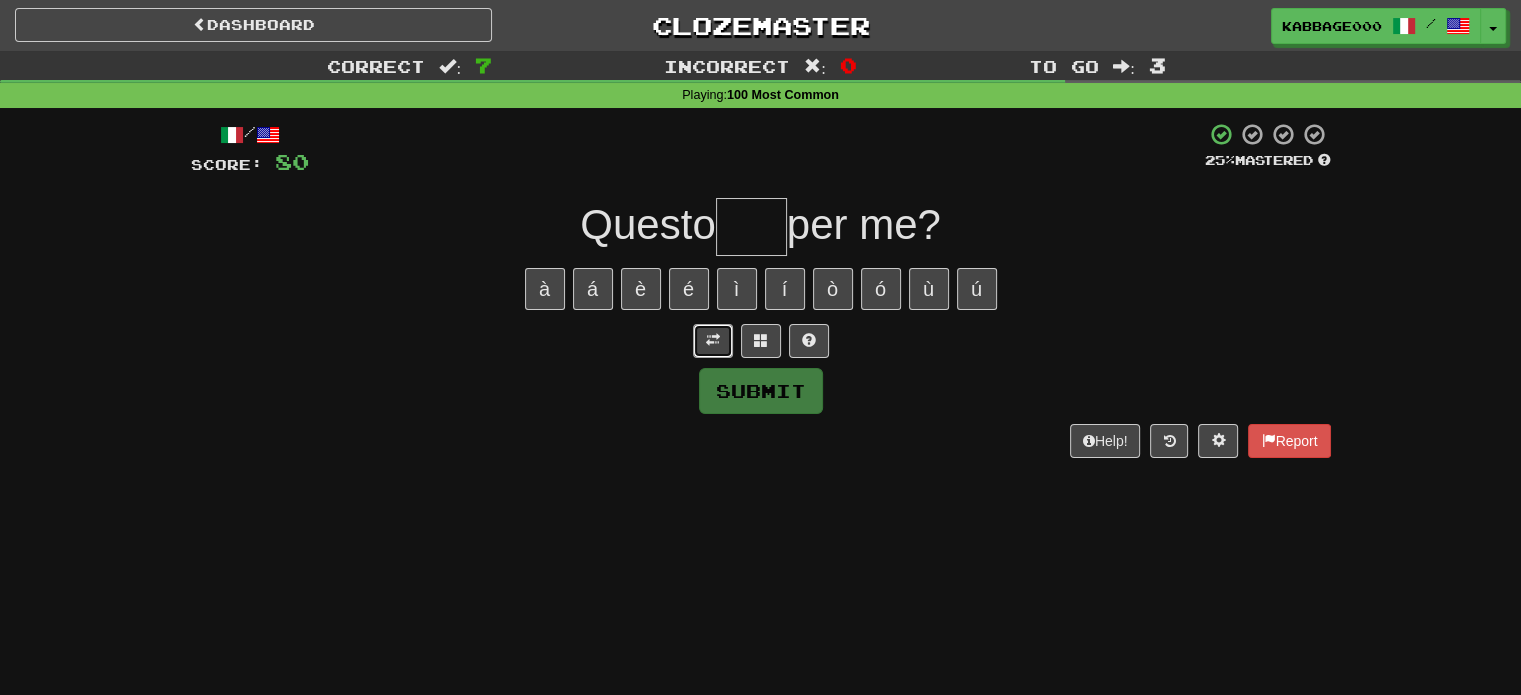 click at bounding box center [713, 340] 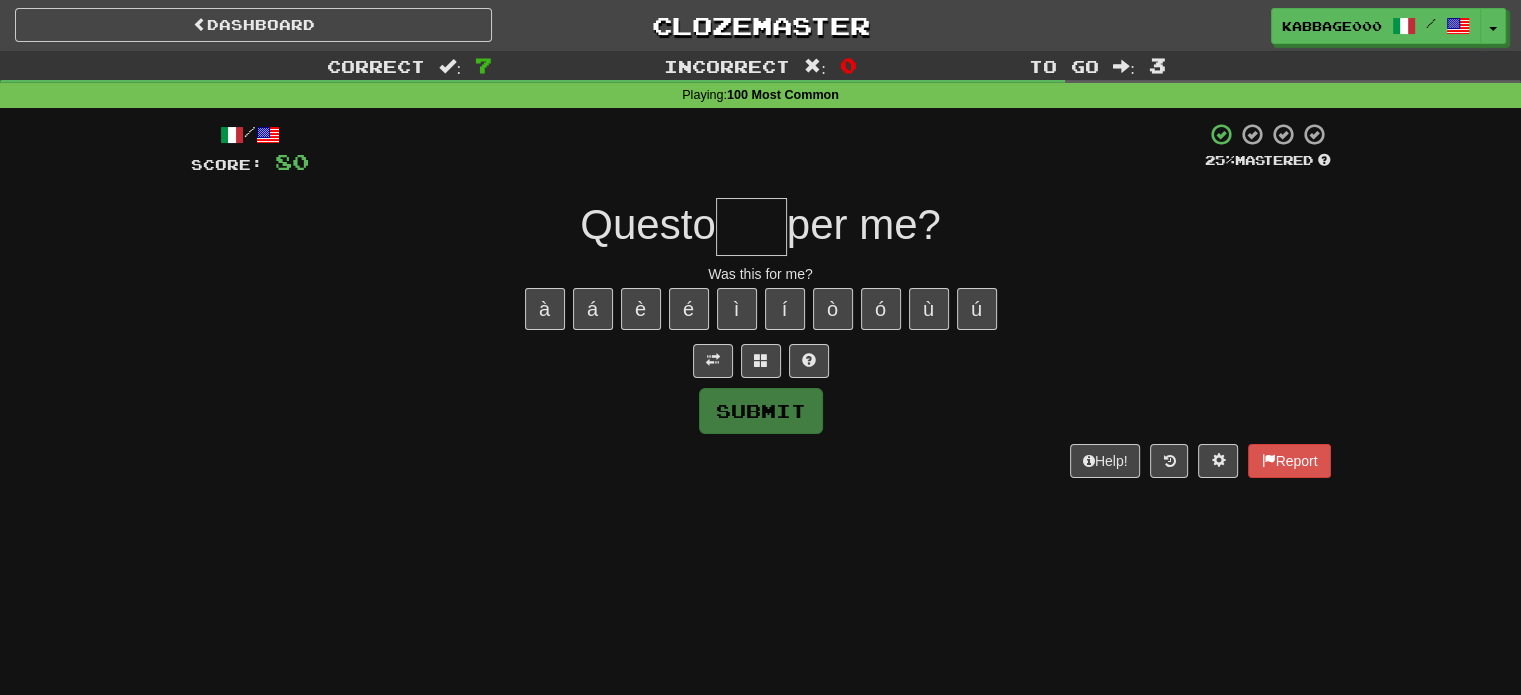click at bounding box center [751, 227] 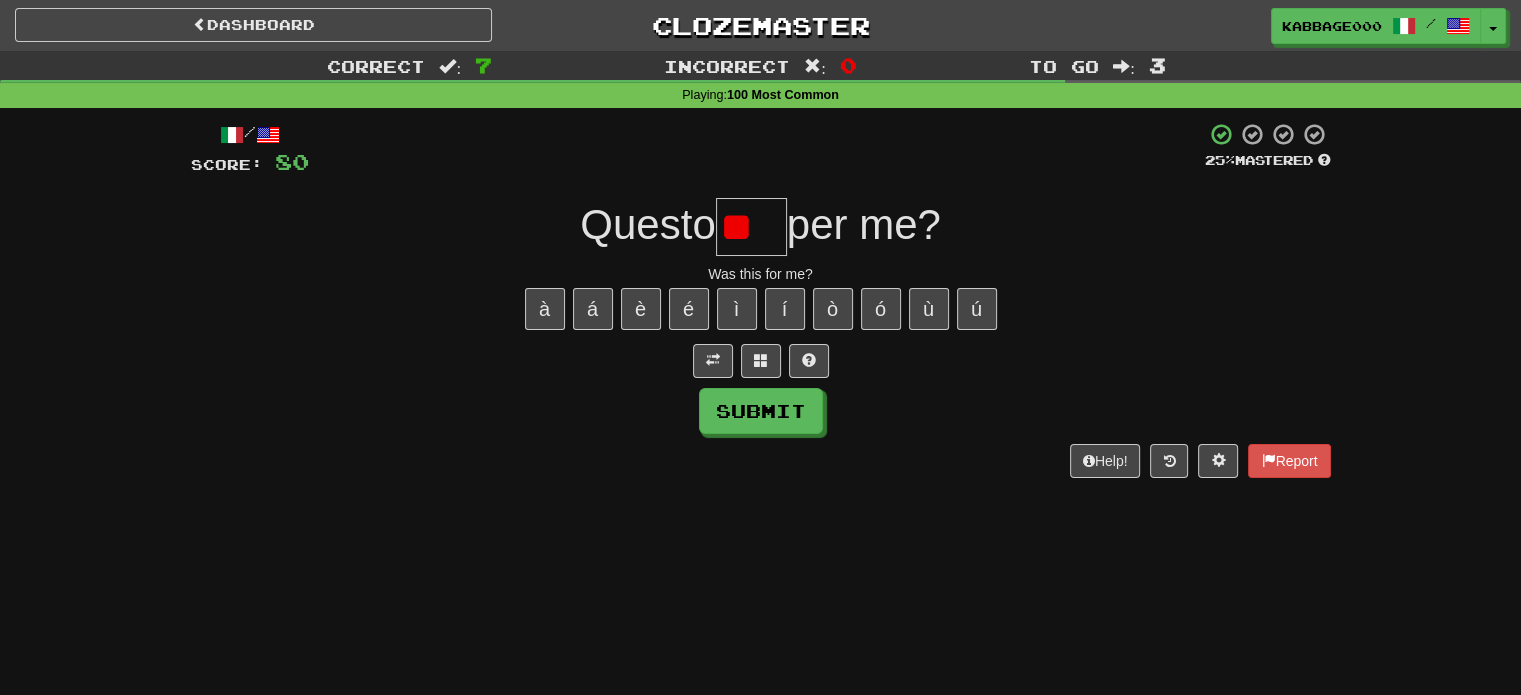 type on "*" 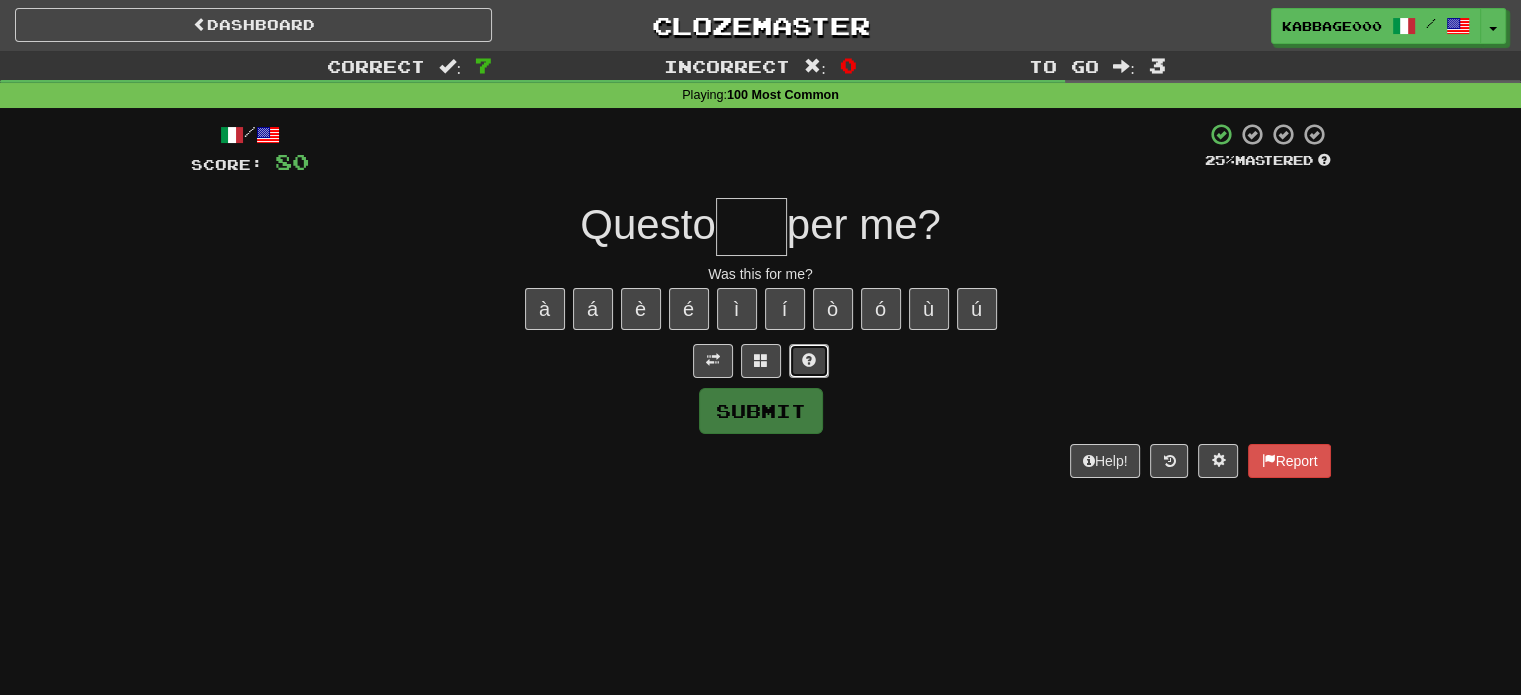 click at bounding box center (809, 361) 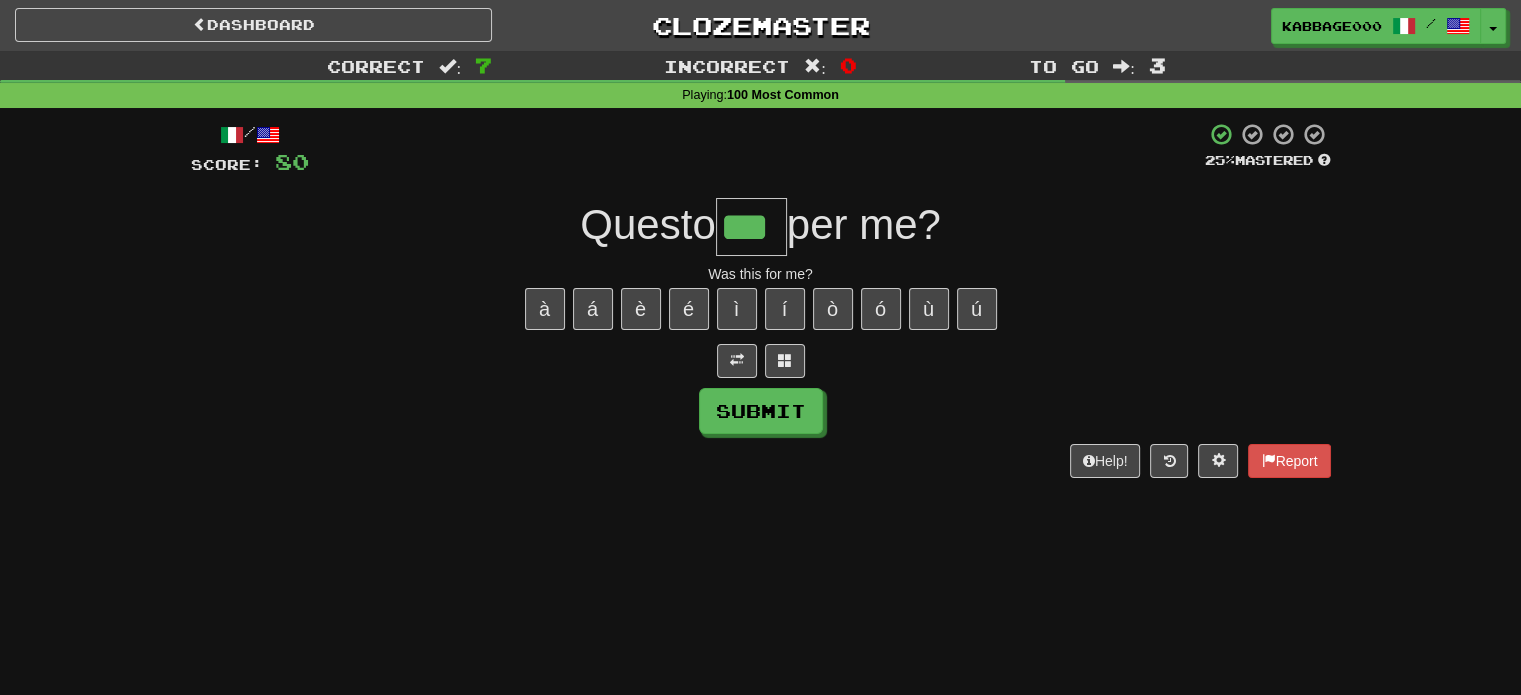 type on "***" 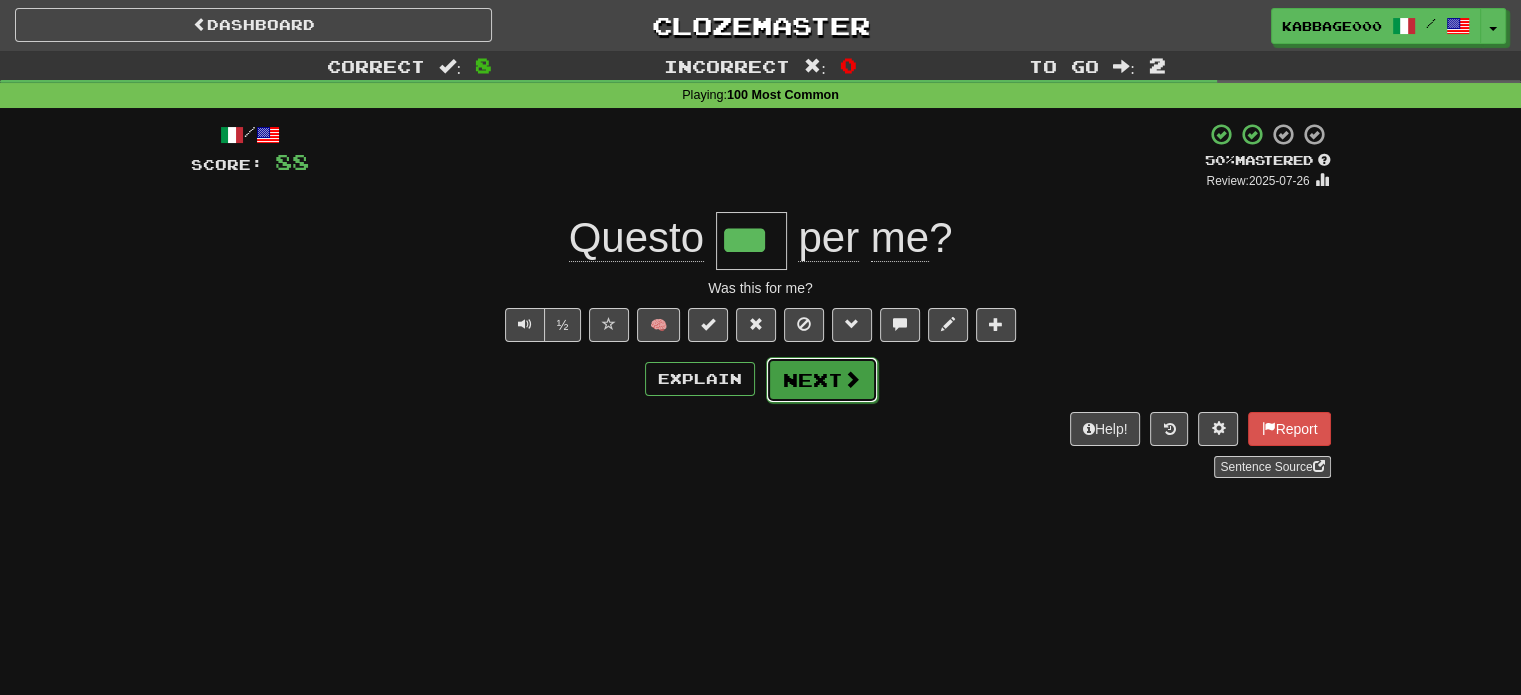 click on "Next" at bounding box center [822, 380] 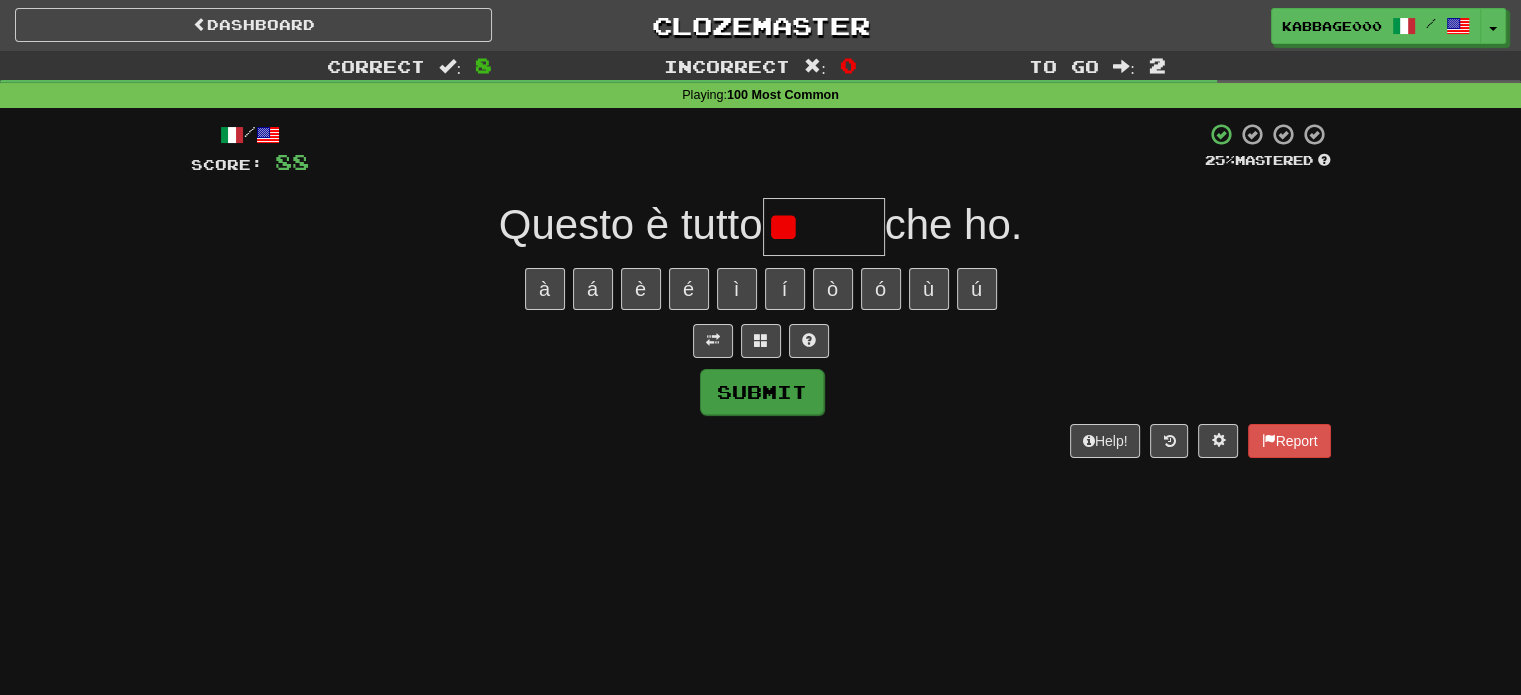 type on "*" 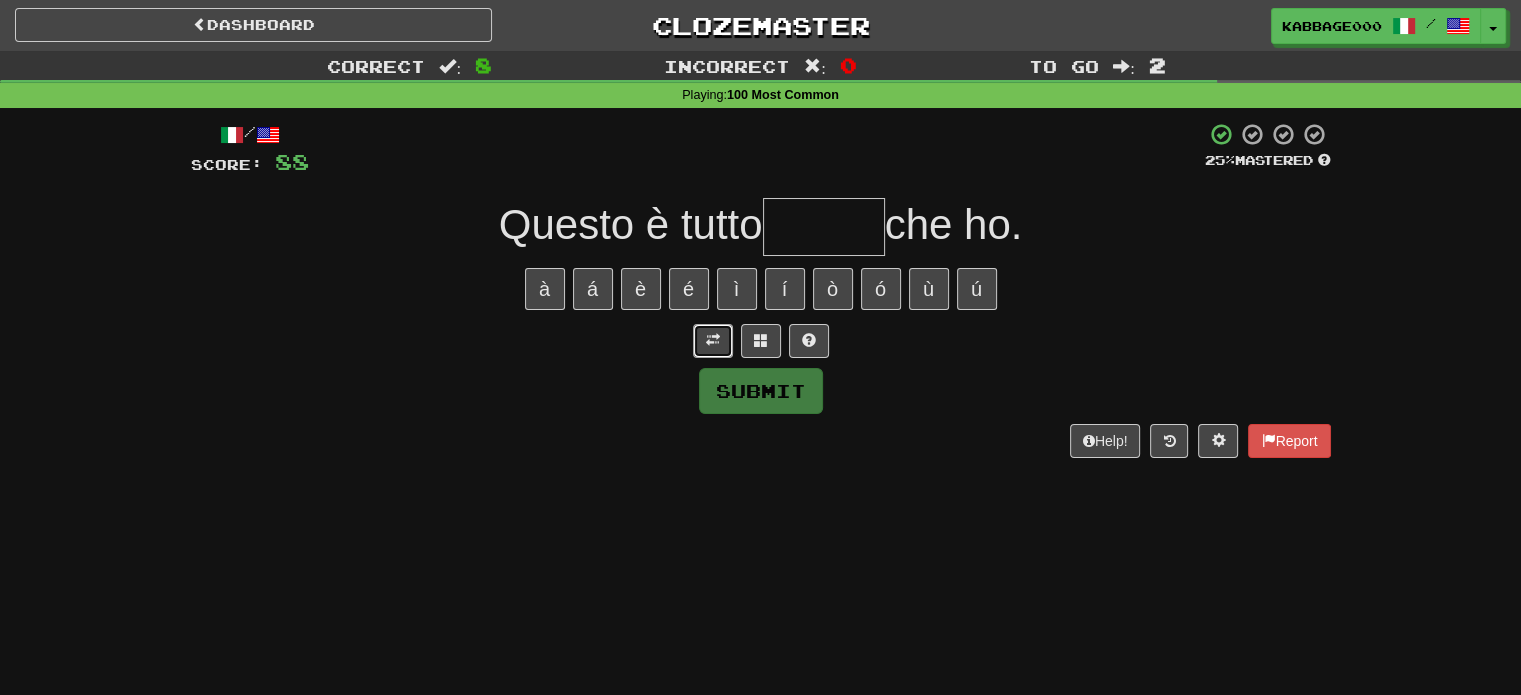 drag, startPoint x: 725, startPoint y: 328, endPoint x: 717, endPoint y: 315, distance: 15.264338 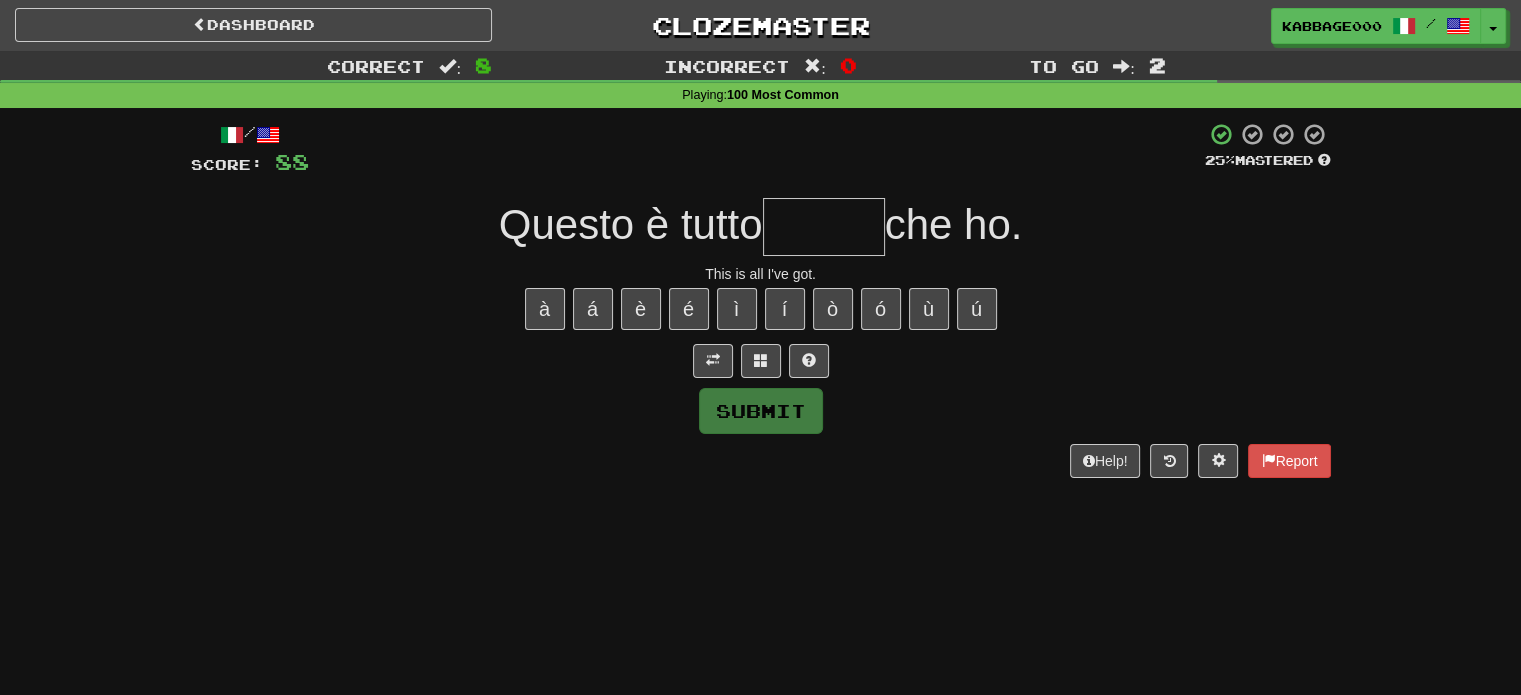 click at bounding box center (824, 227) 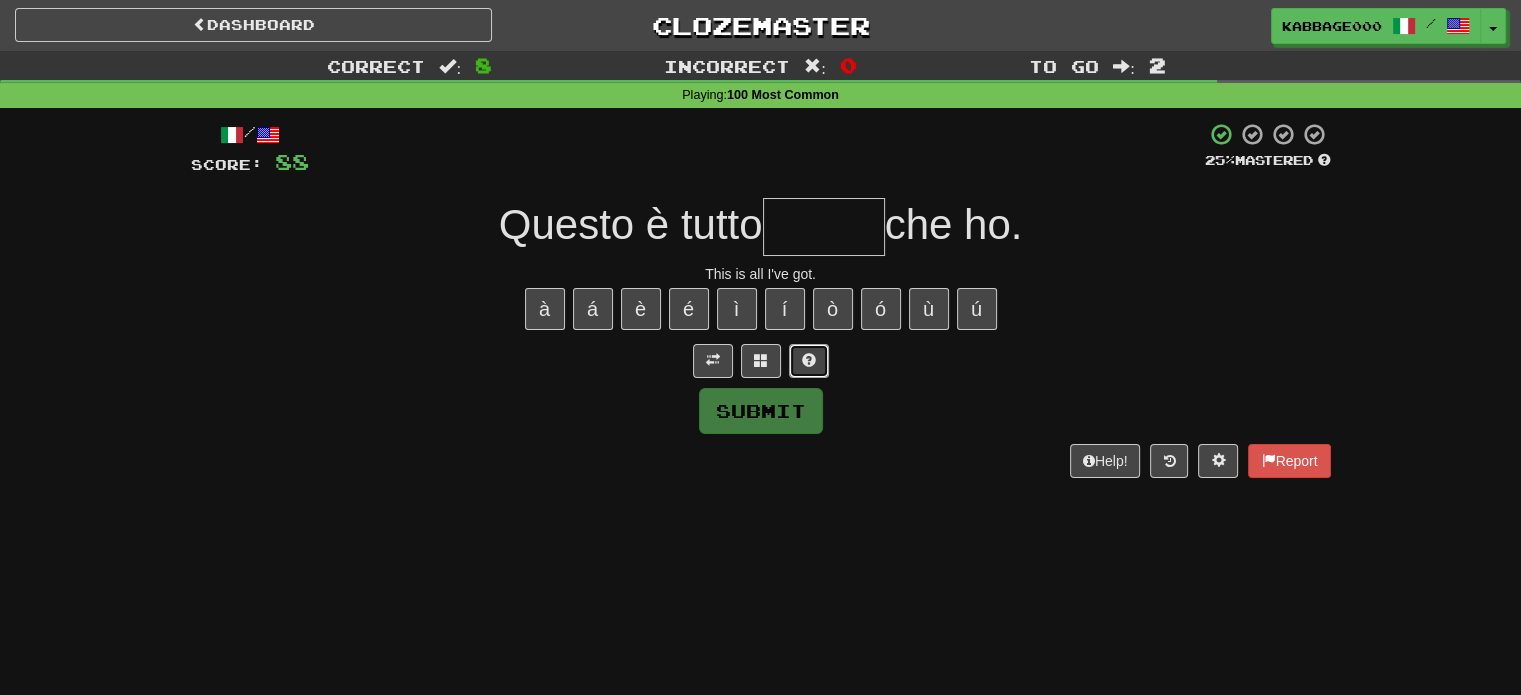 click at bounding box center [809, 361] 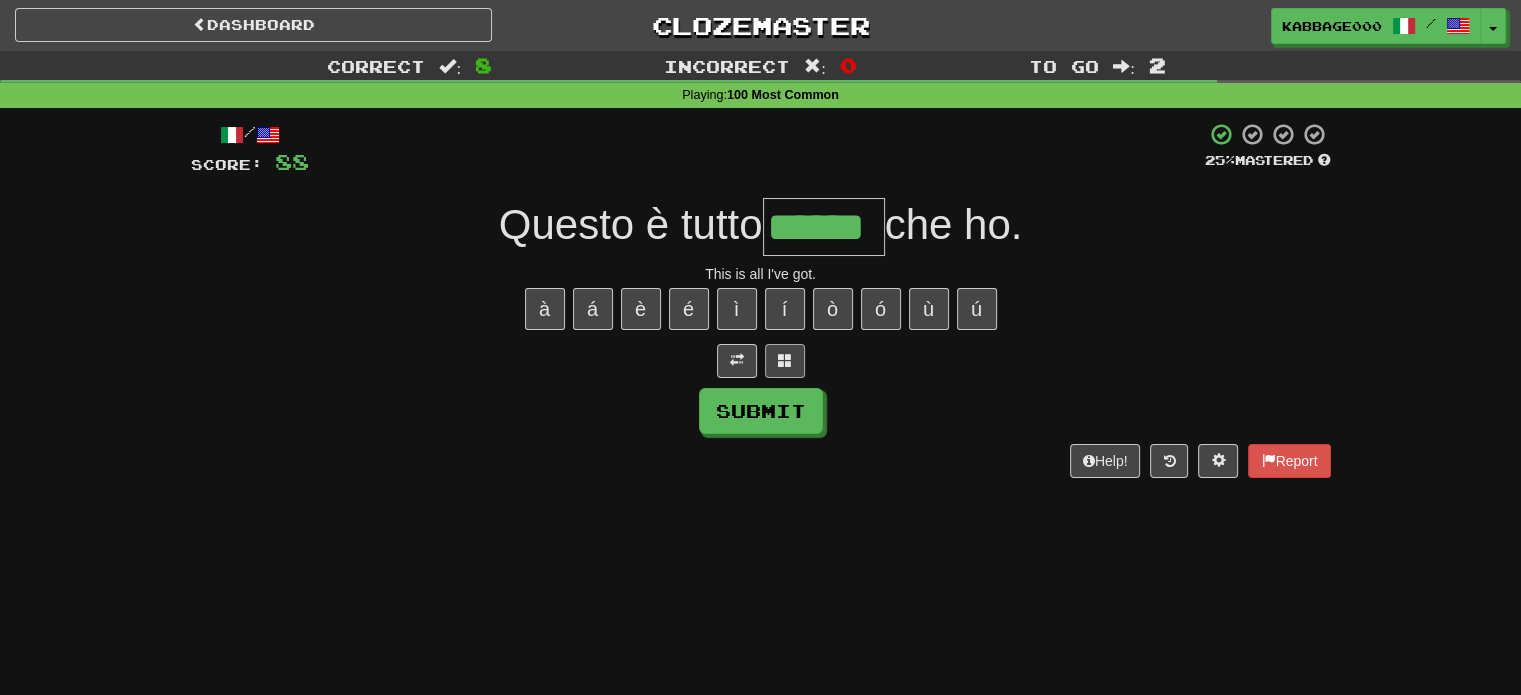 type on "******" 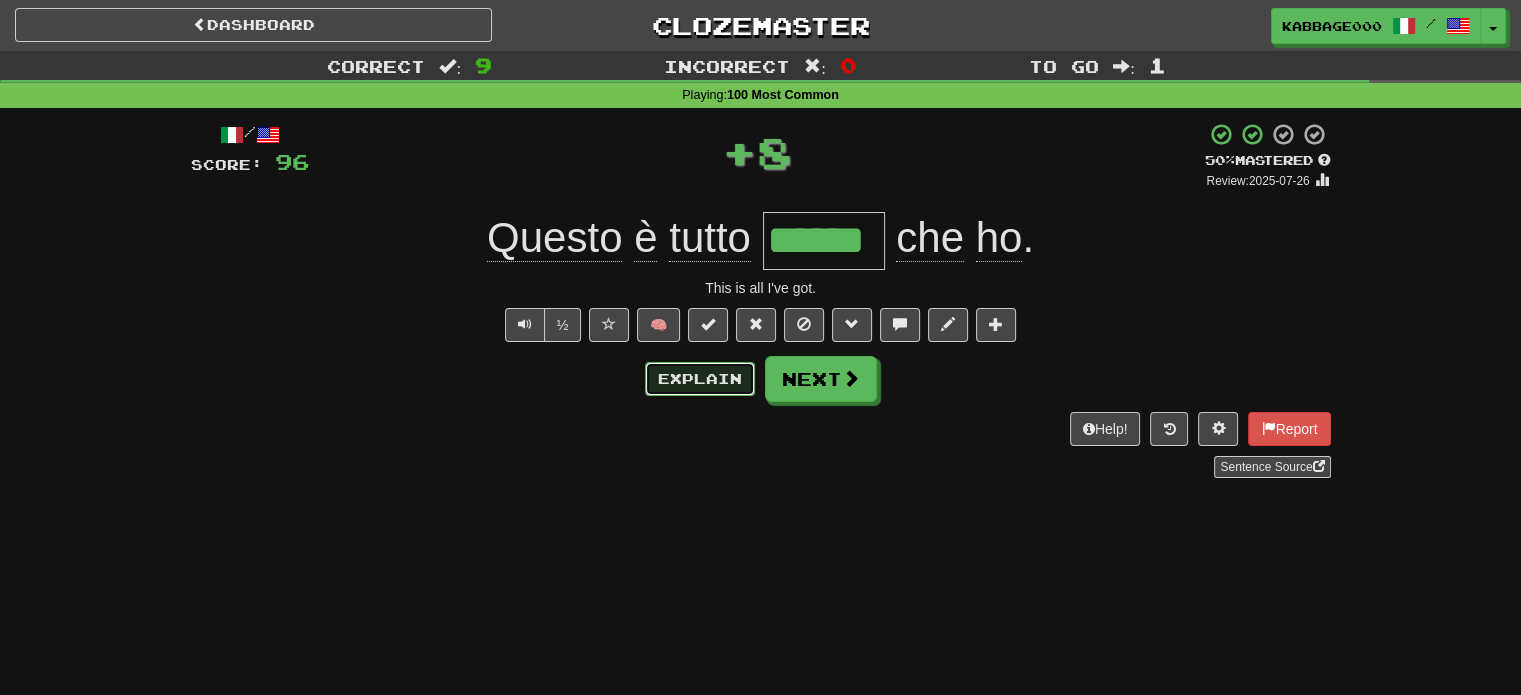 click on "Explain" at bounding box center (700, 379) 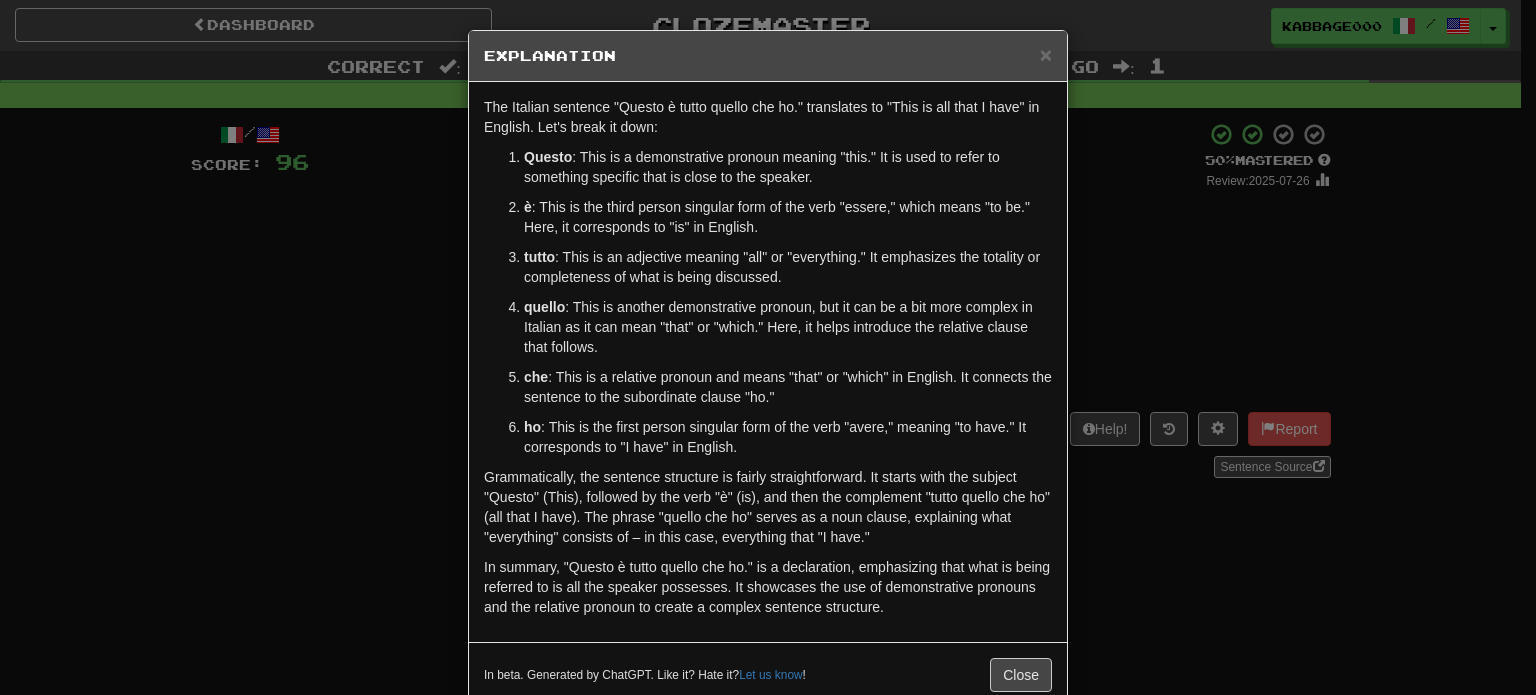 click on "× Explanation The Italian sentence "Questo è tutto quello che ho." translates to "This is all that I have" in English. Let's break it down:
Questo : This is a demonstrative pronoun meaning "this." It is used to refer to something specific that is close to the speaker.
è : This is the third person singular form of the verb "essere," which means "to be." Here, it corresponds to "is" in English.
tutto : This is an adjective meaning "all" or "everything." It emphasizes the totality or completeness of what is being discussed.
quello : This is another demonstrative pronoun, but it can be a bit more complex in Italian as it can mean "that" or "which." Here, it helps introduce the relative clause that follows.
che : This is a relative pronoun and means "that" or "which" in English. It connects the sentence to the subordinate clause "ho."
ho : This is the first person singular form of the verb "avere," meaning "to have." It corresponds to "I have" in English.
Let us know" at bounding box center (768, 347) 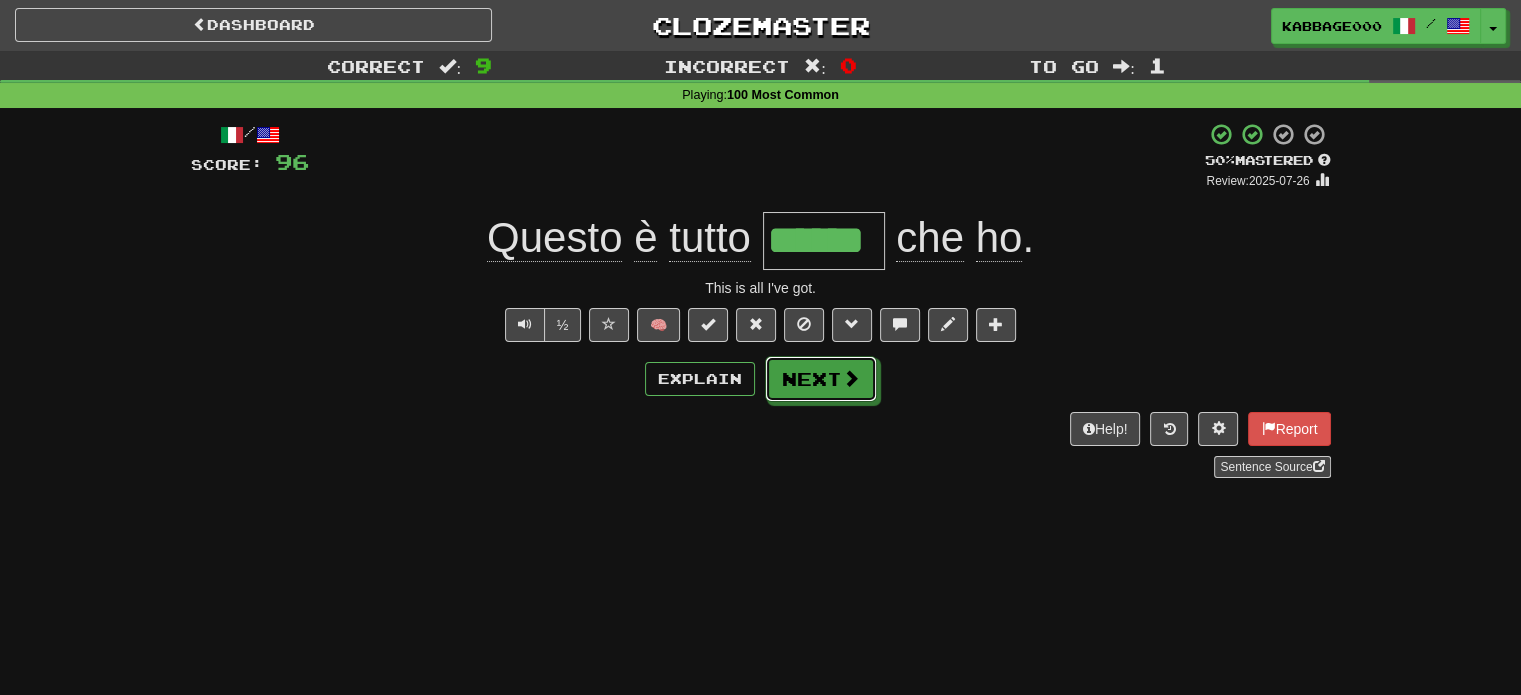 click on "Next" at bounding box center (821, 379) 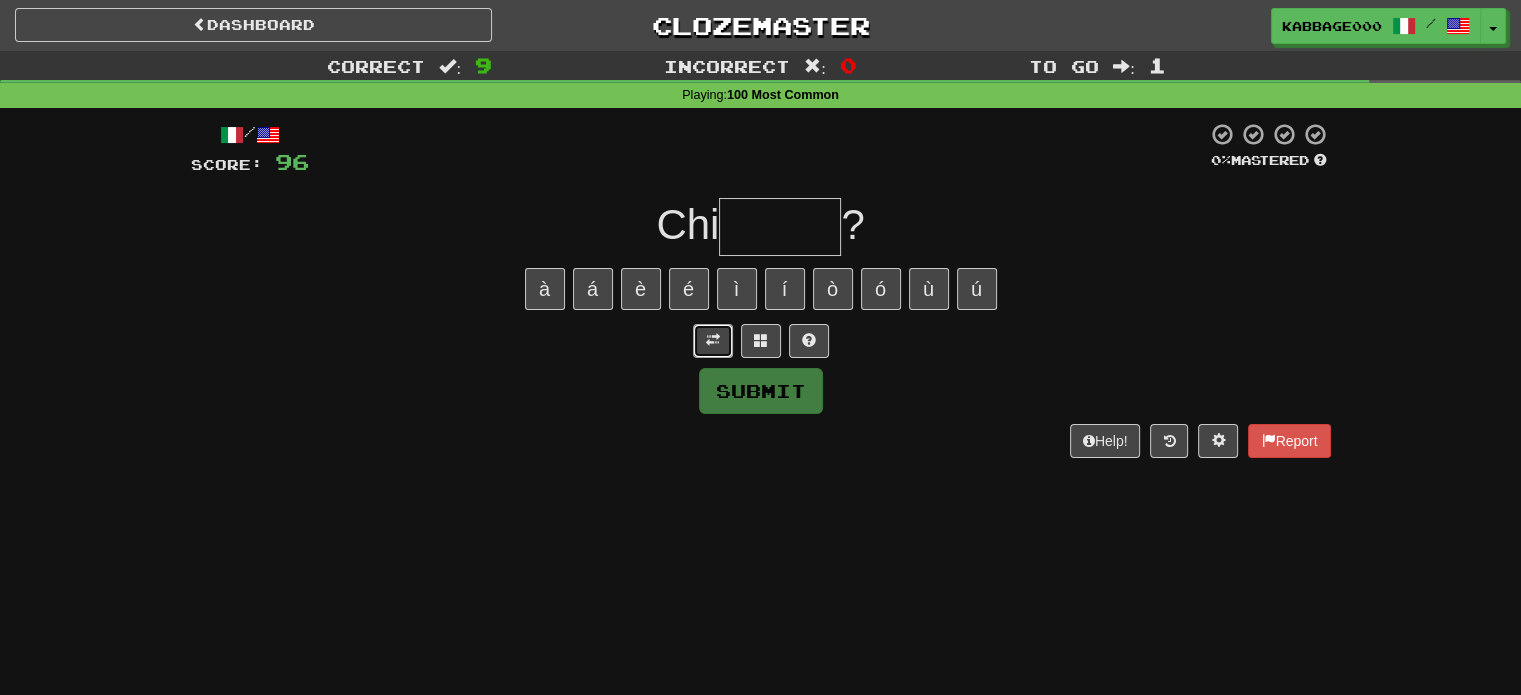 click at bounding box center [713, 341] 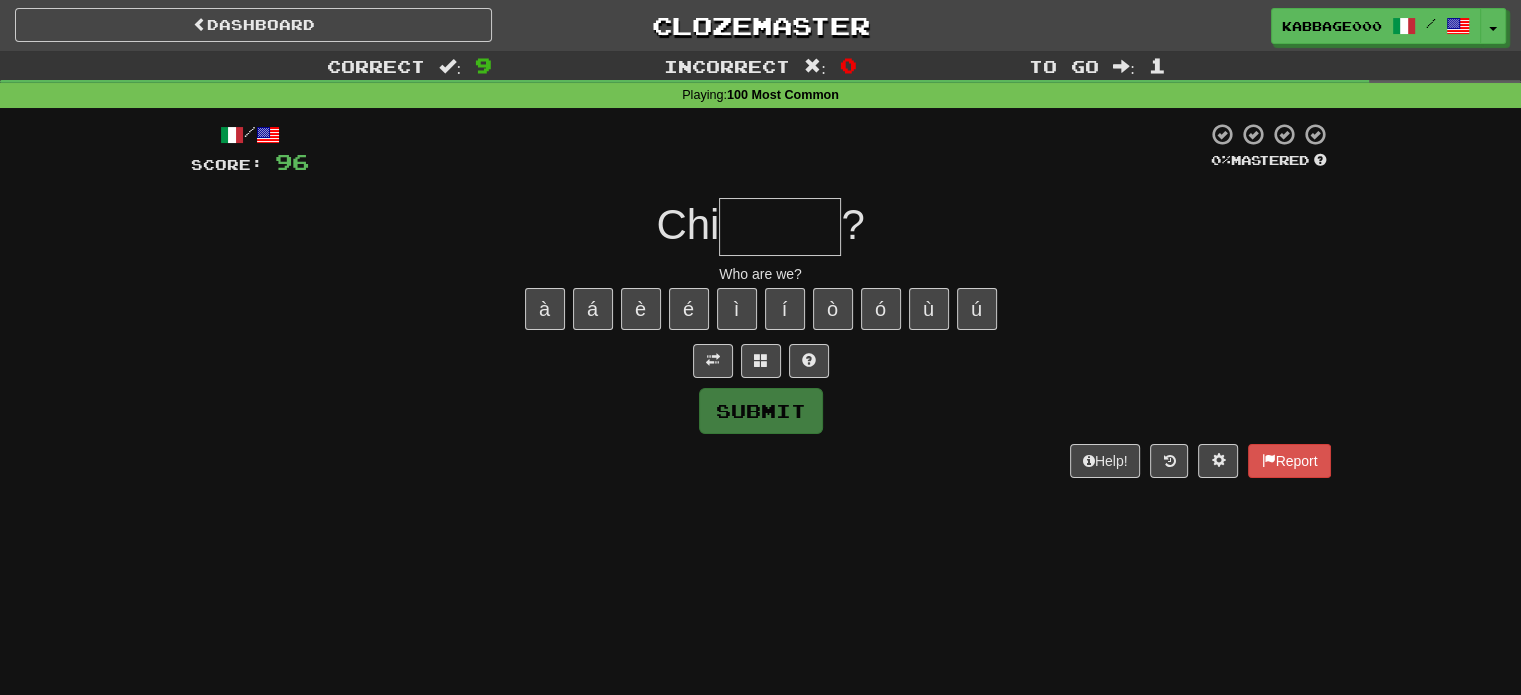 click at bounding box center [780, 227] 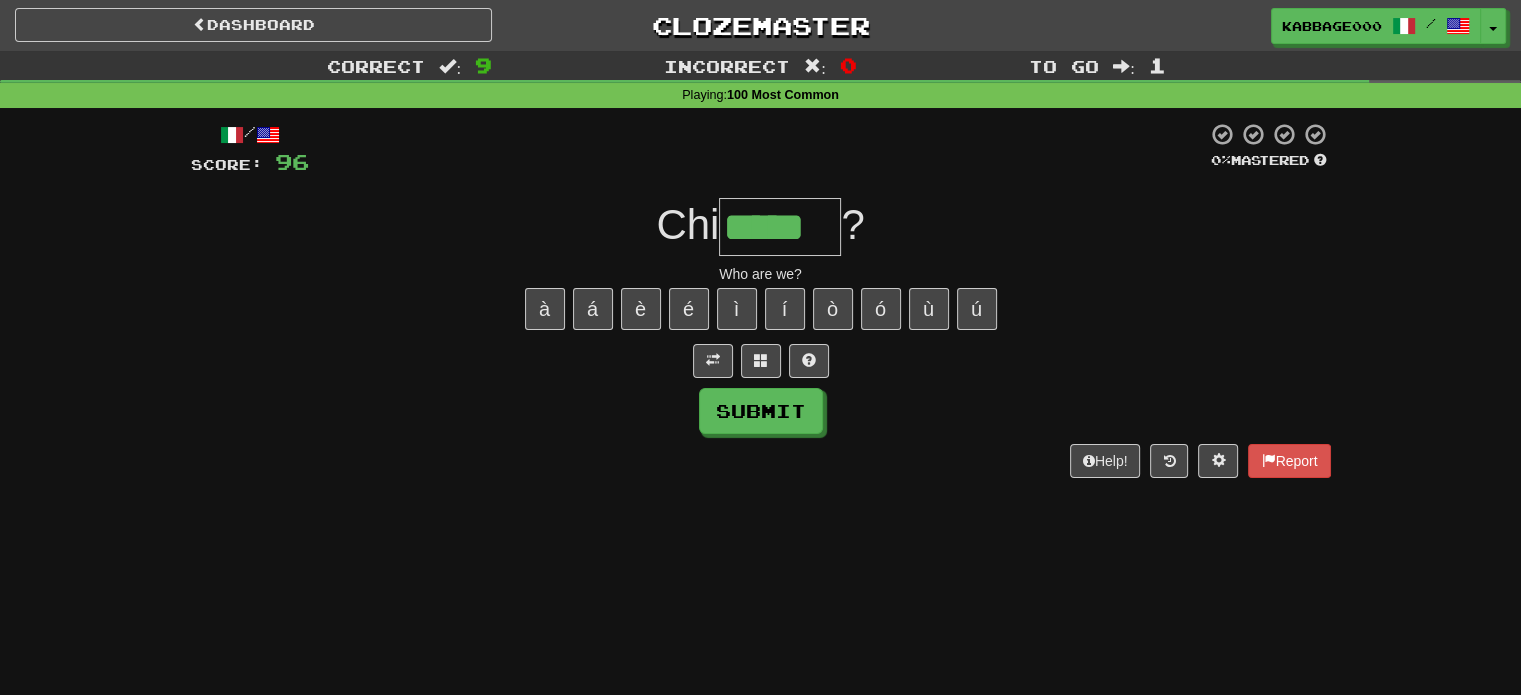 type on "*****" 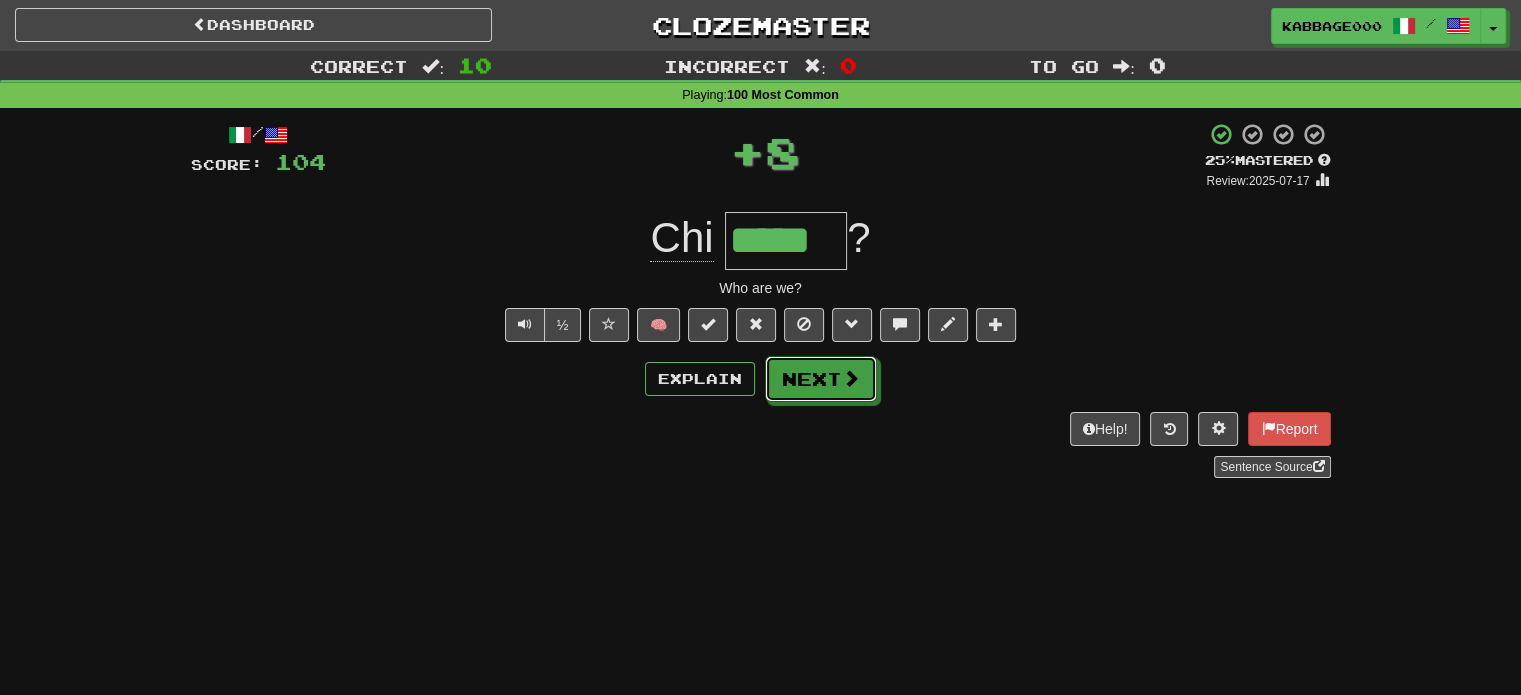 click on "/  Score:   104 + 8 25 %  Mastered Review:  2025-07-17 Chi   ***** ? Who are we? ½ 🧠 Explain Next  Help!  Report Sentence Source" at bounding box center (761, 300) 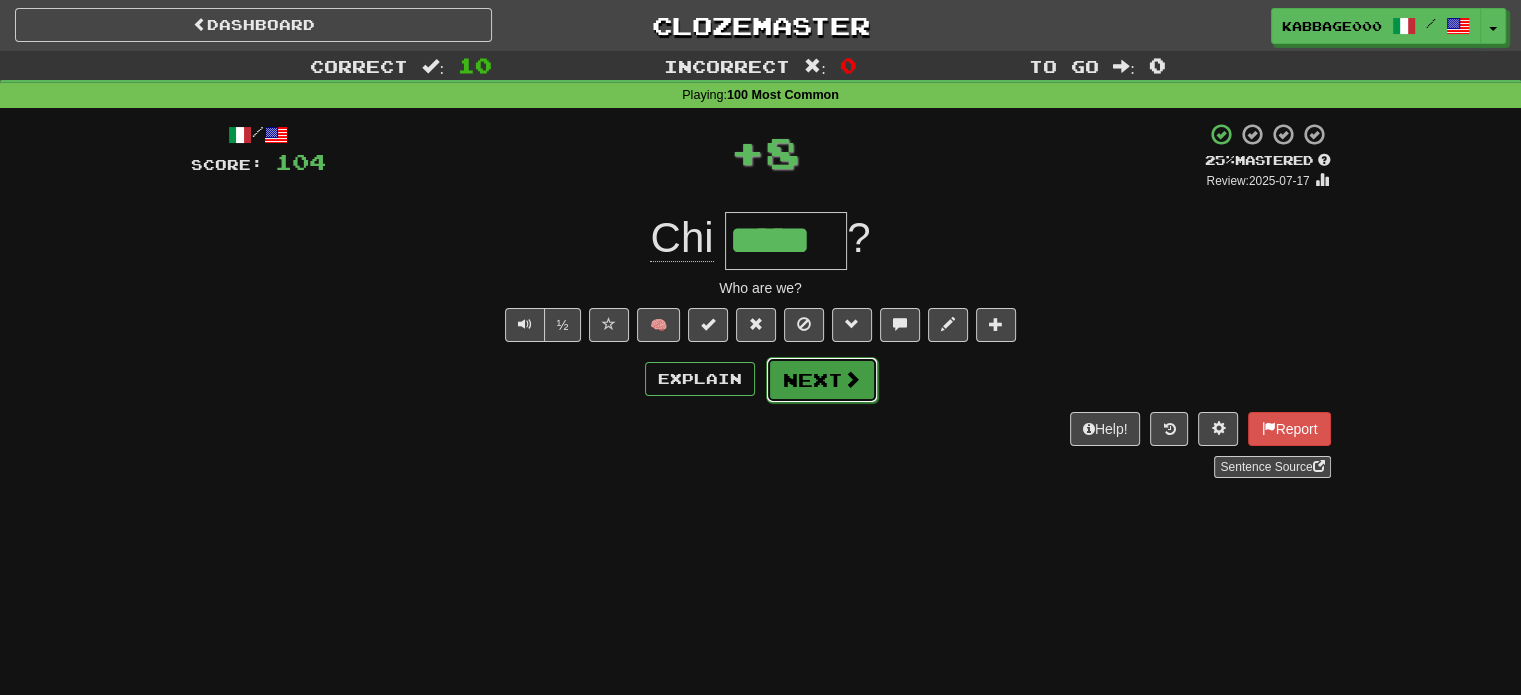 click on "Next" at bounding box center [822, 380] 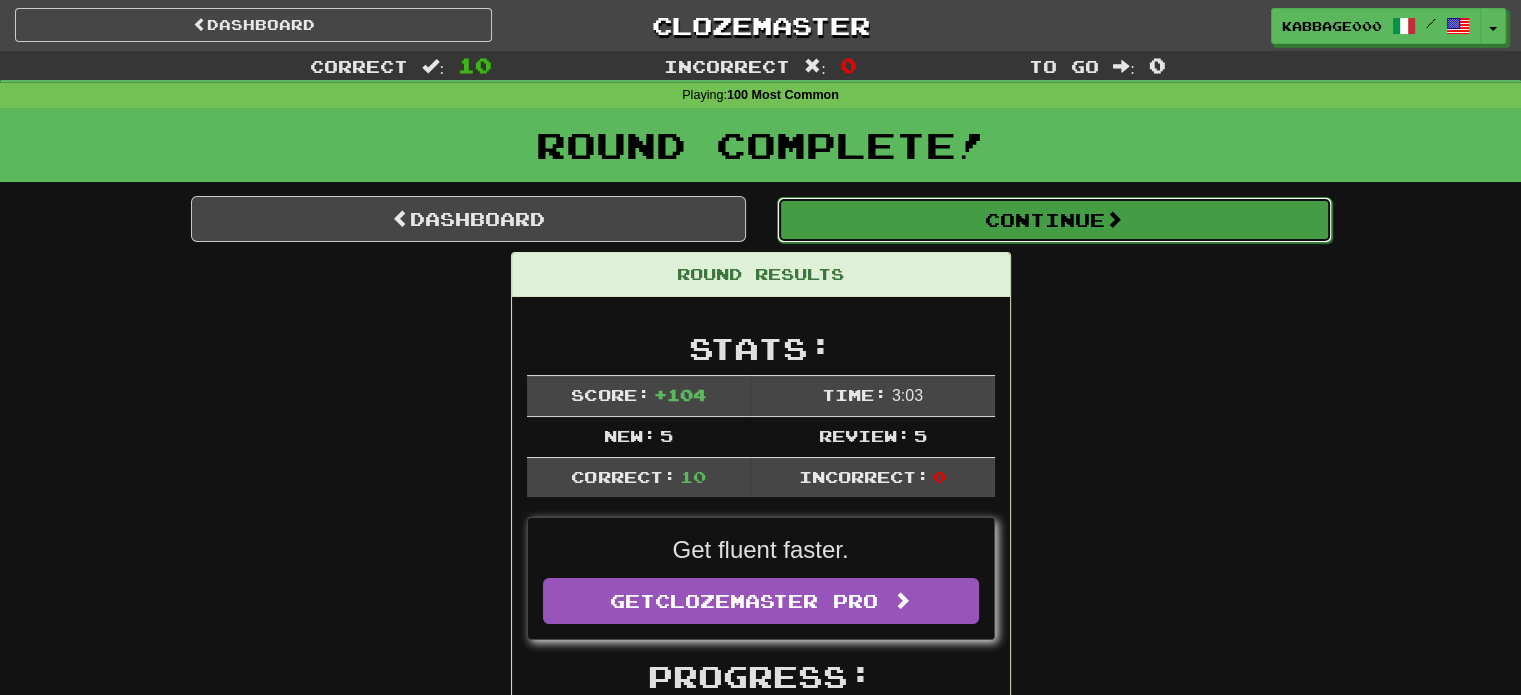 click on "Continue" at bounding box center [1054, 220] 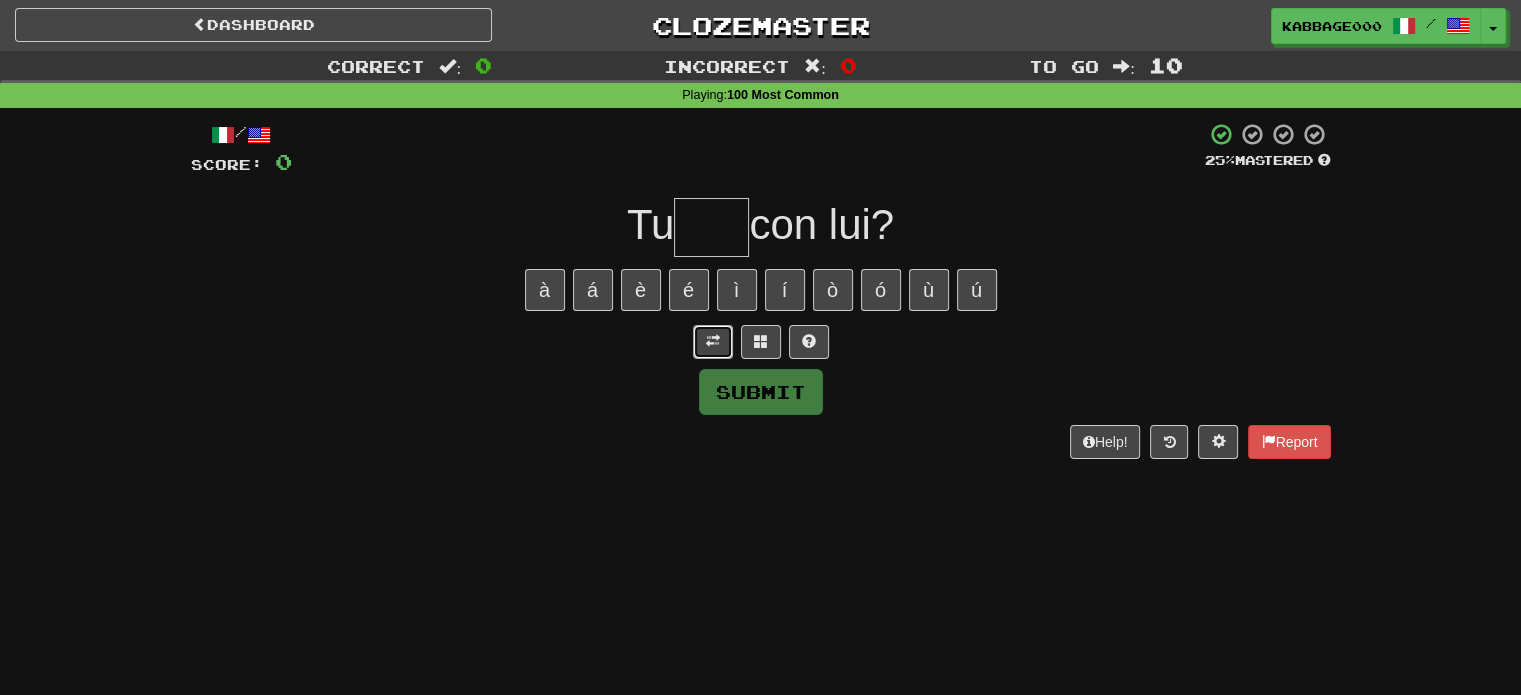 click at bounding box center (713, 341) 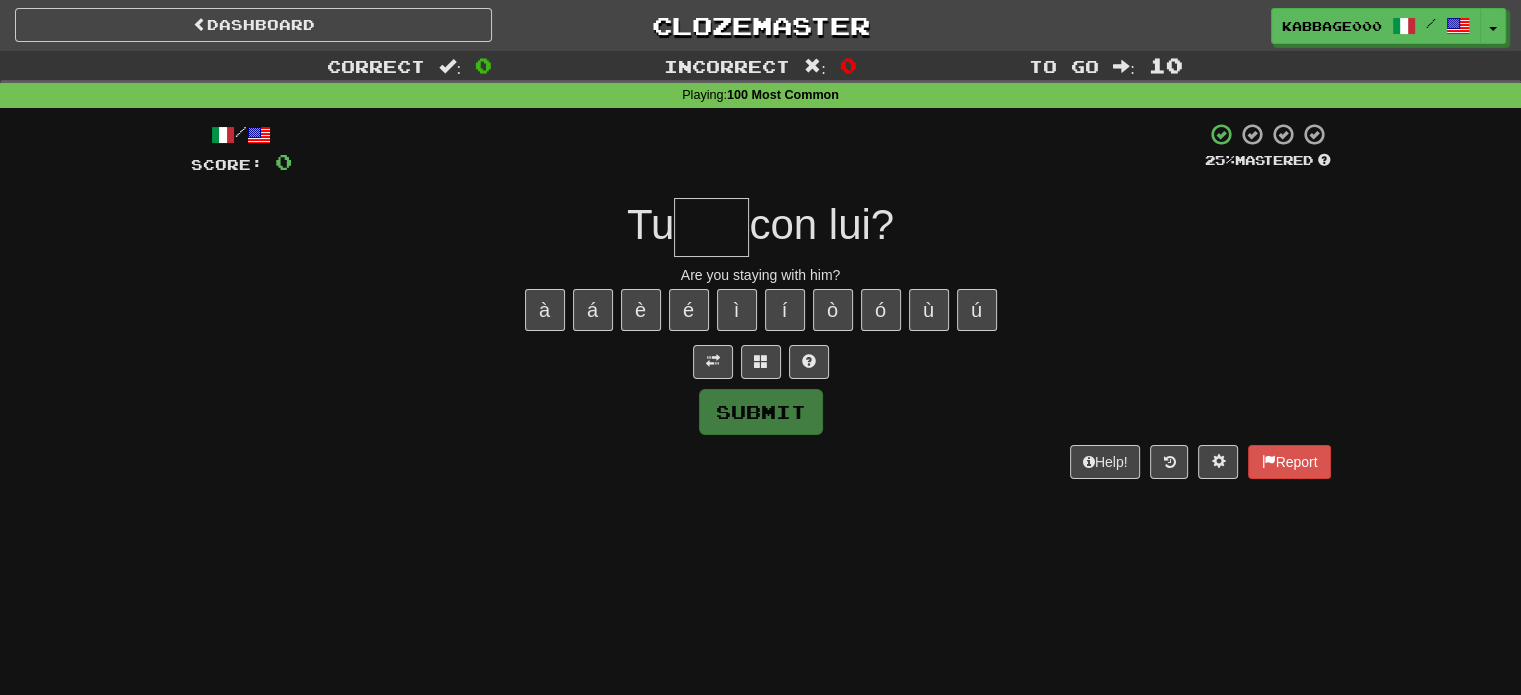 click at bounding box center [711, 227] 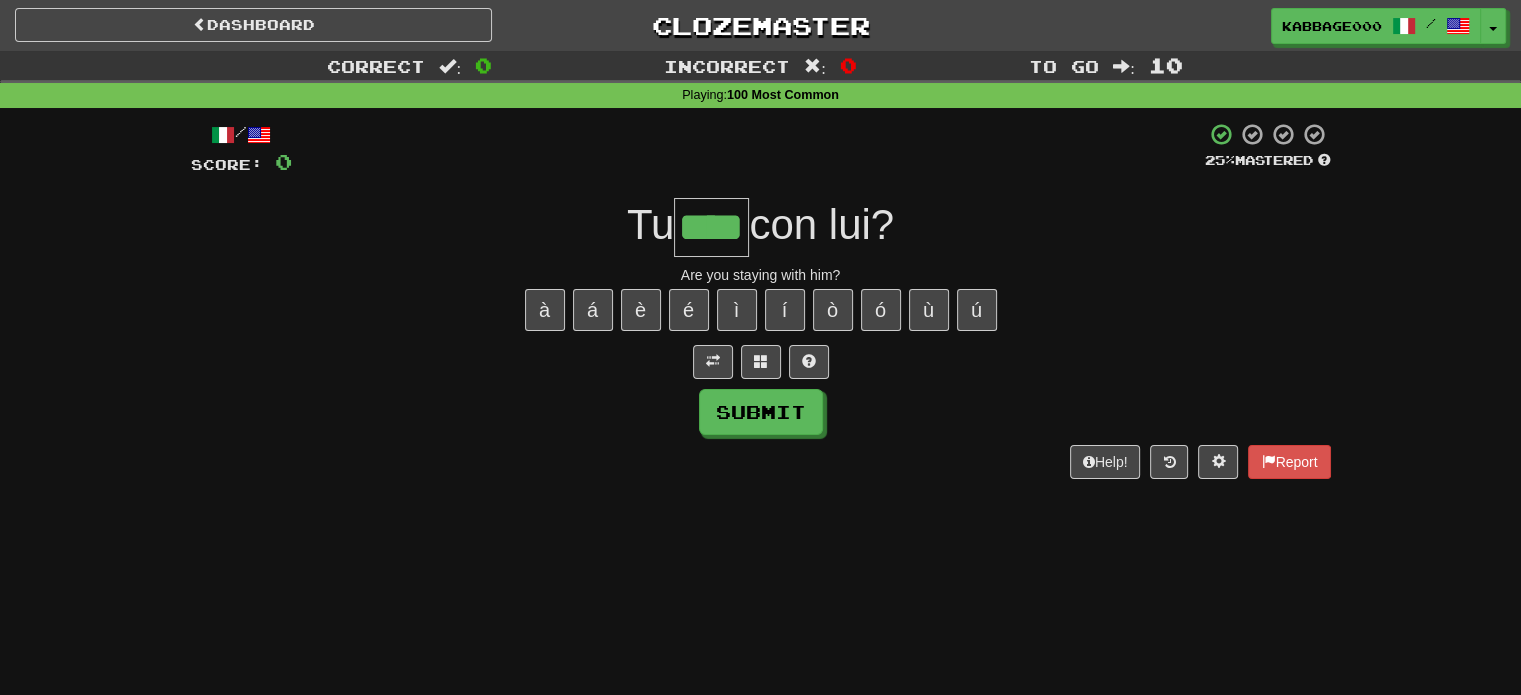 type on "****" 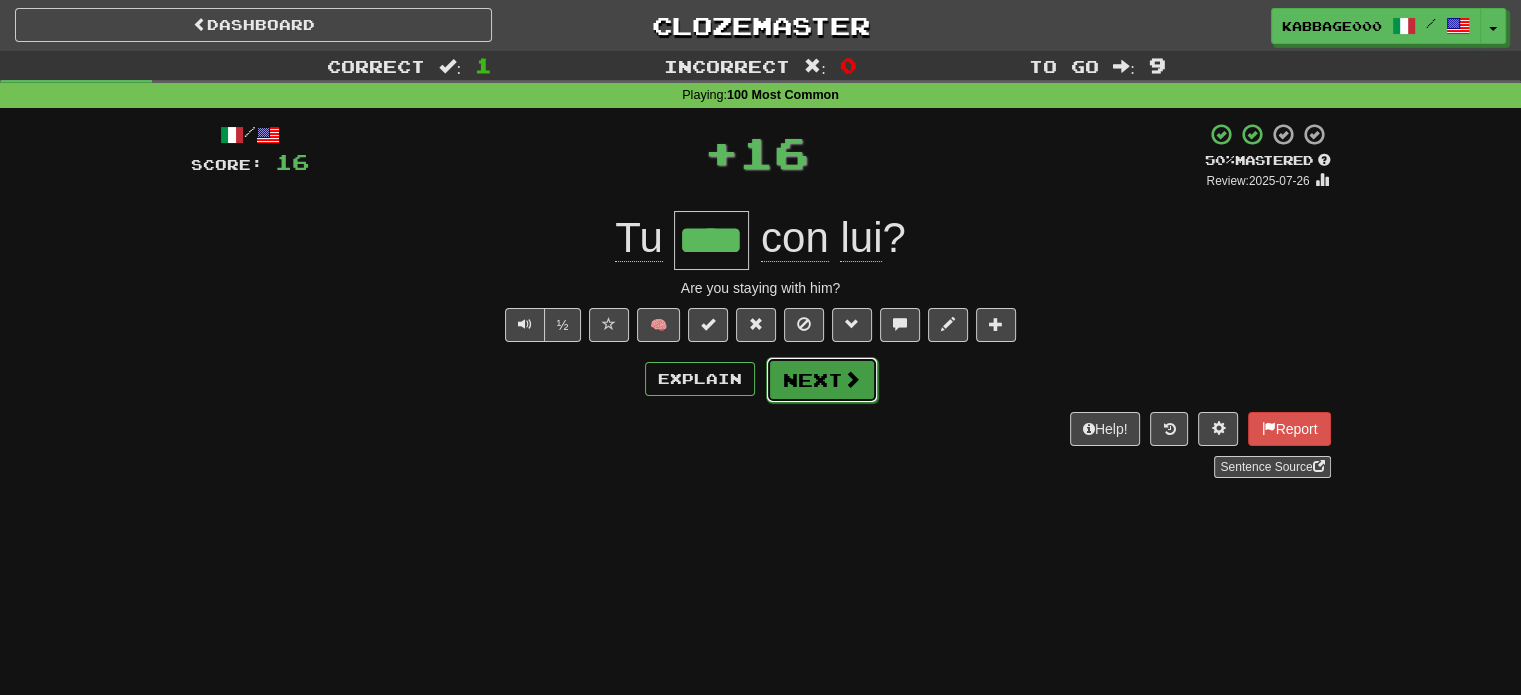 click at bounding box center [852, 379] 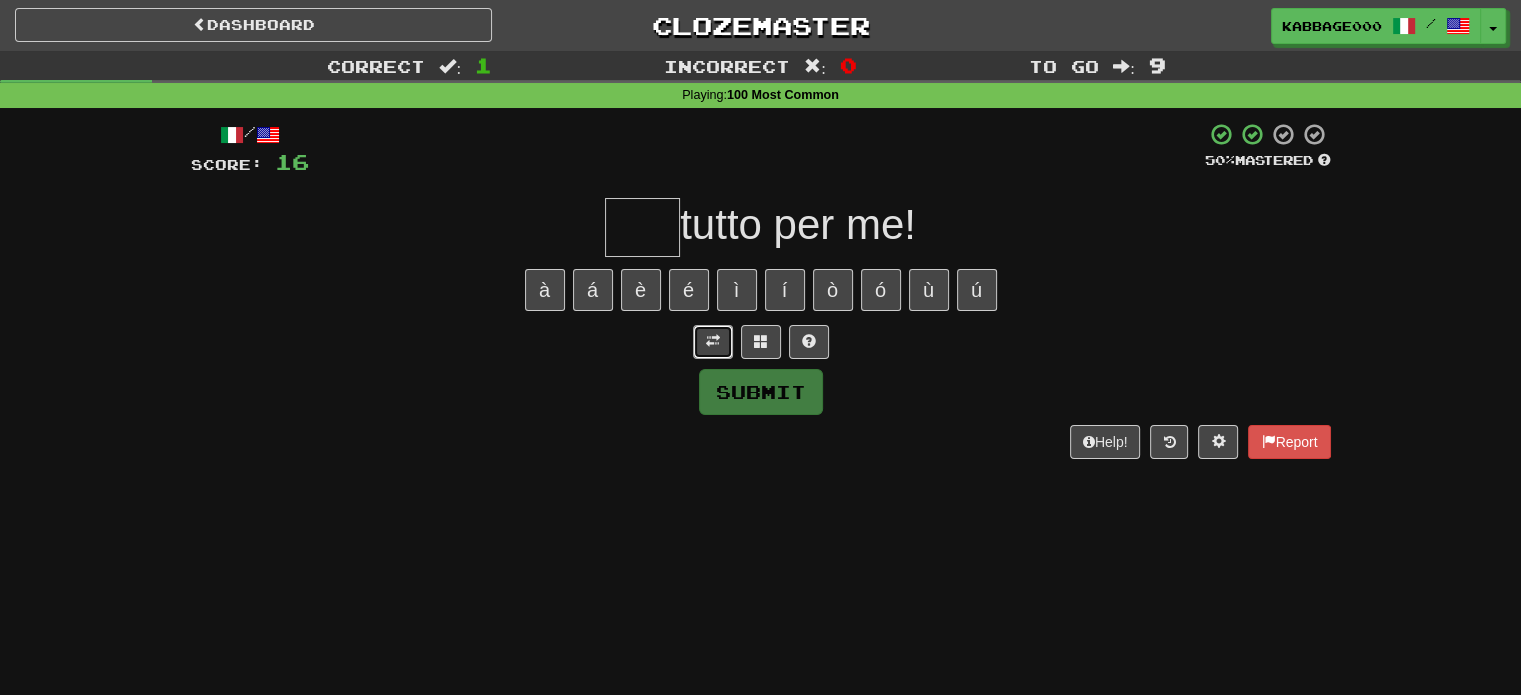 click at bounding box center [713, 341] 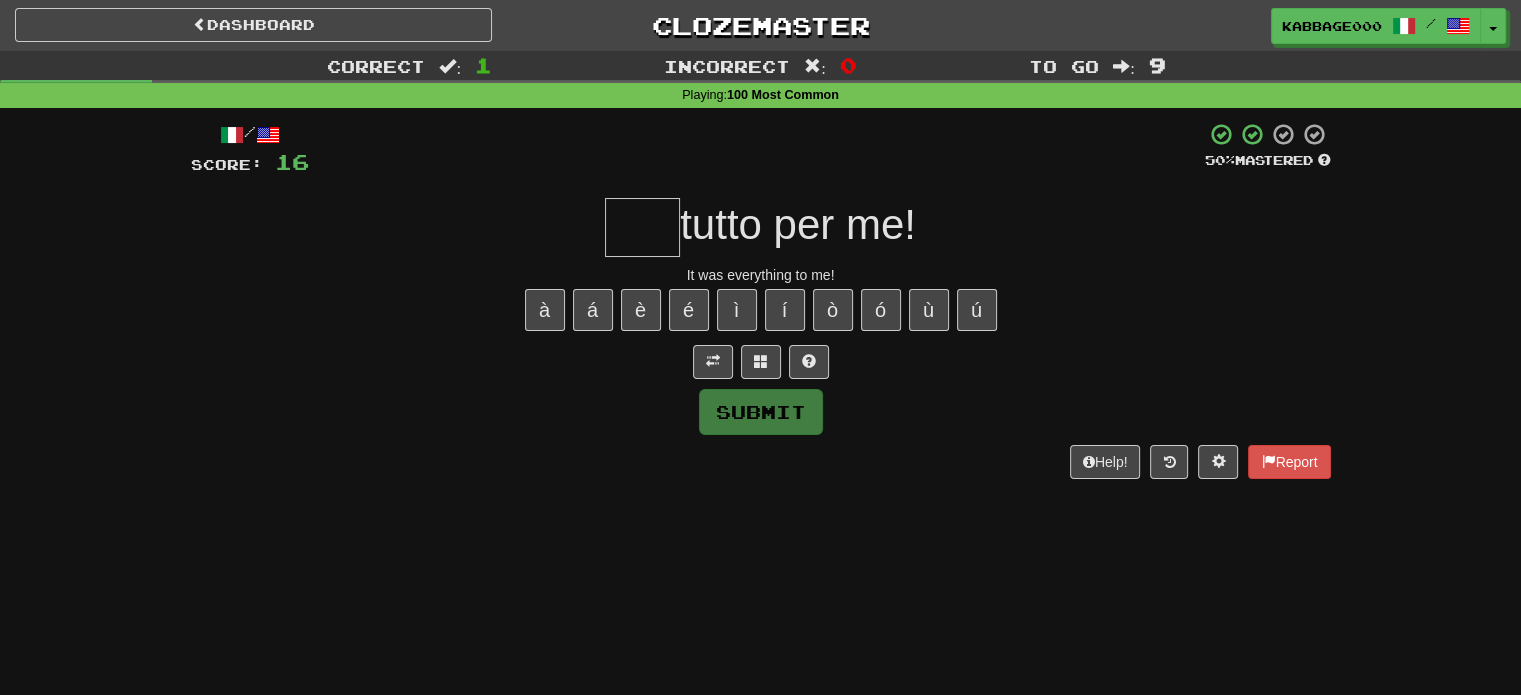 click at bounding box center [642, 227] 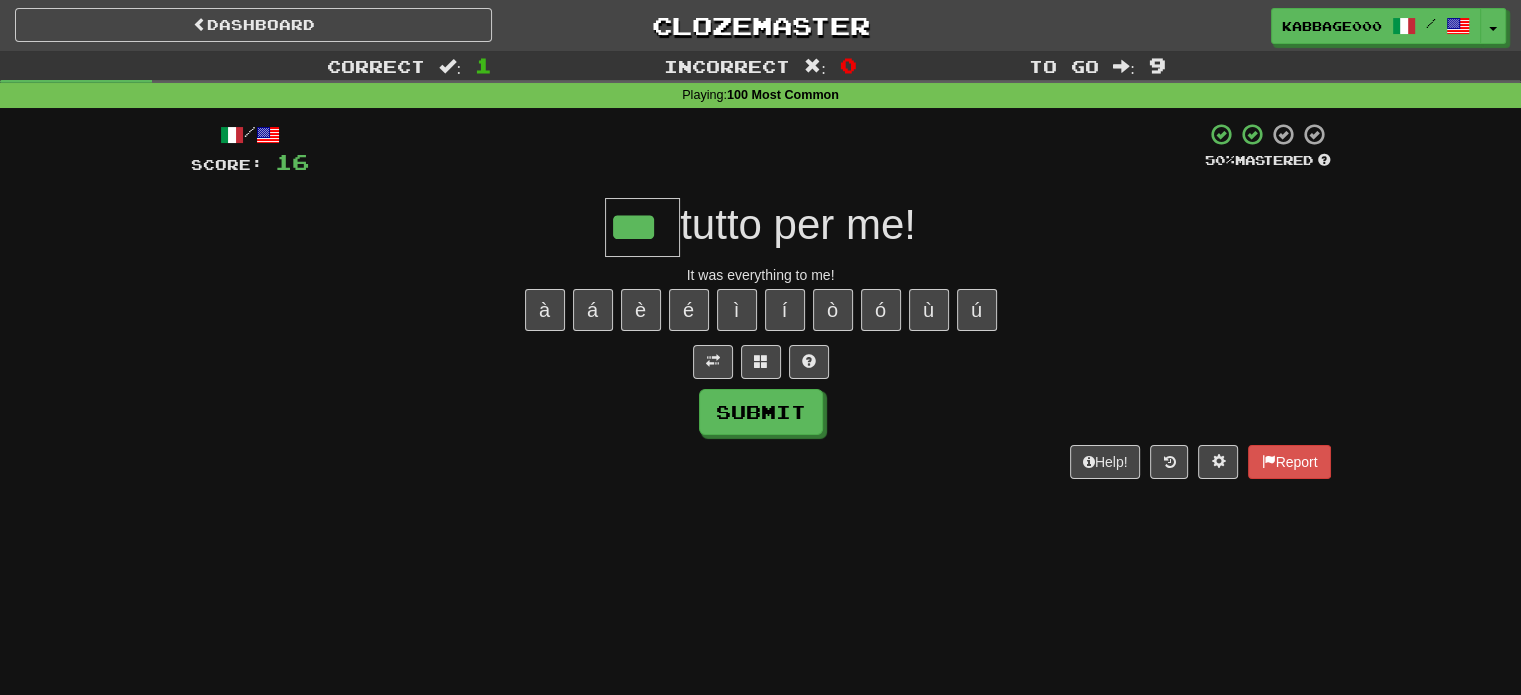 type on "***" 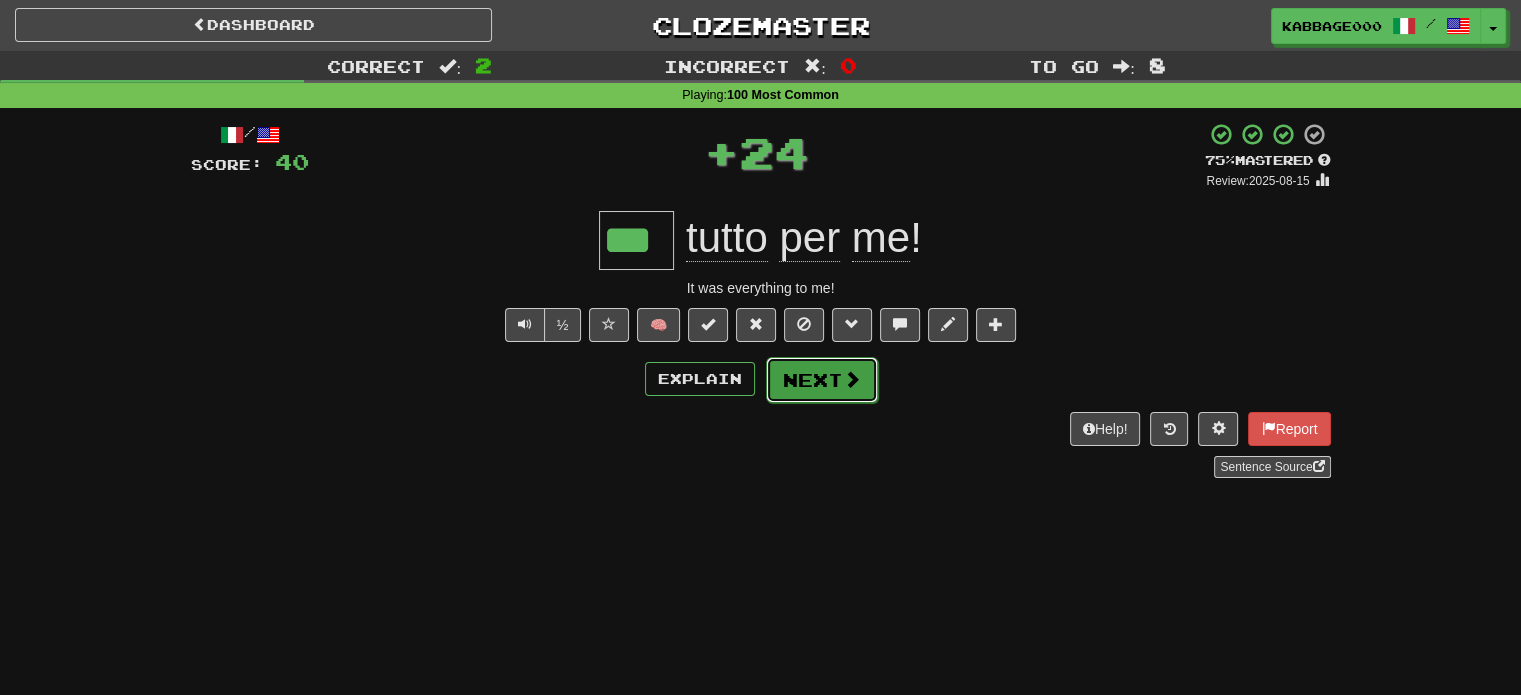 click at bounding box center (852, 379) 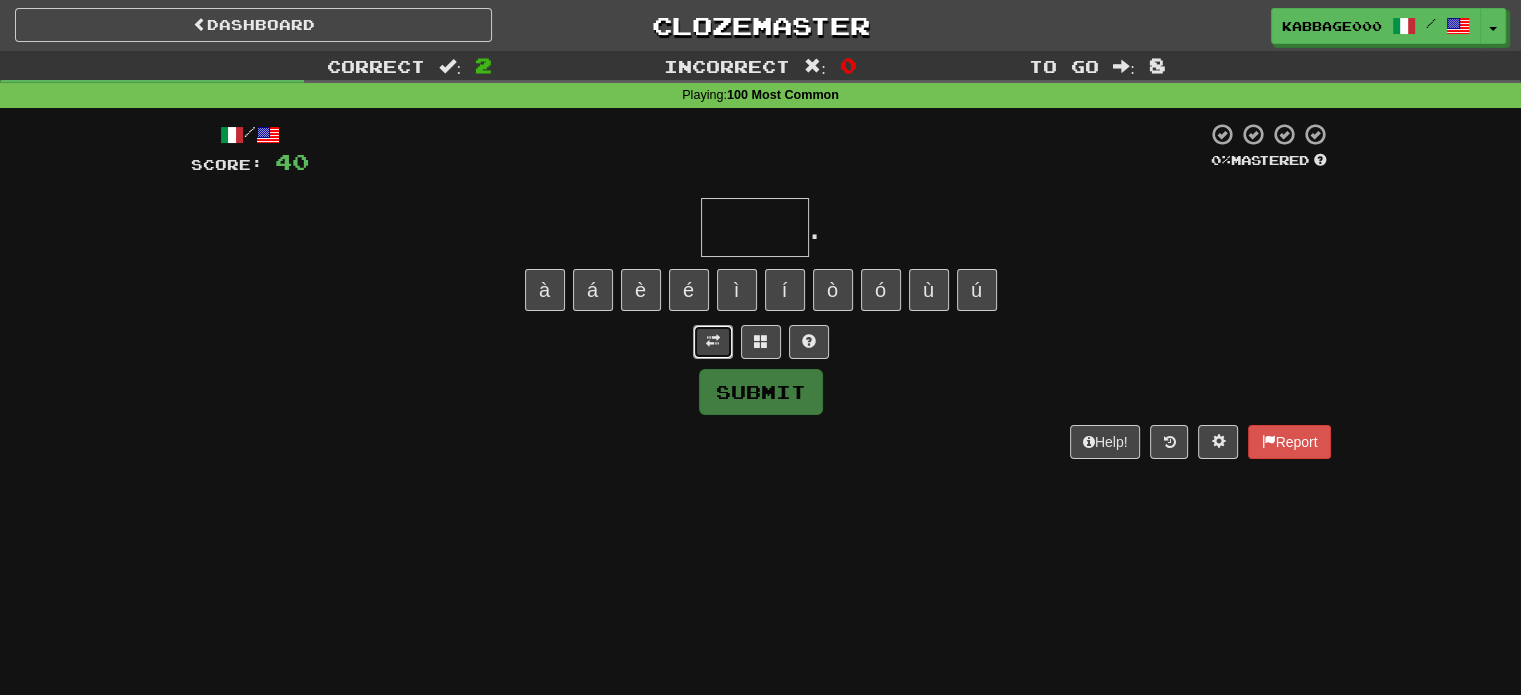click at bounding box center (713, 342) 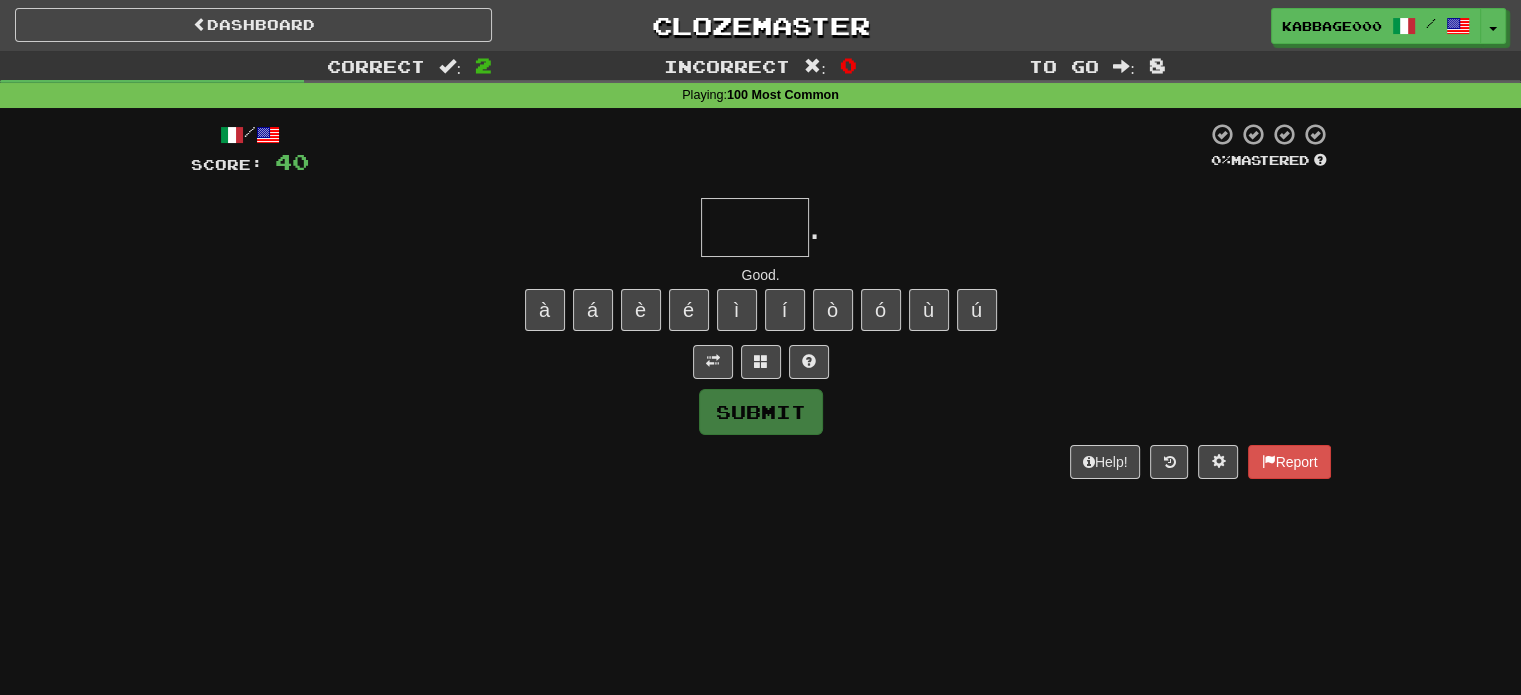 click at bounding box center [755, 227] 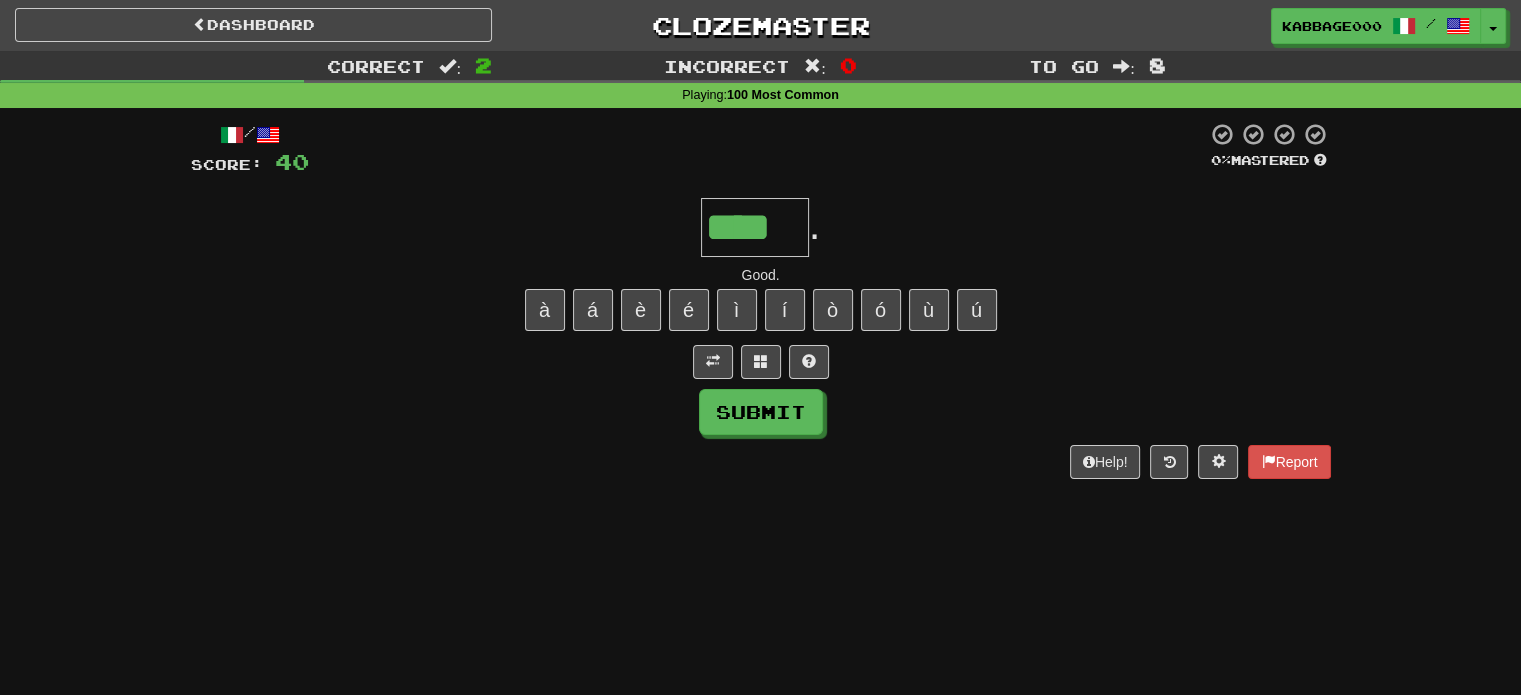 type on "****" 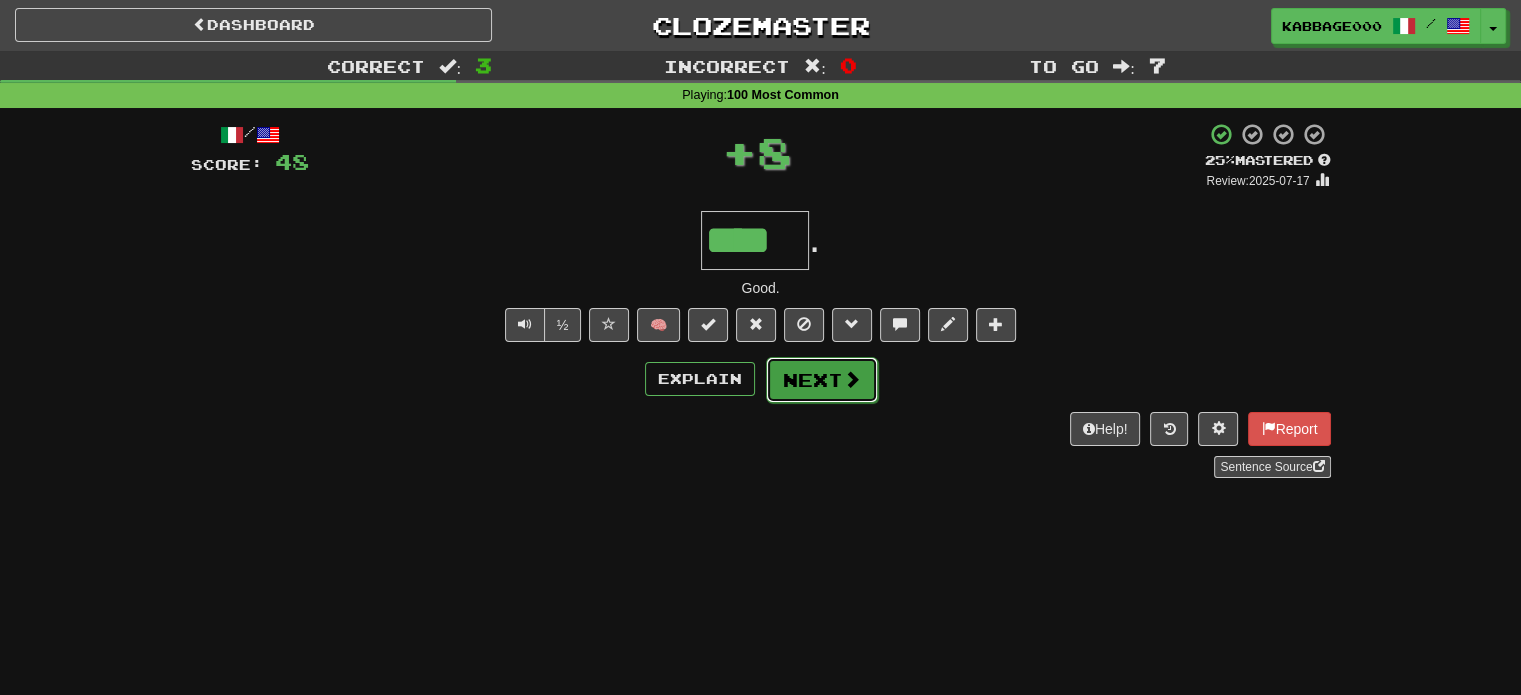 click on "Next" at bounding box center [822, 380] 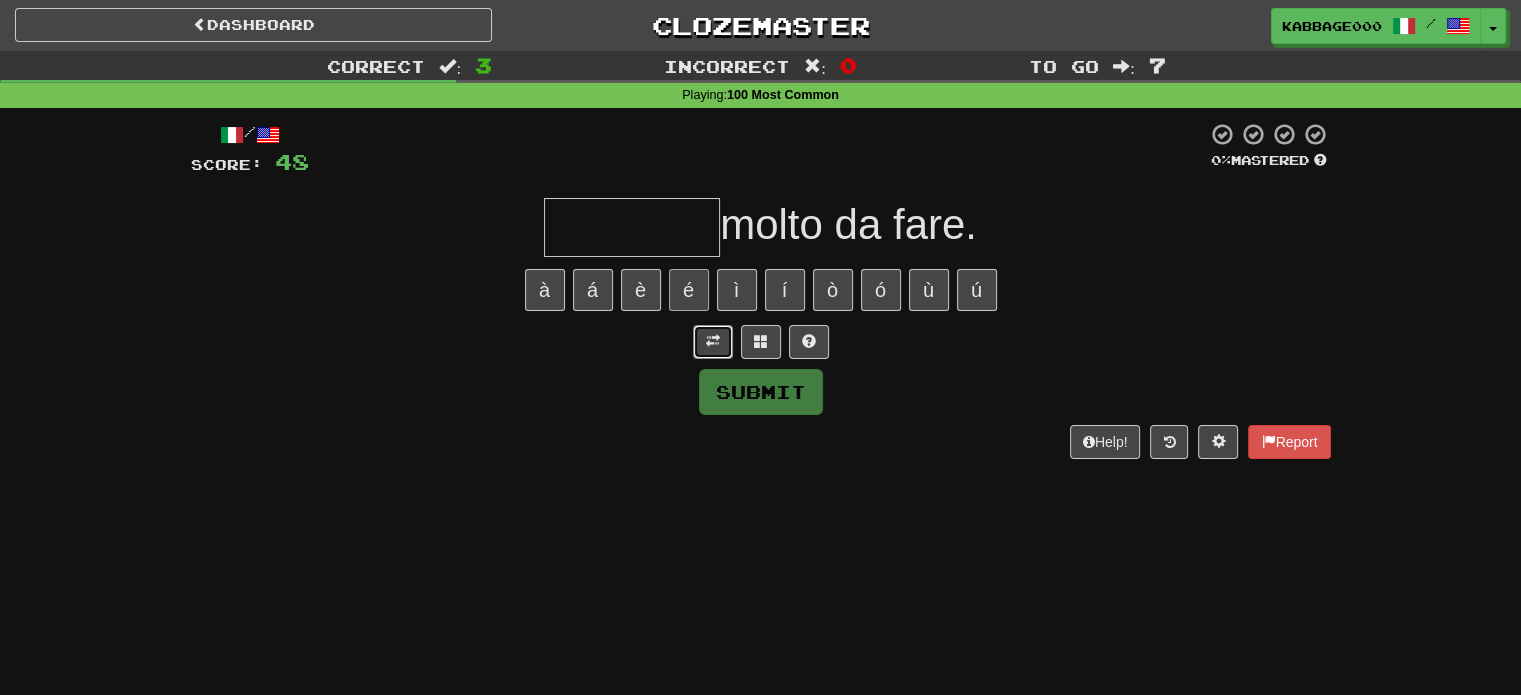 click at bounding box center [713, 342] 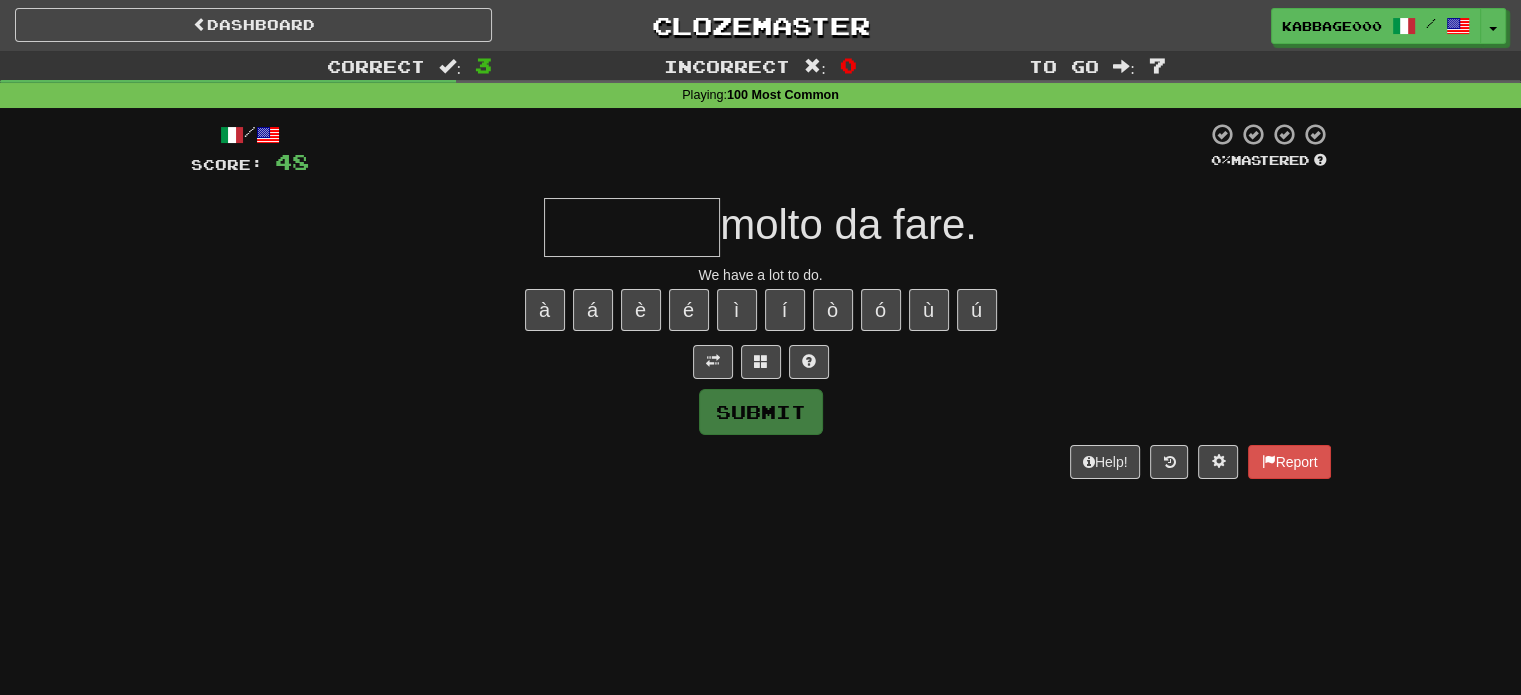 click at bounding box center [632, 227] 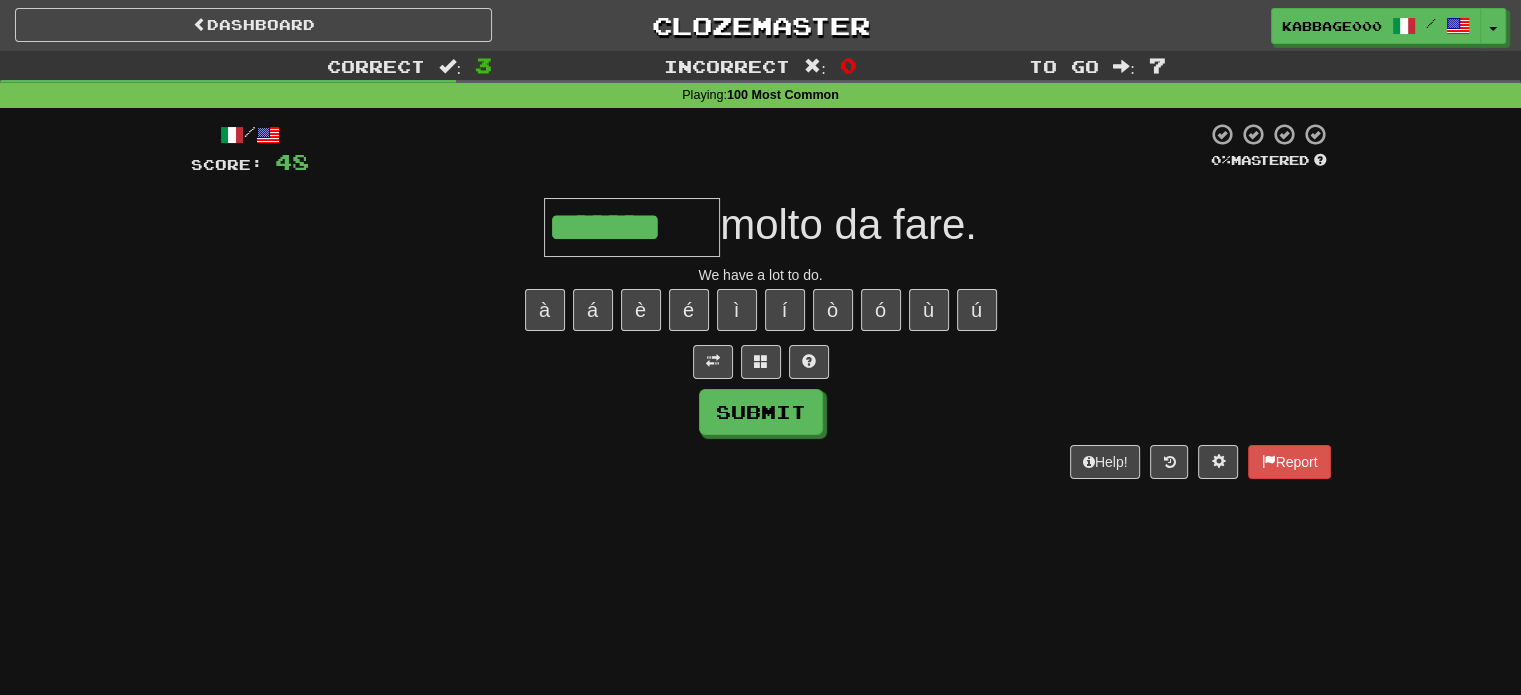 type on "*******" 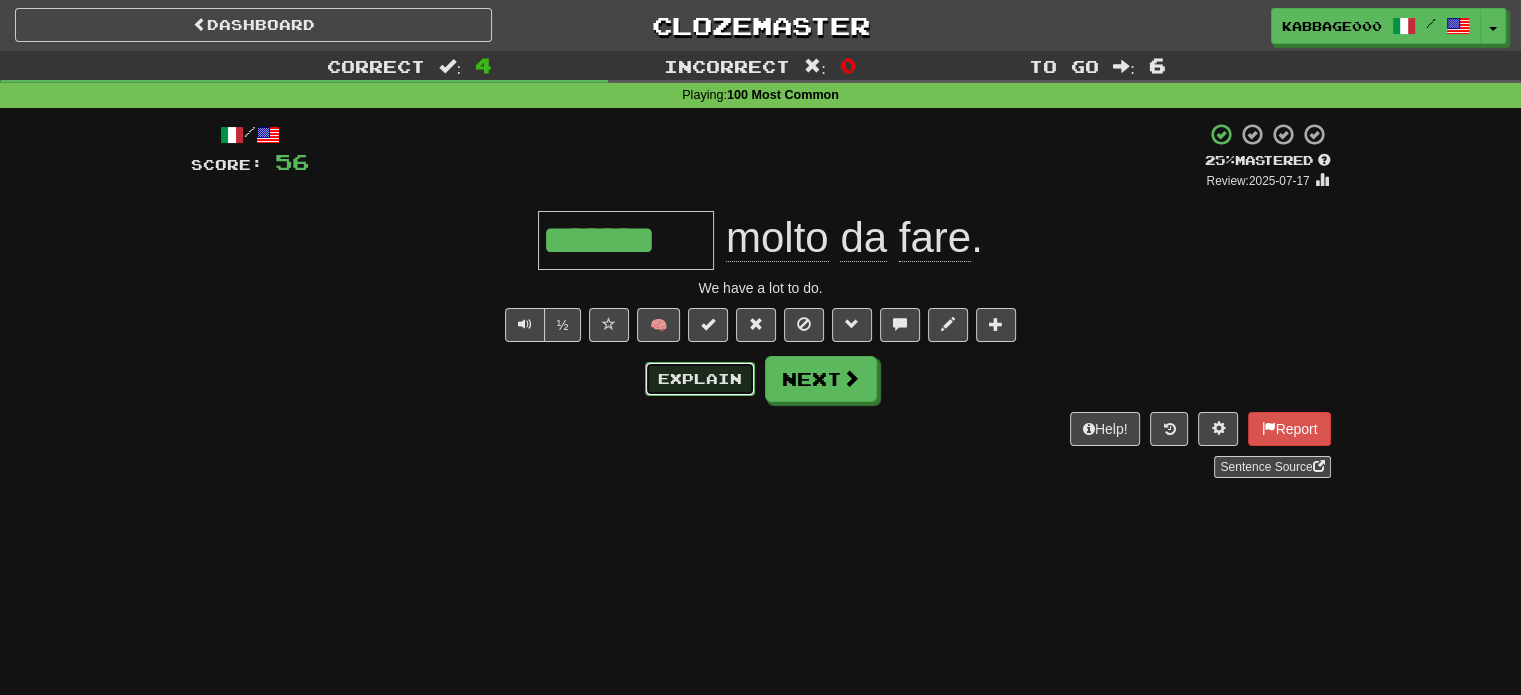 click on "Explain" at bounding box center (700, 379) 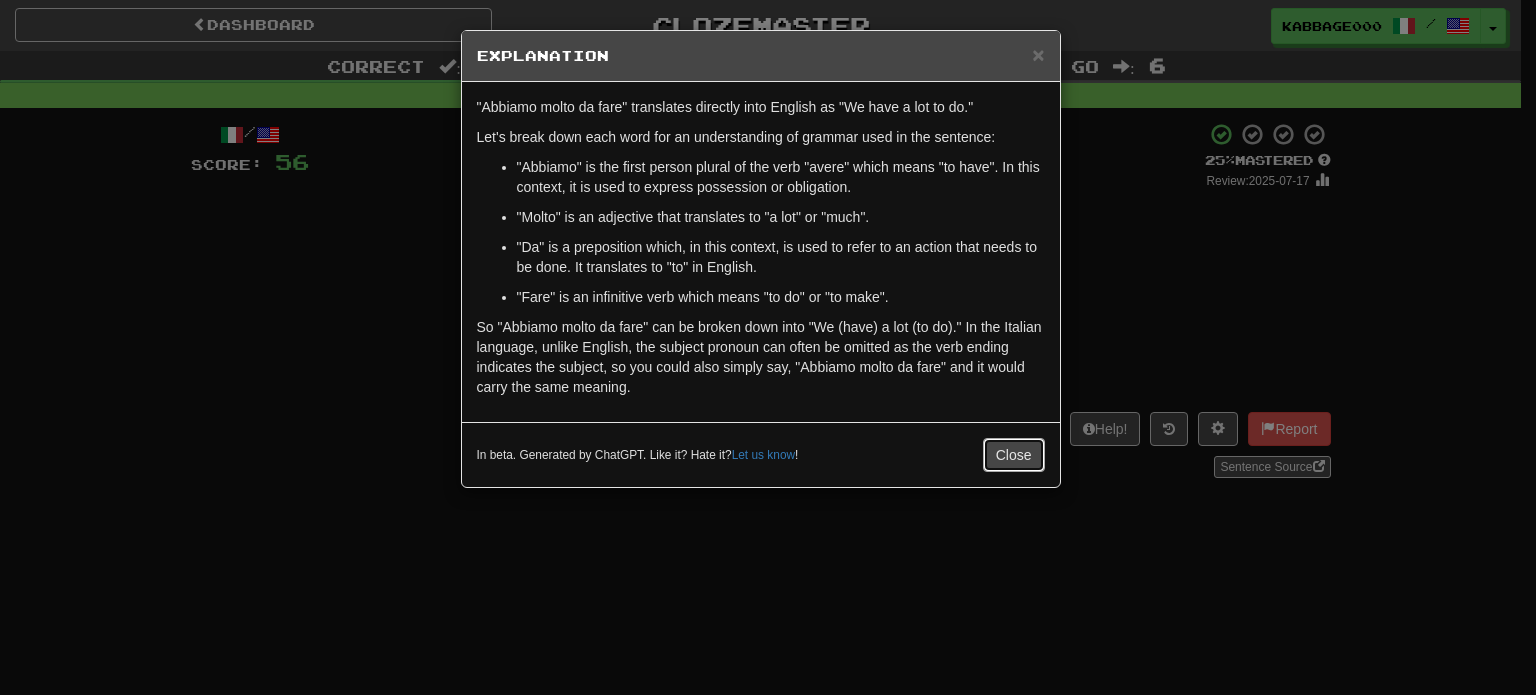 click on "Close" at bounding box center [1014, 455] 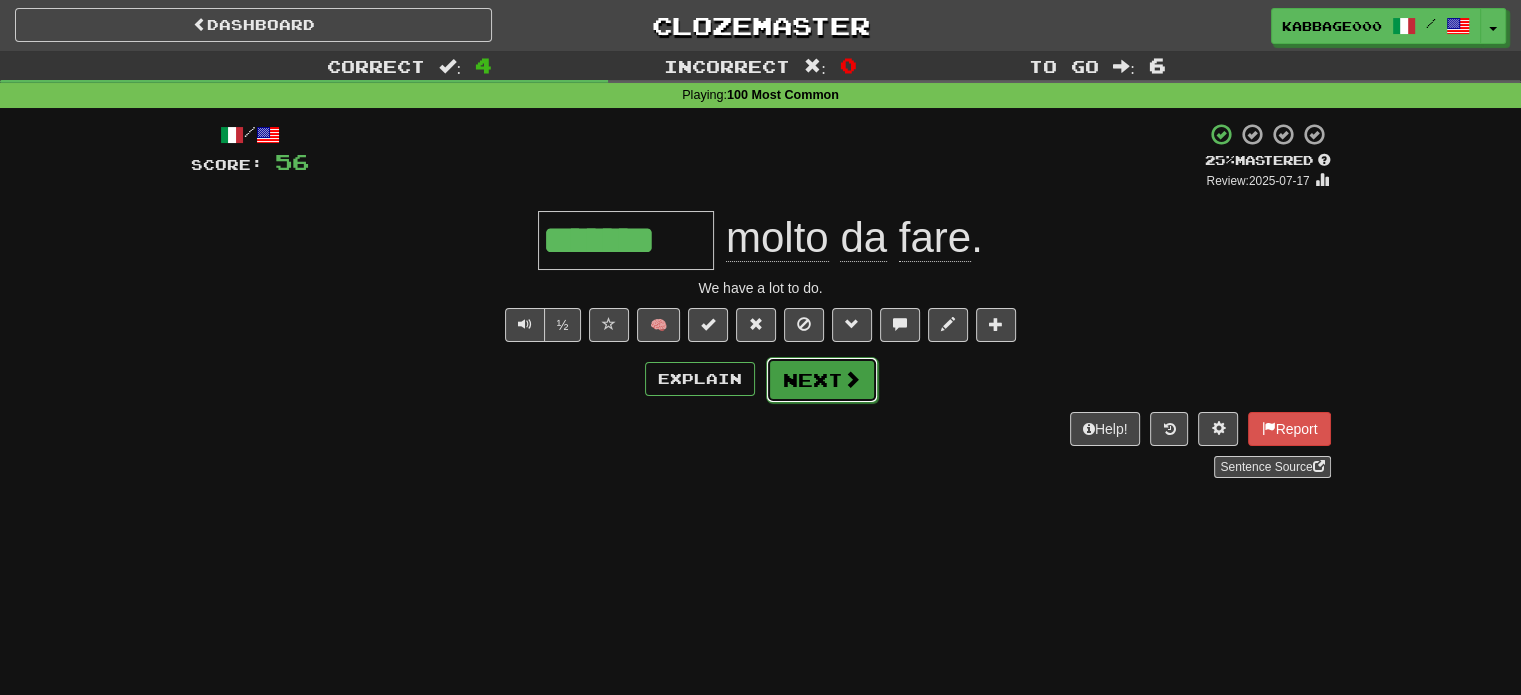 click on "Next" at bounding box center [822, 380] 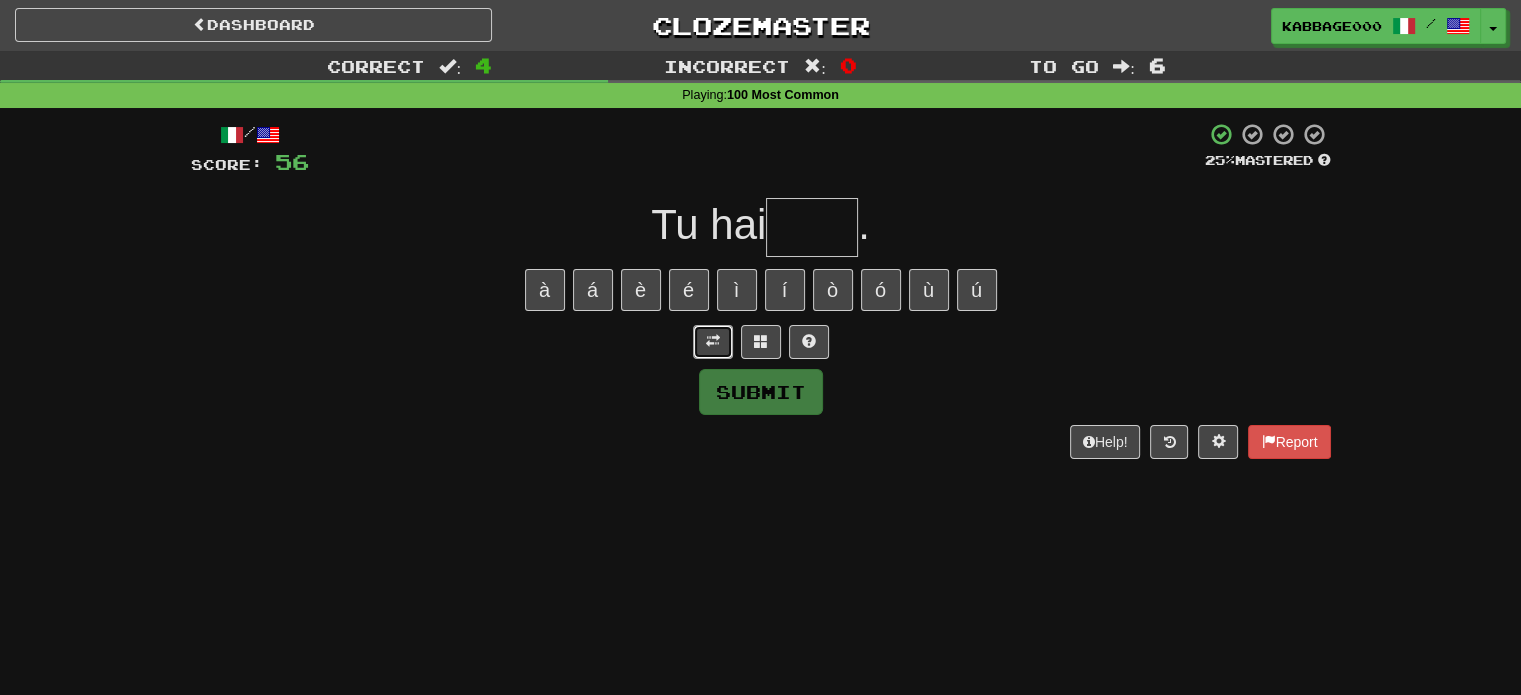 click at bounding box center (713, 341) 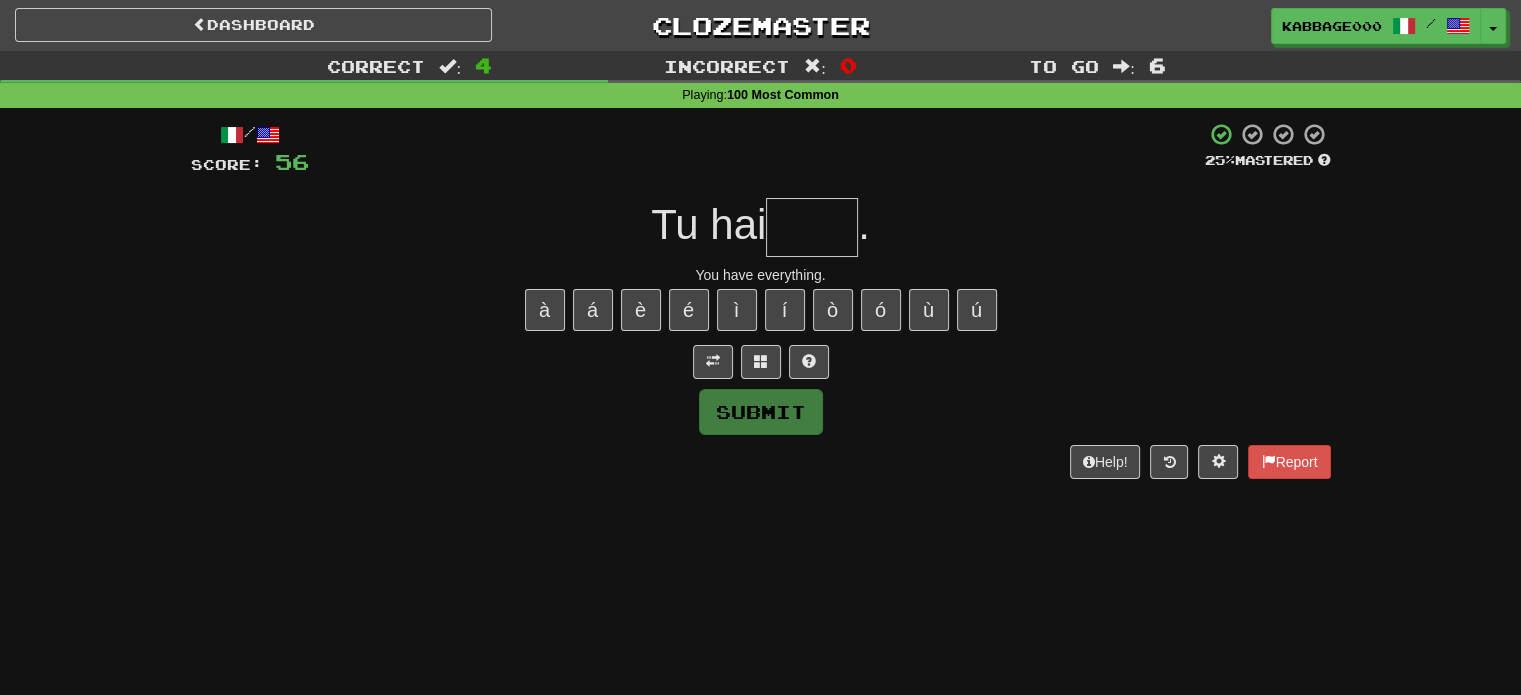 click at bounding box center [812, 227] 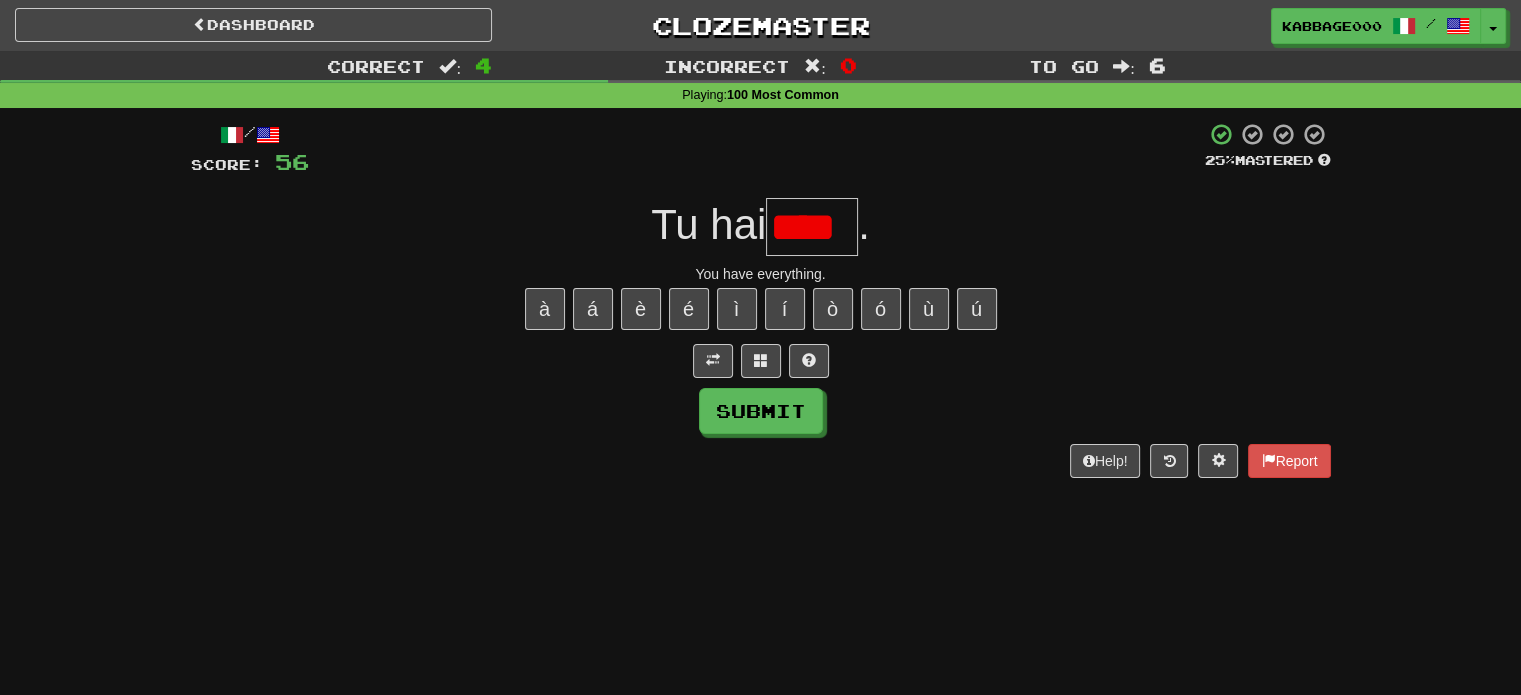 scroll, scrollTop: 0, scrollLeft: 0, axis: both 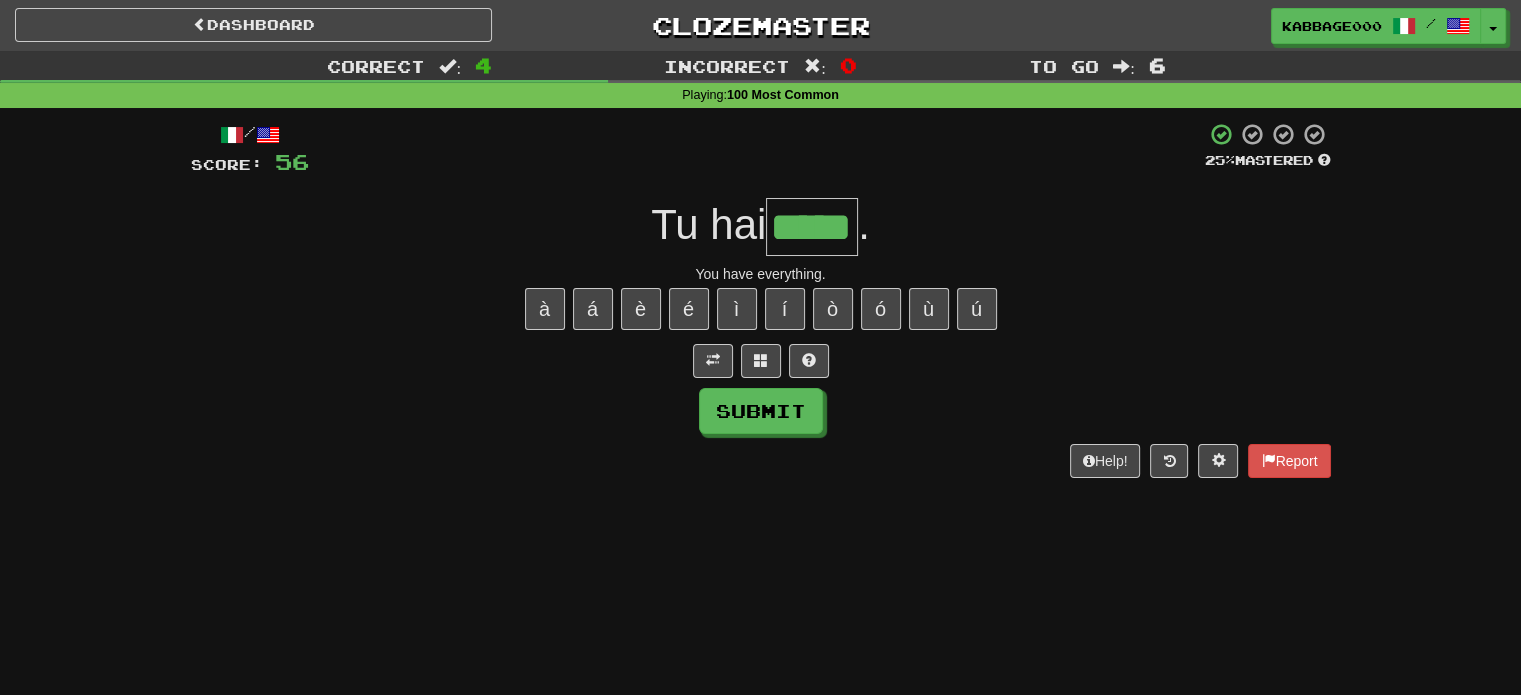 type on "*****" 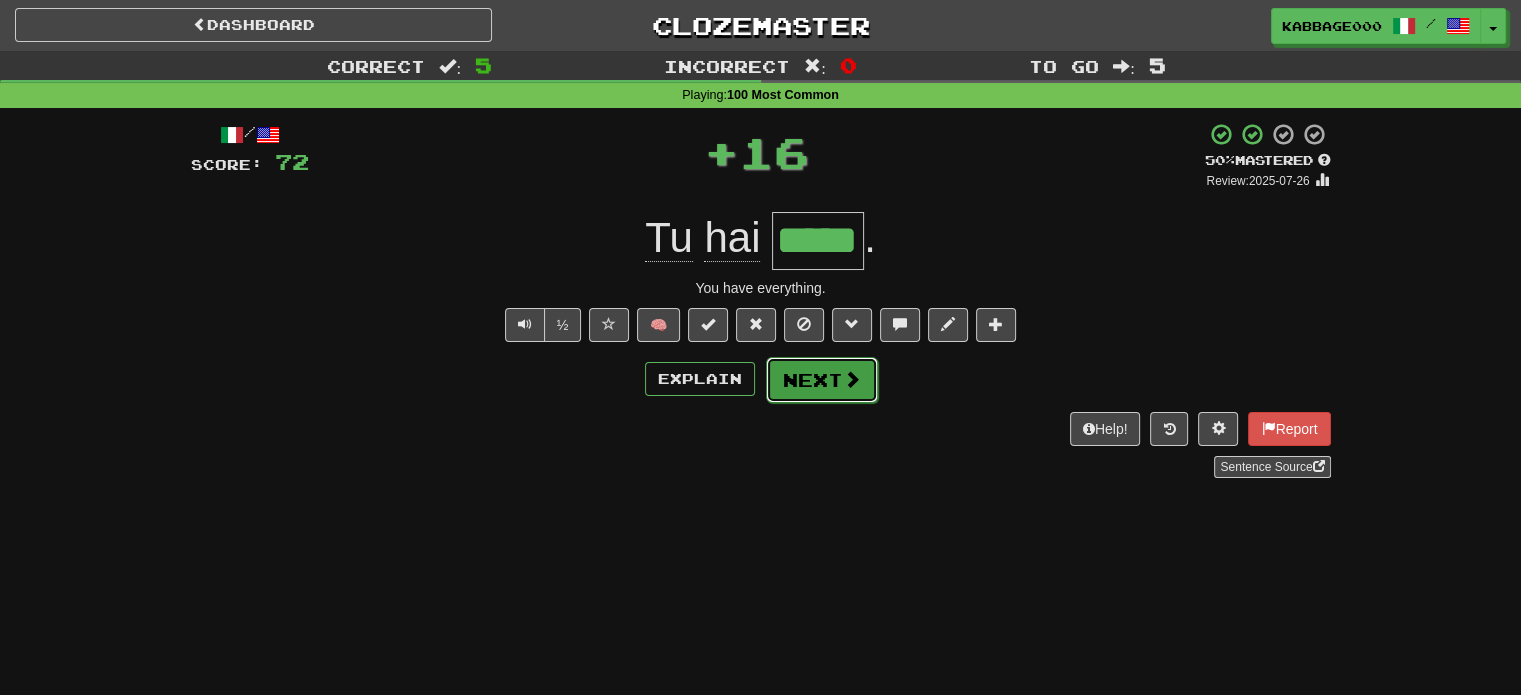 click on "Next" at bounding box center (822, 380) 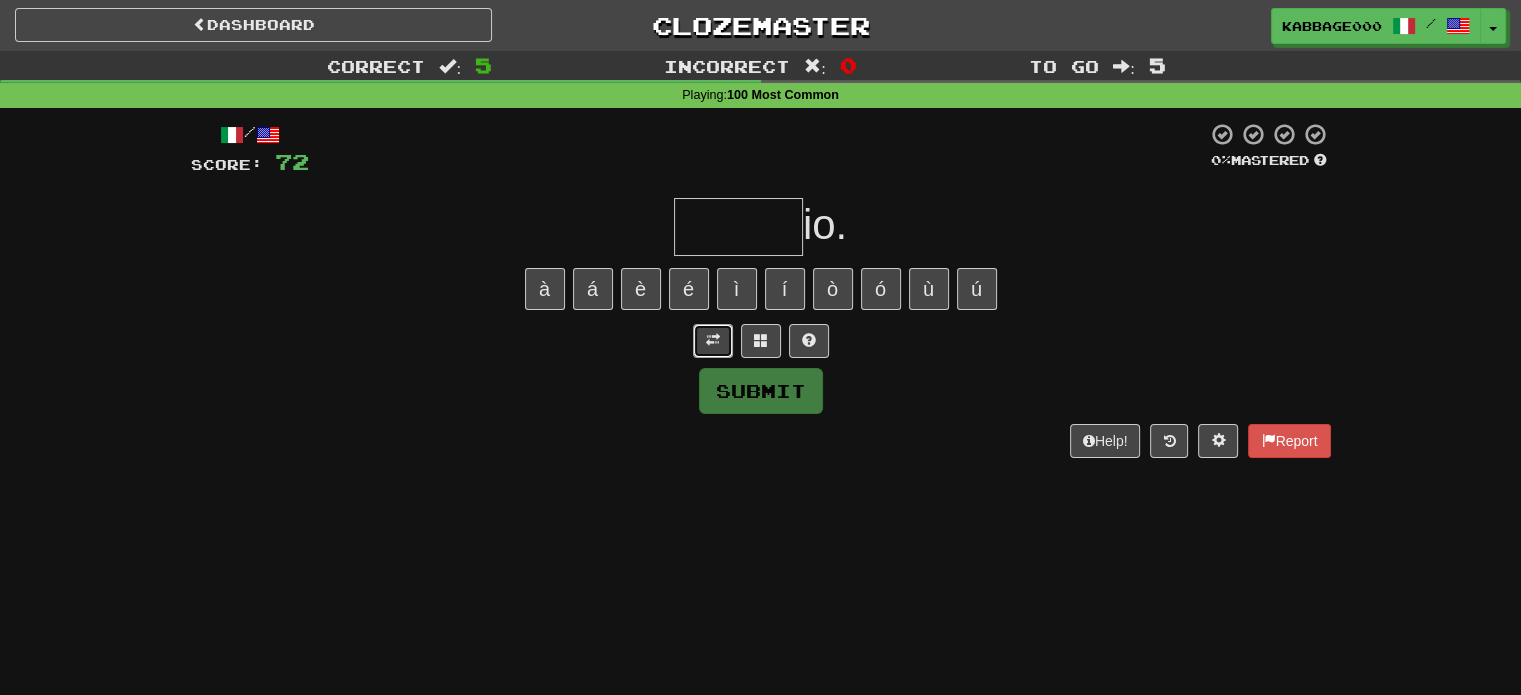 click at bounding box center (713, 341) 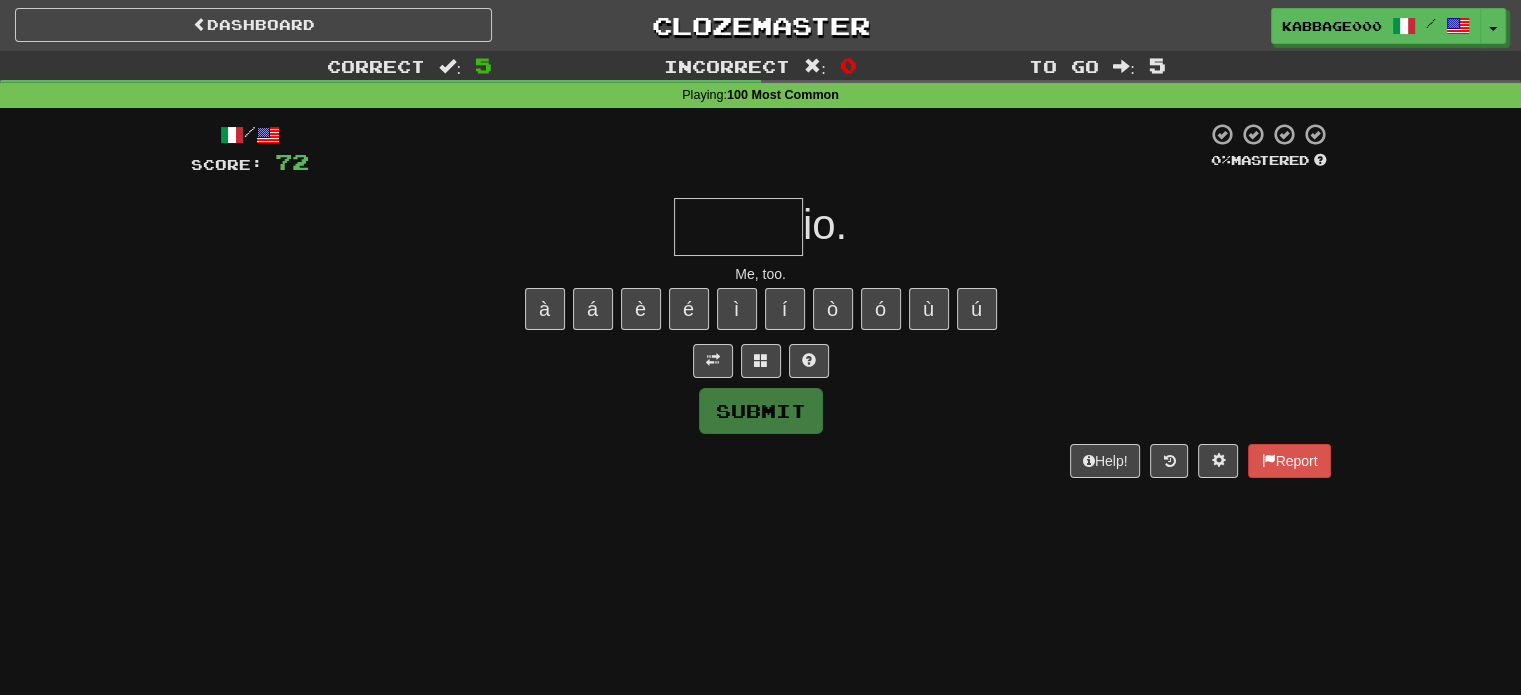 click at bounding box center [738, 227] 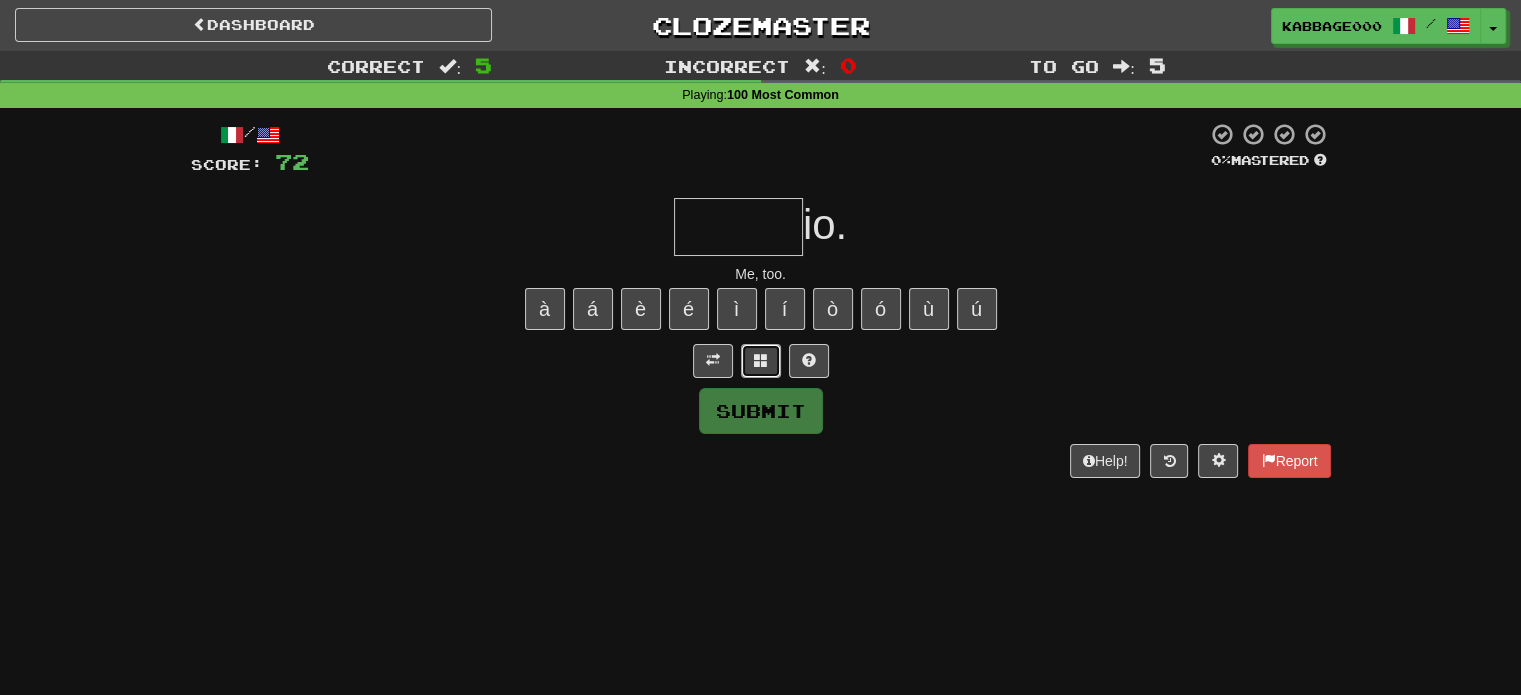 click at bounding box center [761, 361] 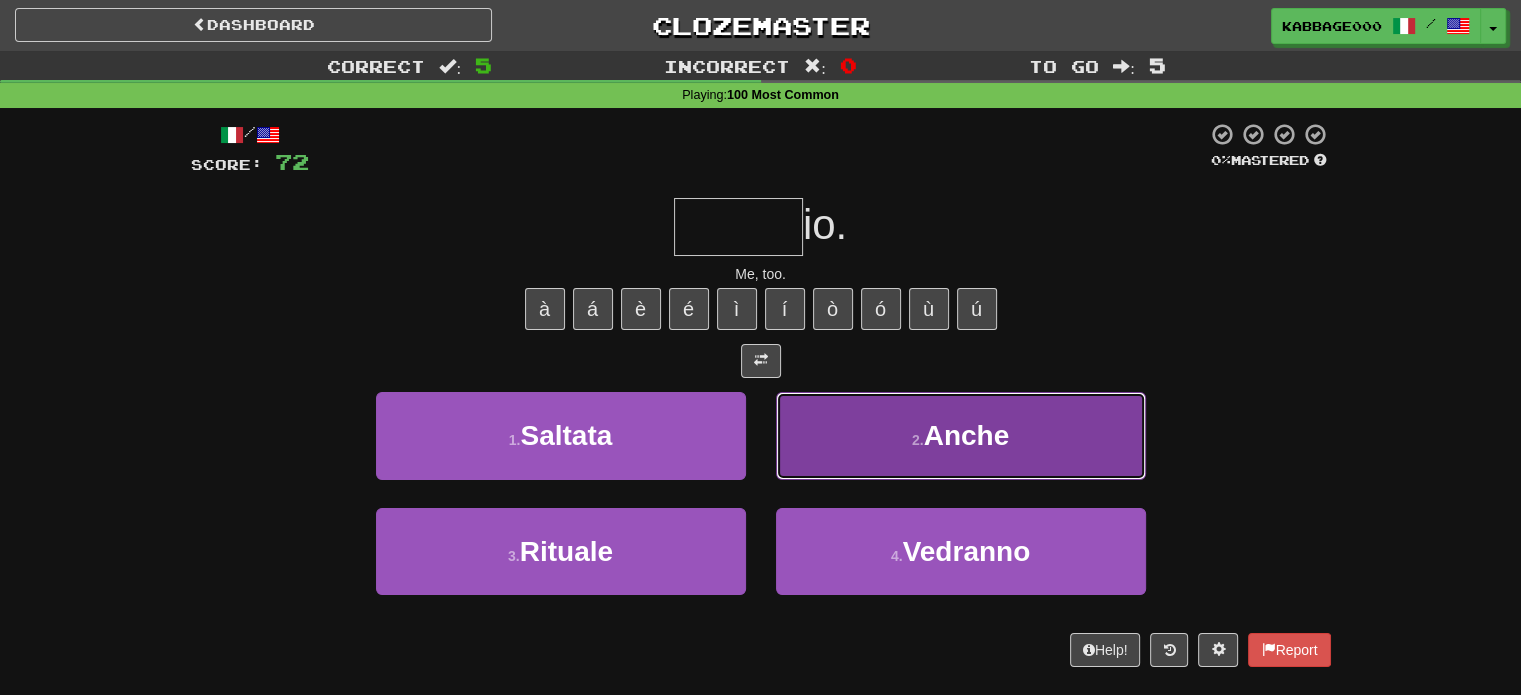 click on "2 . Anche" at bounding box center (961, 435) 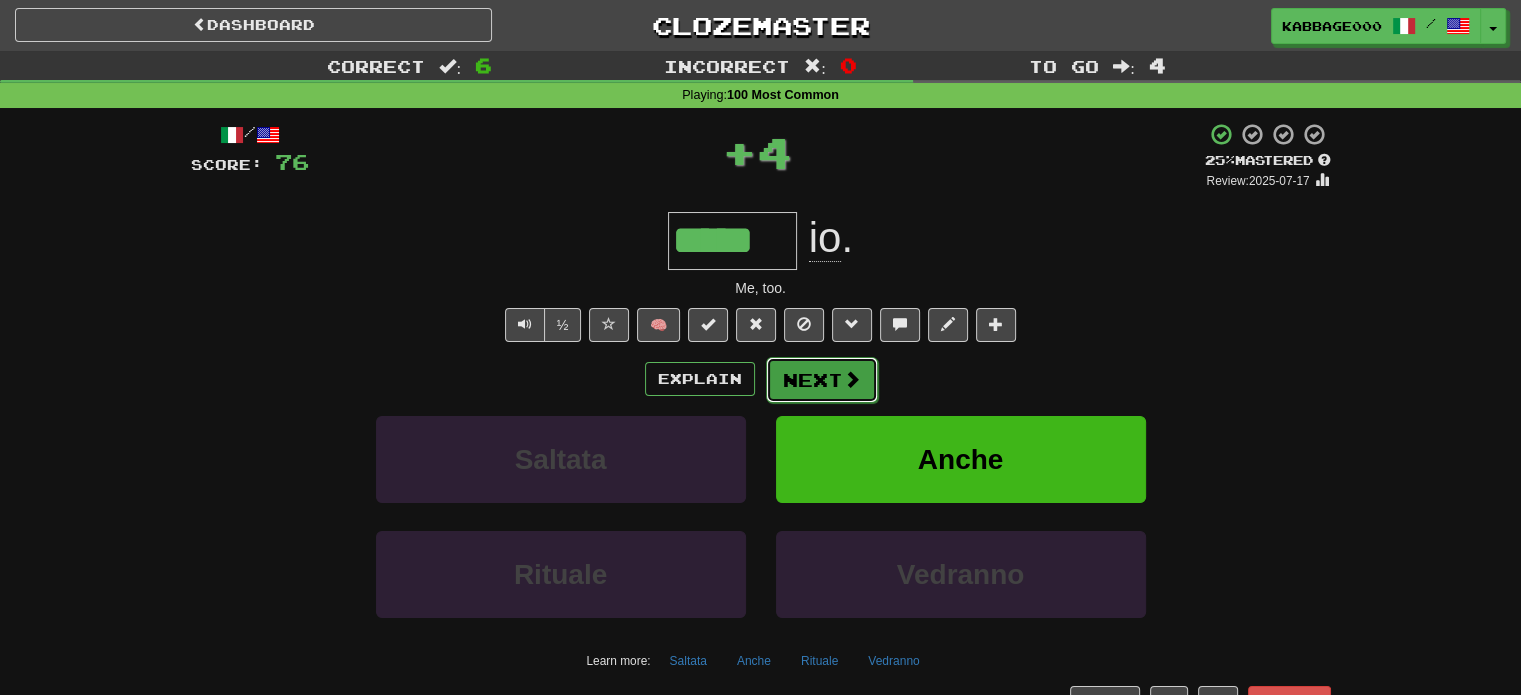 click on "Next" at bounding box center (822, 380) 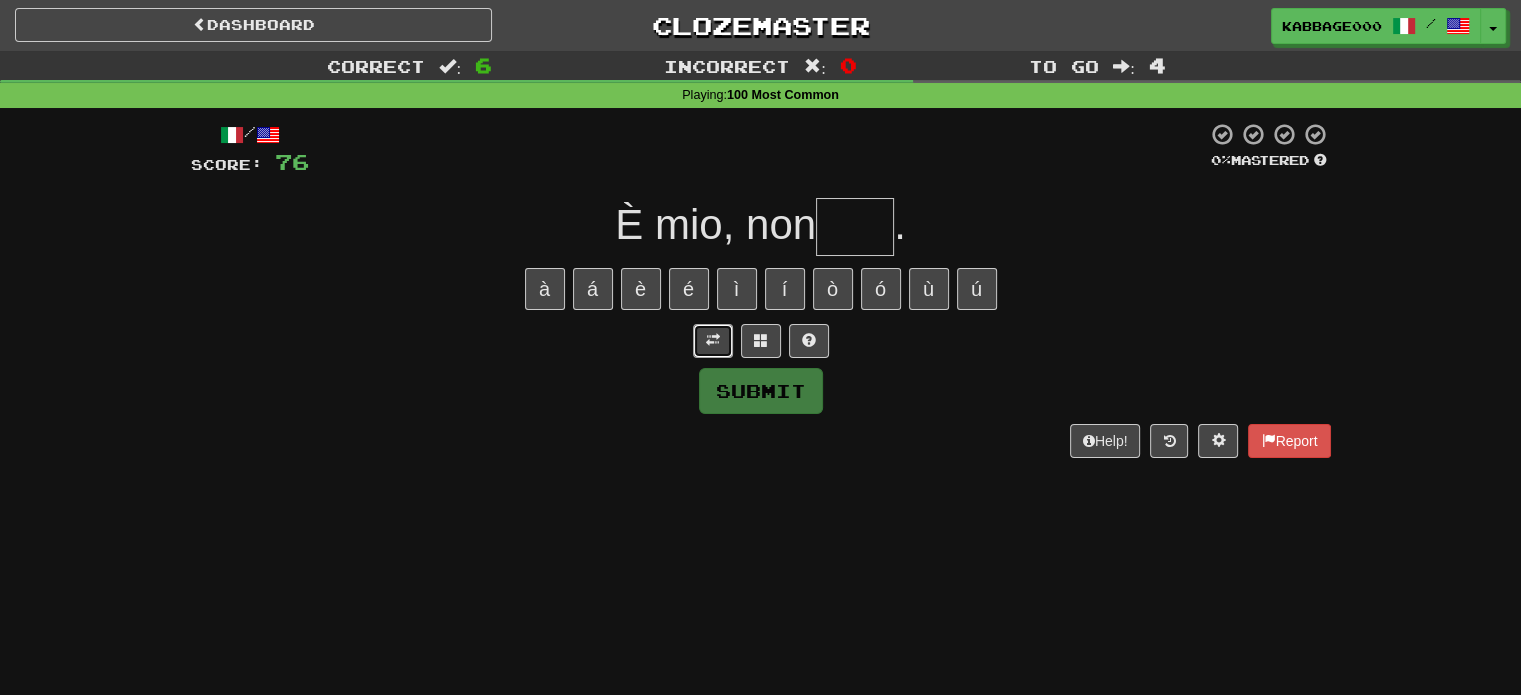 click at bounding box center (713, 341) 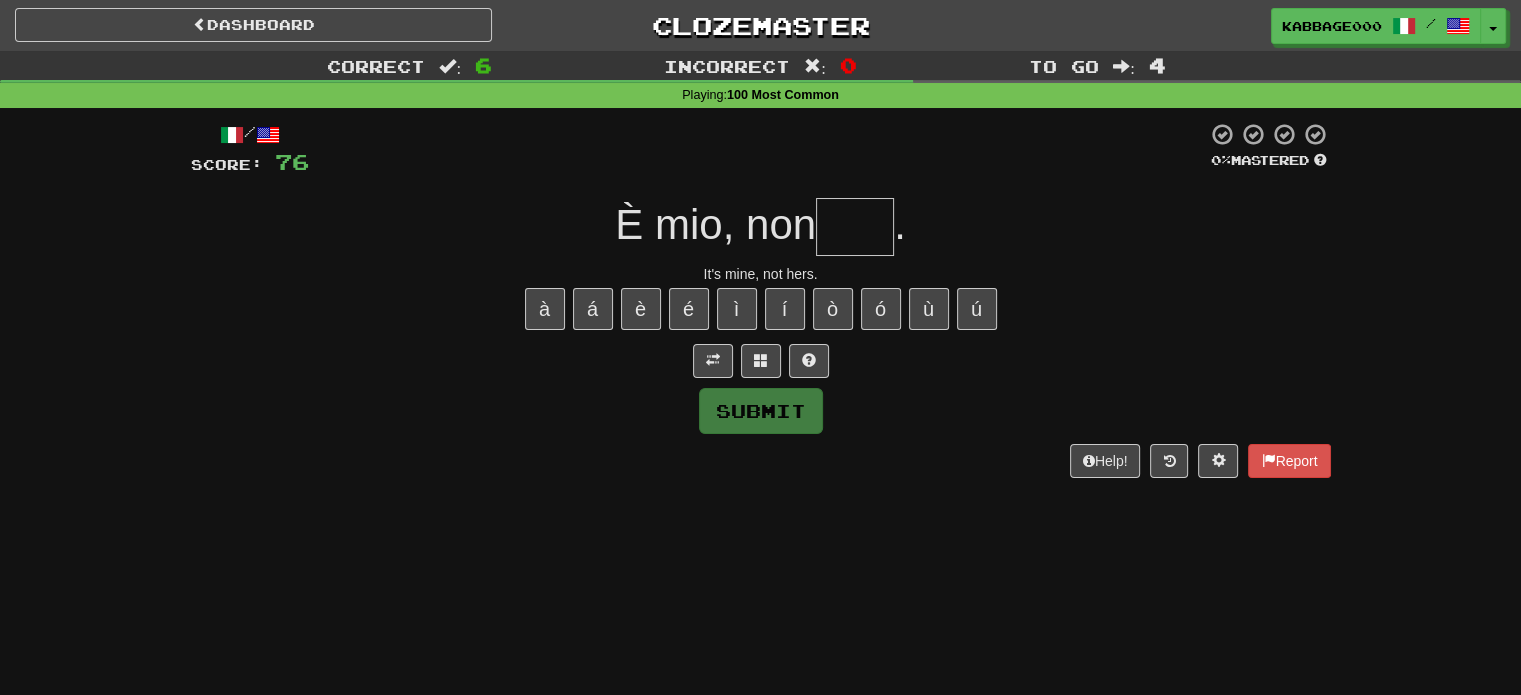 click at bounding box center (855, 227) 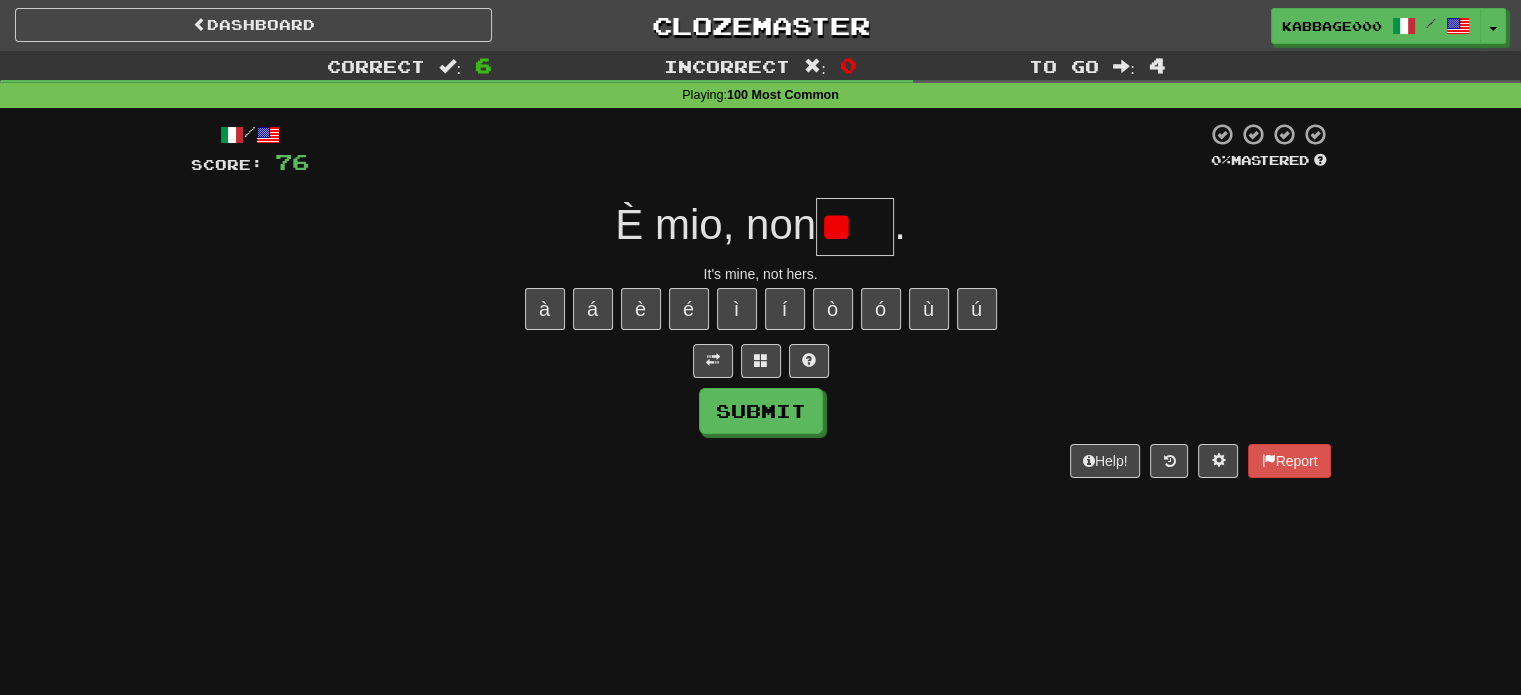 type on "*" 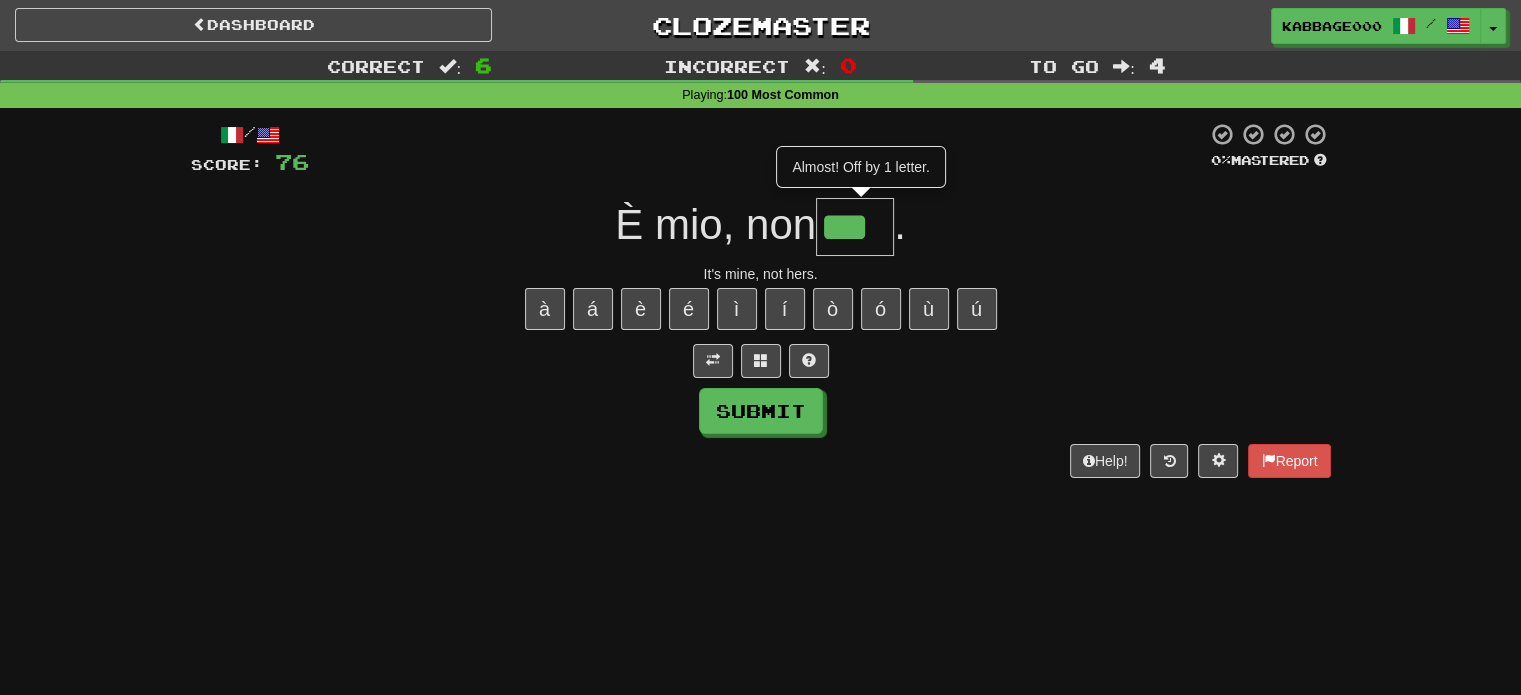 type on "***" 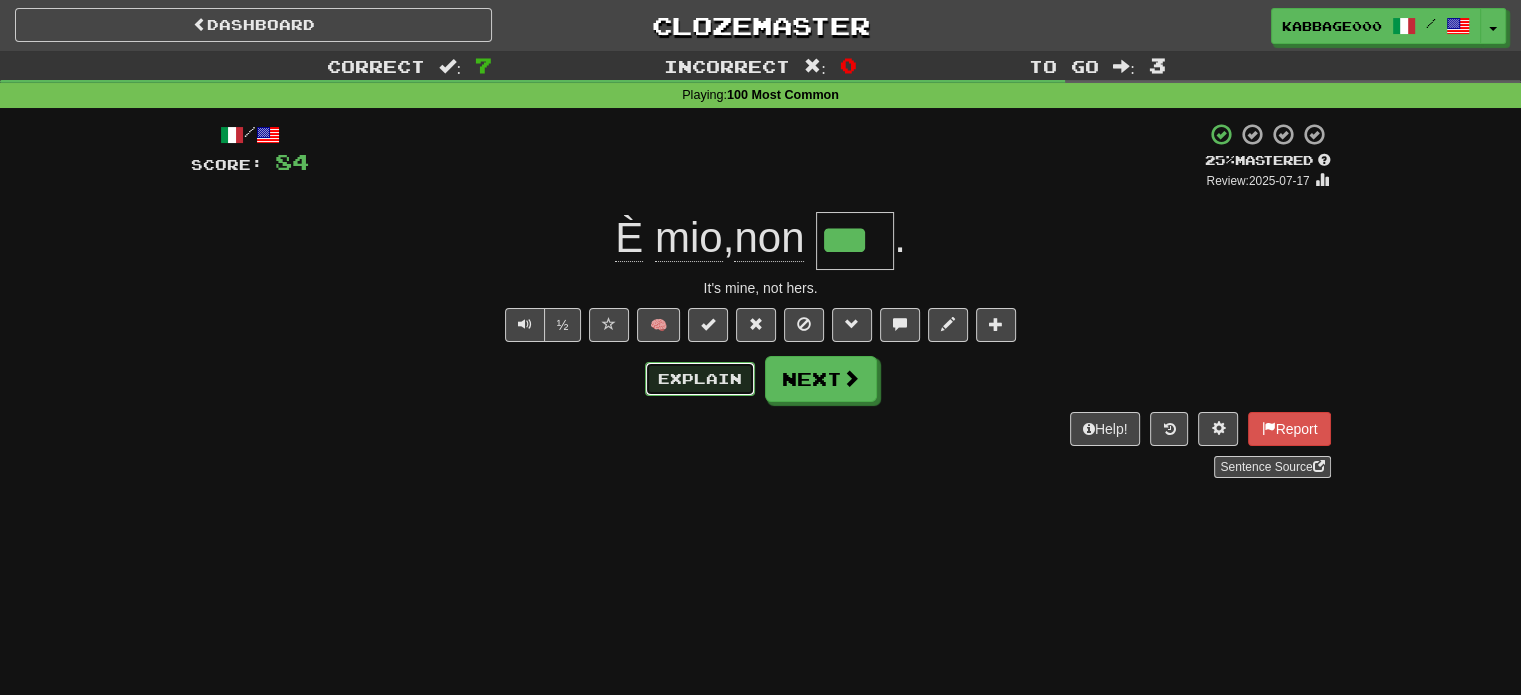 click on "Explain" at bounding box center (700, 379) 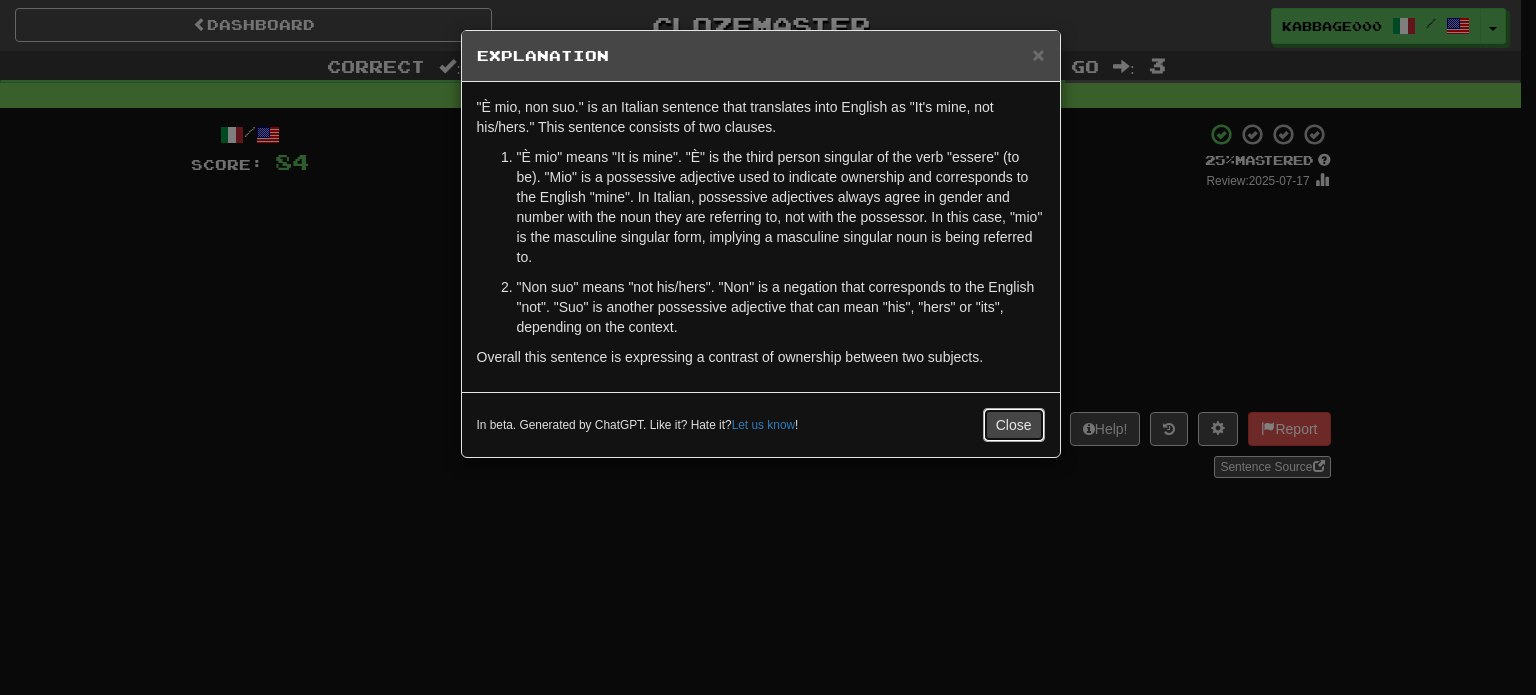 click on "Close" at bounding box center (1014, 425) 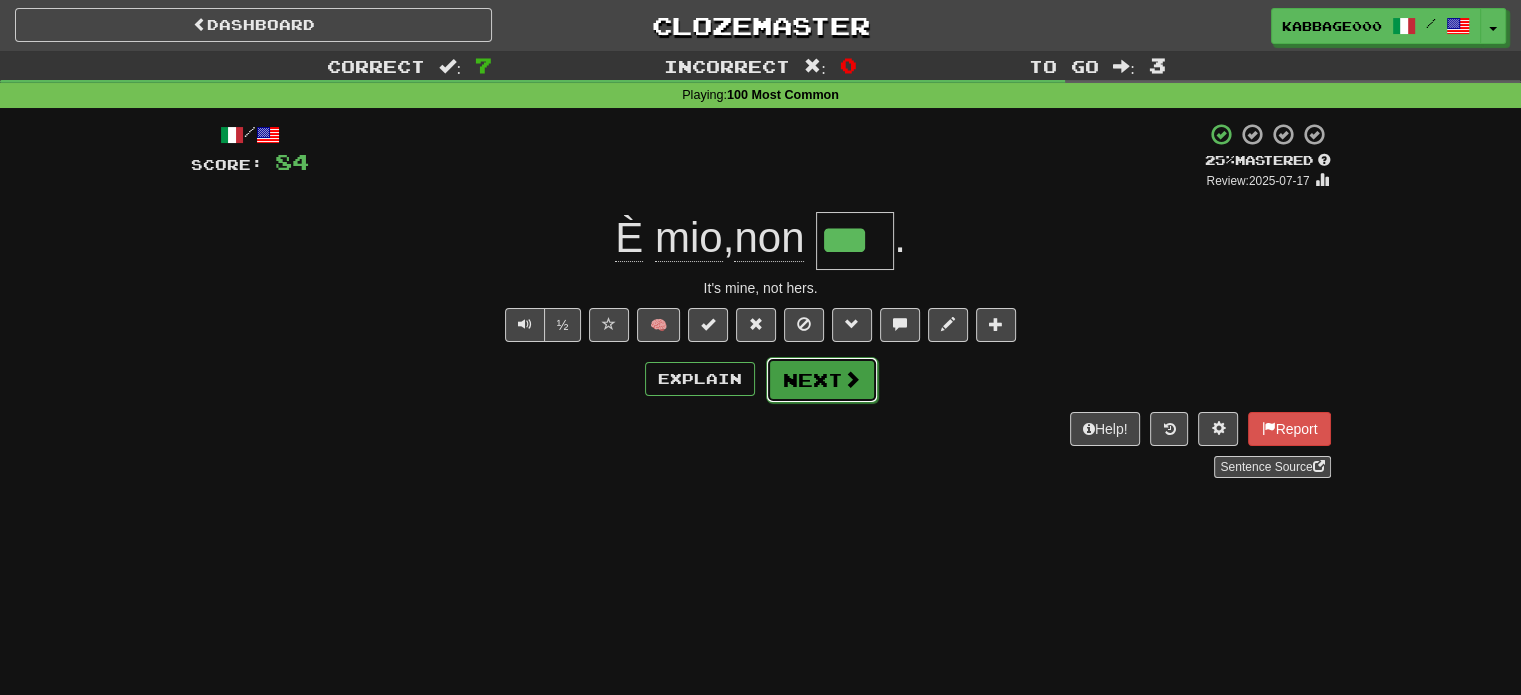 click on "Next" at bounding box center [822, 380] 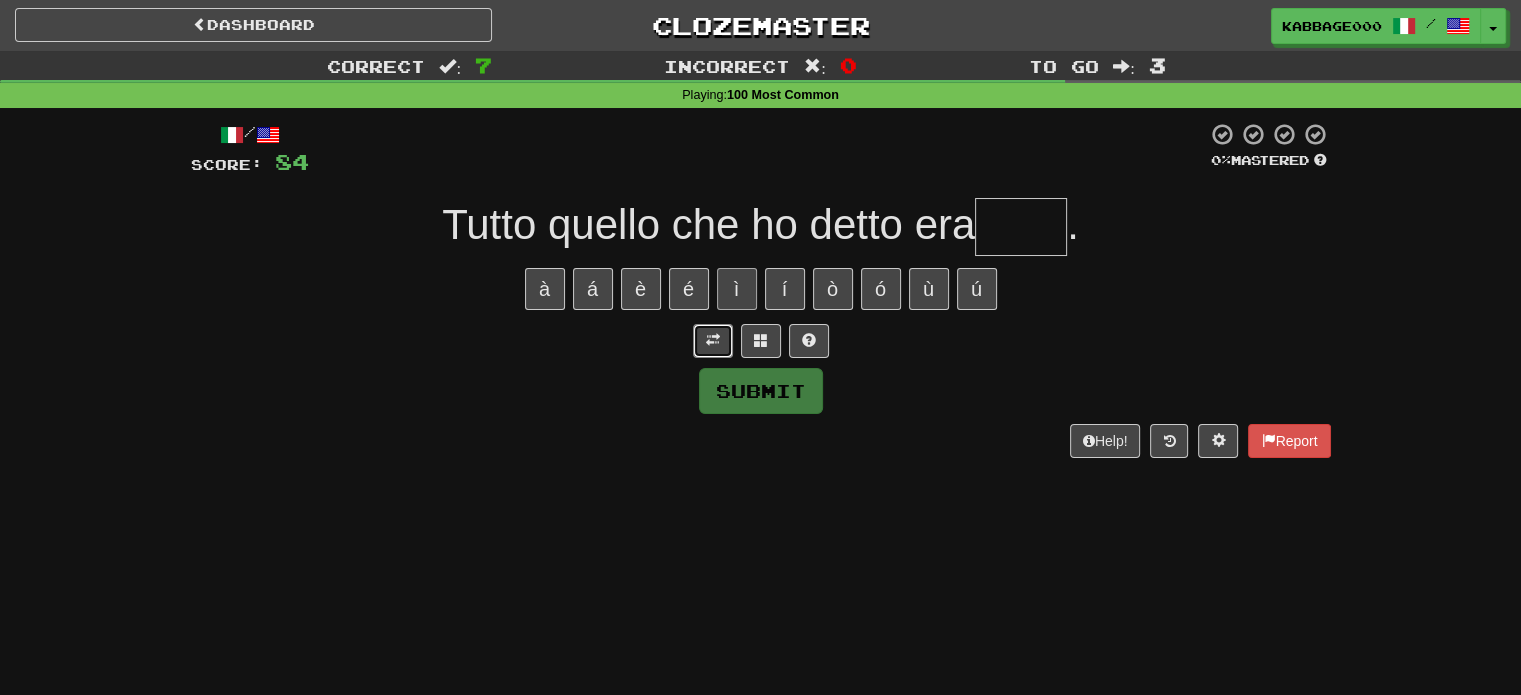 click at bounding box center (713, 341) 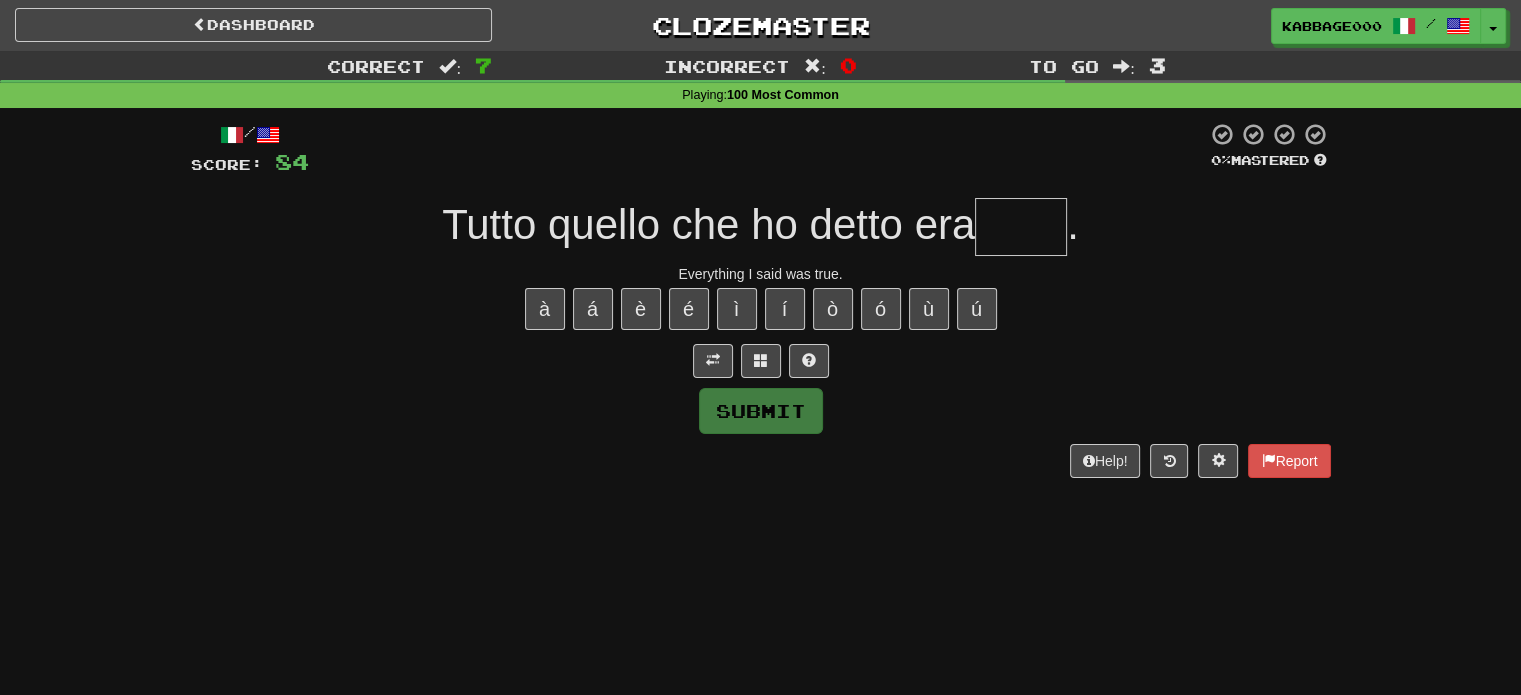 drag, startPoint x: 1032, startPoint y: 234, endPoint x: 1032, endPoint y: 218, distance: 16 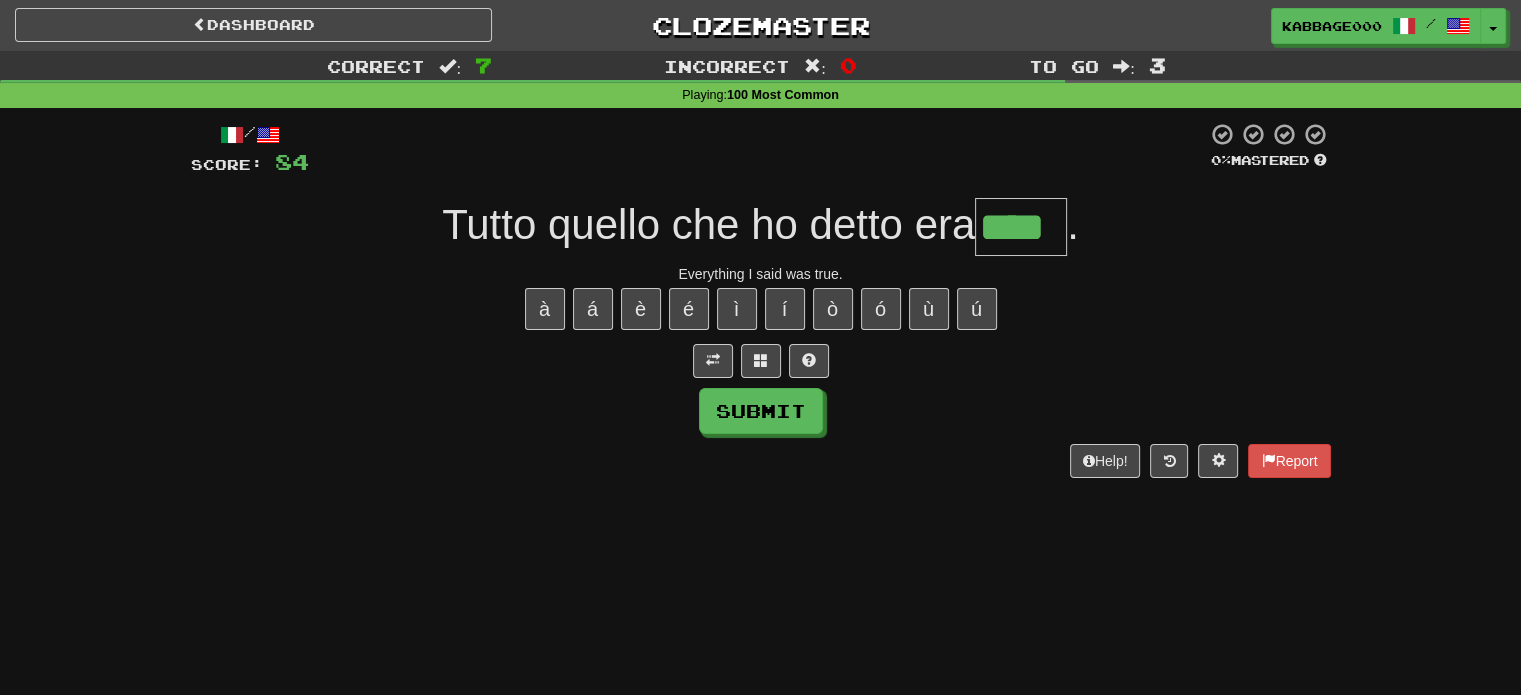 type on "****" 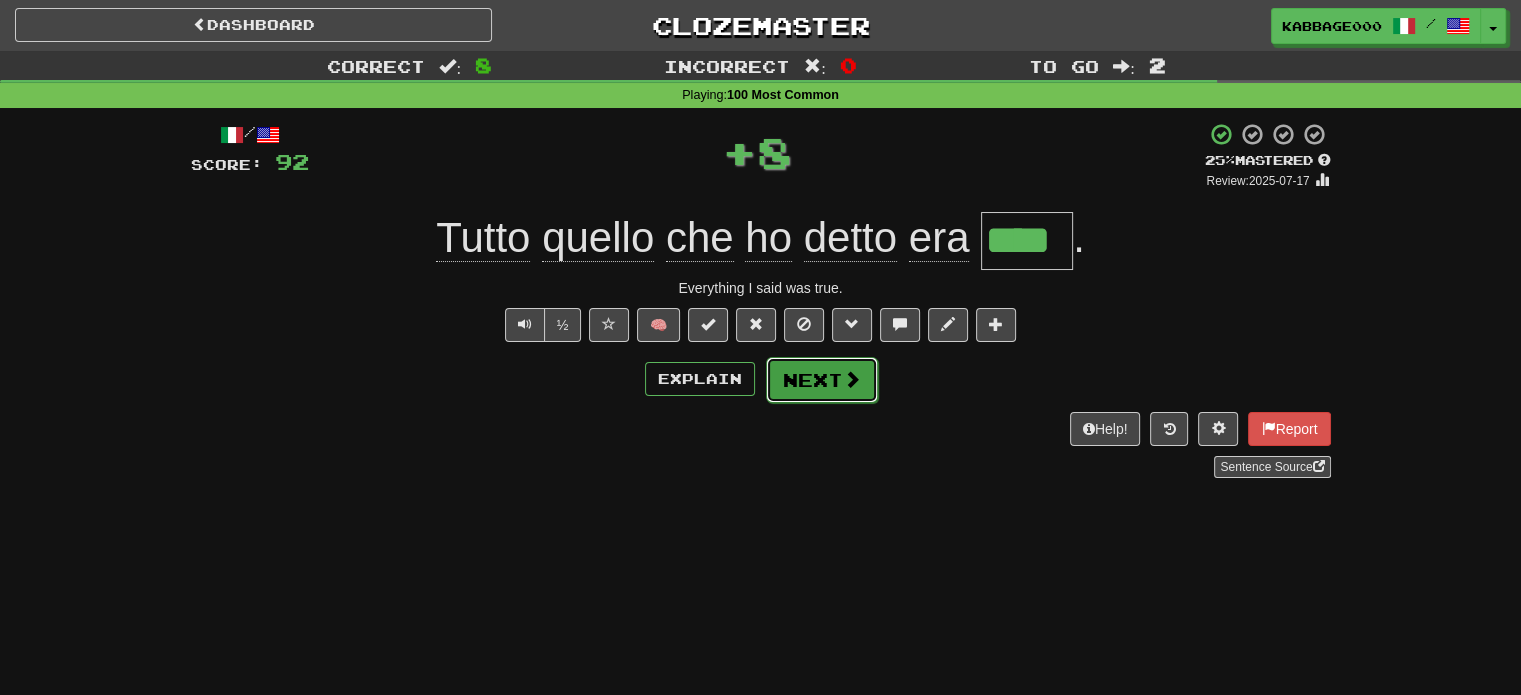 click on "Next" at bounding box center (822, 380) 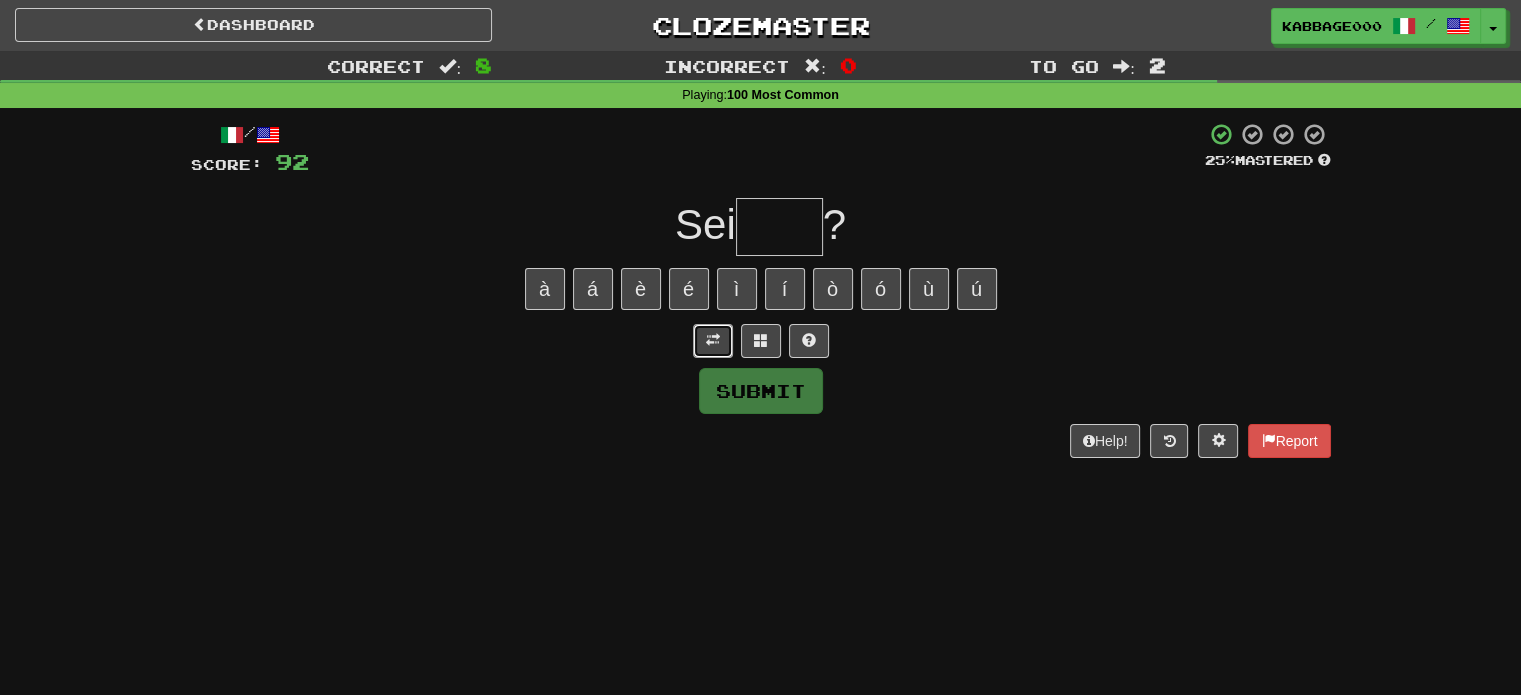 click at bounding box center [713, 341] 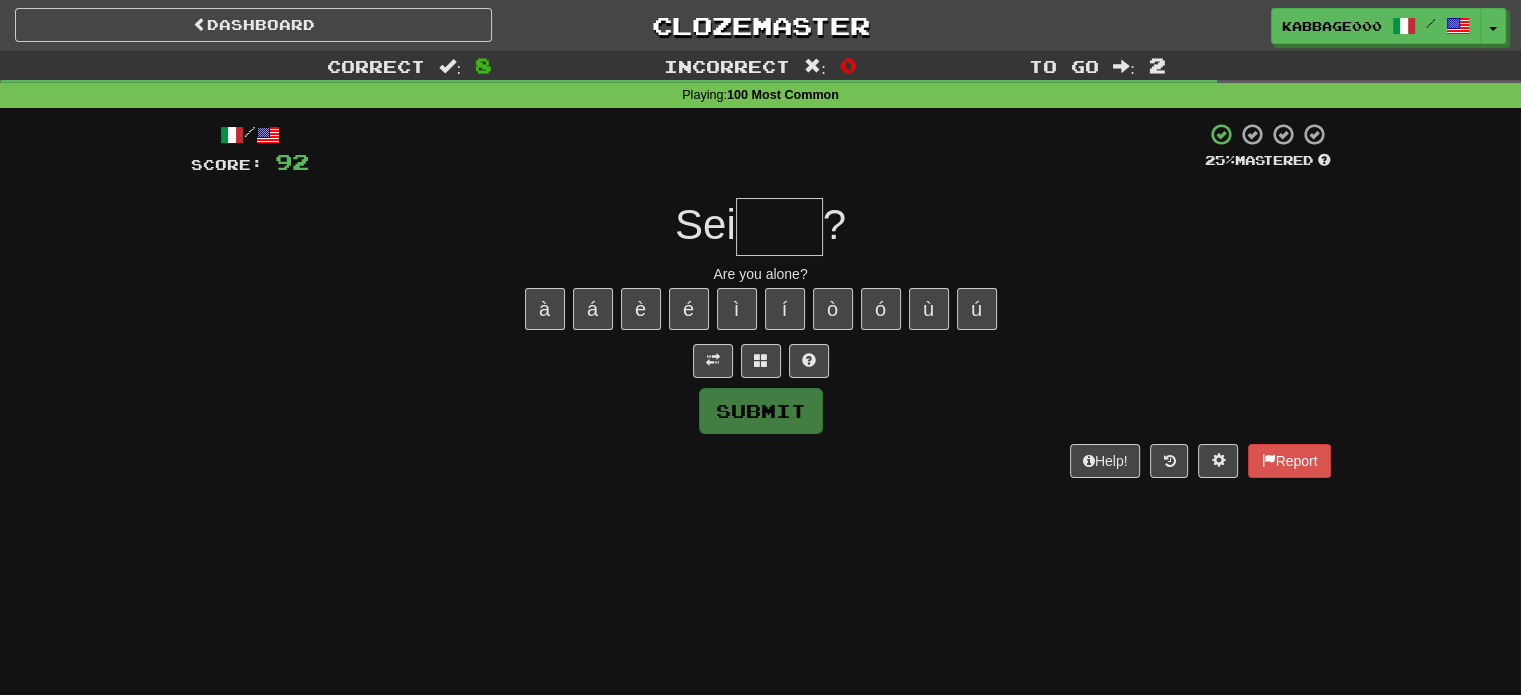 click at bounding box center (779, 227) 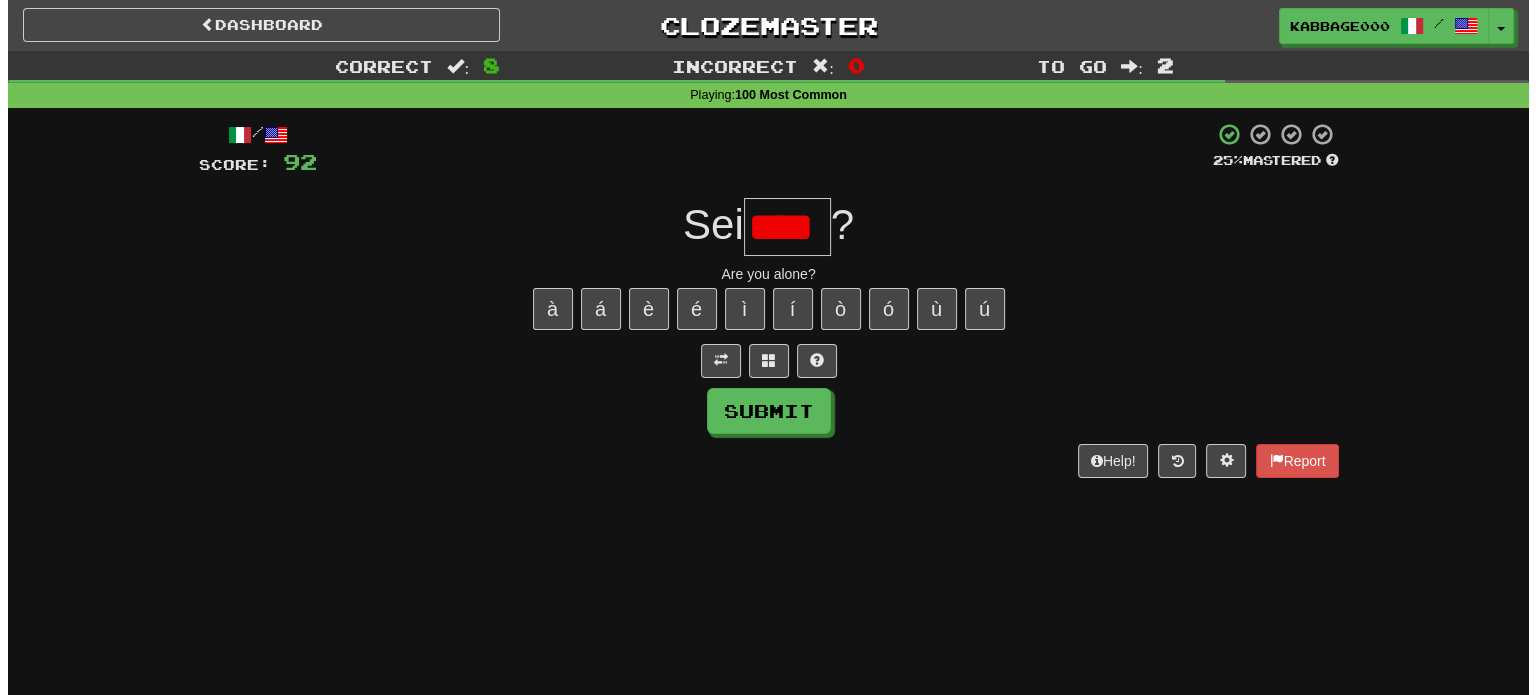 scroll, scrollTop: 0, scrollLeft: 0, axis: both 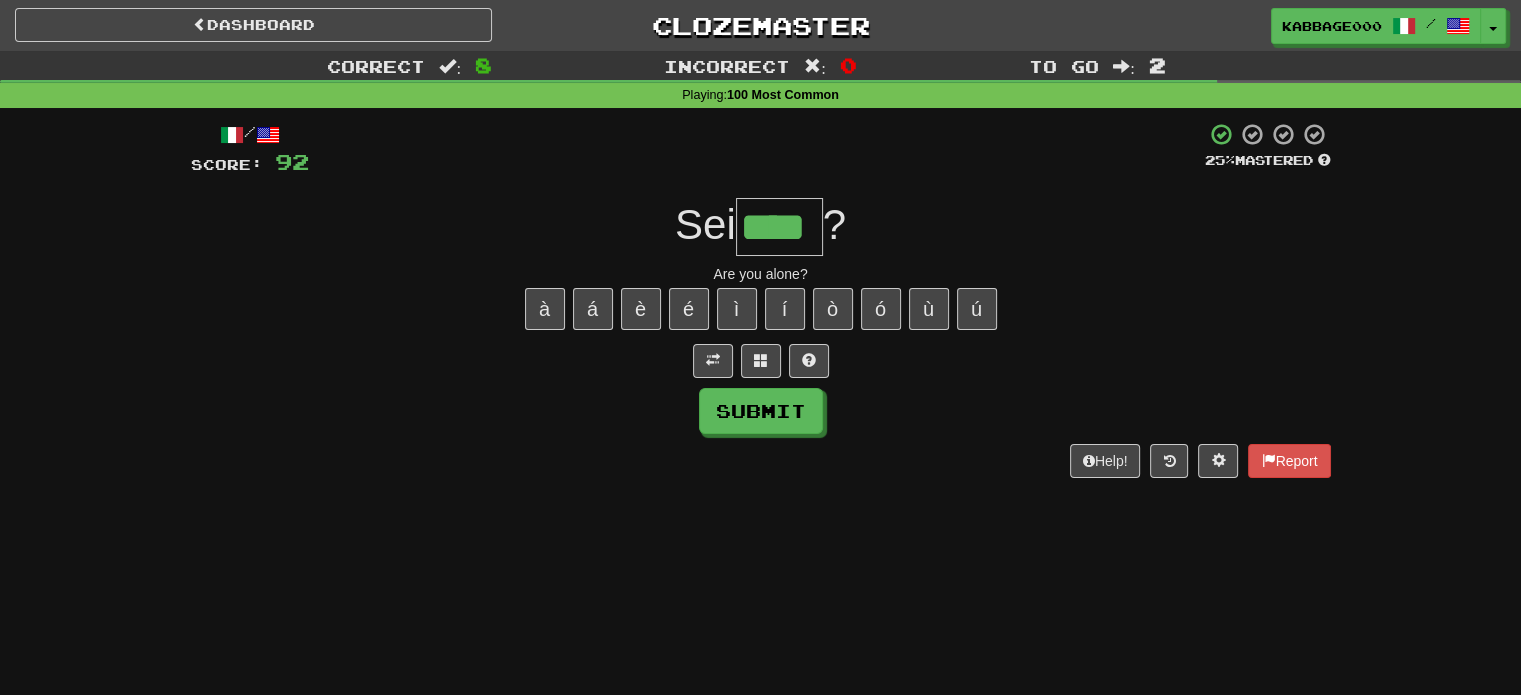 type on "****" 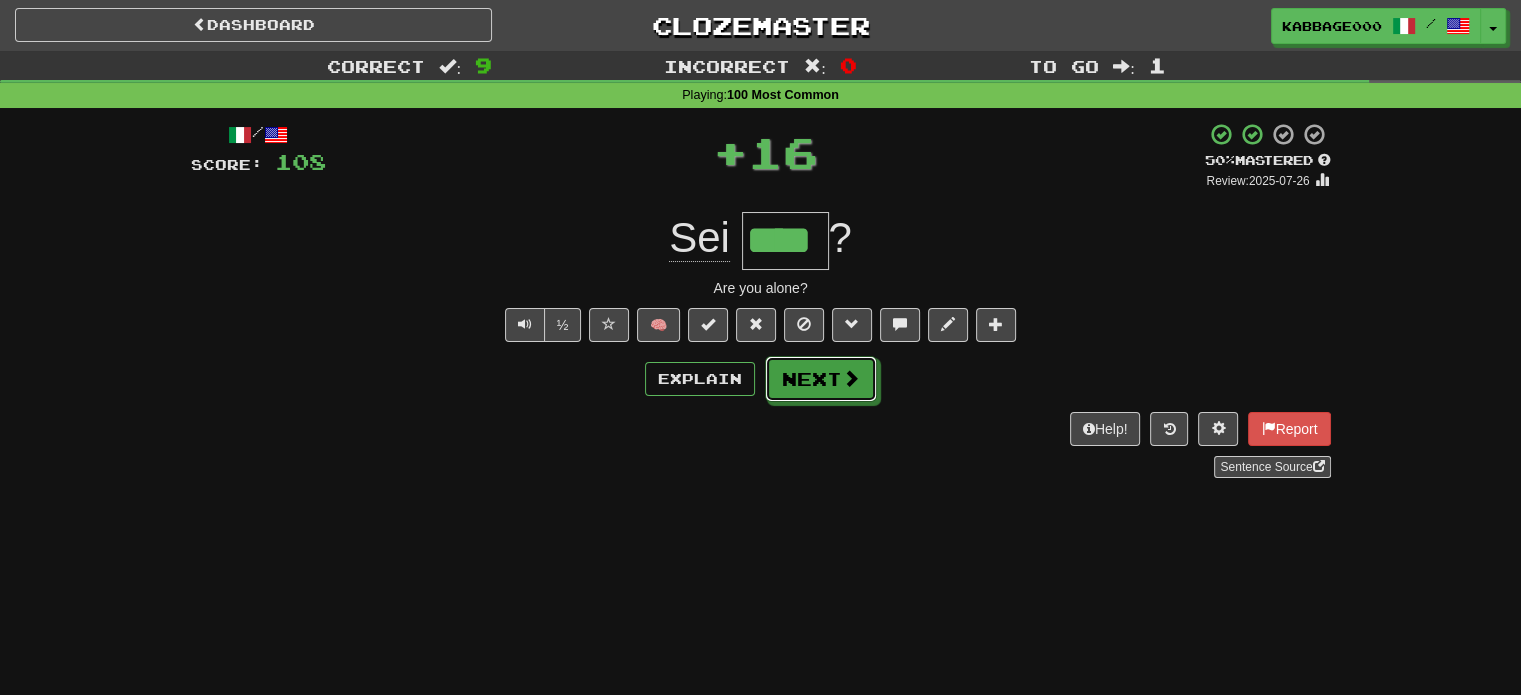 click on "Next" at bounding box center [821, 379] 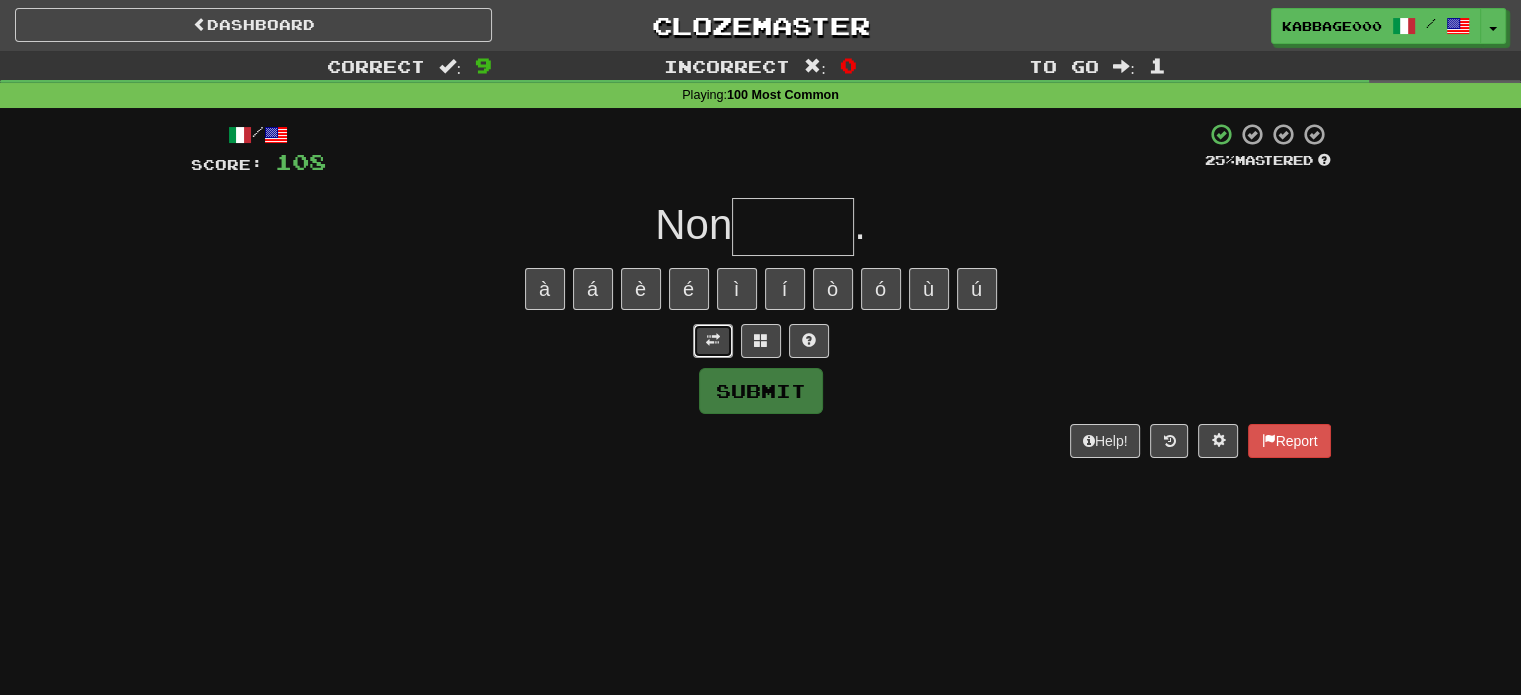 click at bounding box center (713, 341) 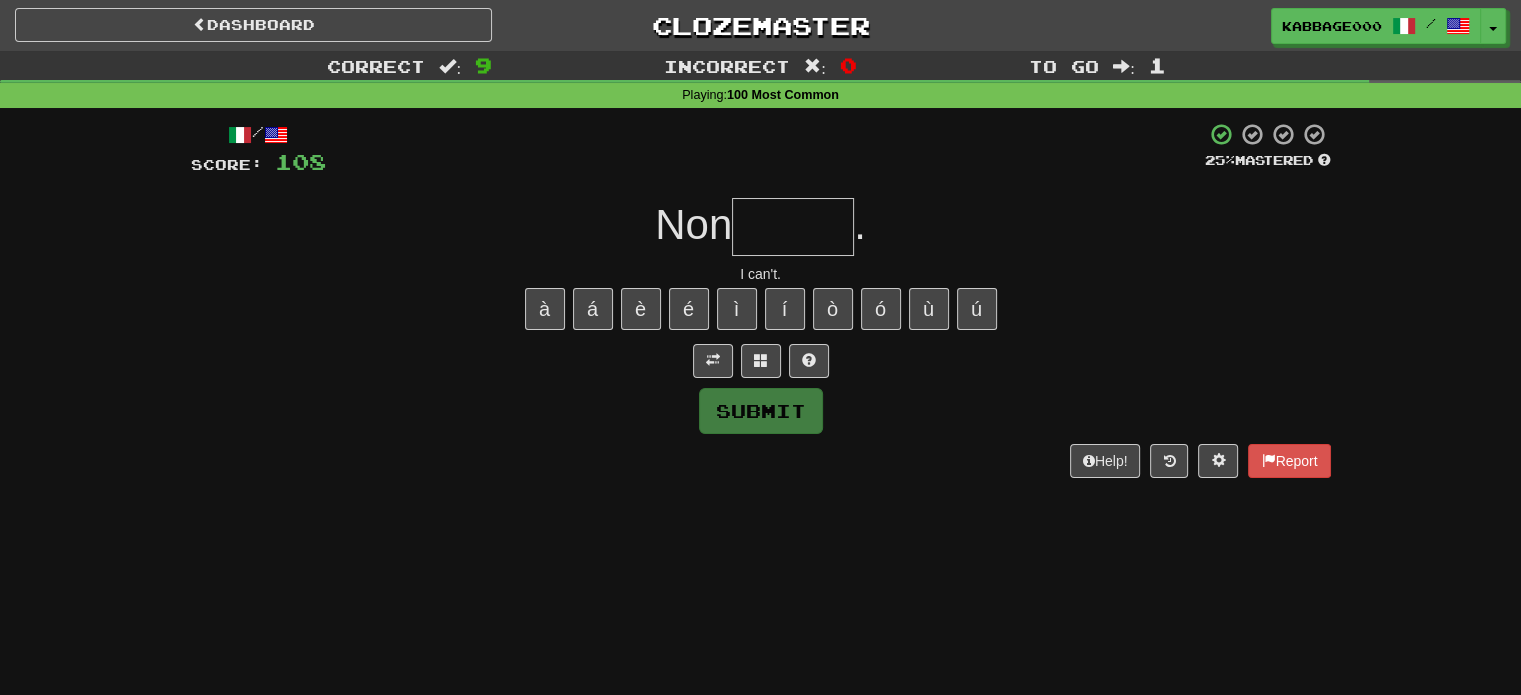 click at bounding box center (793, 227) 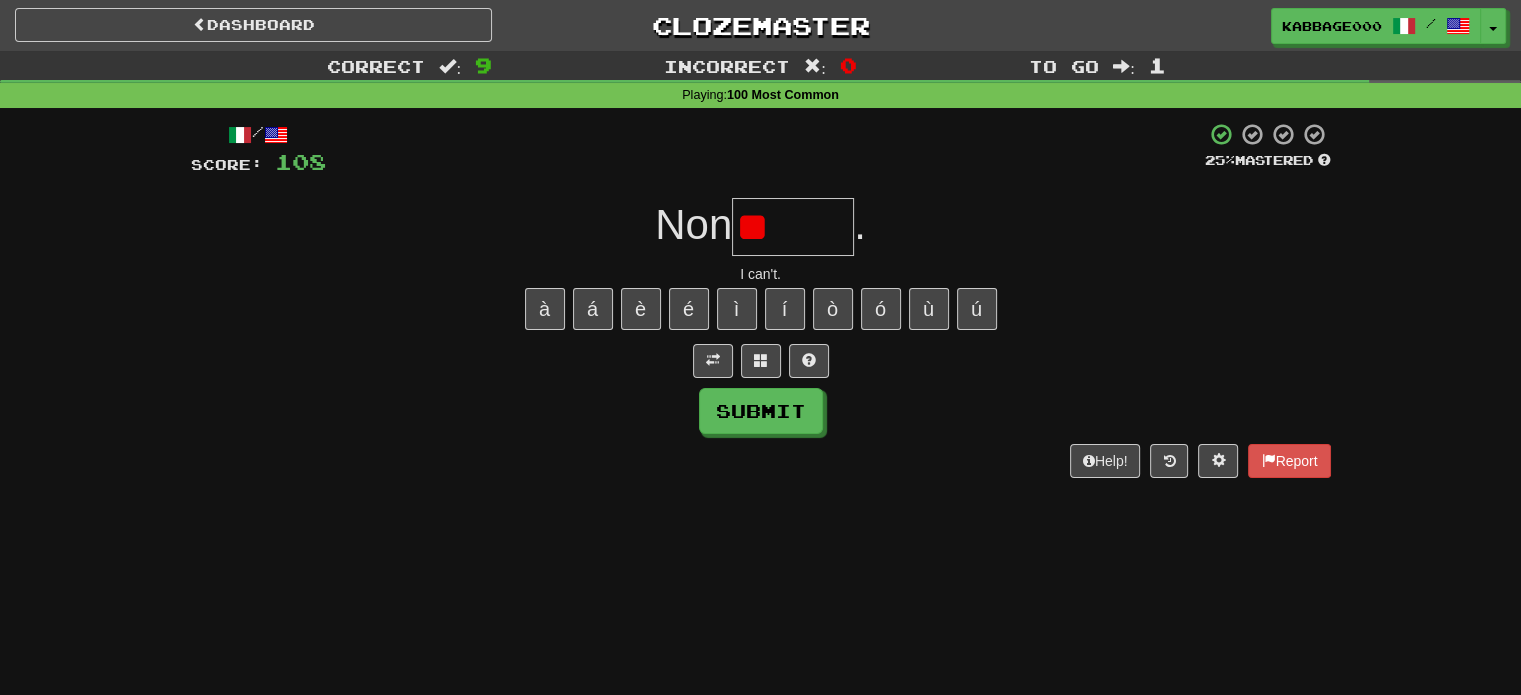 type on "*" 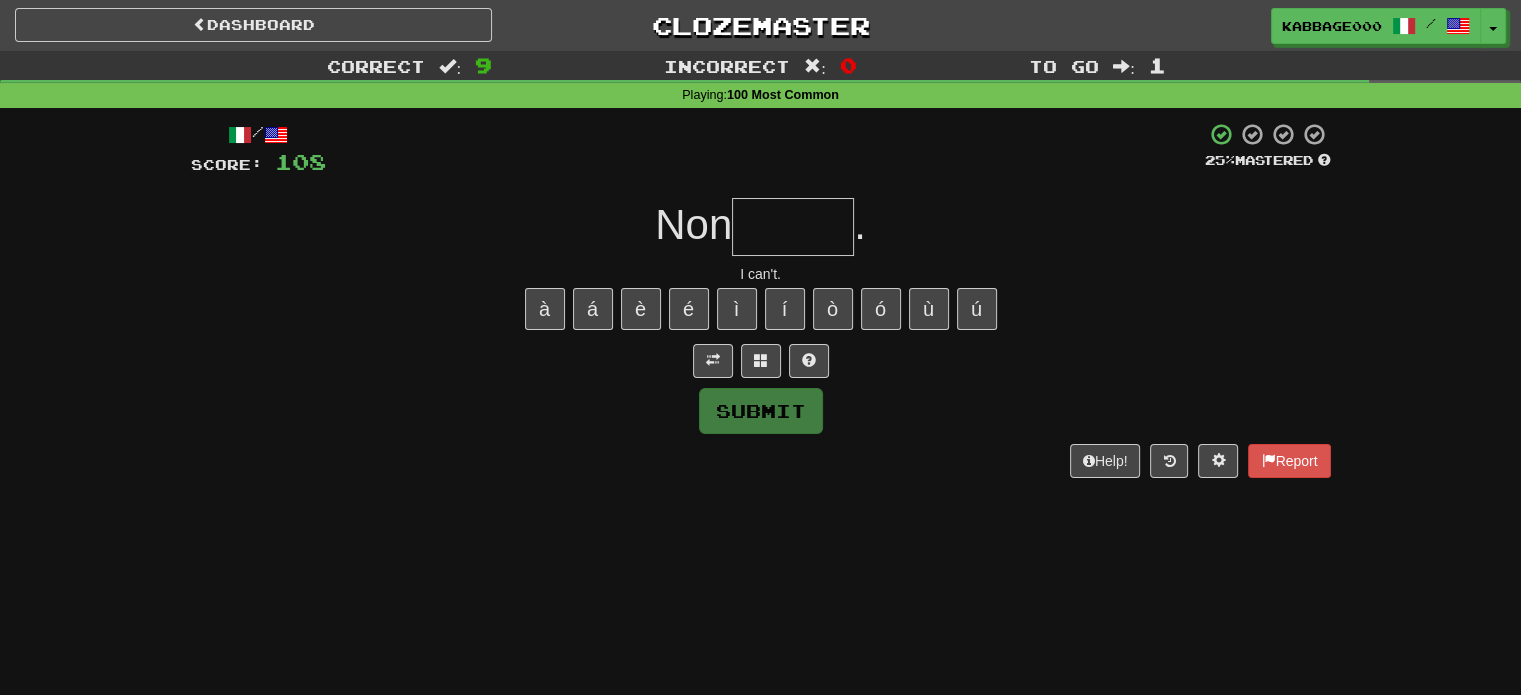 type on "*" 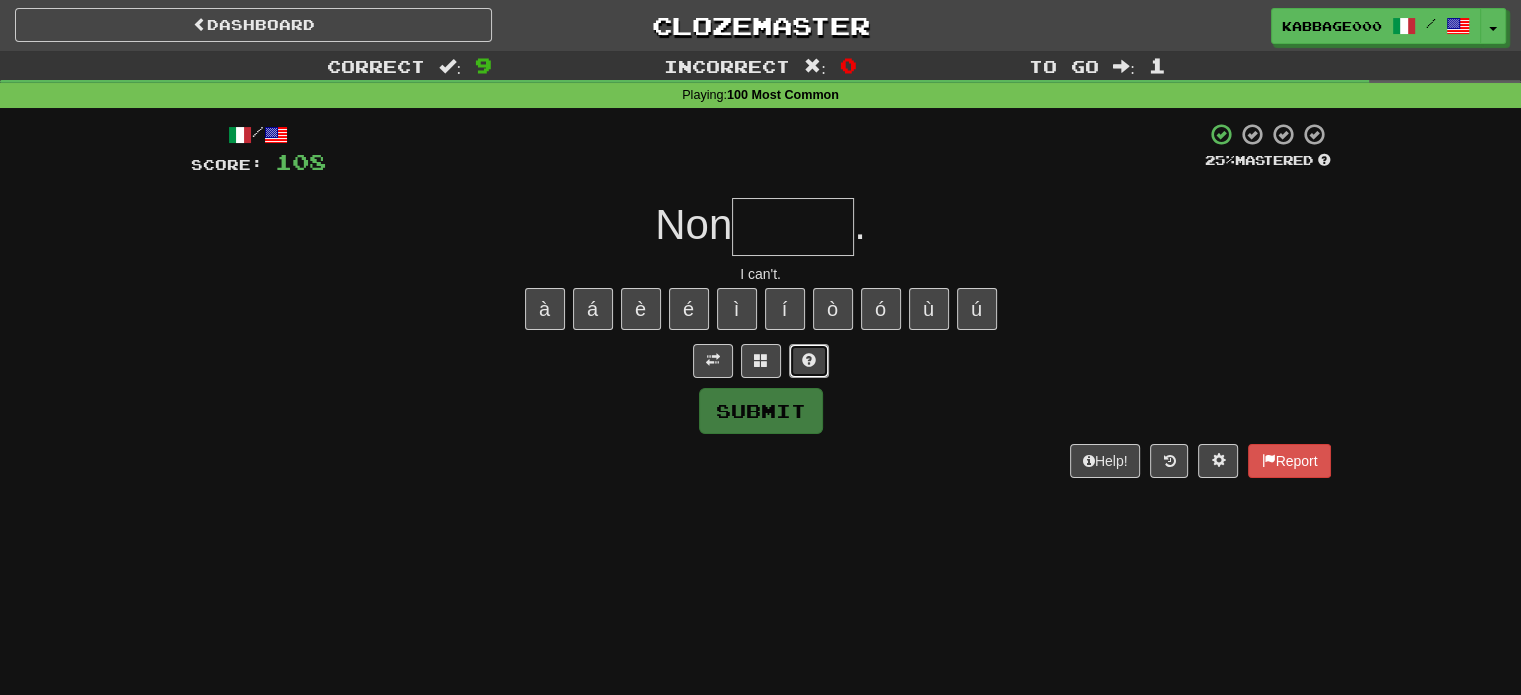 click at bounding box center [809, 361] 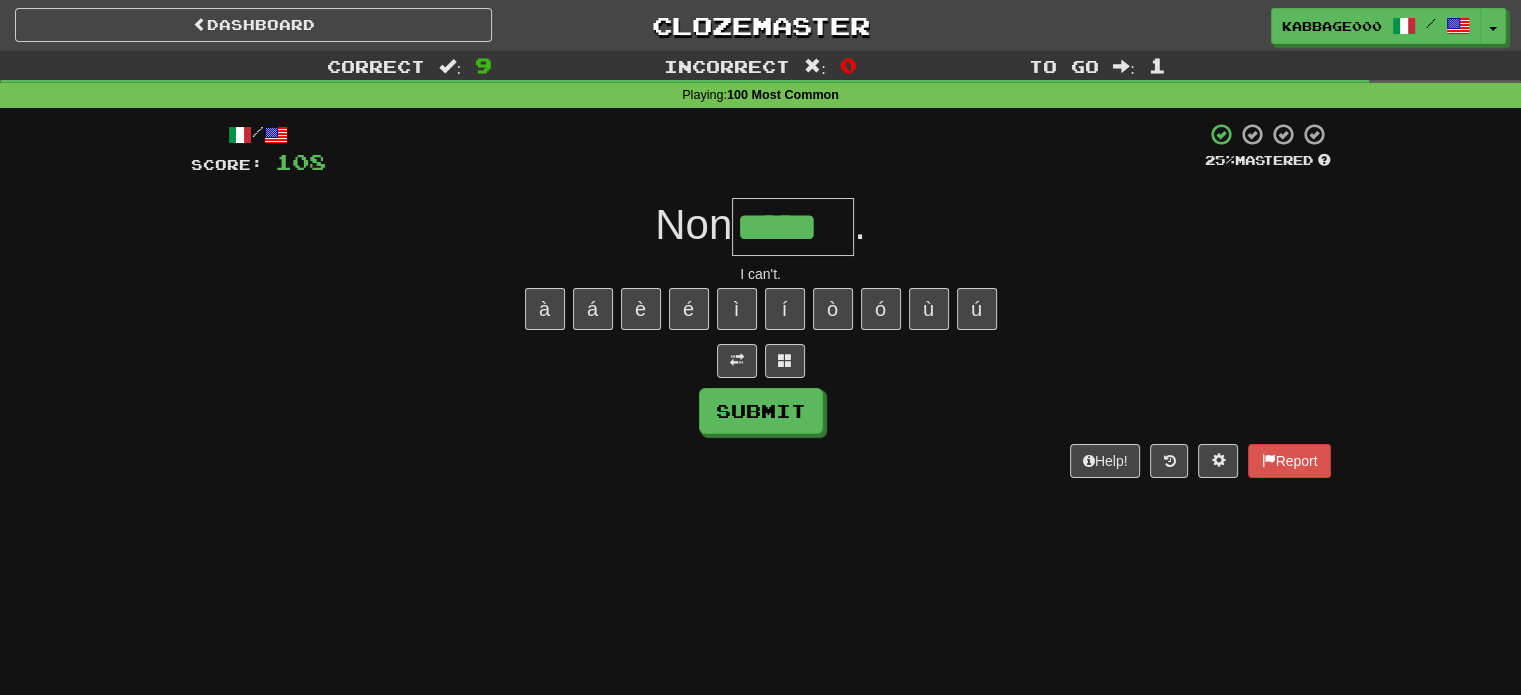 type on "*****" 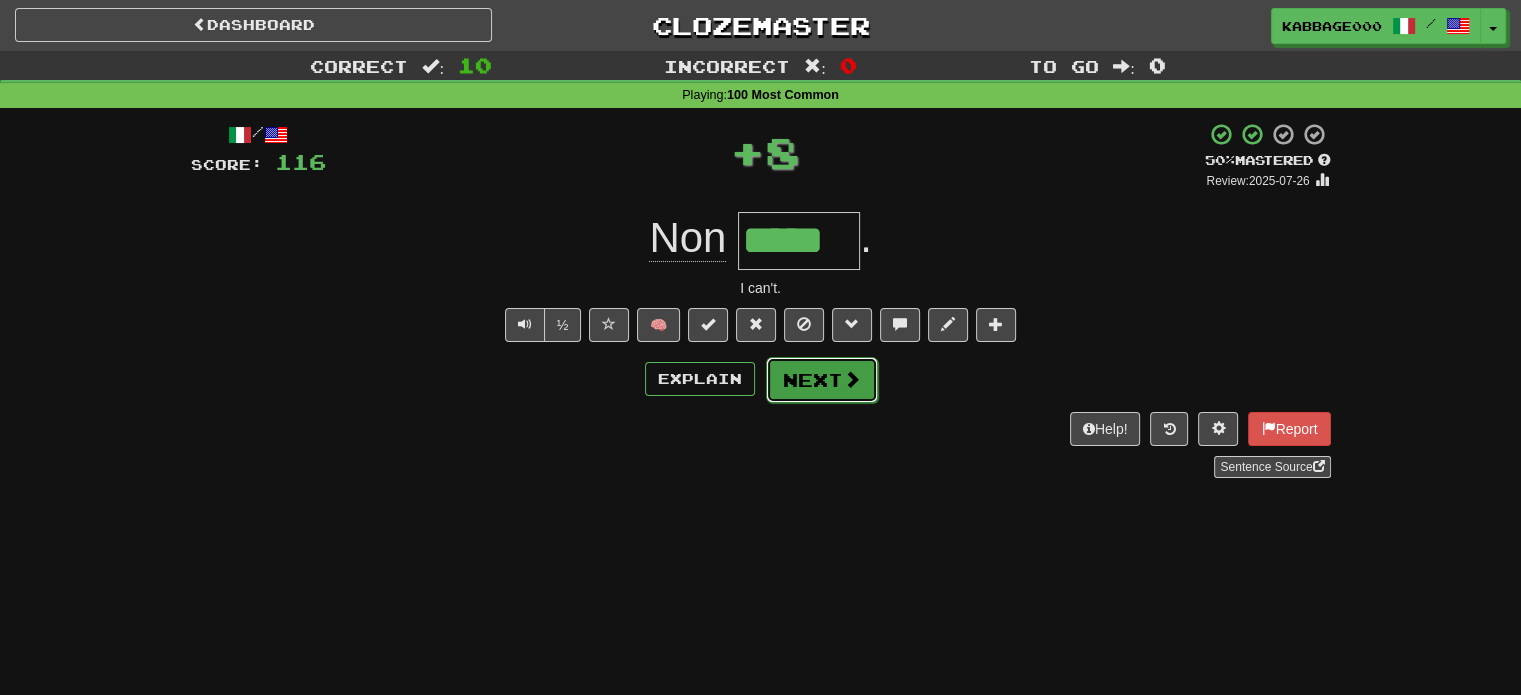 click on "Next" at bounding box center [822, 380] 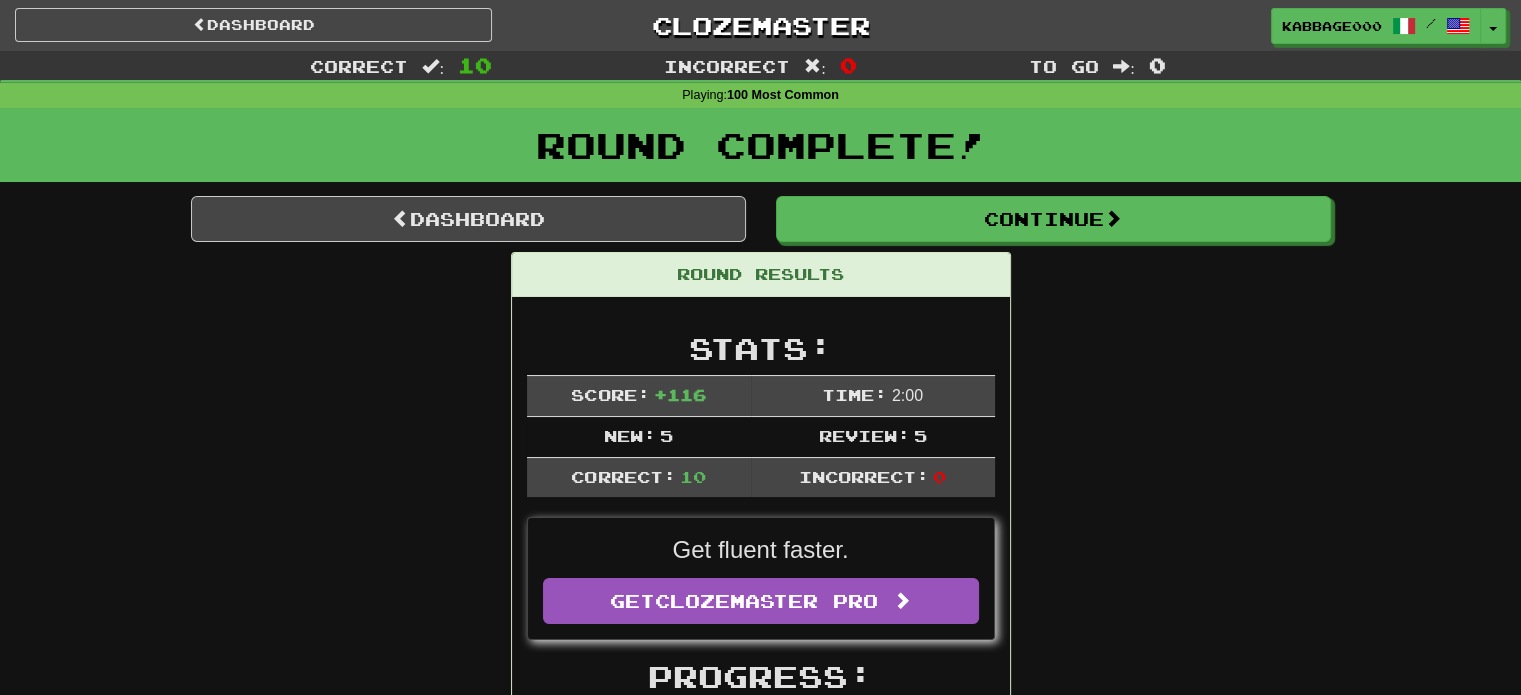 click on "Dashboard Continue  Round Results Stats: Score:   + 116 Time:   2 : 0 0 New:   5 Review:   5 Correct:   10 Incorrect:   0 Get fluent faster. Get  Clozemaster Pro   Progress: 100 Most Common Playing:  185  /  518 + 5 34.749% 35.714% Mastered:  0  /  518 0% Ready for Review:  5  /  Level:  17 20  points to level  18  - keep going! Ranked:  189 th  this week Sentences:  Report Tu  stai  con lui? Are you staying with him?  Report Era  tutto per me! It was everything to me!  Report Bene . Good.  Report Abbiamo  molto da fare. We have a lot to do.  Report Tu hai  tutto . You have everything.  Report Anche  io. Me, too.  Report È mio, non  suo . It's mine, not hers.  Report Tutto quello che ho detto era  vero . Everything I said was true.  Report Sei  solo ? Are you alone?  Report Non  posso . I can't.  Dashboard Continue" at bounding box center (761, 1173) 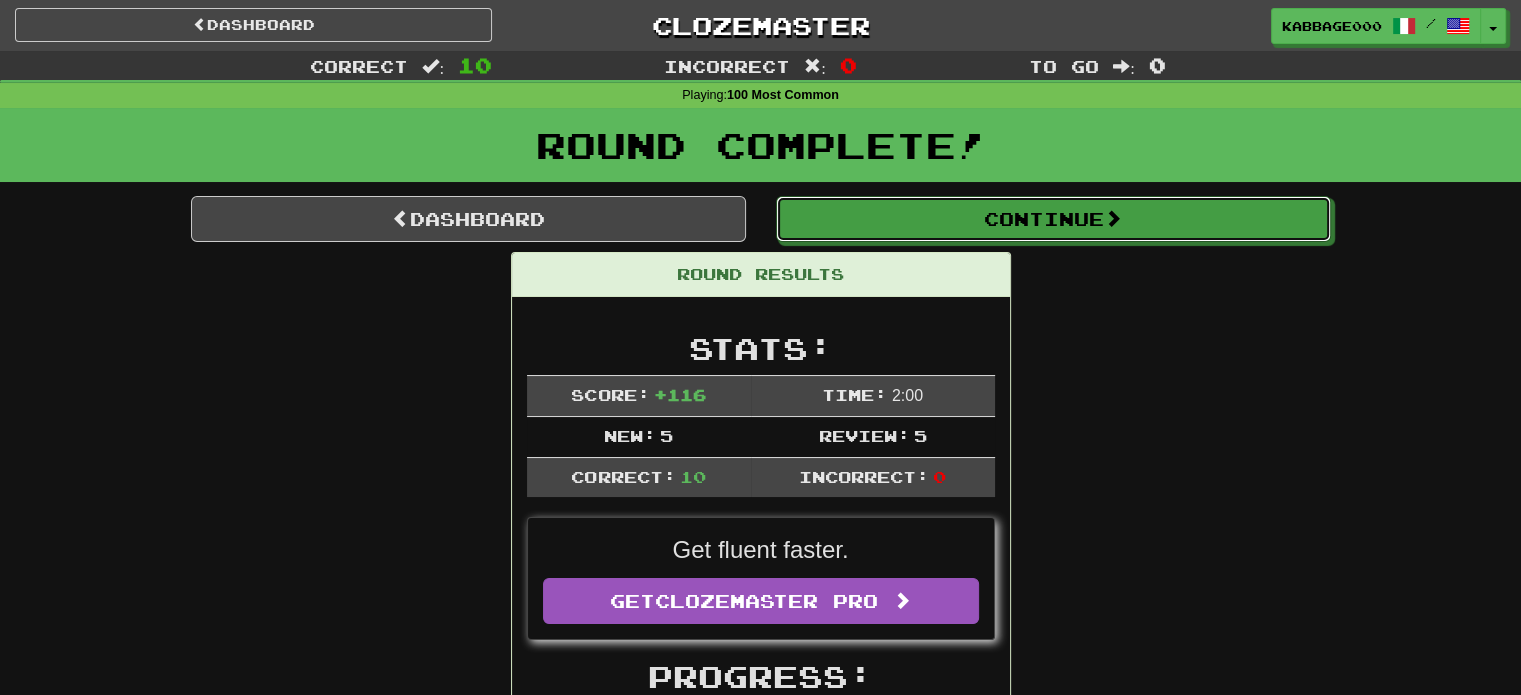 click on "Continue" at bounding box center [1053, 219] 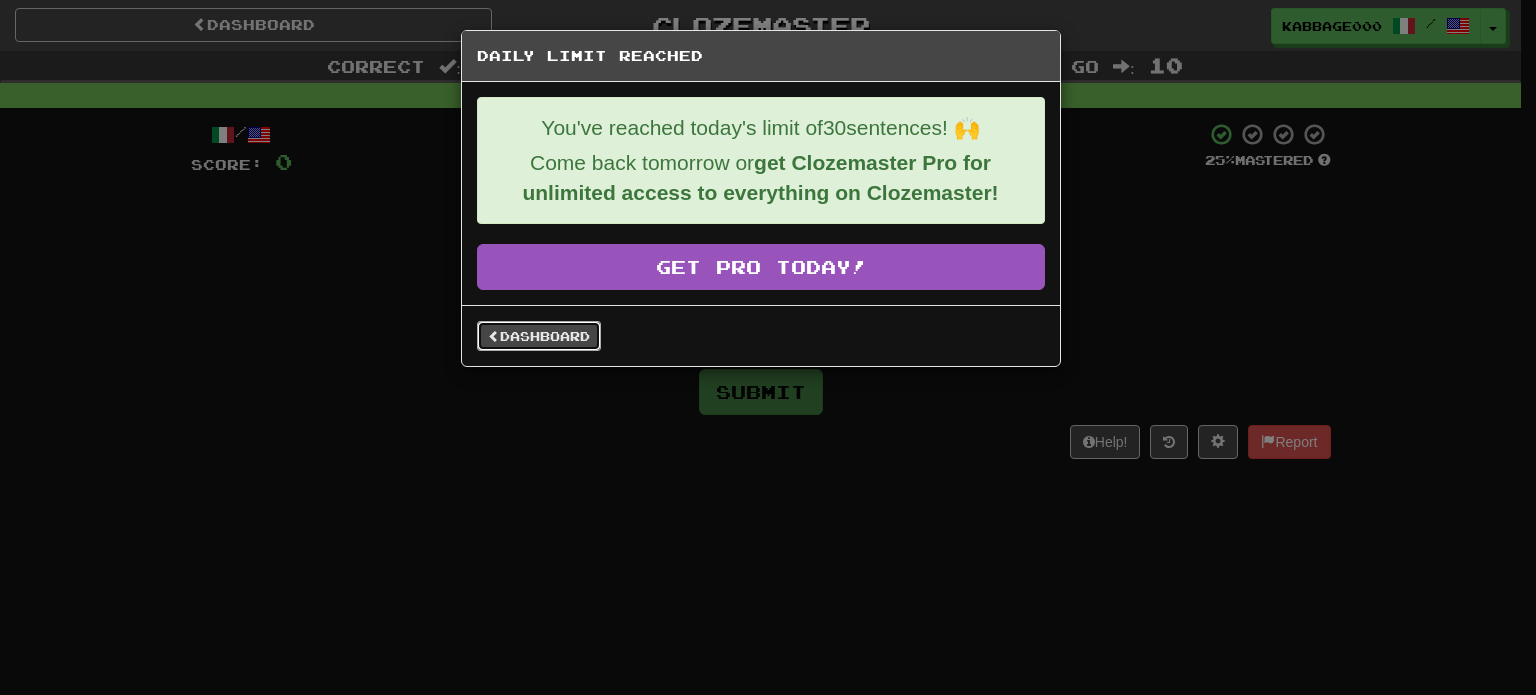click on "Dashboard" at bounding box center (539, 336) 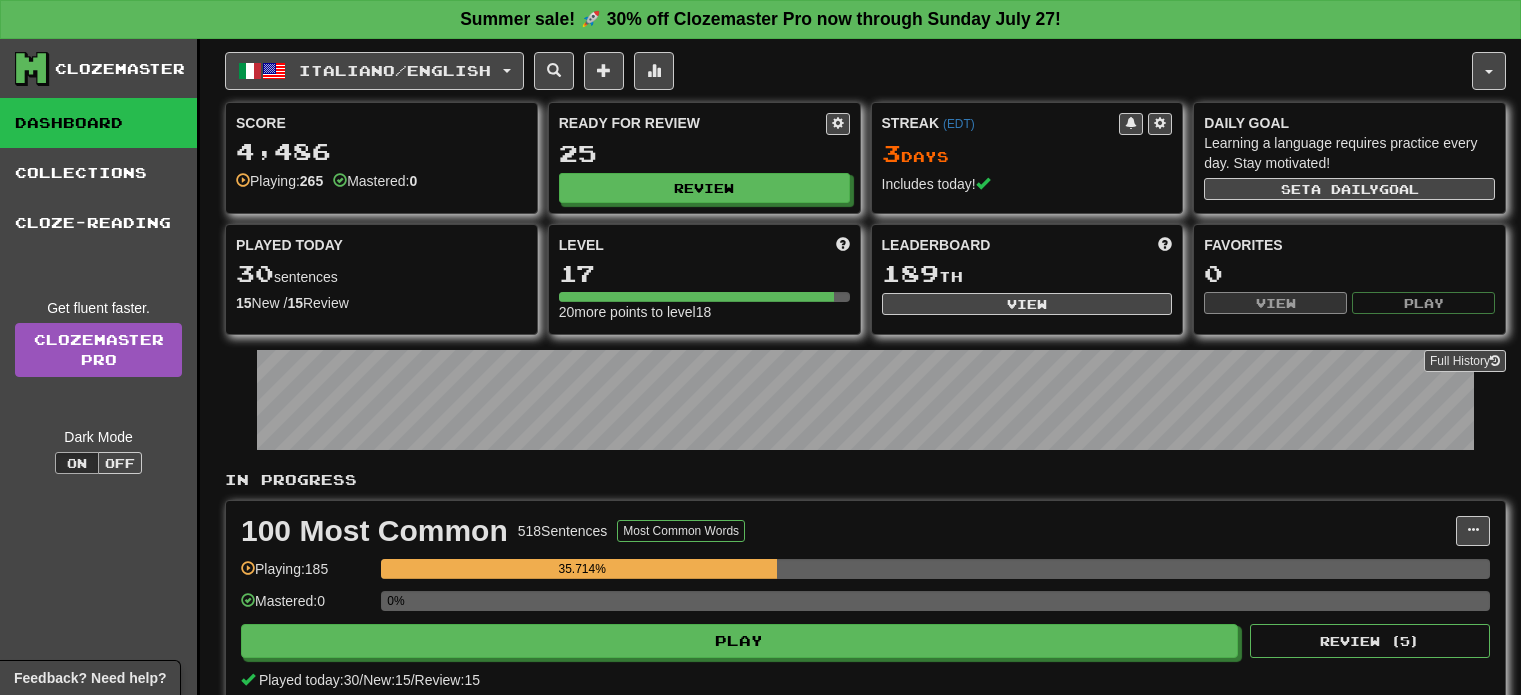 scroll, scrollTop: 0, scrollLeft: 0, axis: both 